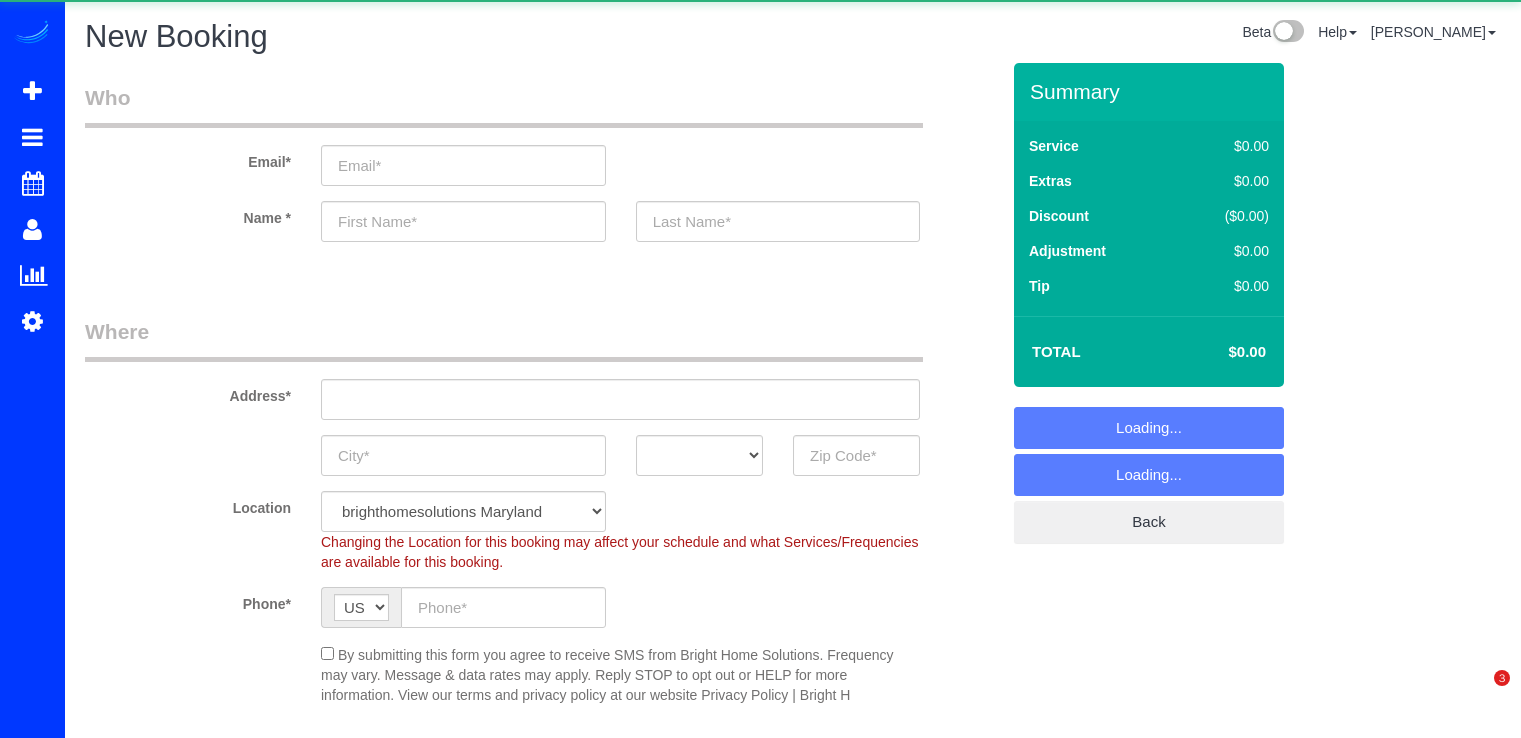 scroll, scrollTop: 0, scrollLeft: 0, axis: both 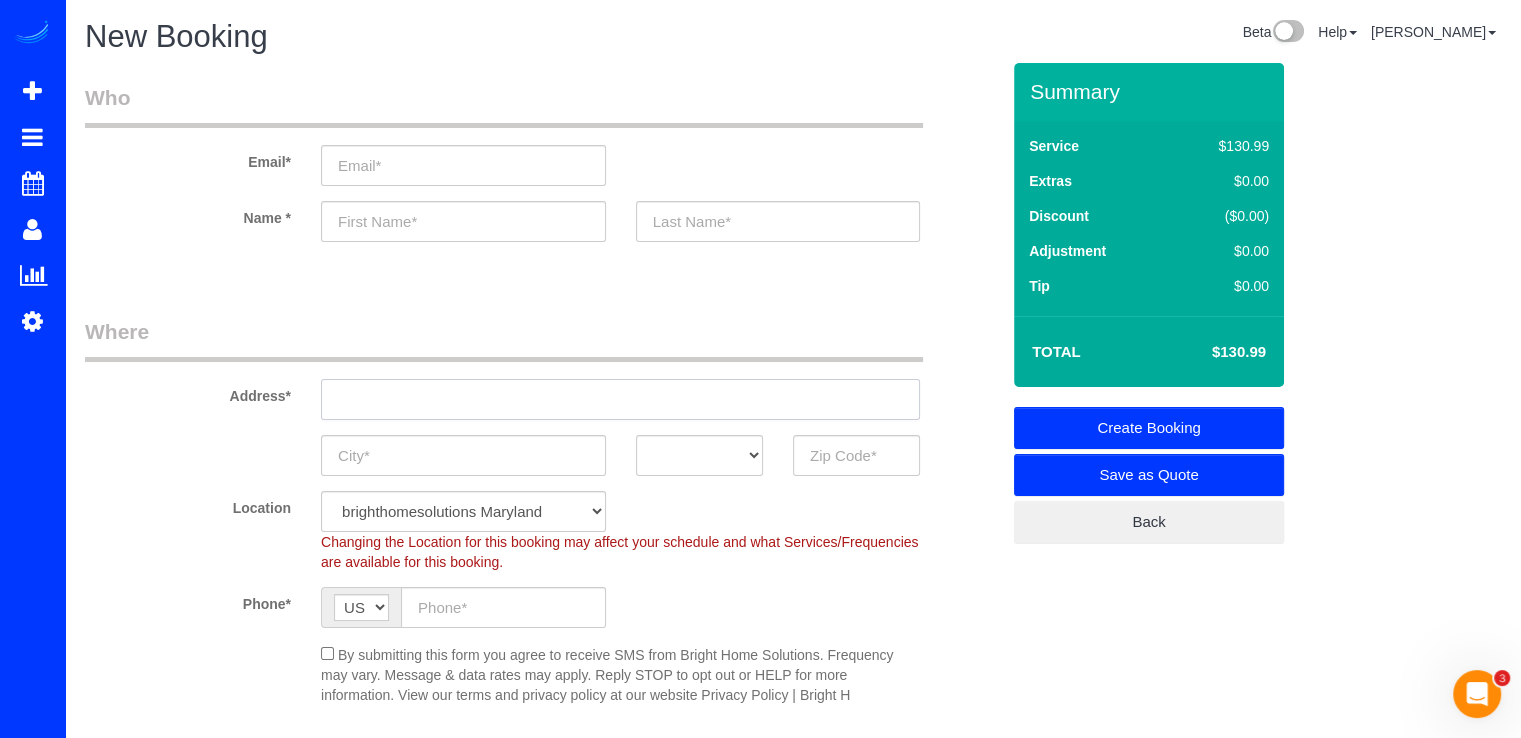 click at bounding box center [620, 399] 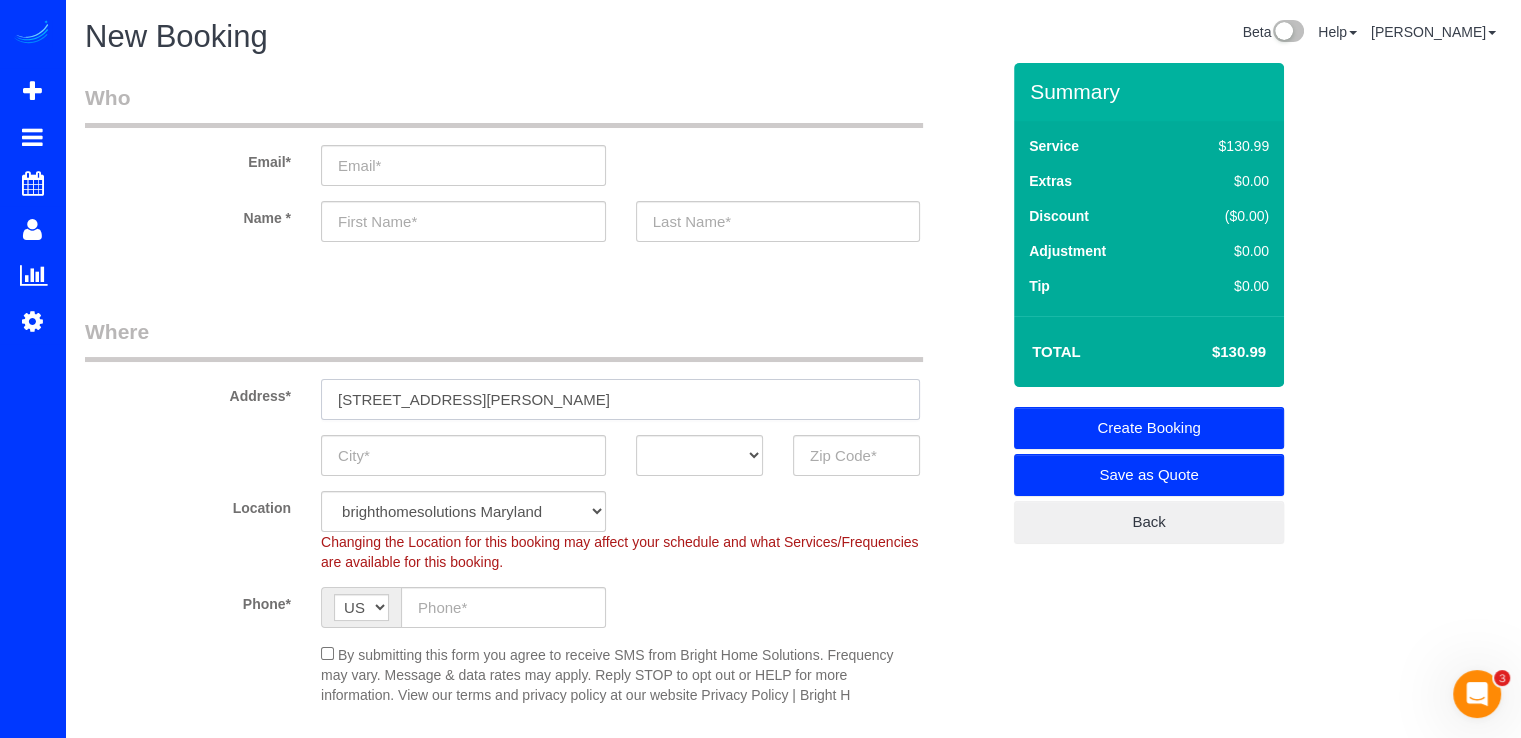 type on "5601 Manor Woods RdFrederick, MD 21703" 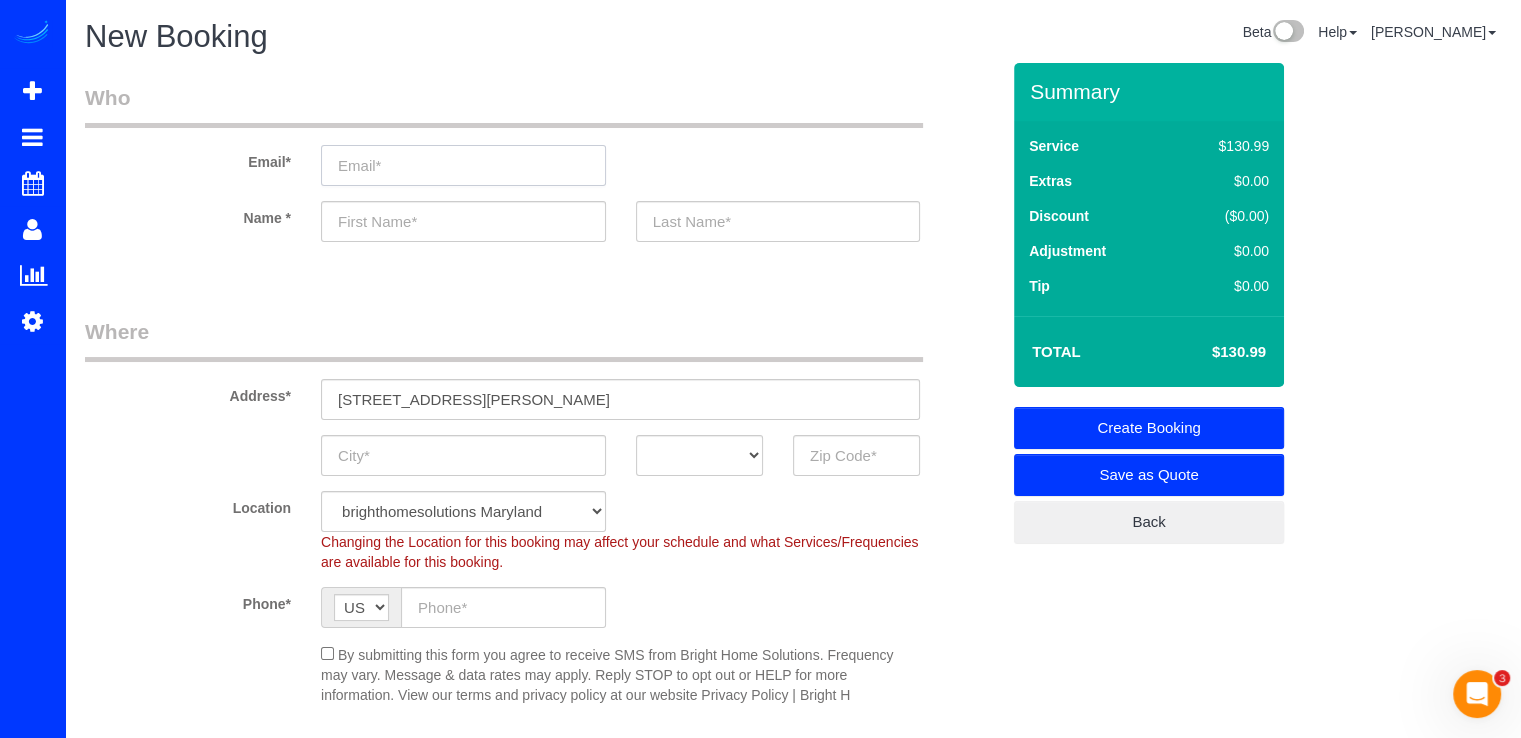 click at bounding box center [463, 165] 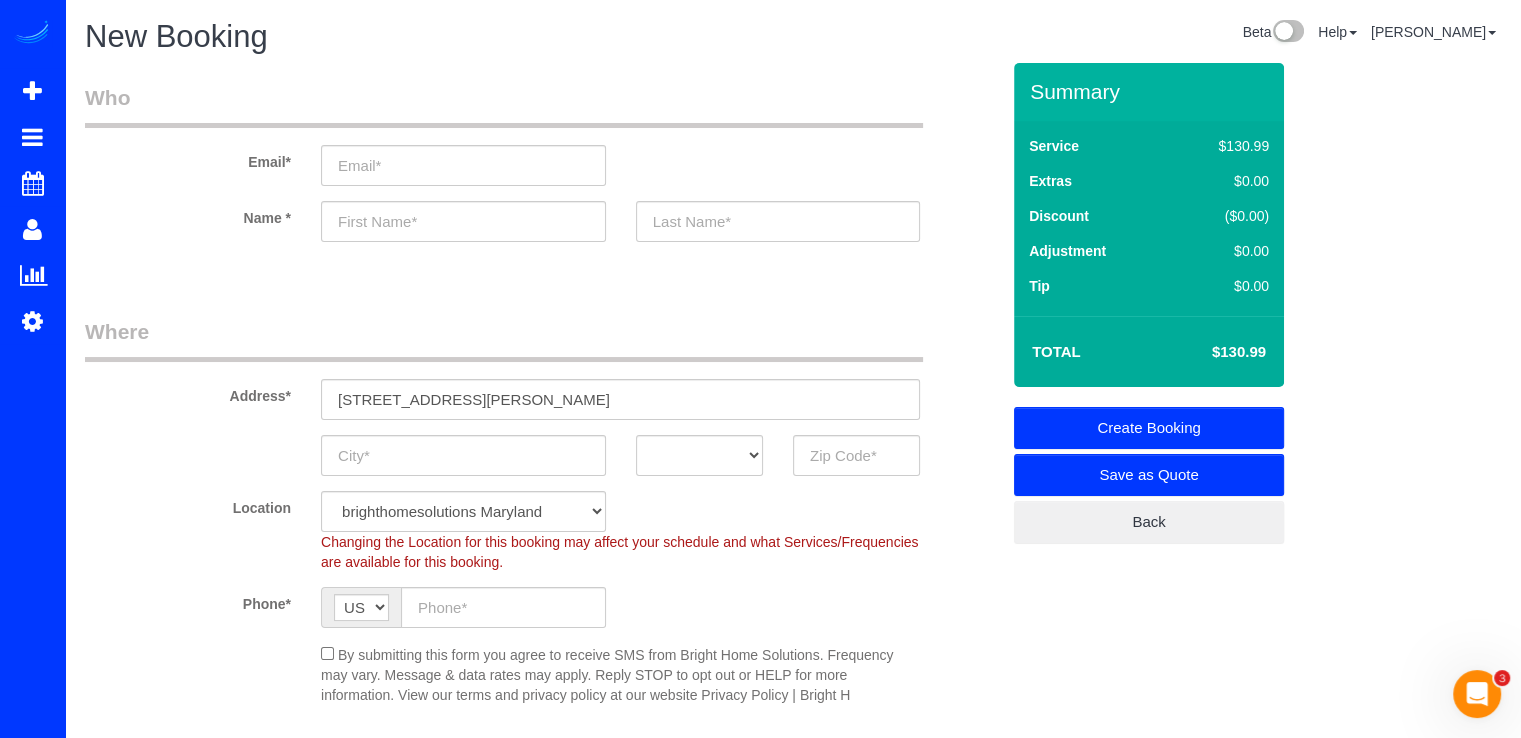 click on "Email*
Name *" at bounding box center [542, 172] 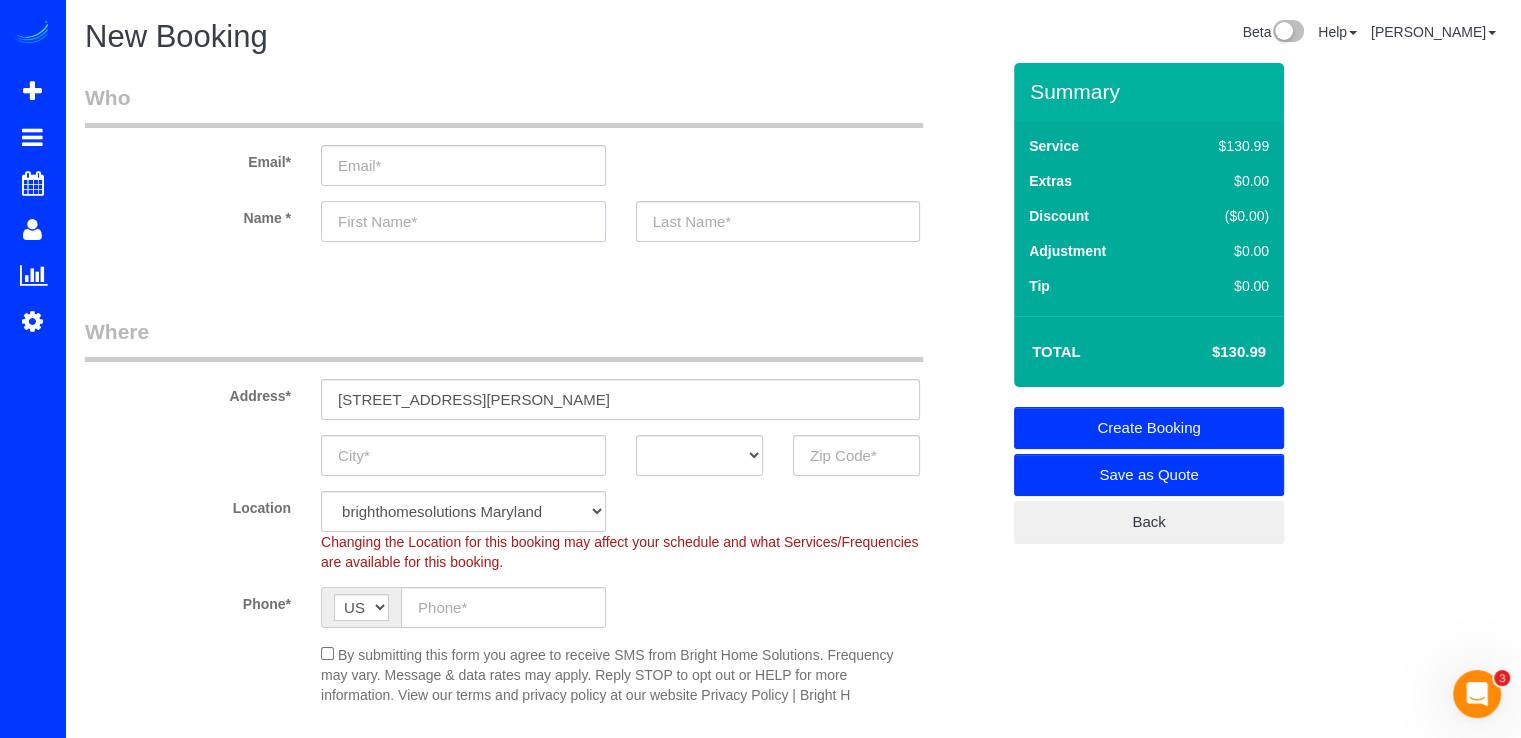 click at bounding box center [463, 221] 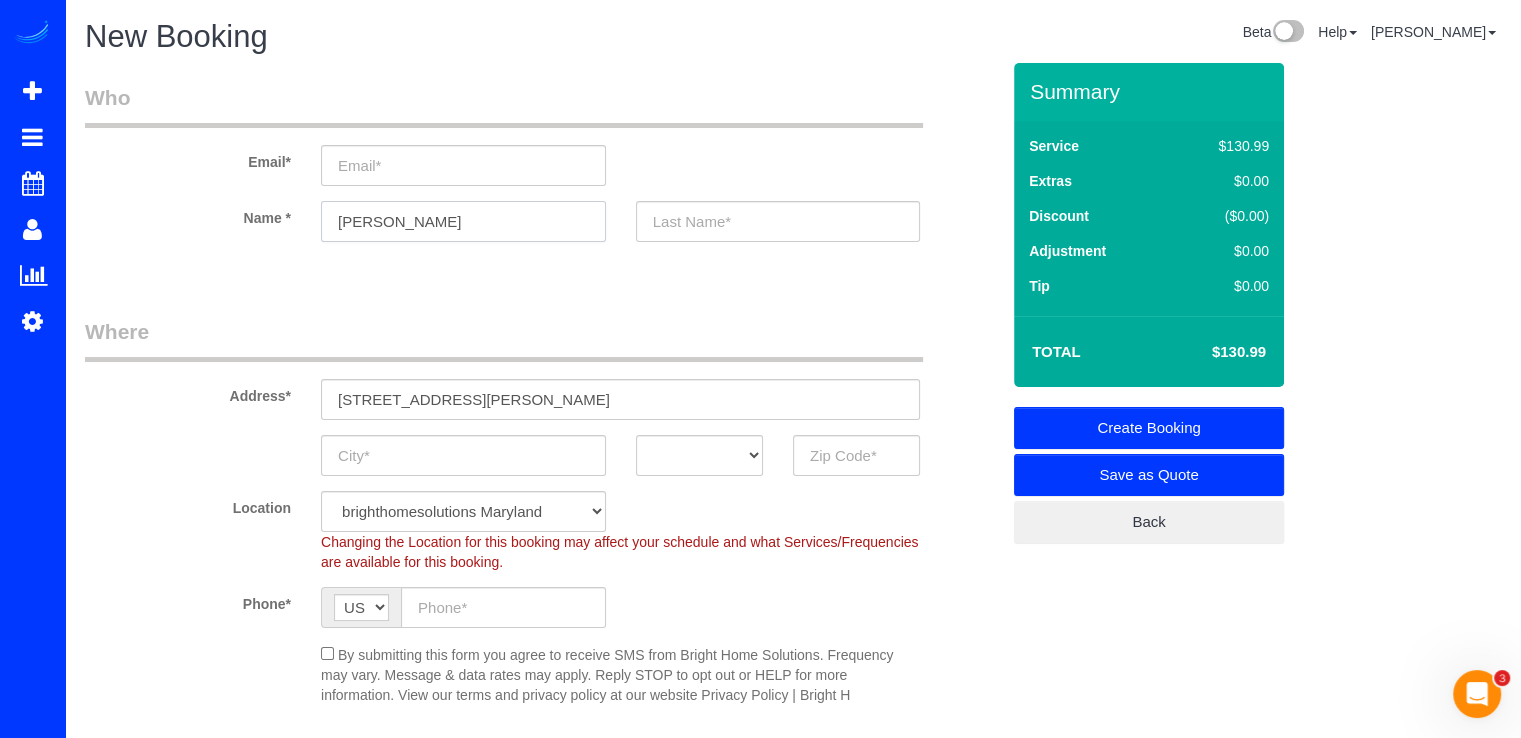 type on "Chris" 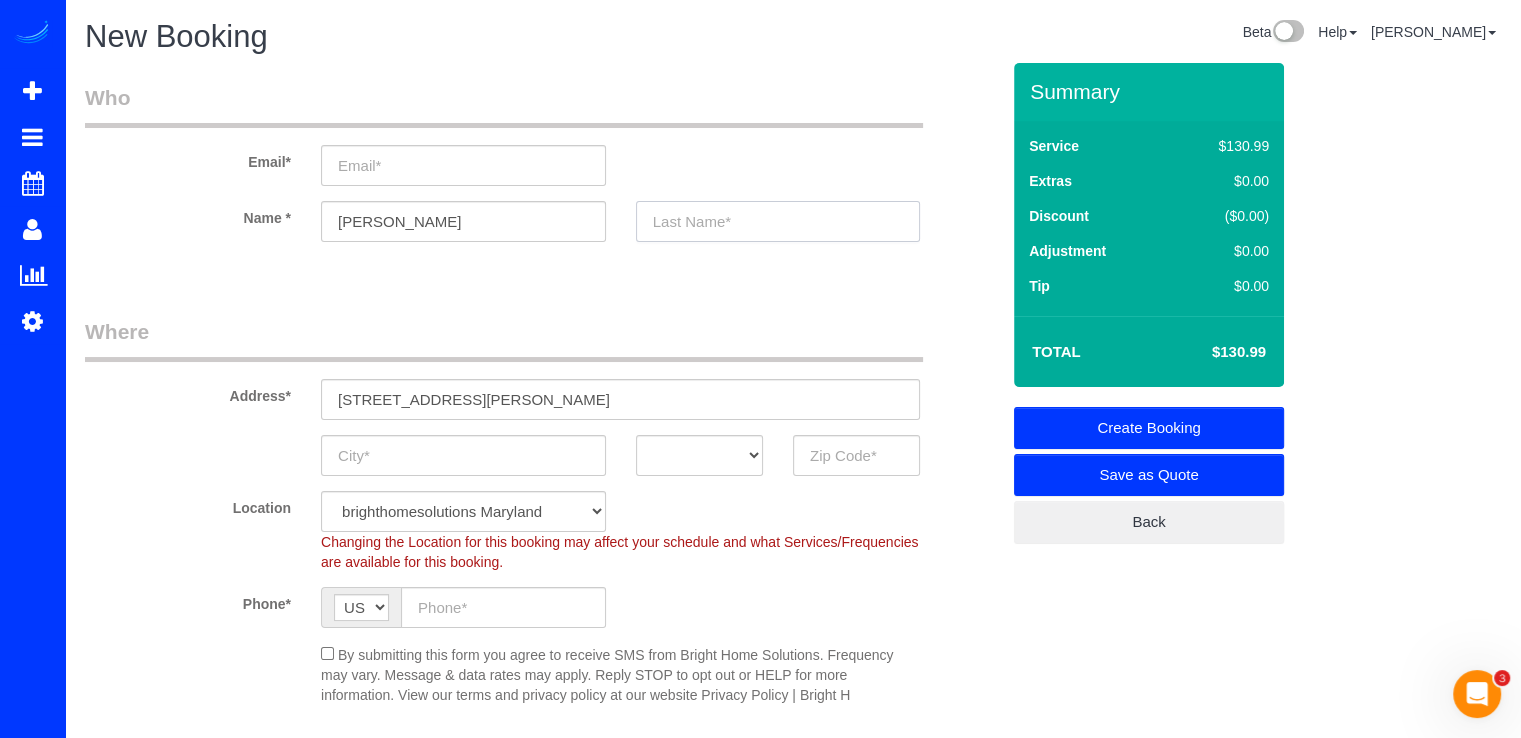 click at bounding box center [778, 221] 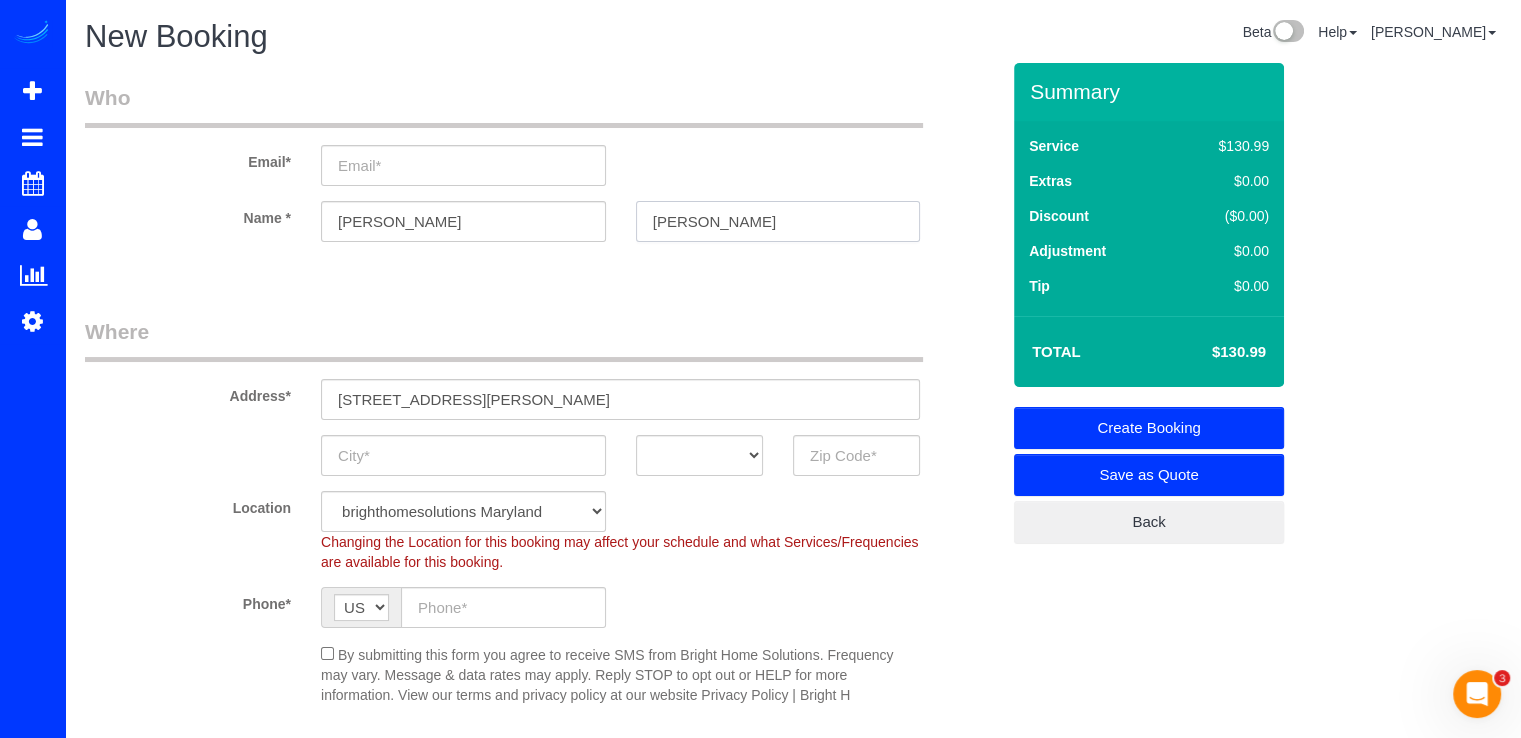 type on "Favela" 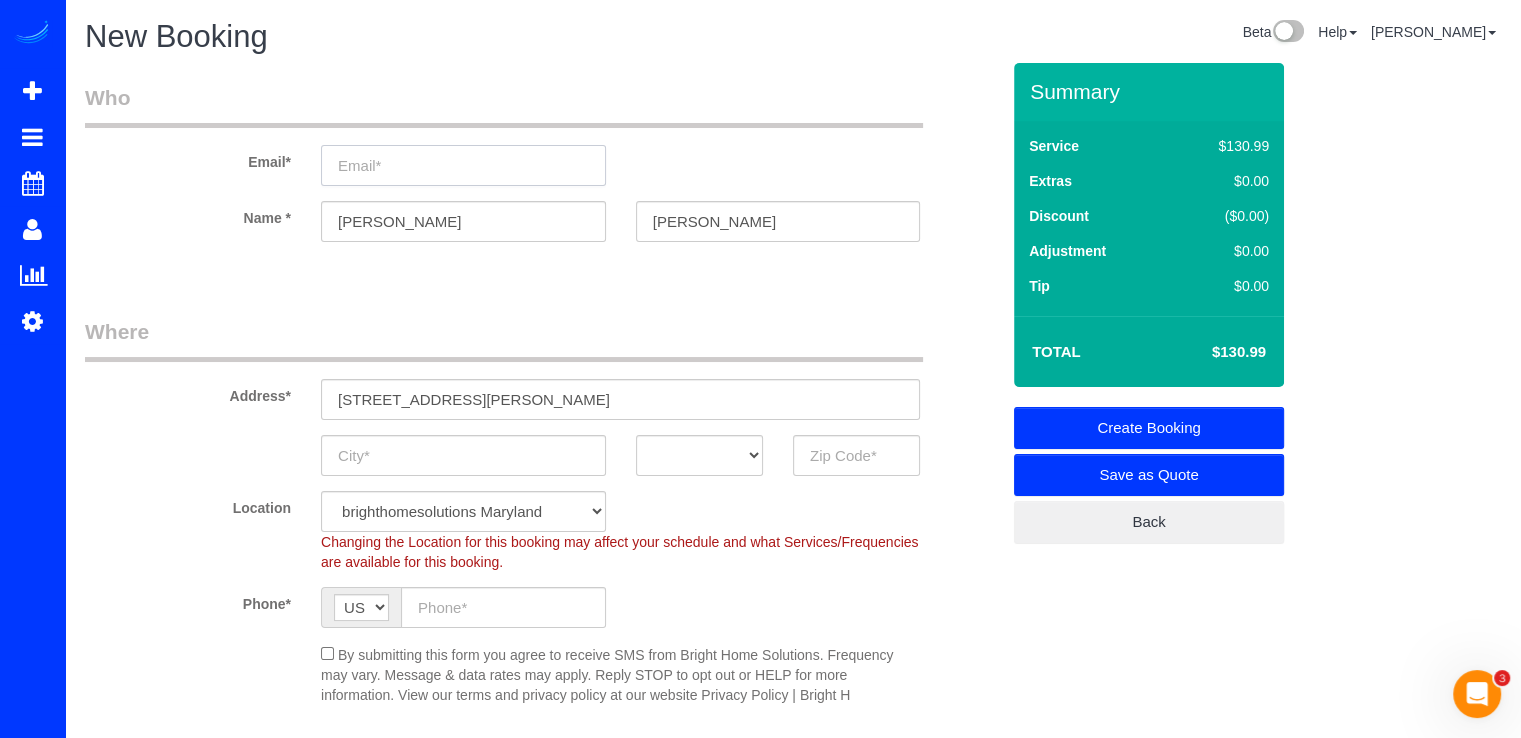 click at bounding box center [463, 165] 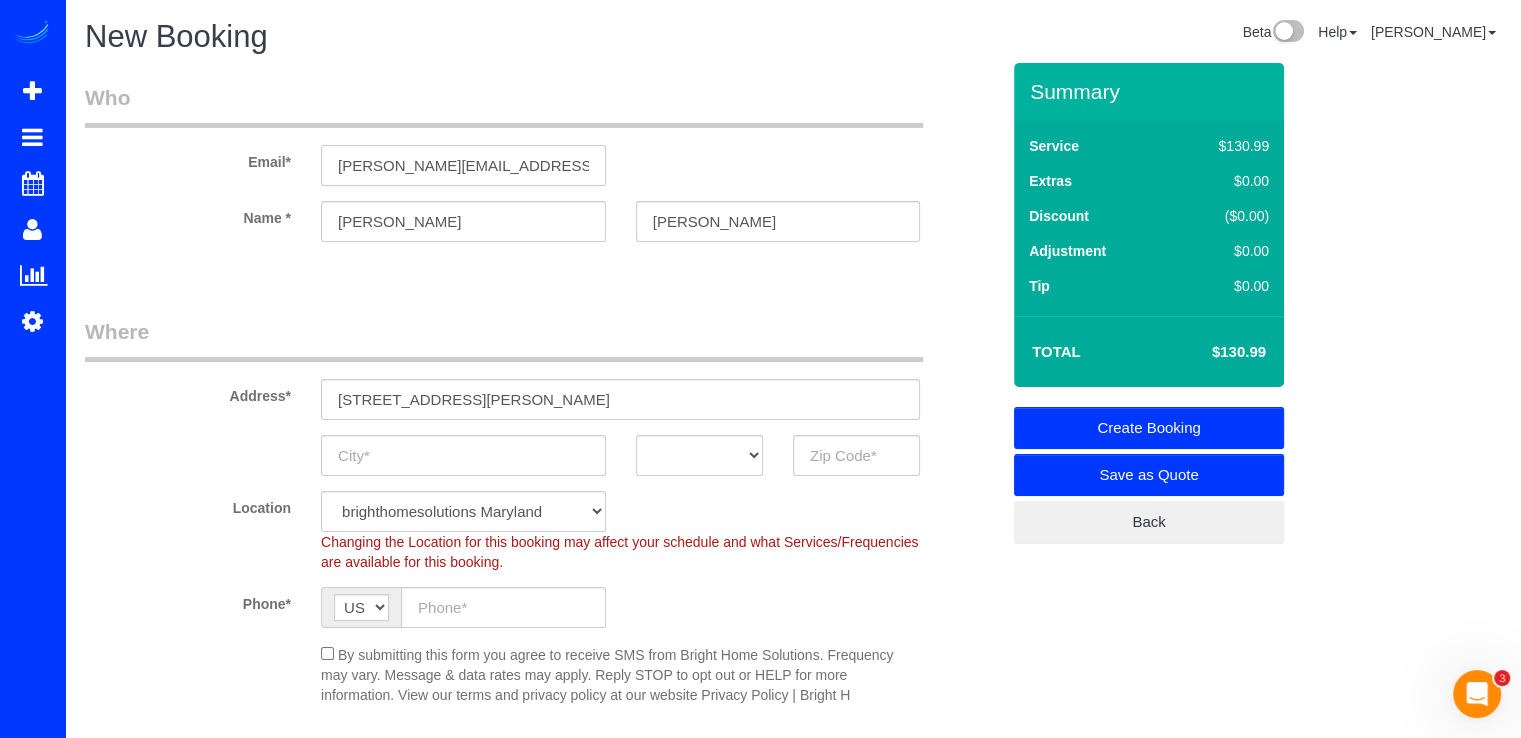 type on "Chris.Favela@southlandind.com" 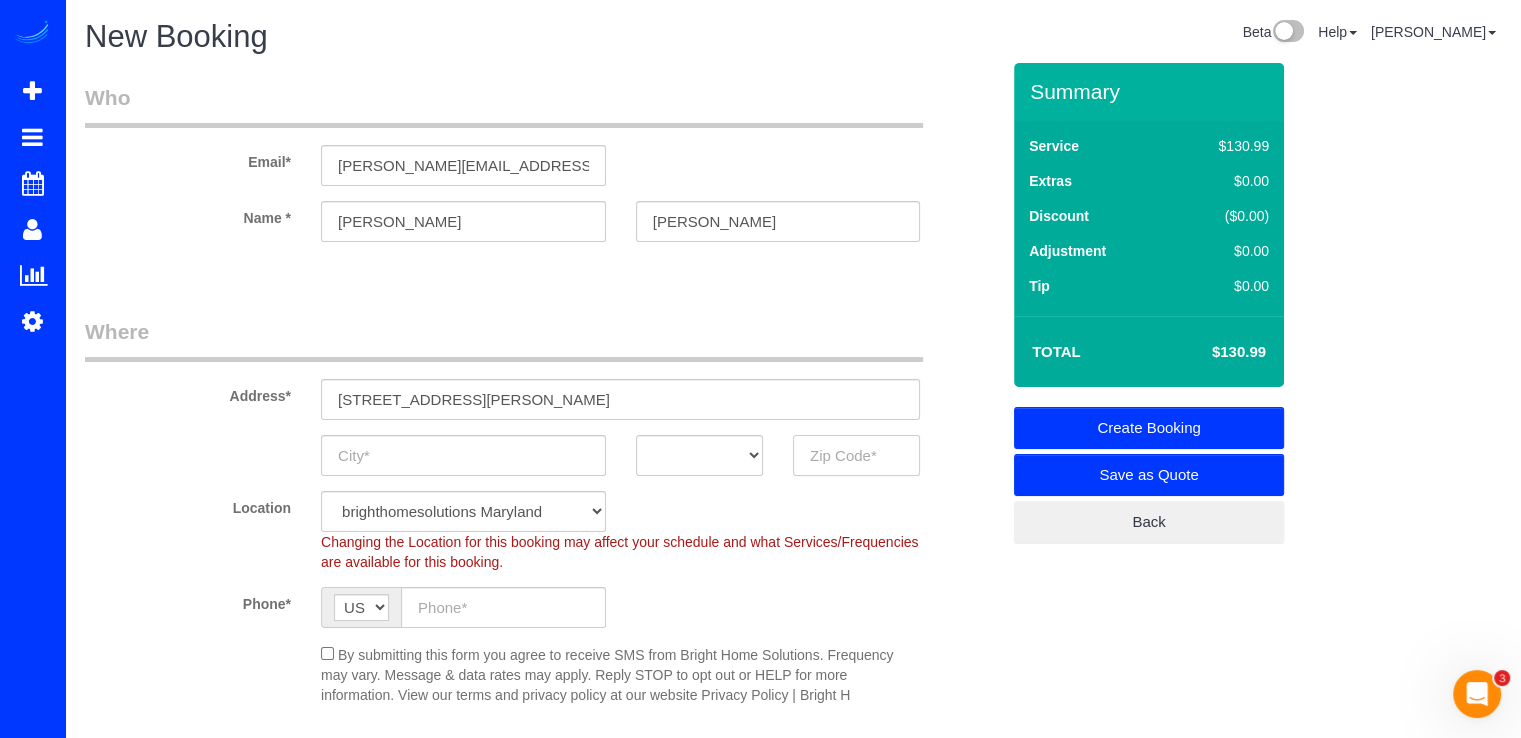 click at bounding box center [856, 455] 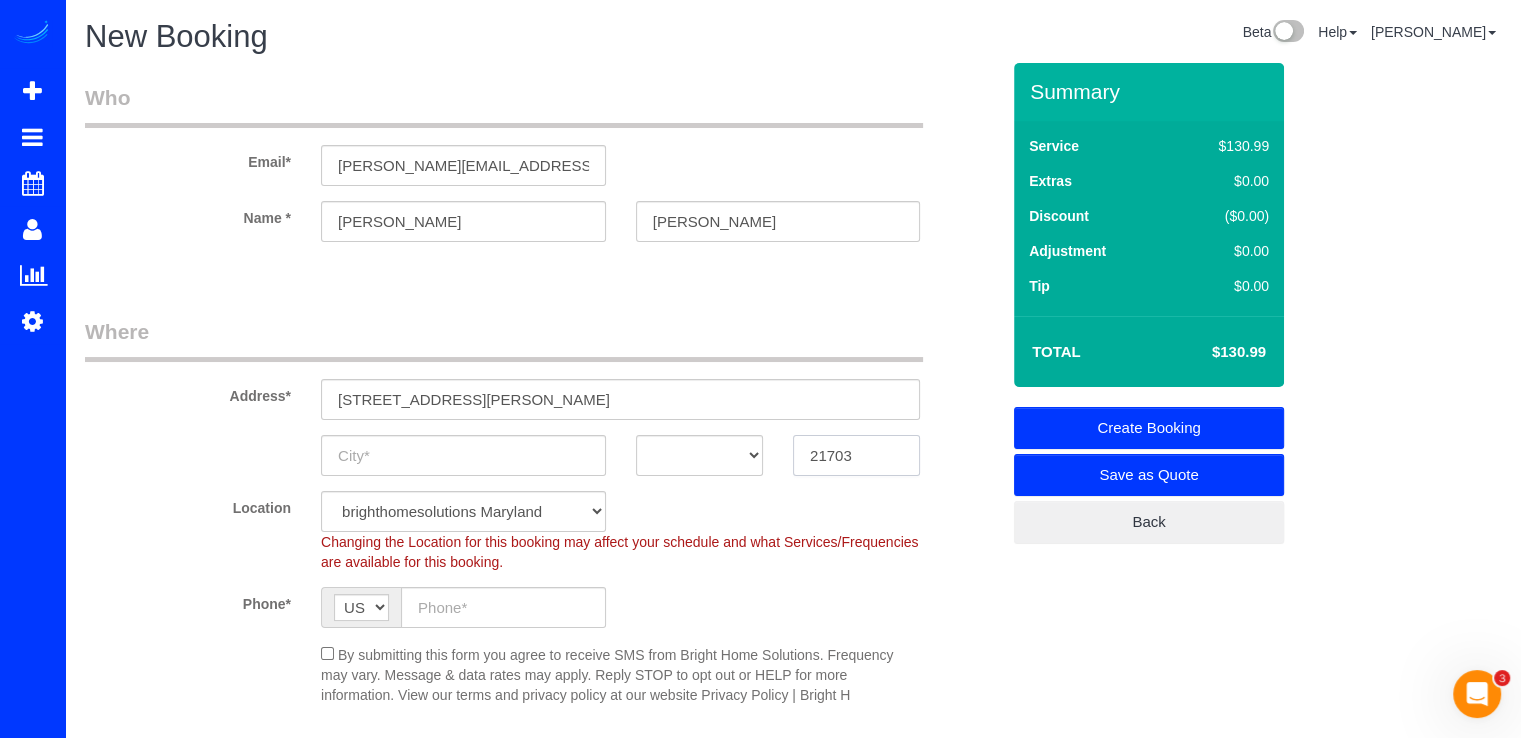 type on "21703" 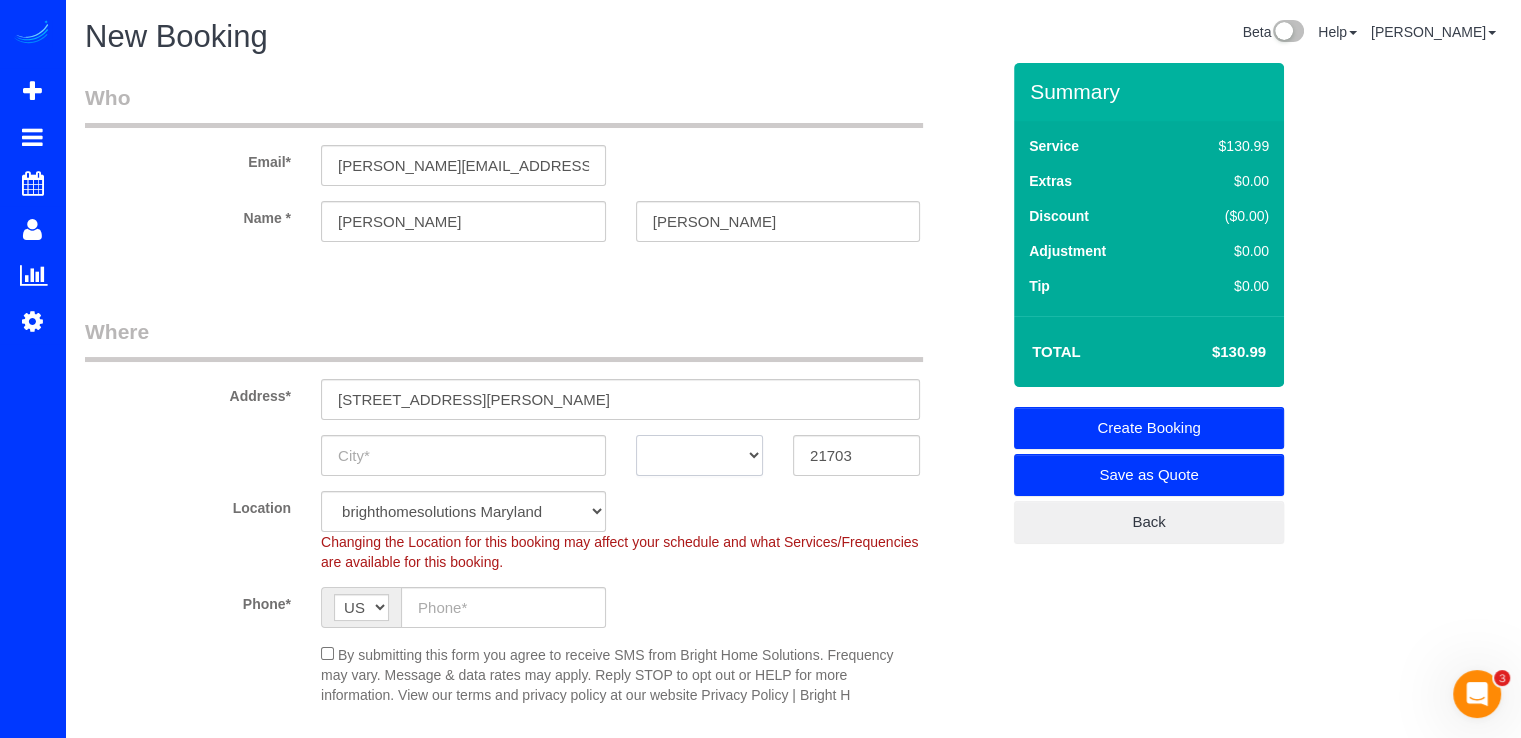 click on "AK
AL
AR
AZ
CA
CO
CT
DC
DE
FL
GA
HI
IA
ID
IL
IN
KS
KY
LA
MA
MD
ME
MI
MN
MO
MS
MT
NC
ND
NE
NH
NJ
NM
NV
NY
OH
OK
OR
PA
RI
SC
SD
TN
TX
UT
VA
VT
WA
WI
WV
WY" at bounding box center (699, 455) 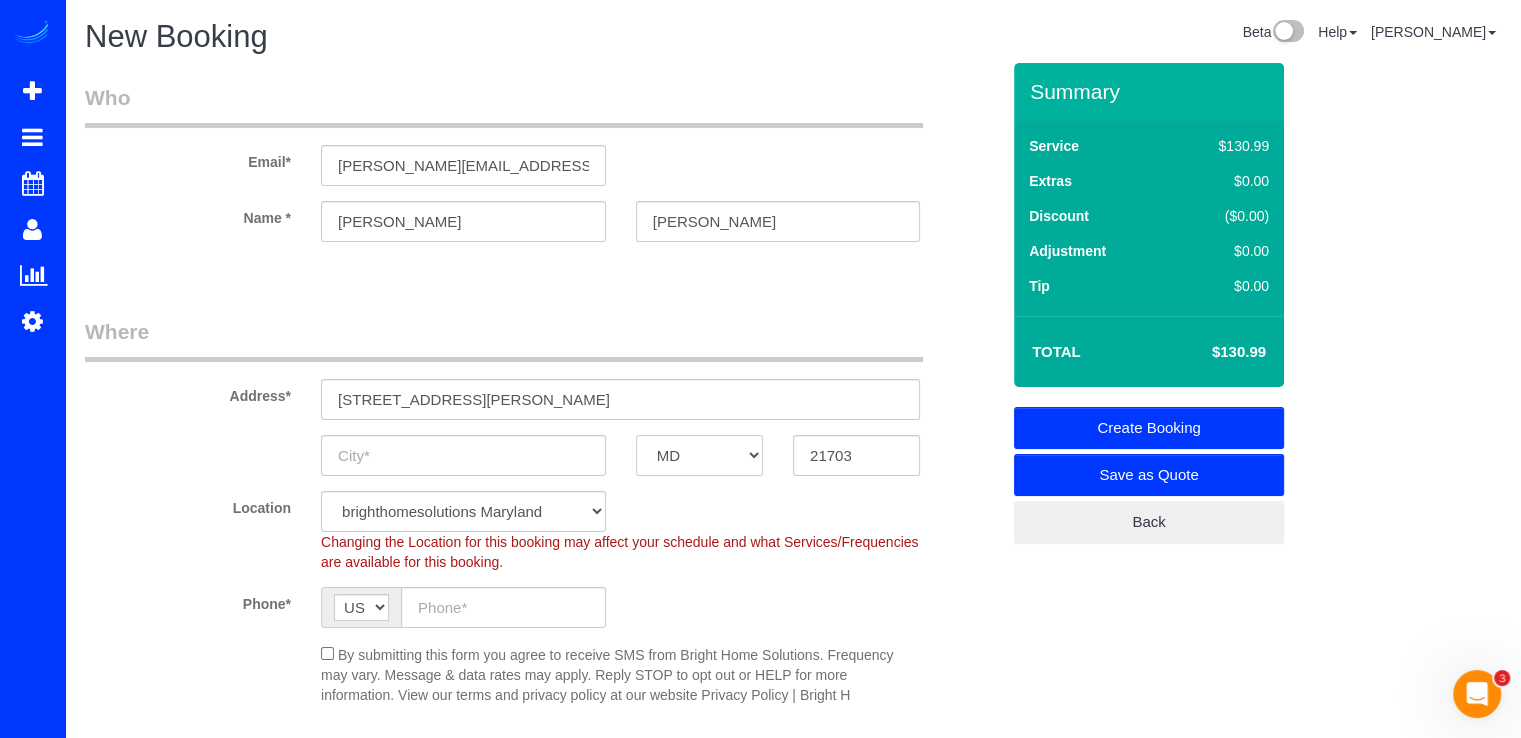 click on "AK
AL
AR
AZ
CA
CO
CT
DC
DE
FL
GA
HI
IA
ID
IL
IN
KS
KY
LA
MA
MD
ME
MI
MN
MO
MS
MT
NC
ND
NE
NH
NJ
NM
NV
NY
OH
OK
OR
PA
RI
SC
SD
TN
TX
UT
VA
VT
WA
WI
WV
WY" at bounding box center (699, 455) 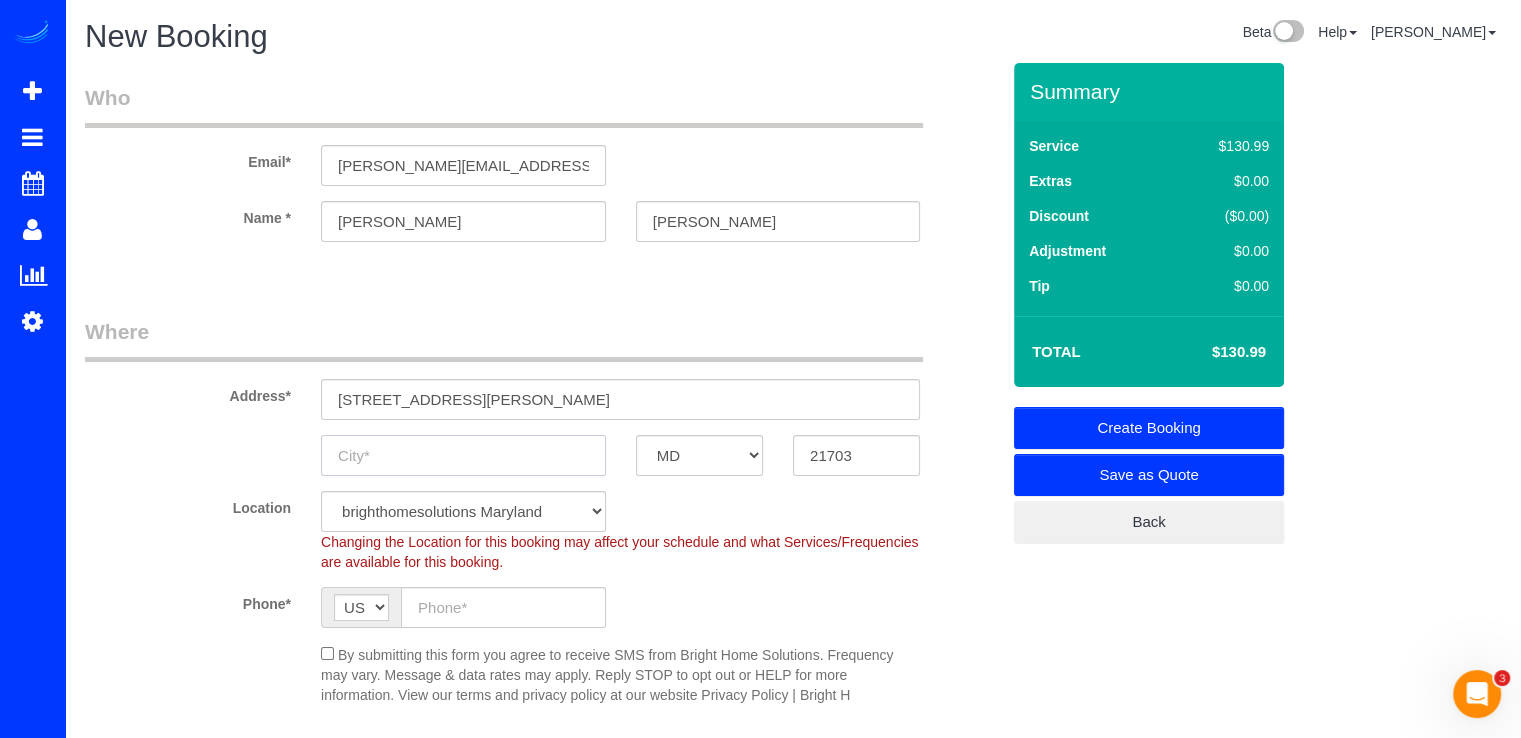 click at bounding box center (463, 455) 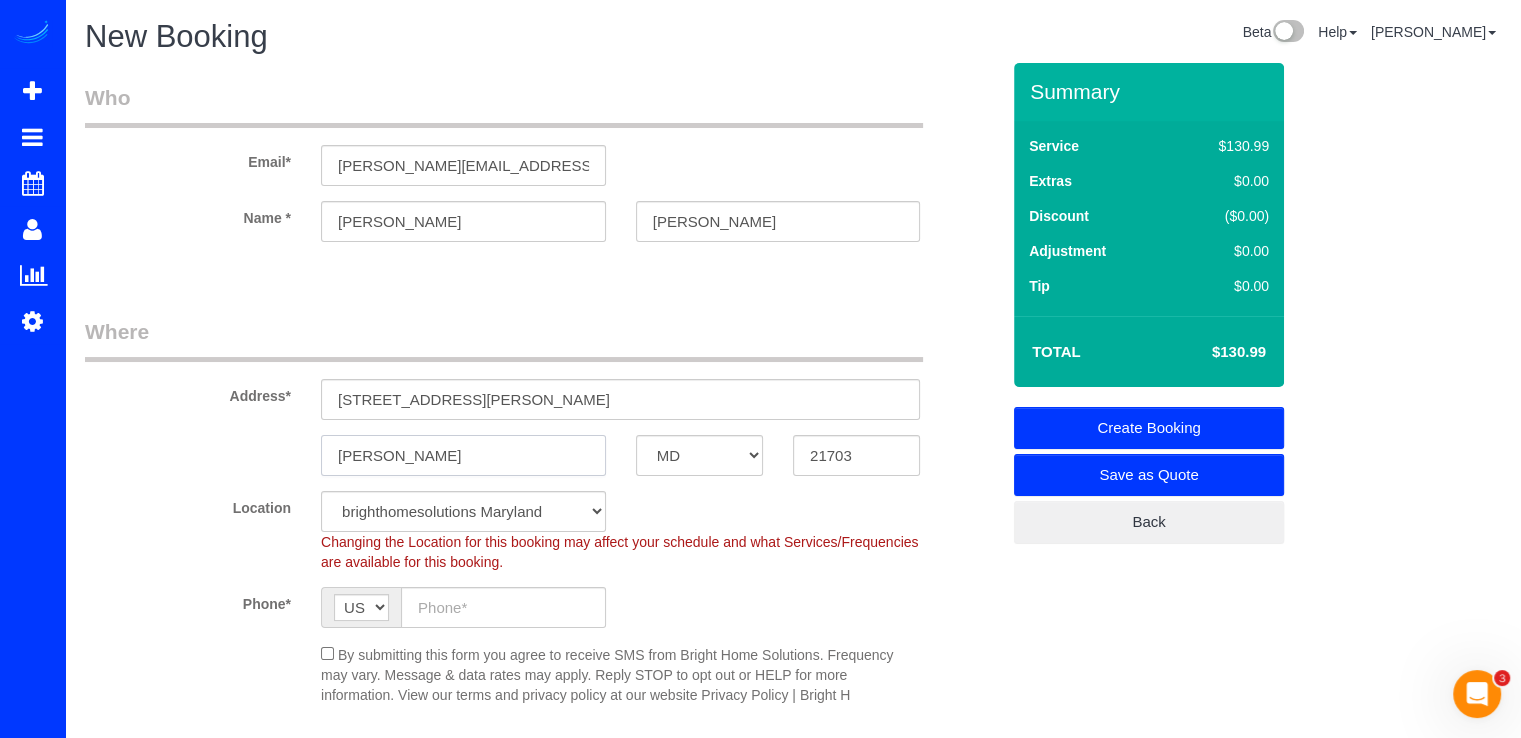 type on "Frederick" 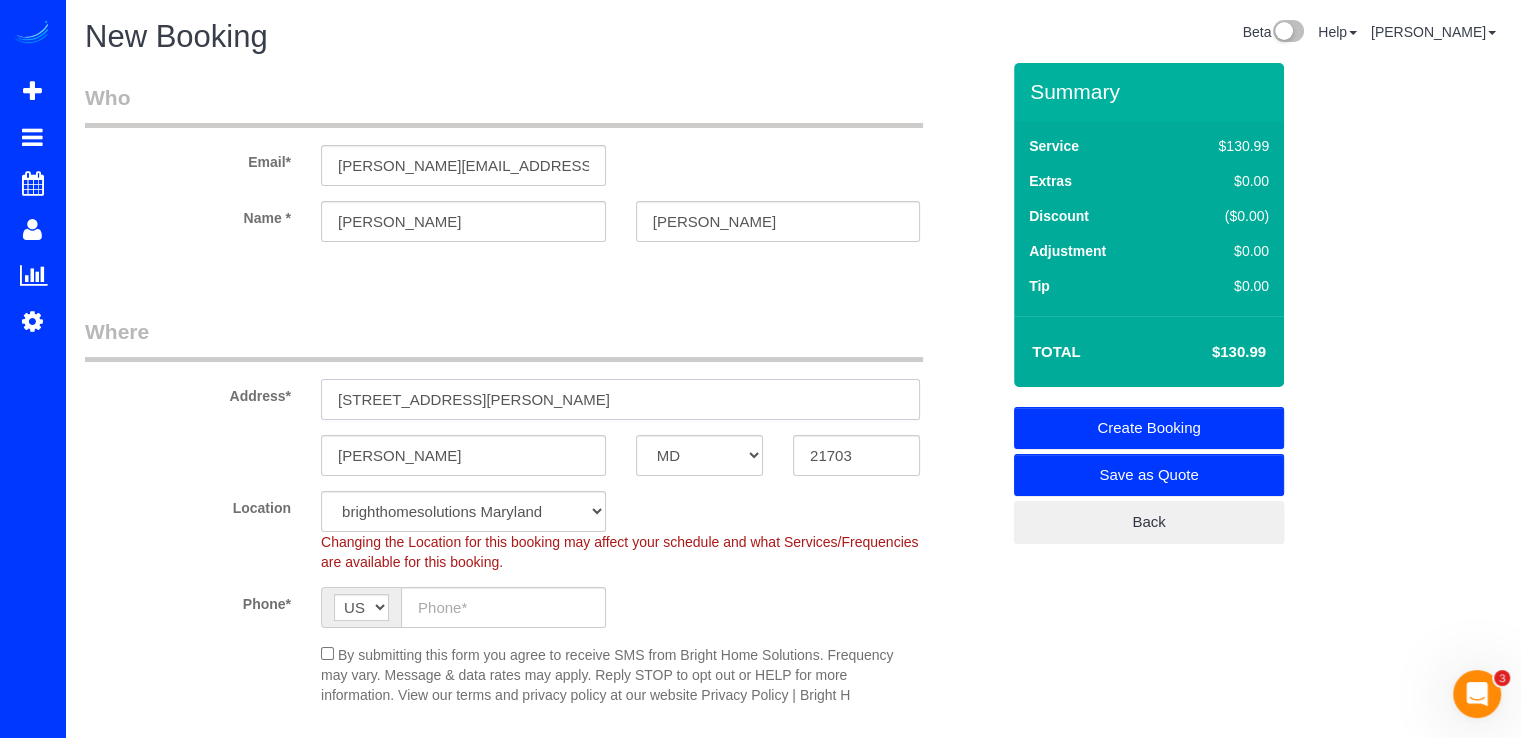 drag, startPoint x: 656, startPoint y: 395, endPoint x: 494, endPoint y: 396, distance: 162.00308 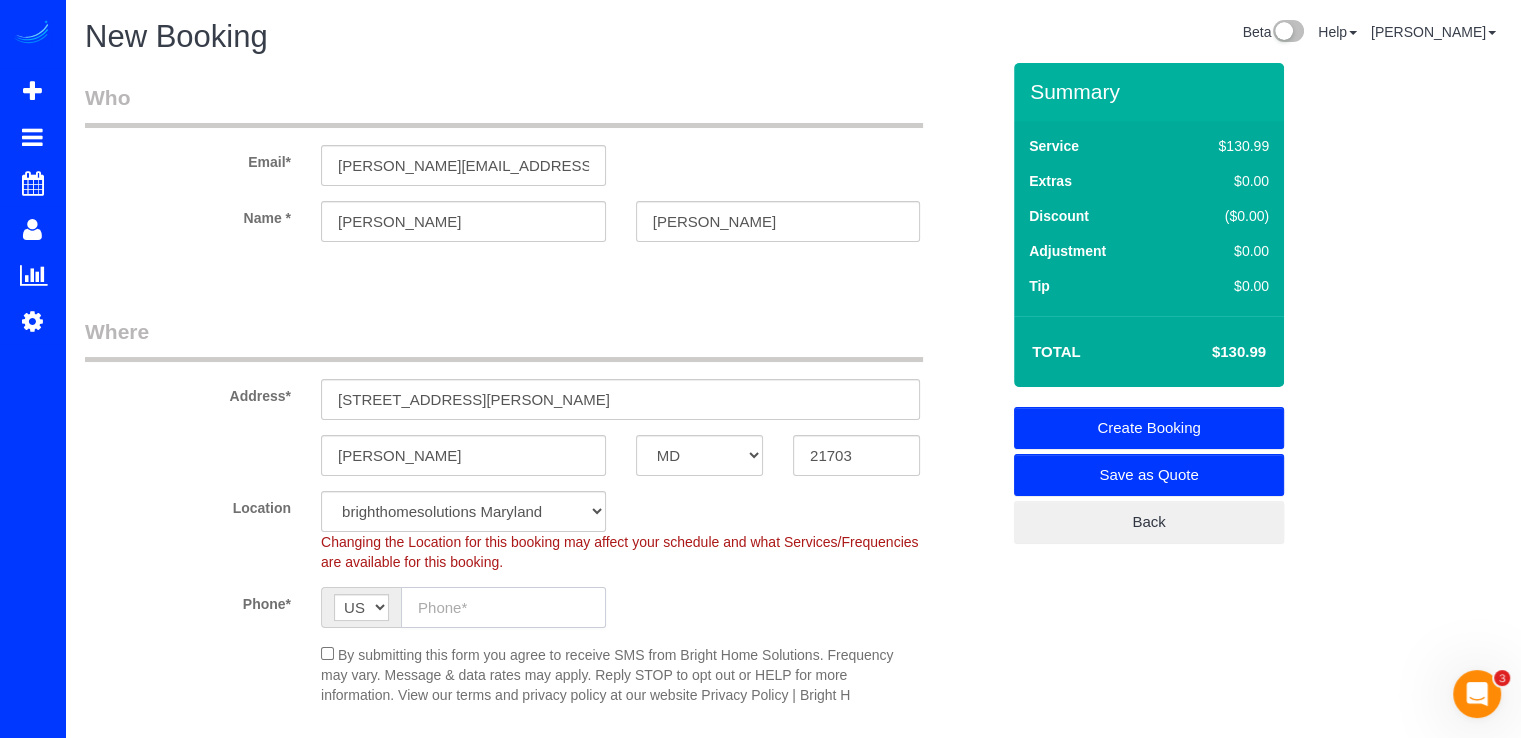 click 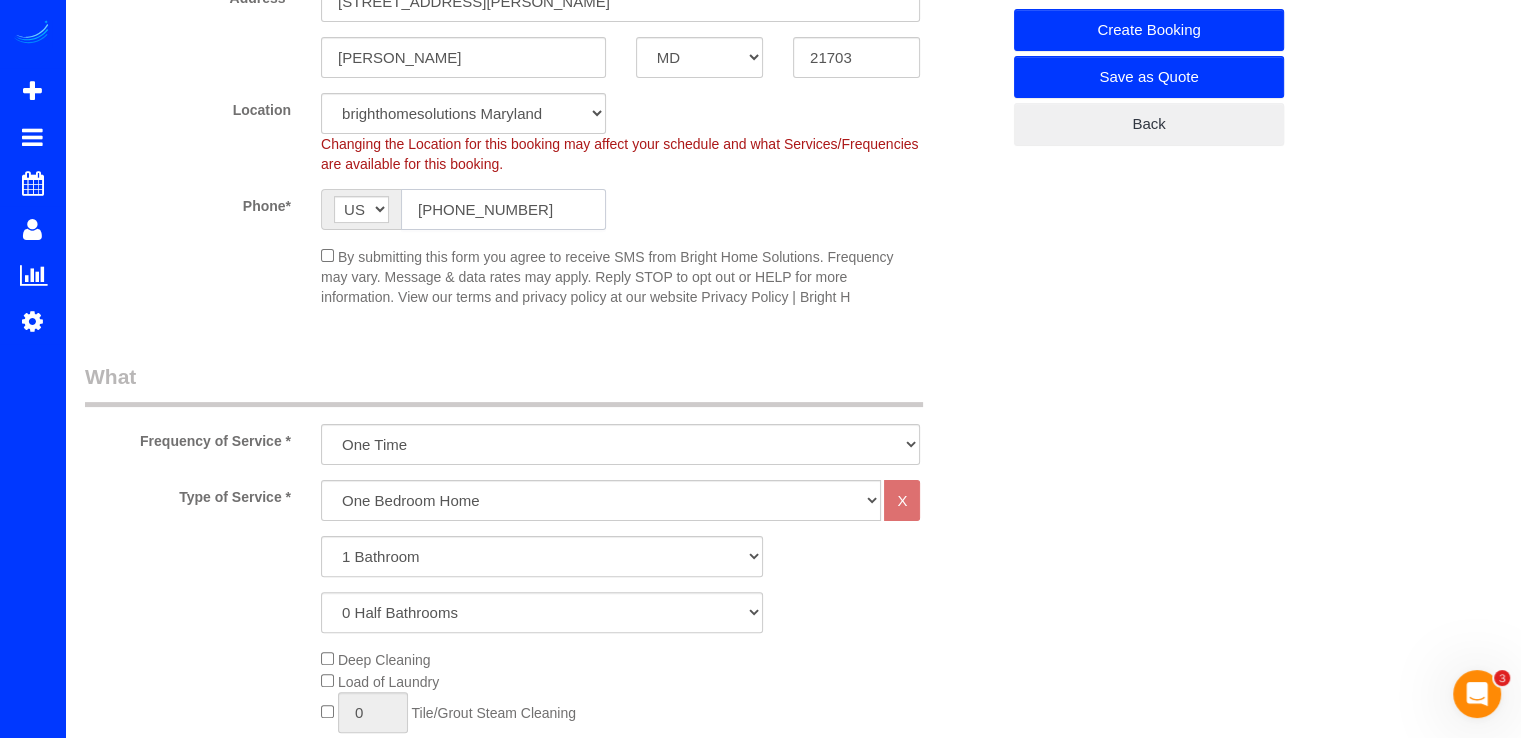 scroll, scrollTop: 400, scrollLeft: 0, axis: vertical 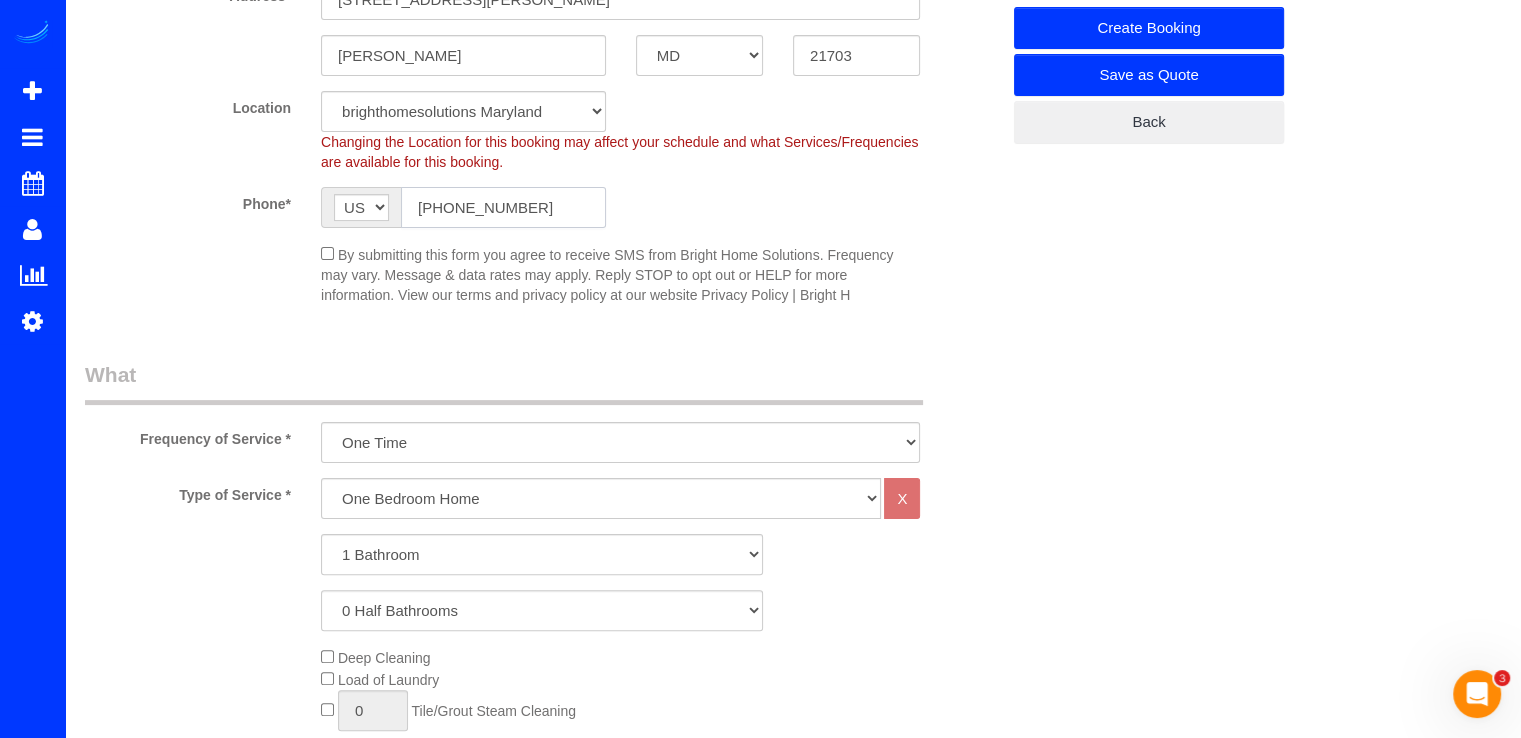 type on "(571) 657-2840" 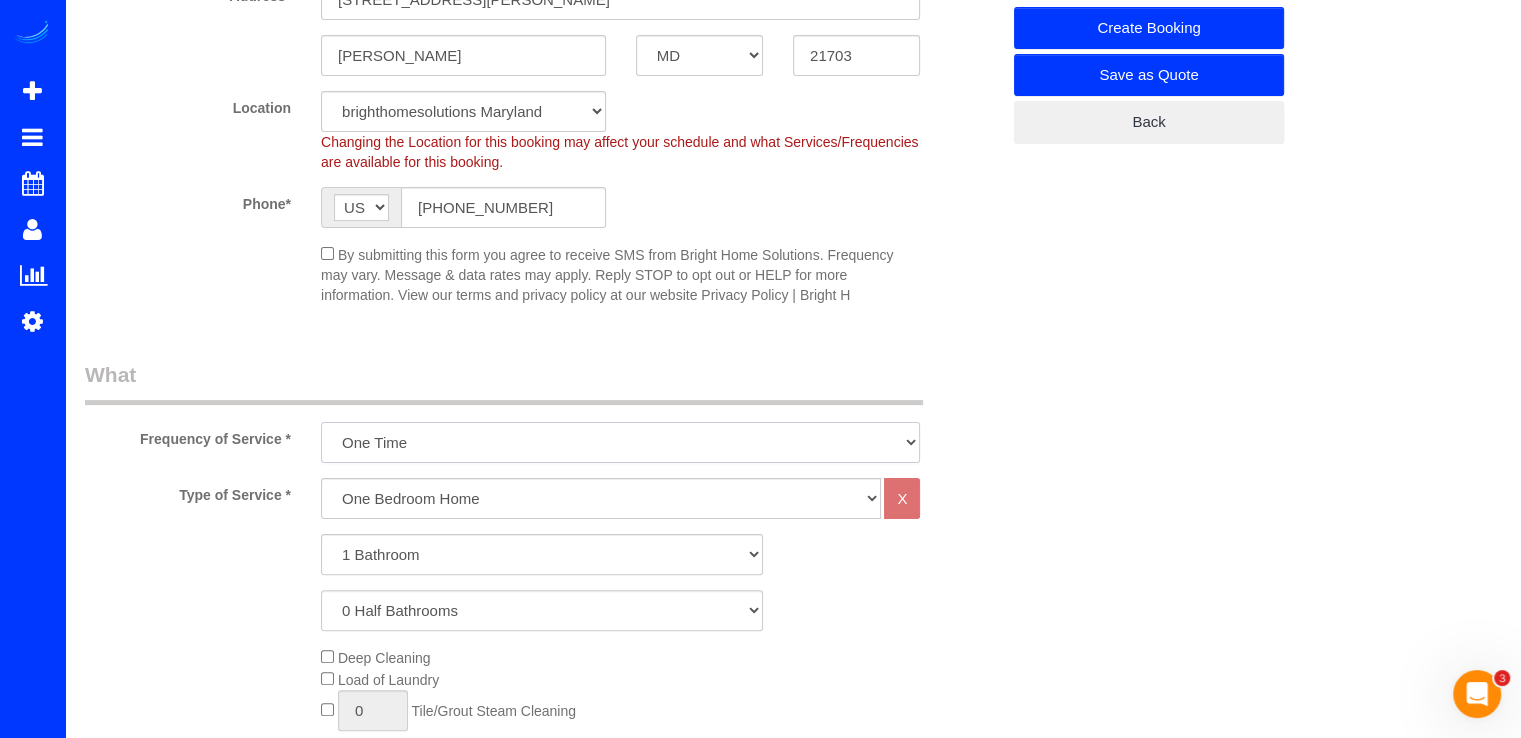 click on "Every Three Months triweekly -15% off - 15.00% Biweekly -20% off - 20.00% Monthly -10% off - 10.00% One Time Weekly -30% OFF - 30.00%" at bounding box center [620, 442] 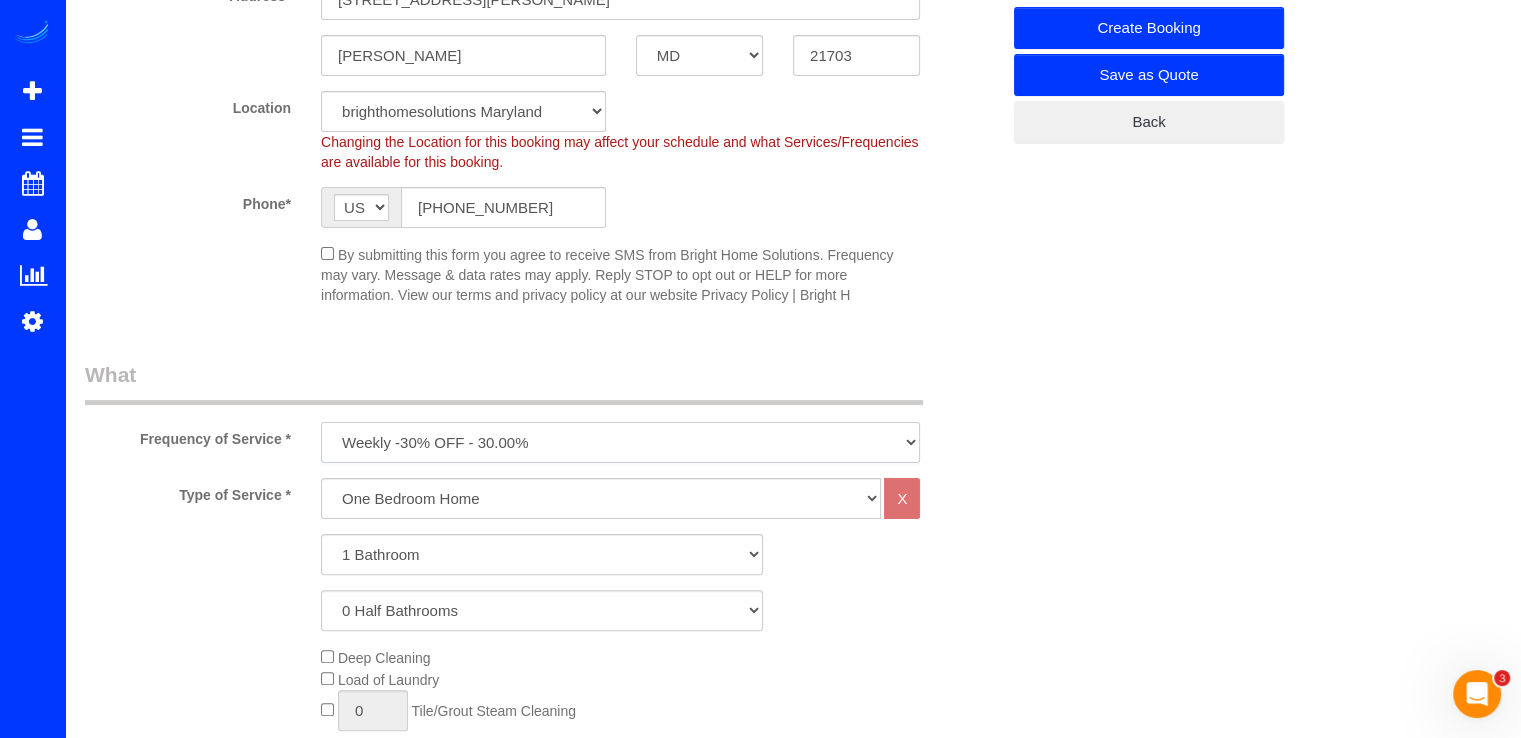 click on "Every Three Months triweekly -15% off - 15.00% Biweekly -20% off - 20.00% Monthly -10% off - 10.00% One Time Weekly -30% OFF - 30.00%" at bounding box center [620, 442] 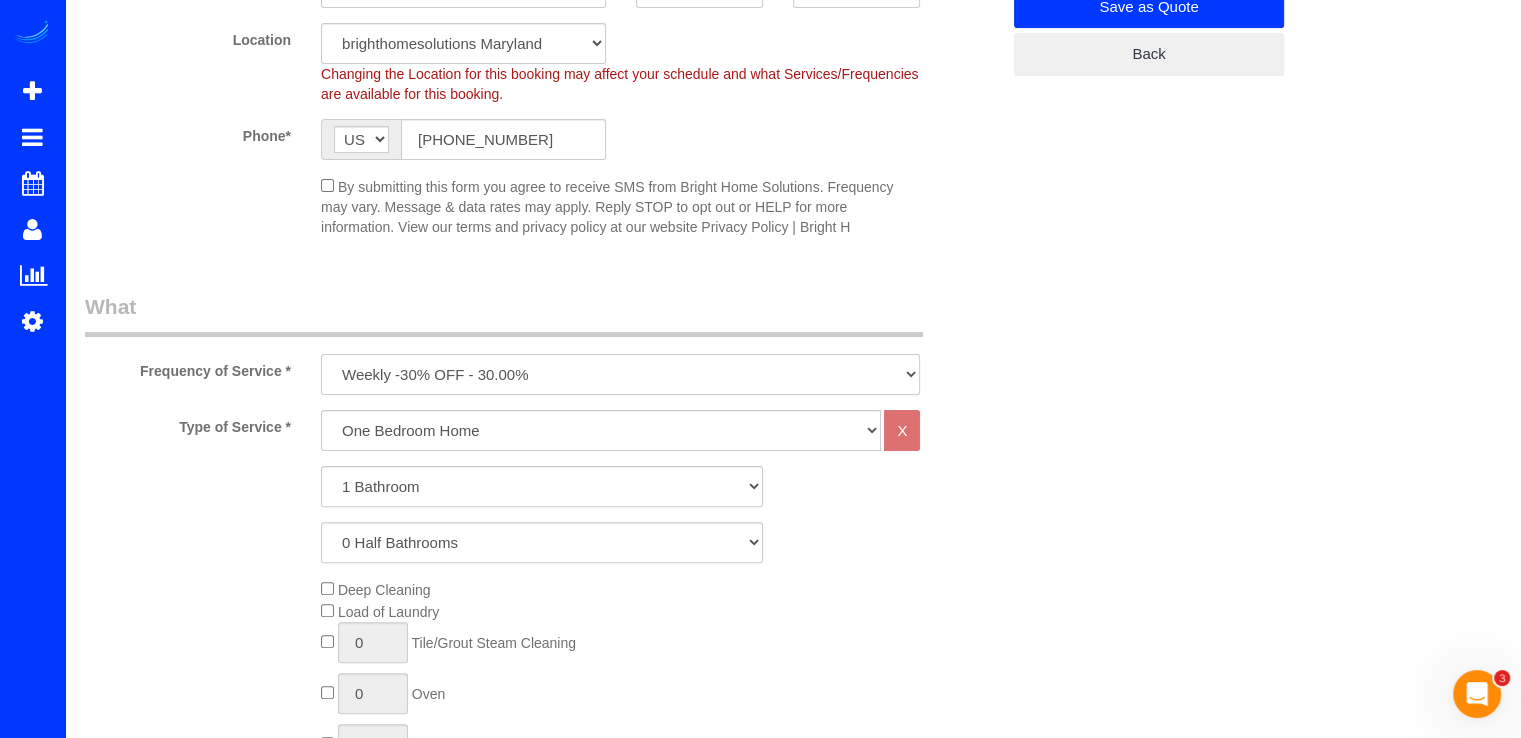 scroll, scrollTop: 500, scrollLeft: 0, axis: vertical 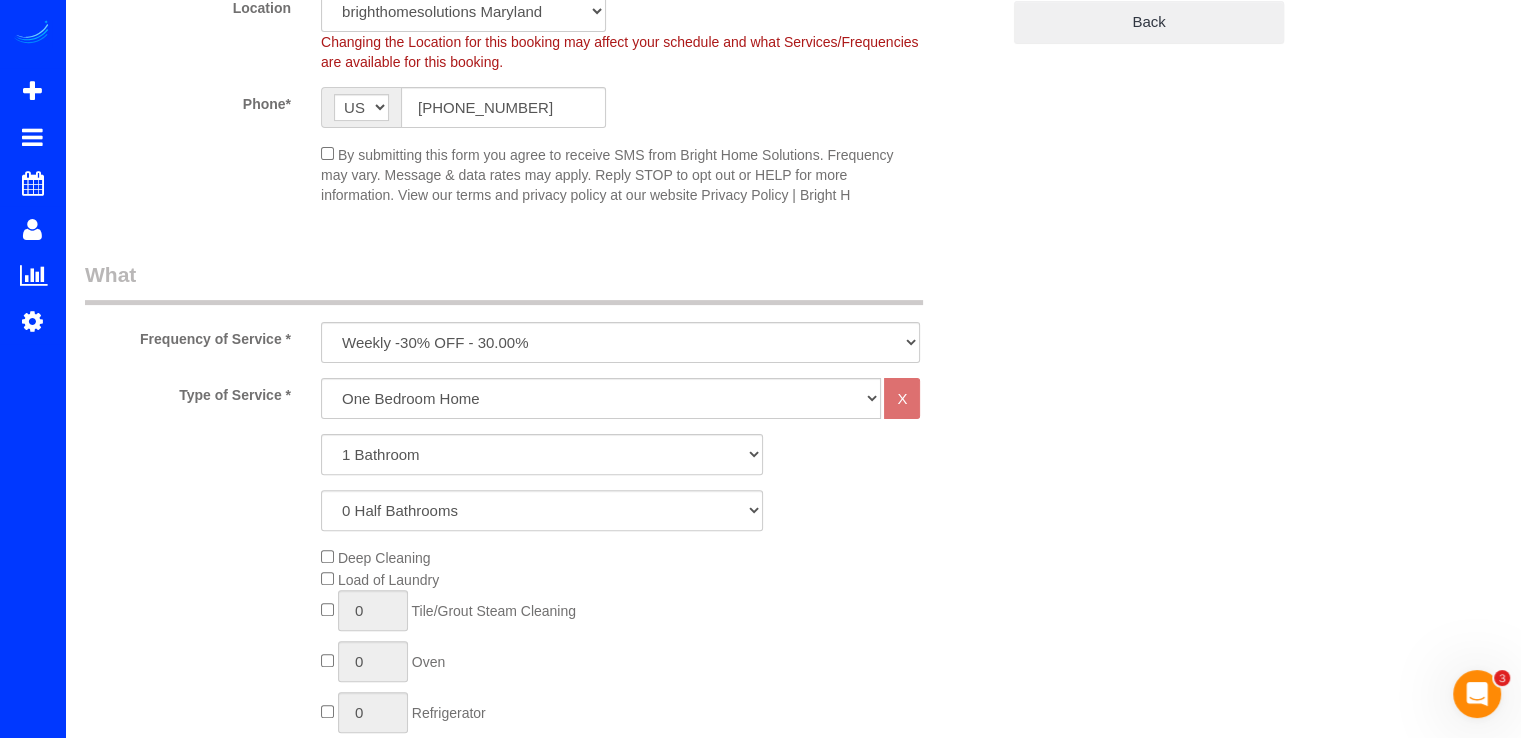 click on "Type of Service *
One Bedroom Home Two Bedroom Home Three Bedroom Home Four Bedroom Home Five Bedroom Home Six Bedroom Home COMMERCIAL FACILITY Trash Removal Service Seven Bedroom Home Eight Bedrooms Nine Bedrooms Ten Bedrooms Office Cleaning Garage Cleaning CARPET SHAMPOO Post-construction Cleaning Exterior Windows Cleaning
X
1 Bathroom
2 Bathrooms
3 Bathrooms
4 Bathrooms
5 Bathrooms
6 Bathrooms
7 Bathrooms" 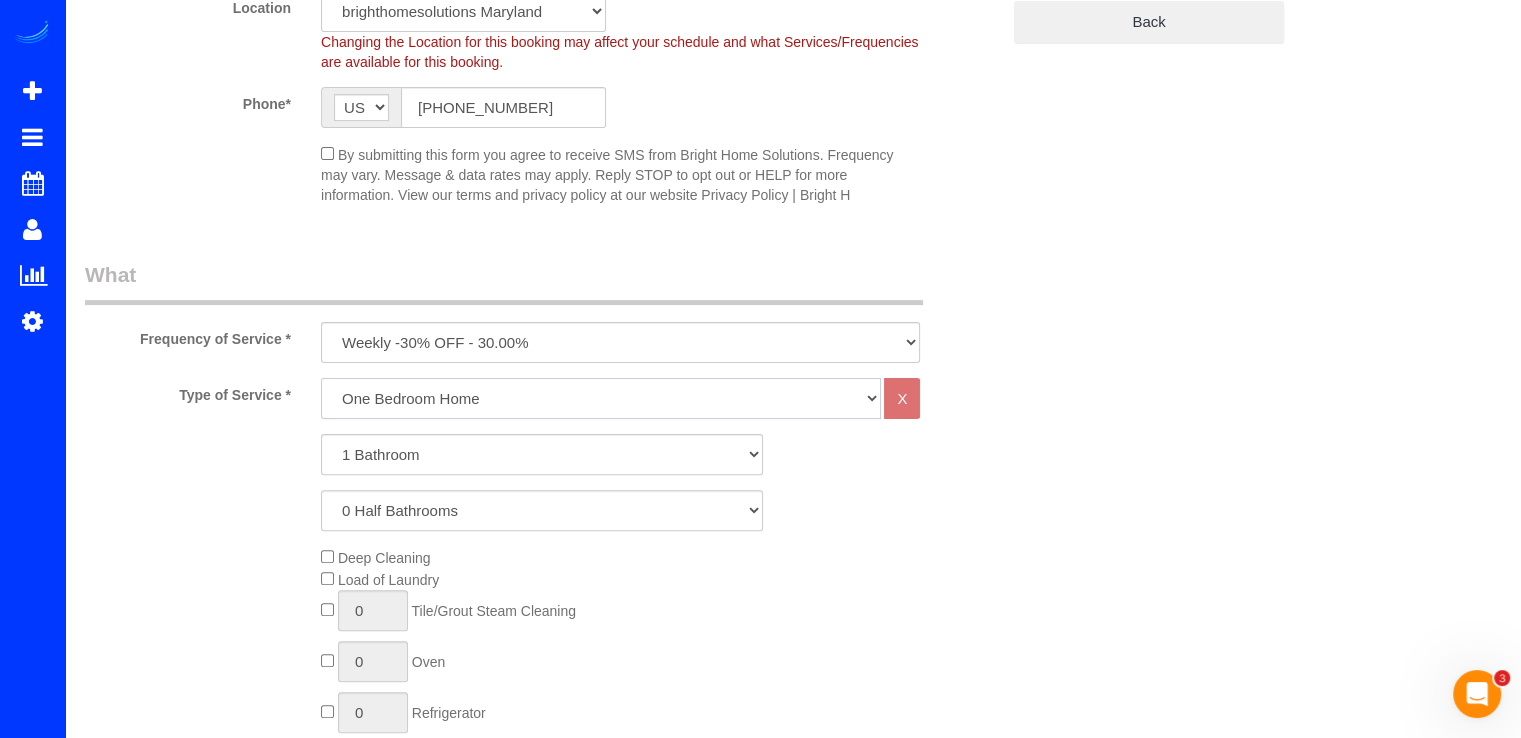 click on "One Bedroom Home Two Bedroom Home Three Bedroom Home Four Bedroom Home Five Bedroom Home Six Bedroom Home COMMERCIAL FACILITY Trash Removal Service Seven Bedroom Home Eight Bedrooms Nine Bedrooms Ten Bedrooms Office Cleaning Garage Cleaning CARPET SHAMPOO Post-construction Cleaning Exterior Windows Cleaning" 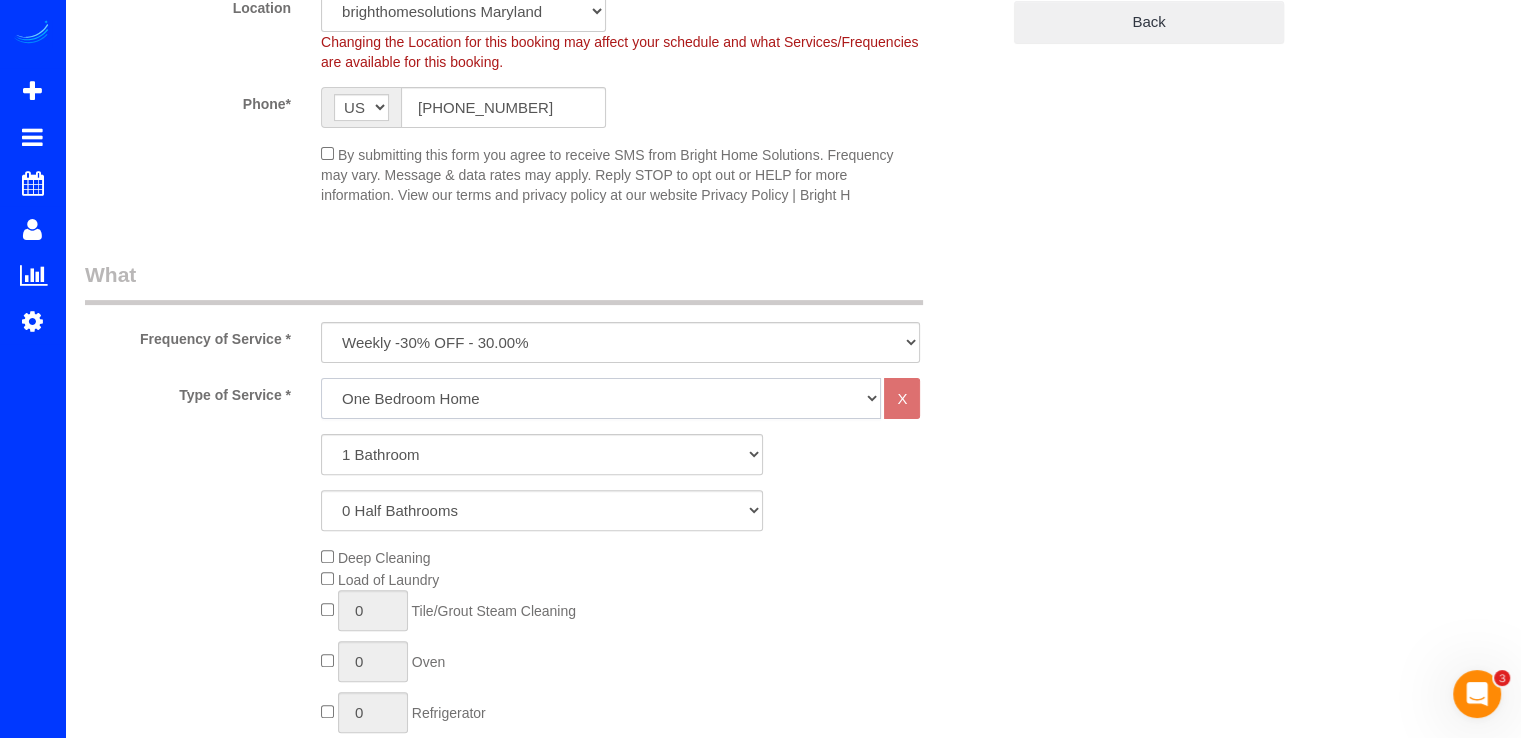 select on "32" 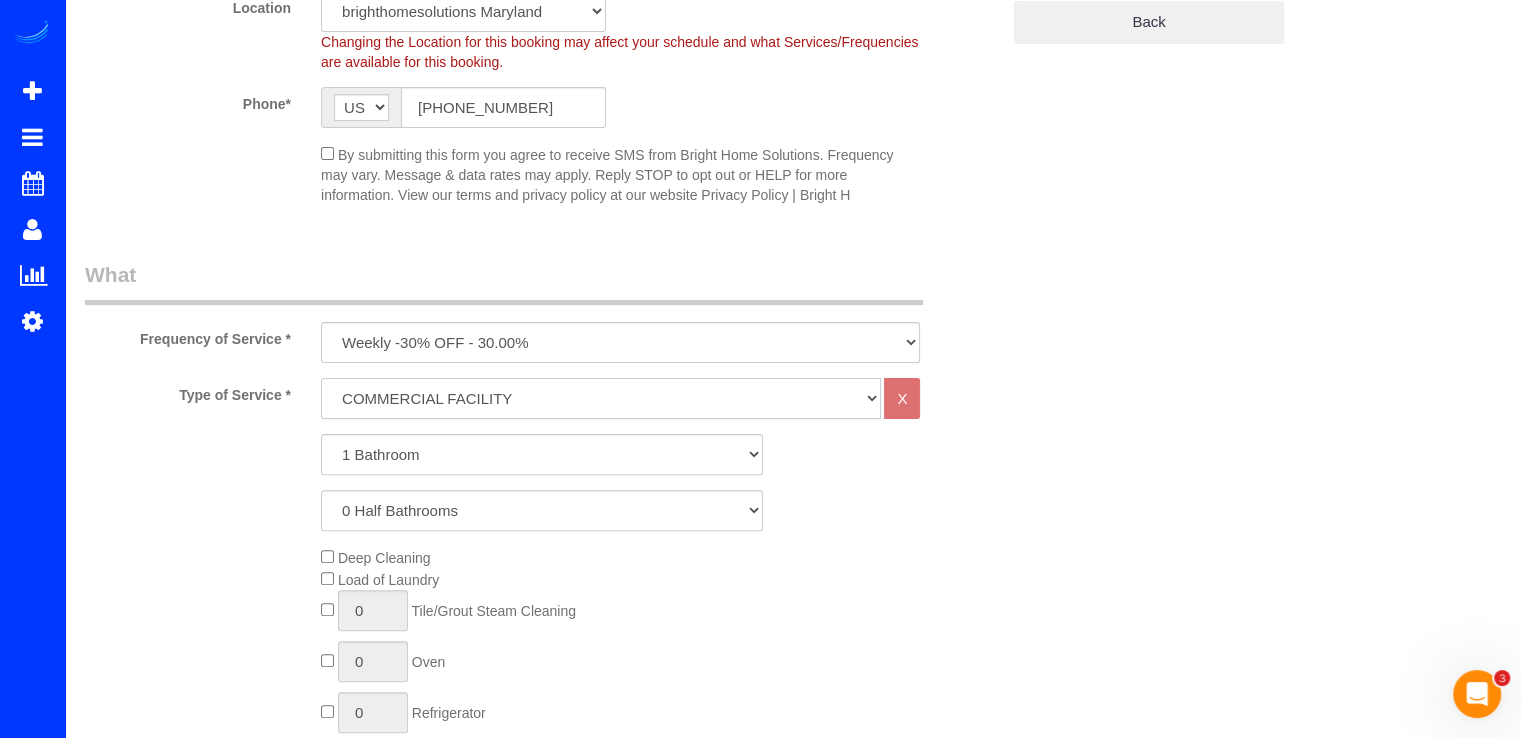 click on "One Bedroom Home Two Bedroom Home Three Bedroom Home Four Bedroom Home Five Bedroom Home Six Bedroom Home COMMERCIAL FACILITY Trash Removal Service Seven Bedroom Home Eight Bedrooms Nine Bedrooms Ten Bedrooms Office Cleaning Garage Cleaning CARPET SHAMPOO Post-construction Cleaning Exterior Windows Cleaning" 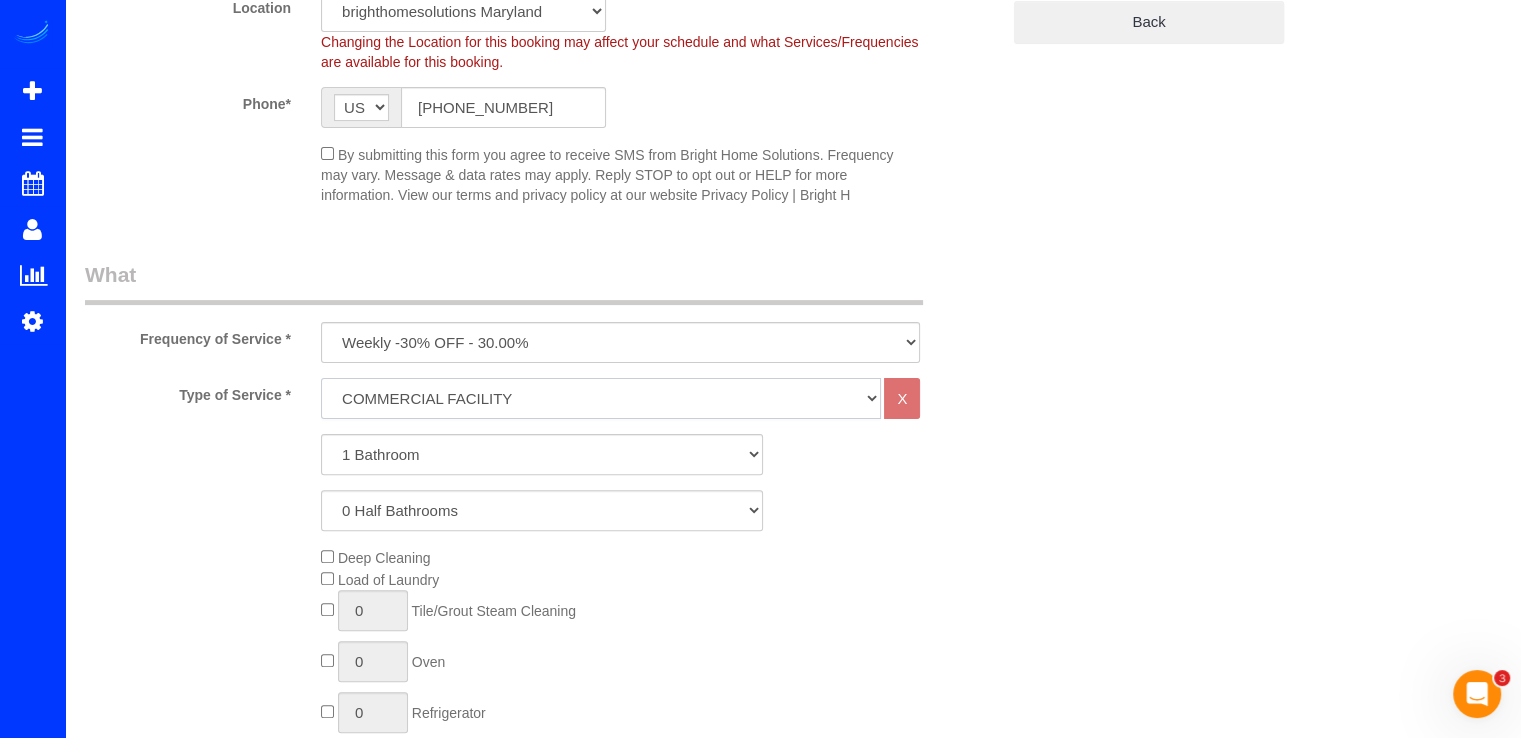 select on "1" 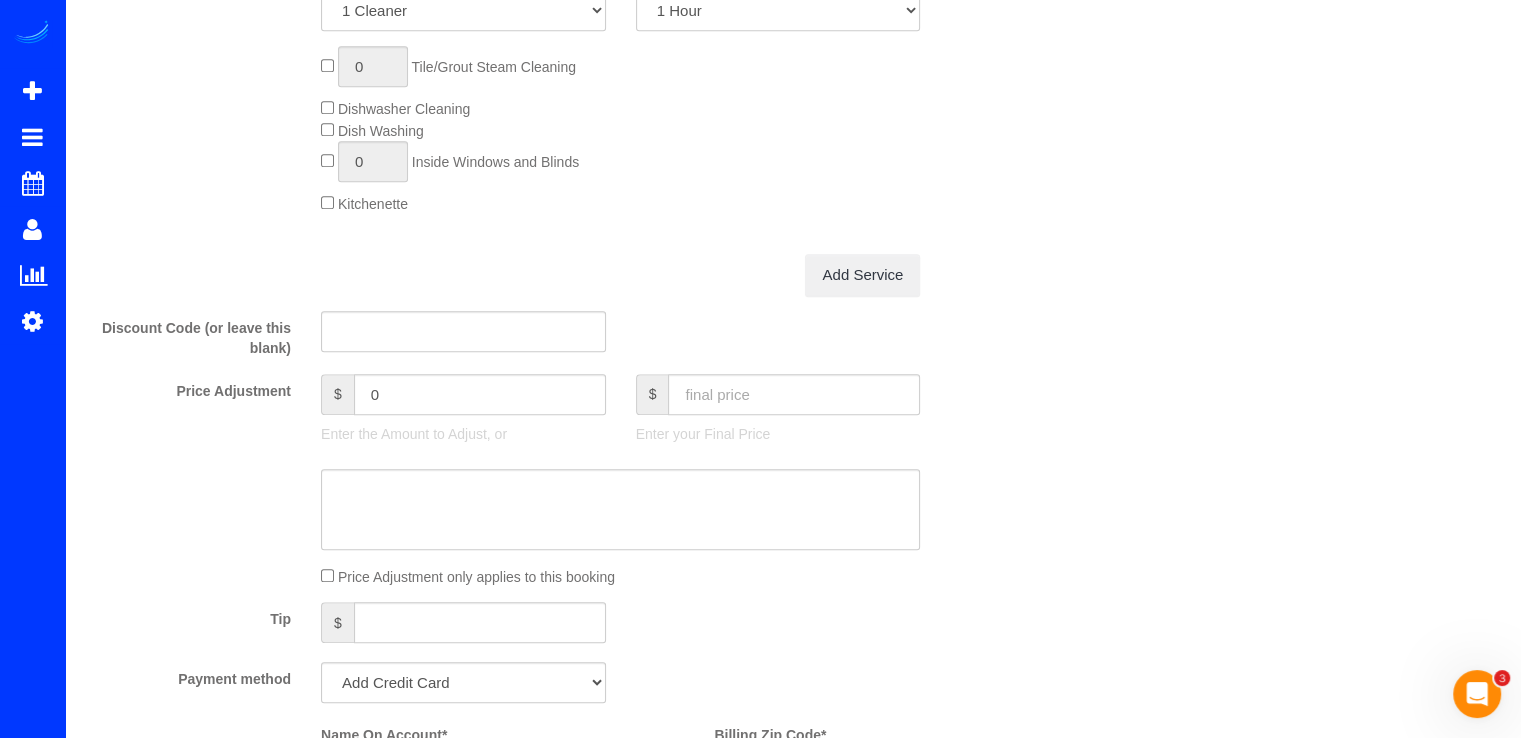 scroll, scrollTop: 1200, scrollLeft: 0, axis: vertical 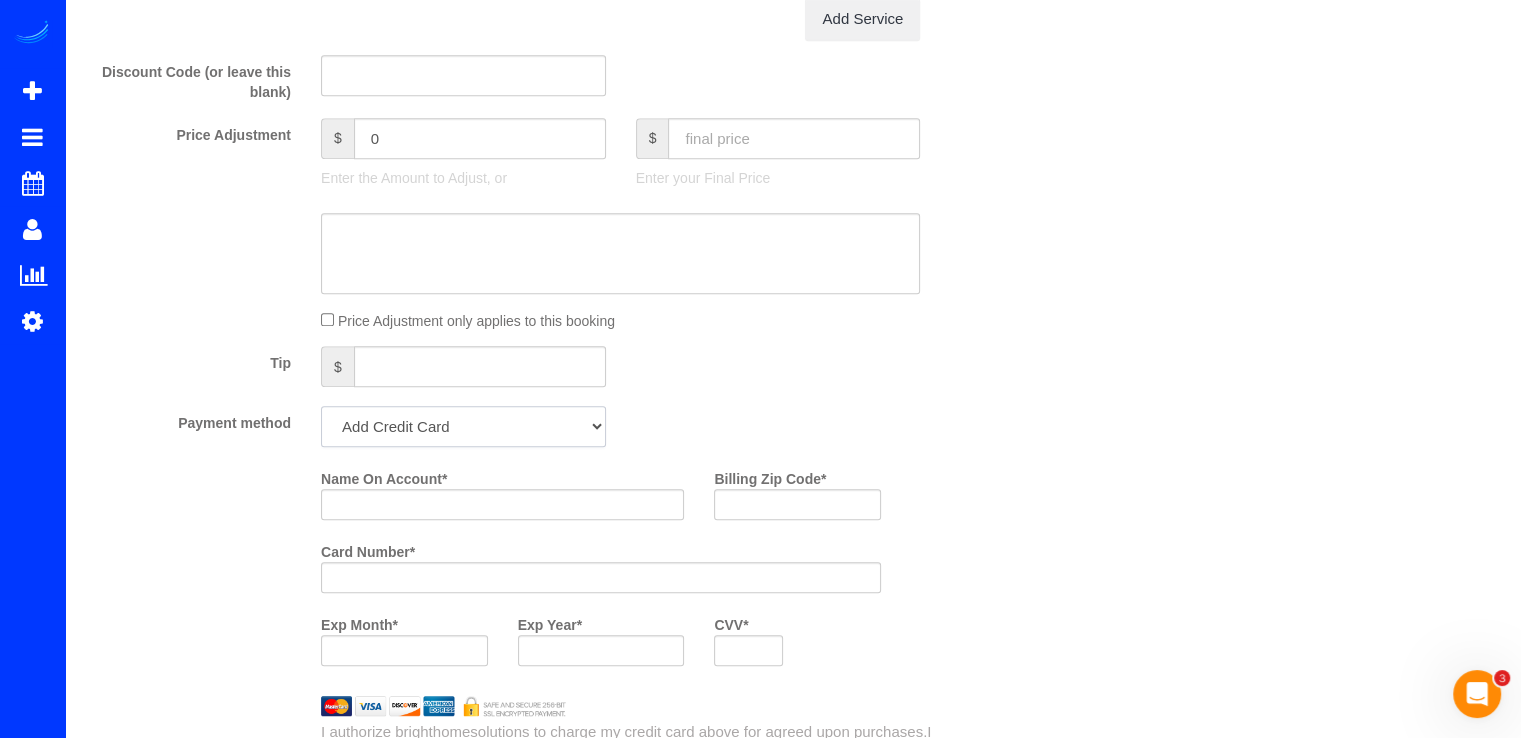 click on "Add Credit Card Cash Check Paypal" 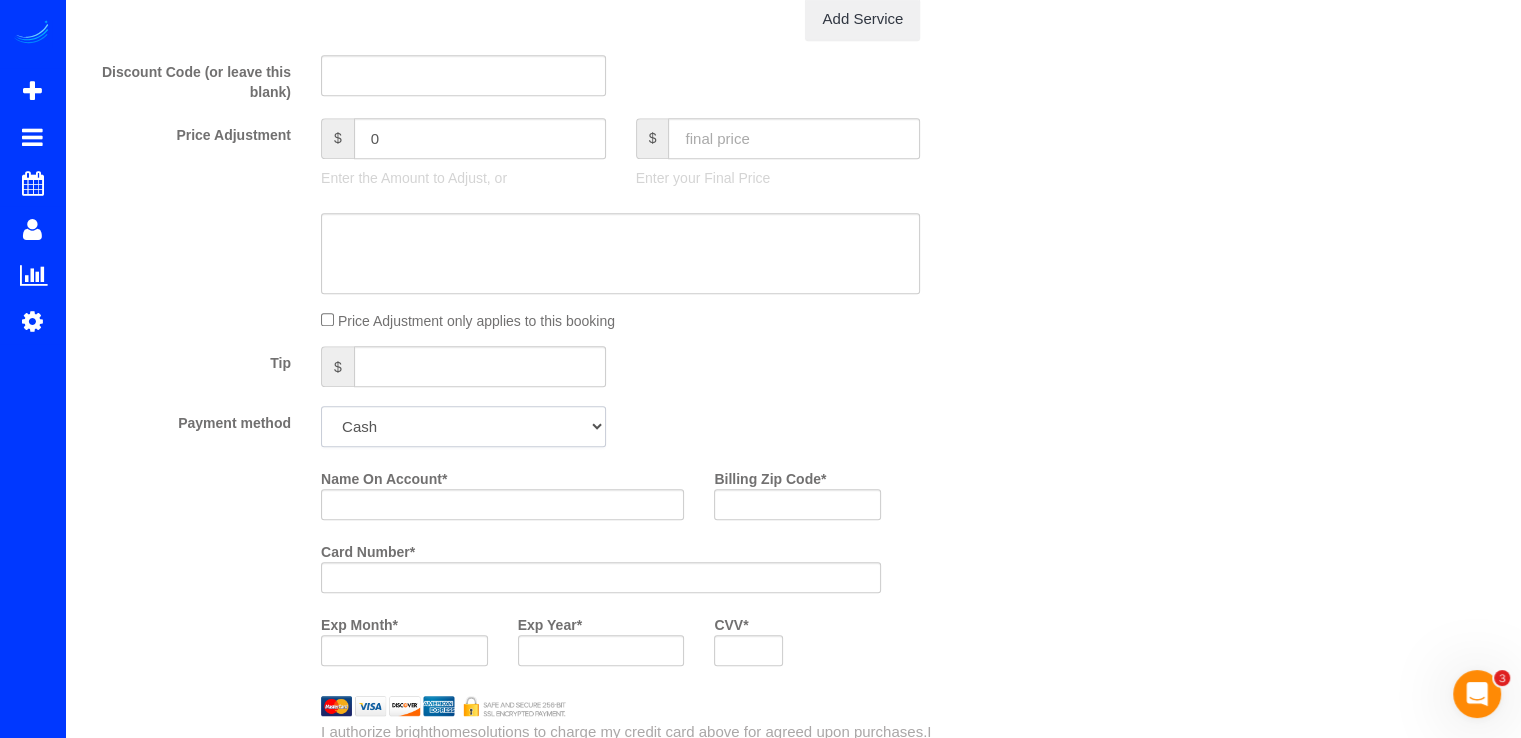click on "Add Credit Card Cash Check Paypal" 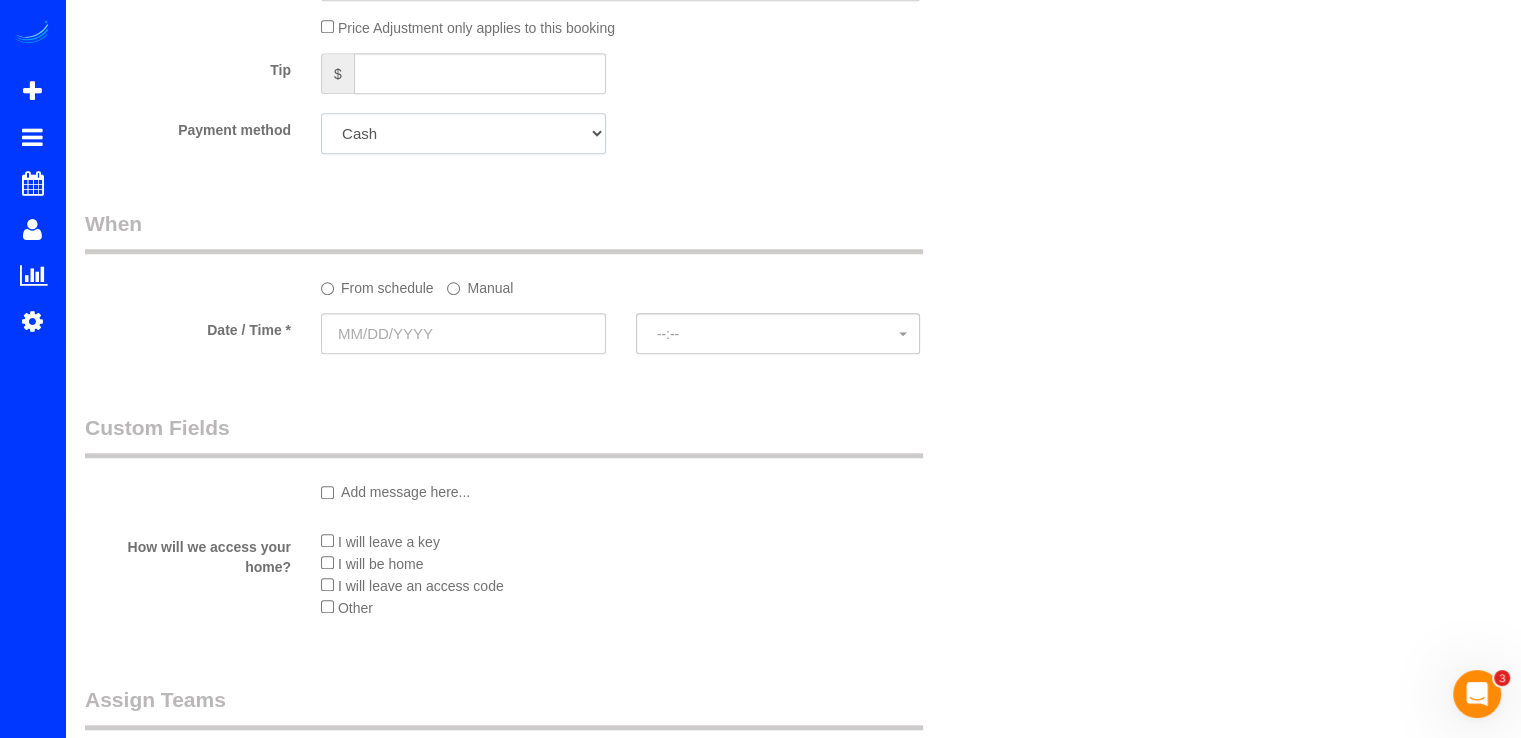 scroll, scrollTop: 1500, scrollLeft: 0, axis: vertical 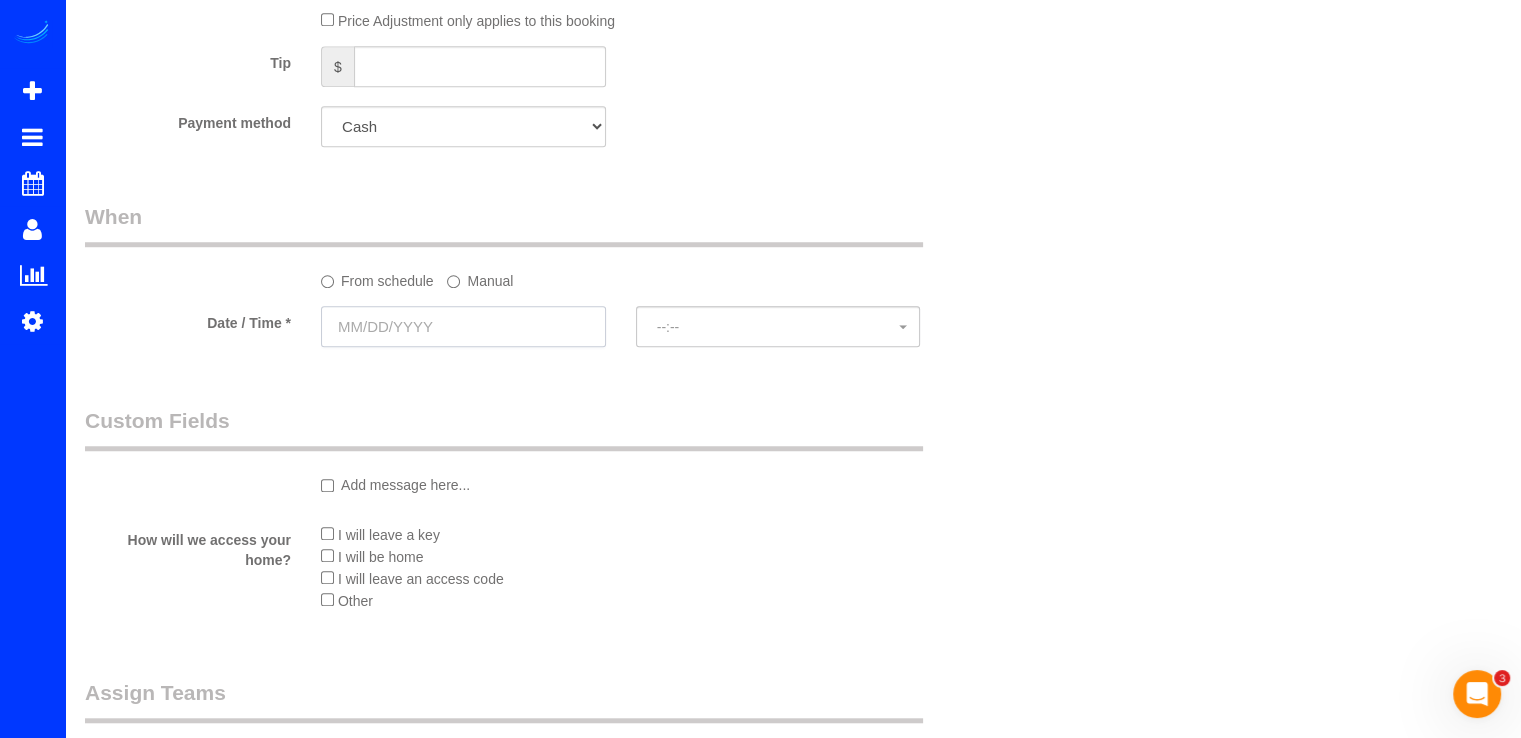 click at bounding box center [463, 326] 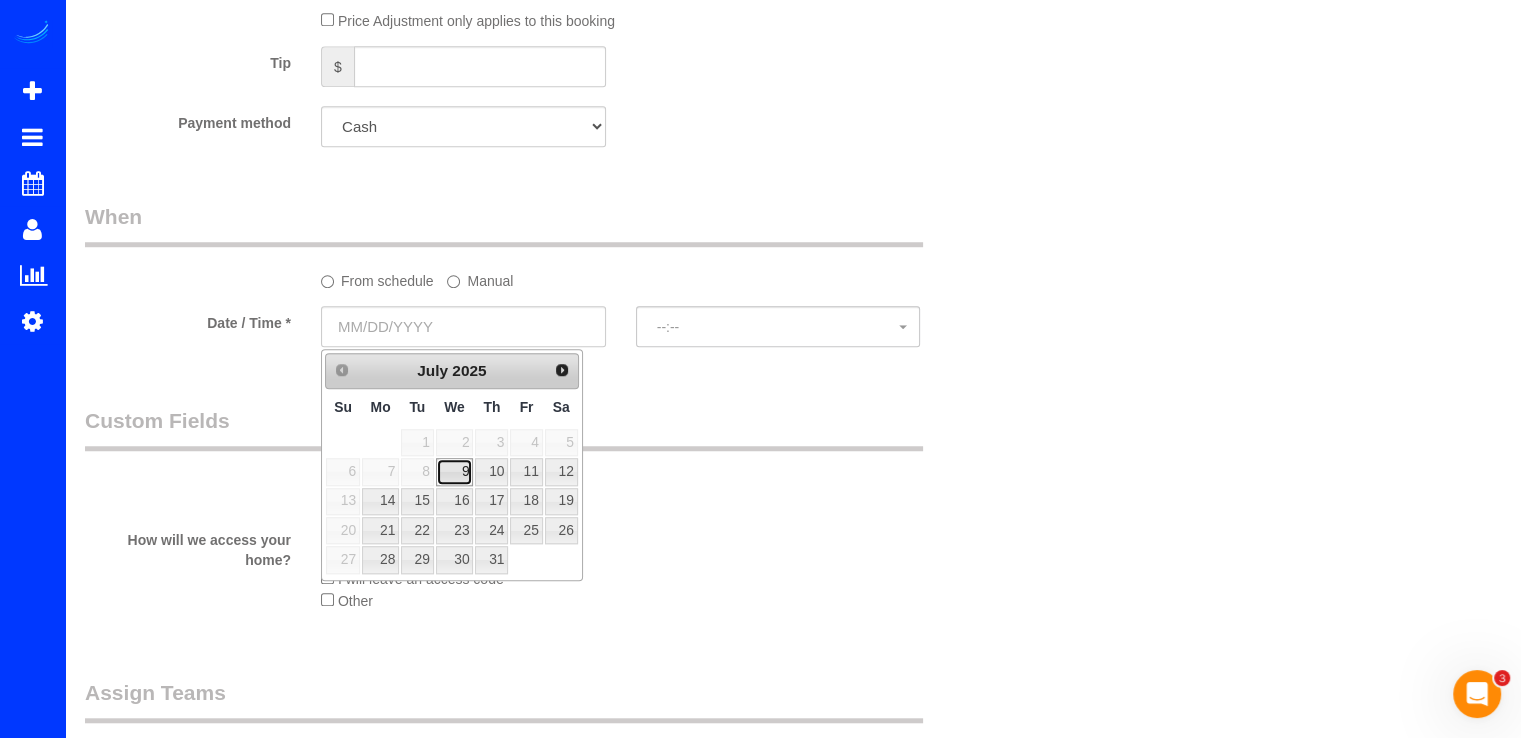 click on "9" at bounding box center [455, 471] 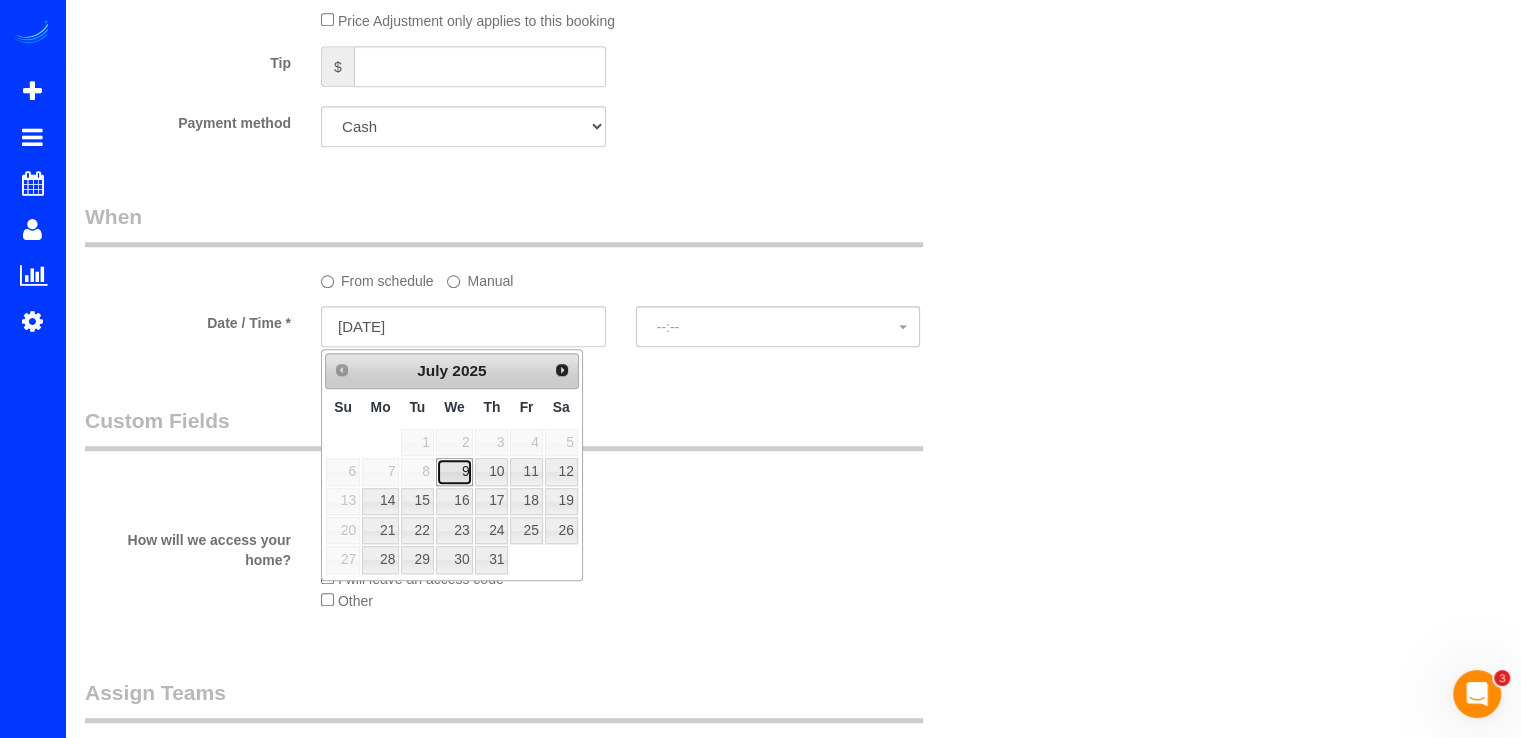select on "spot1" 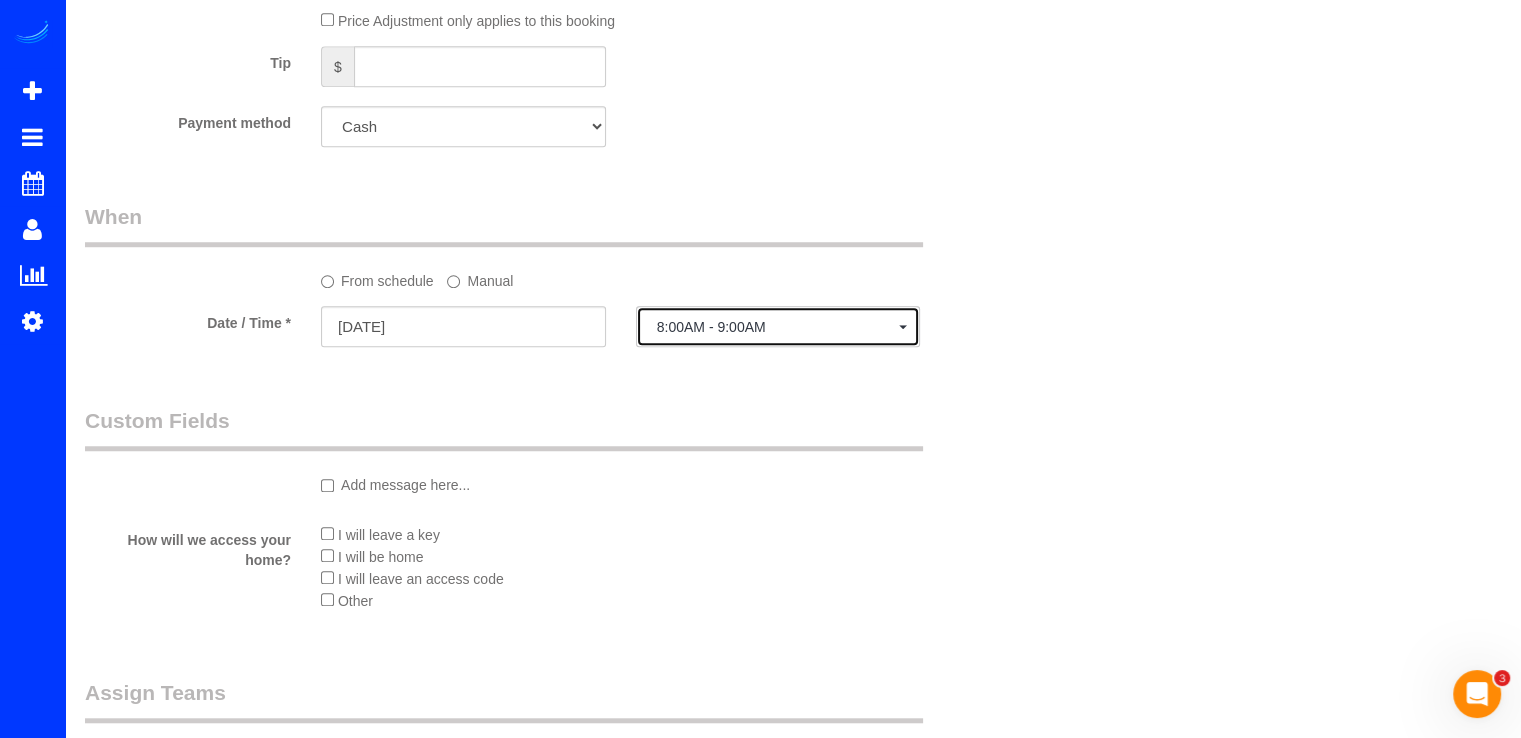 click on "8:00AM - 9:00AM" 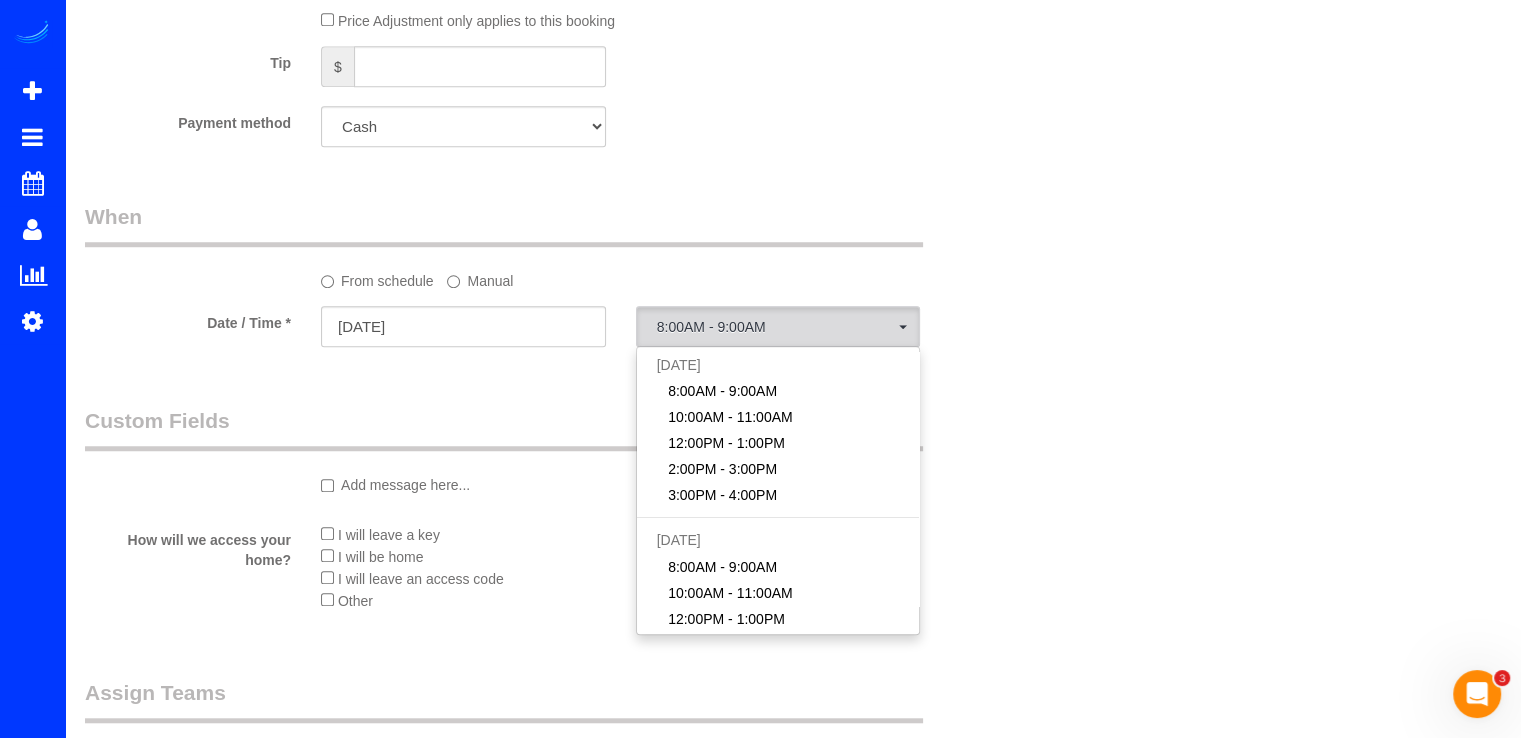 click on "From schedule" 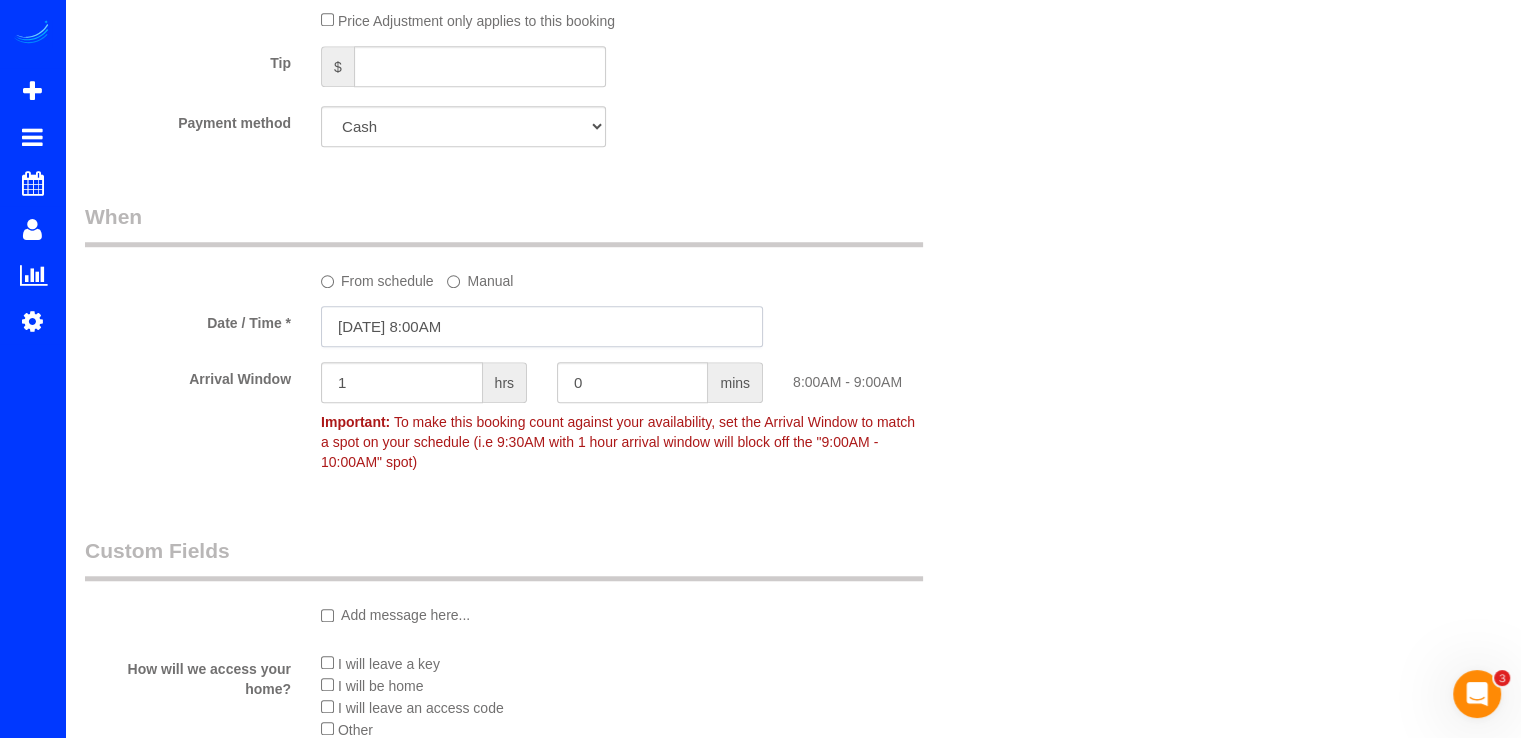 click on "07/09/2025 8:00AM" at bounding box center [542, 326] 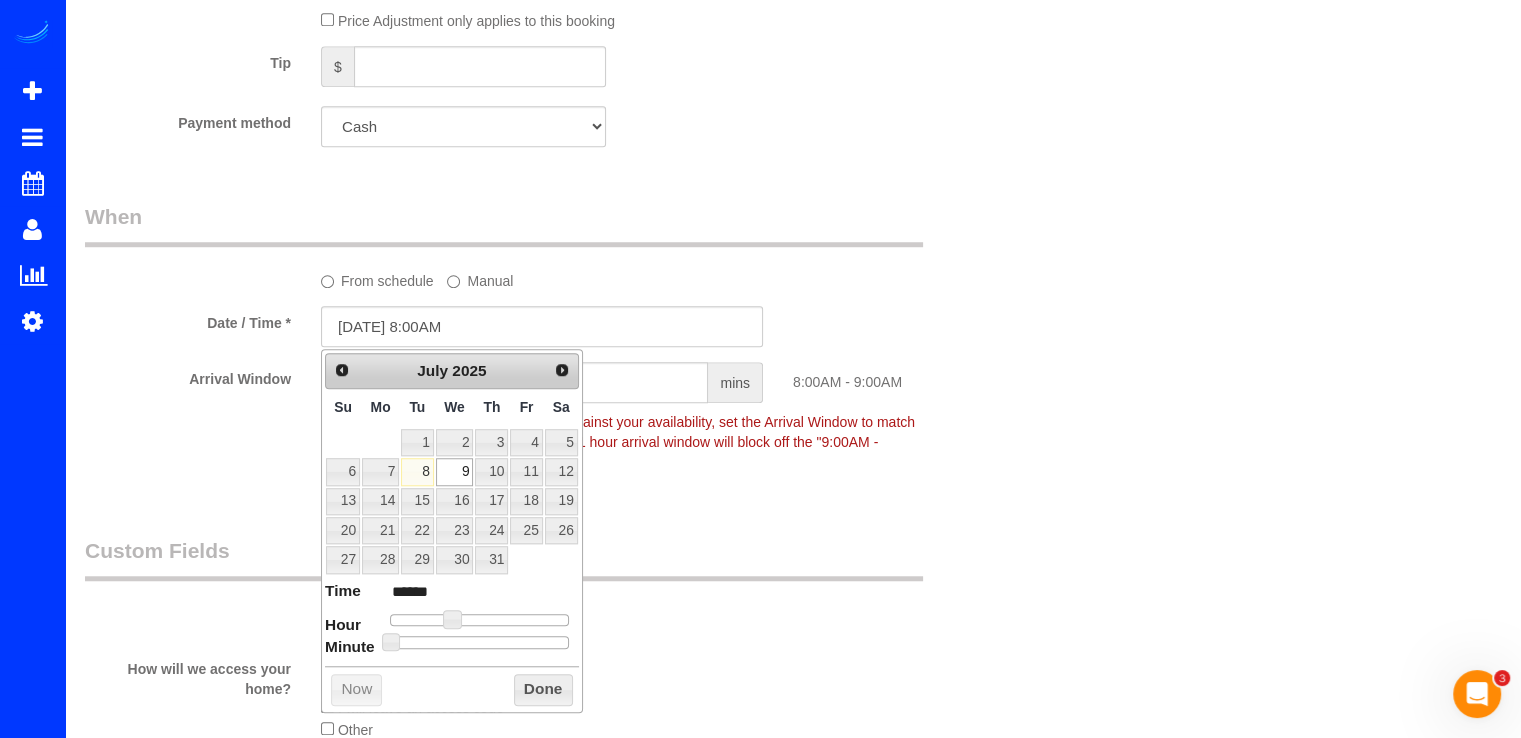 drag, startPoint x: 444, startPoint y: 605, endPoint x: 436, endPoint y: 617, distance: 14.422205 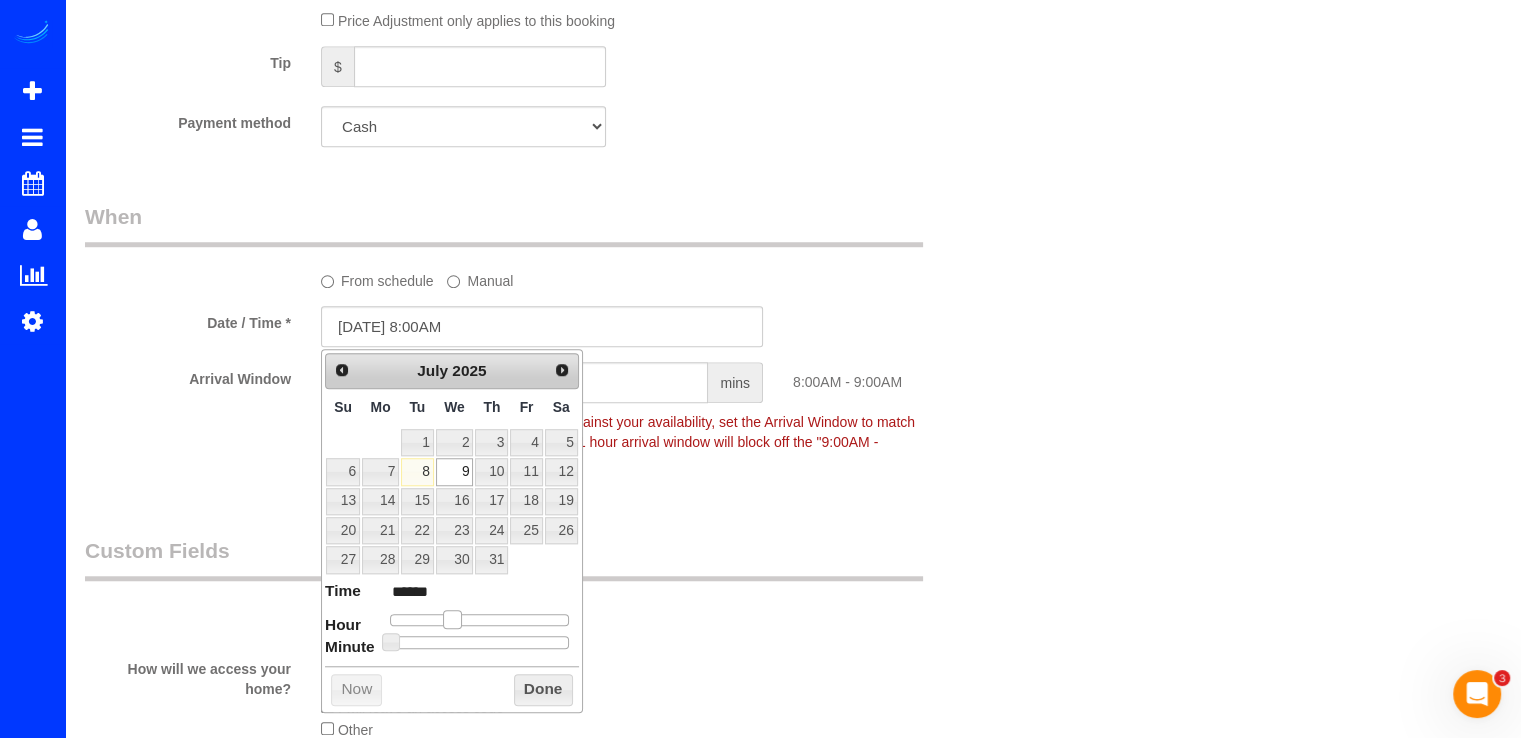 type on "07/09/2025 7:00AM" 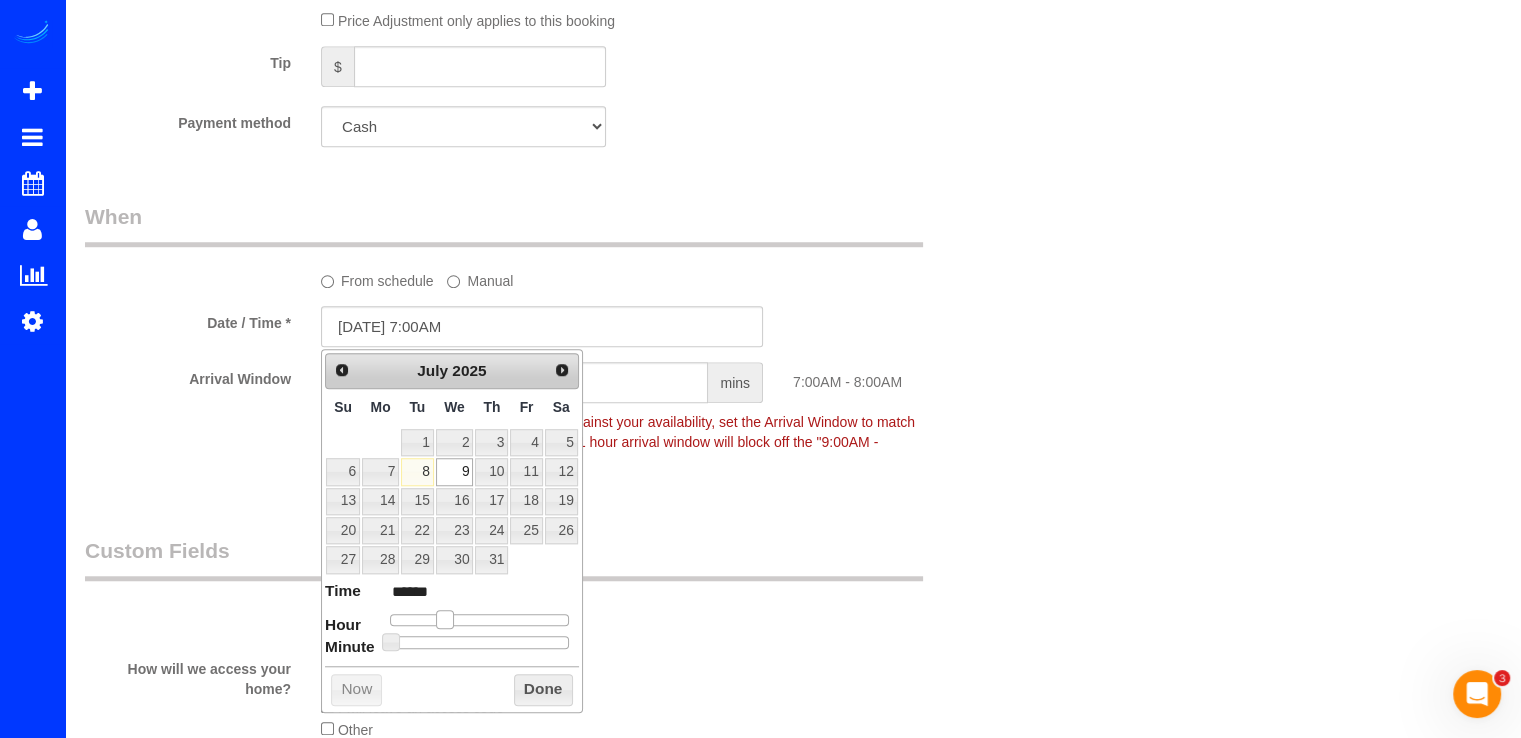 type on "07/09/2025 6:00AM" 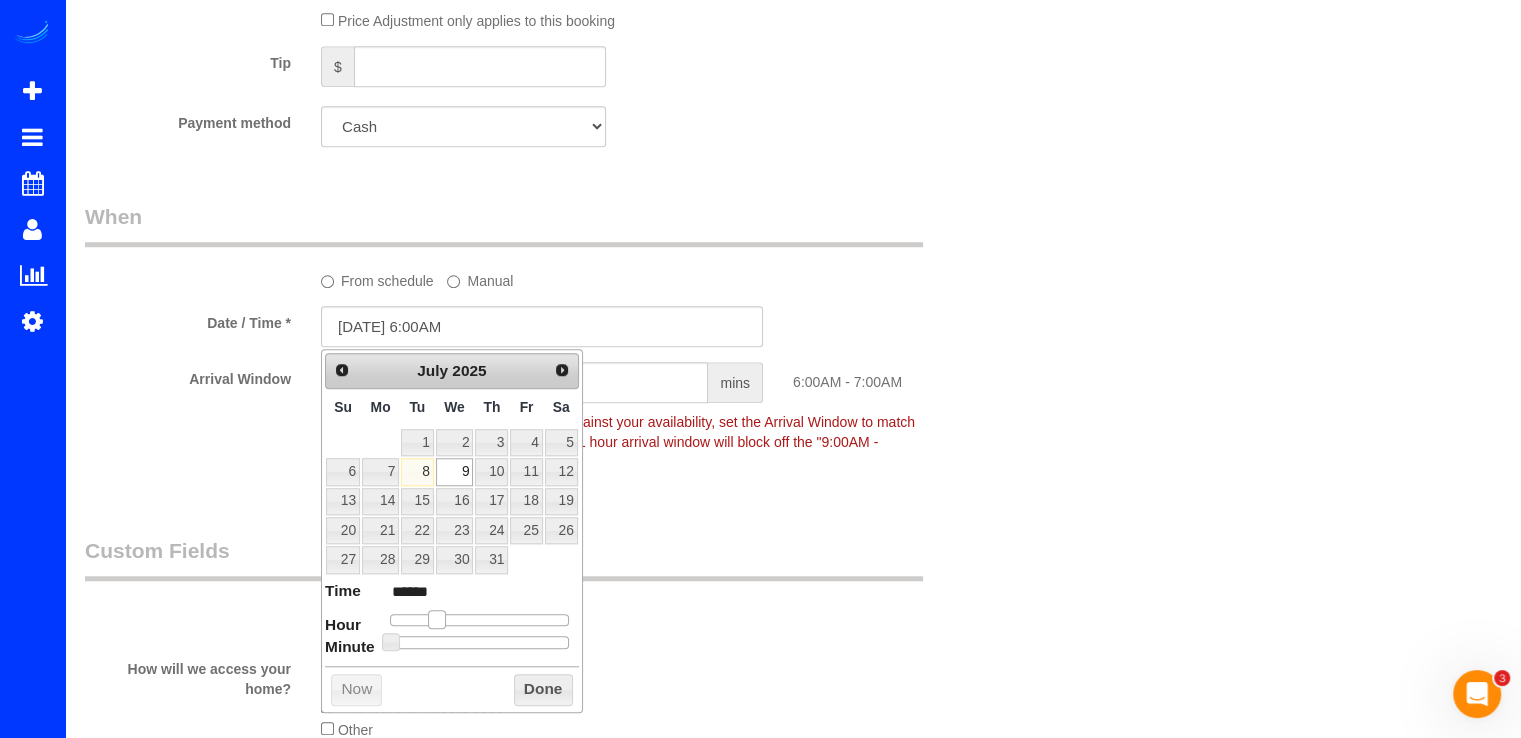 type on "07/09/2025 7:00AM" 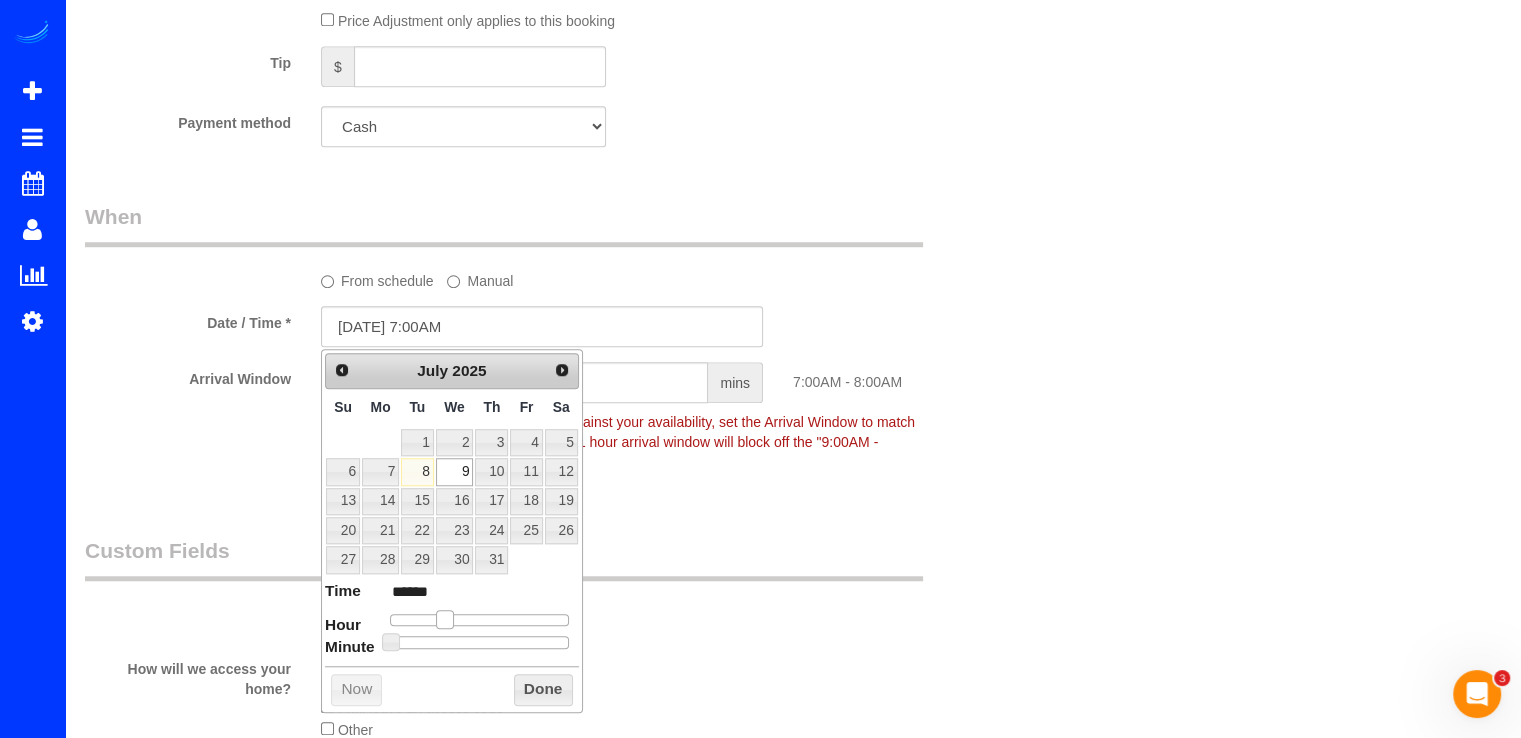 drag, startPoint x: 459, startPoint y: 621, endPoint x: 454, endPoint y: 632, distance: 12.083046 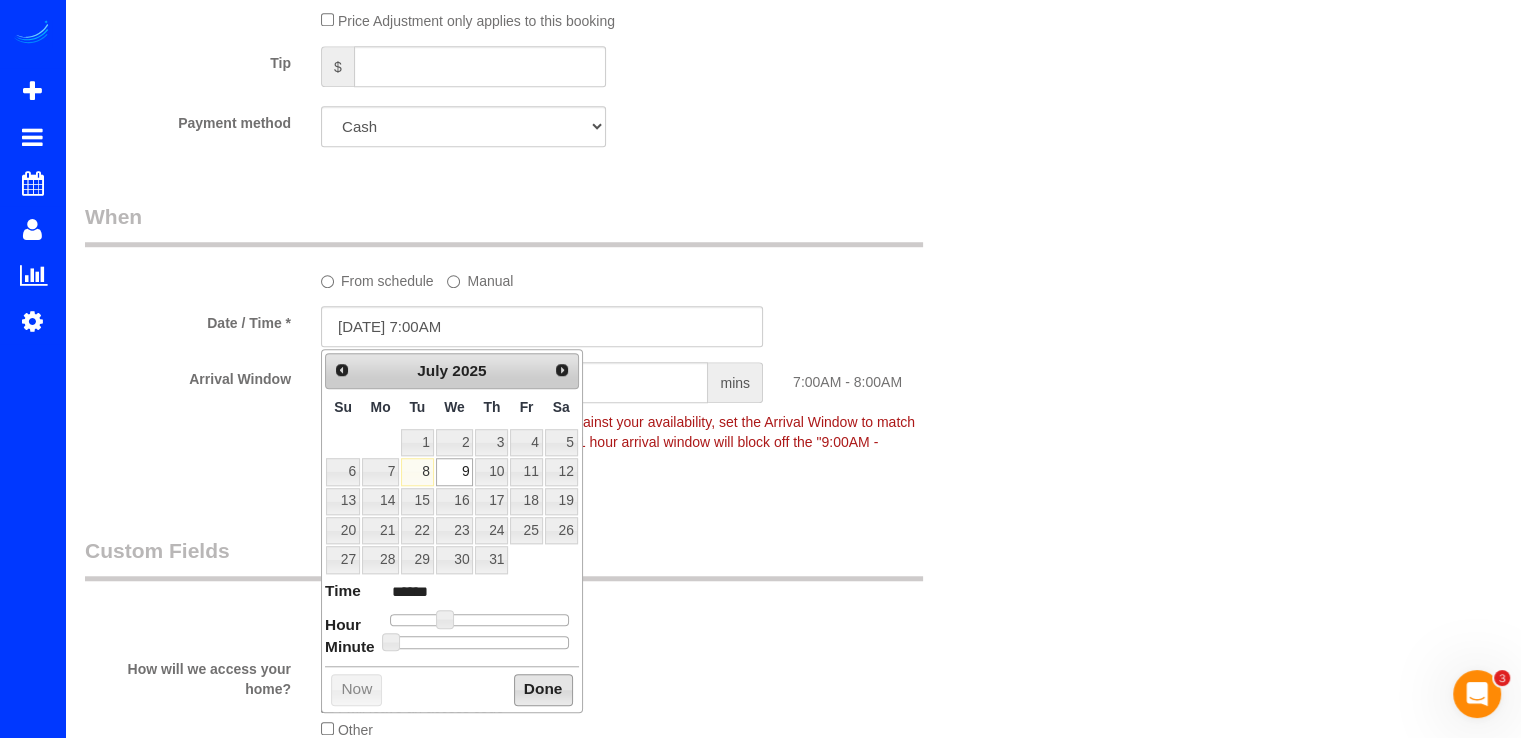 drag, startPoint x: 557, startPoint y: 686, endPoint x: 568, endPoint y: 677, distance: 14.21267 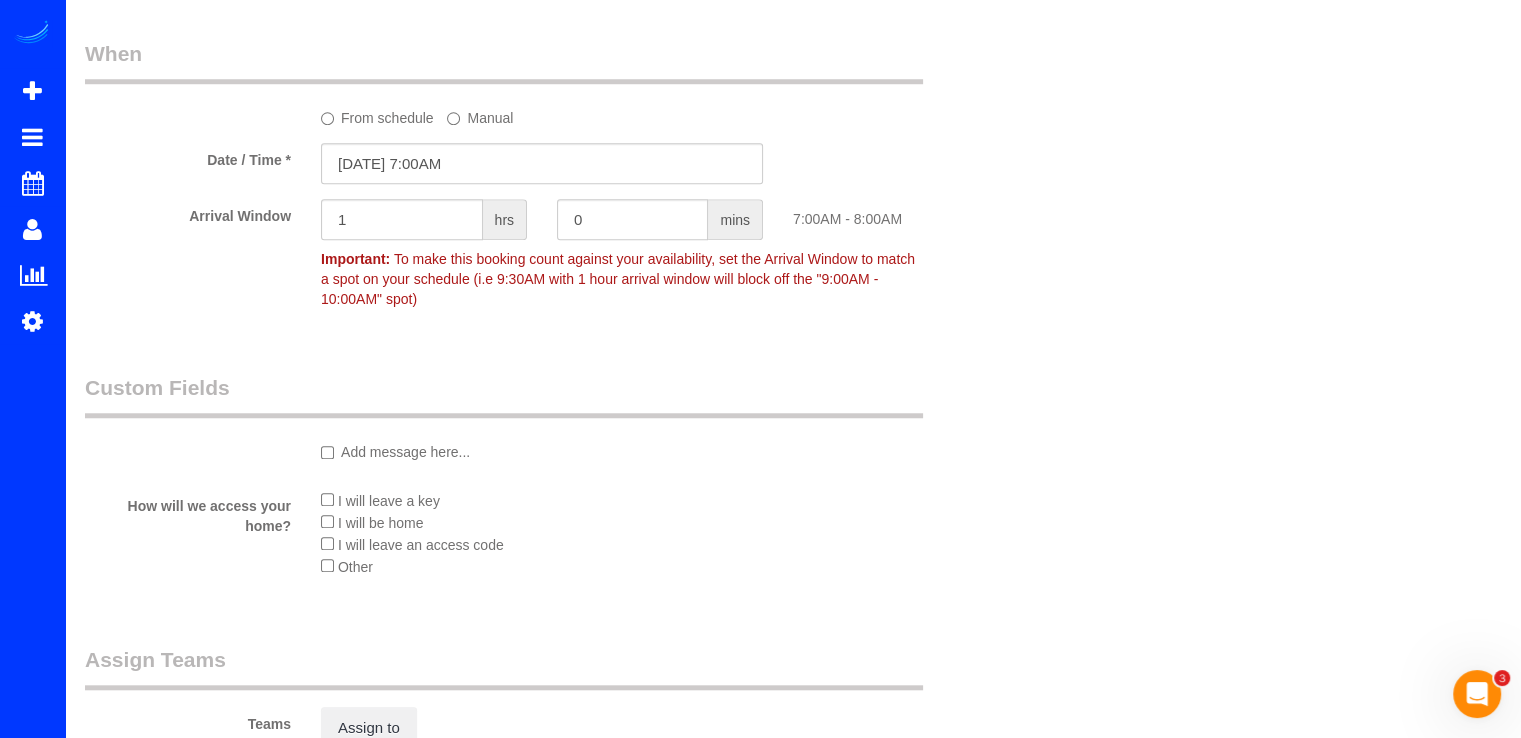 scroll, scrollTop: 1700, scrollLeft: 0, axis: vertical 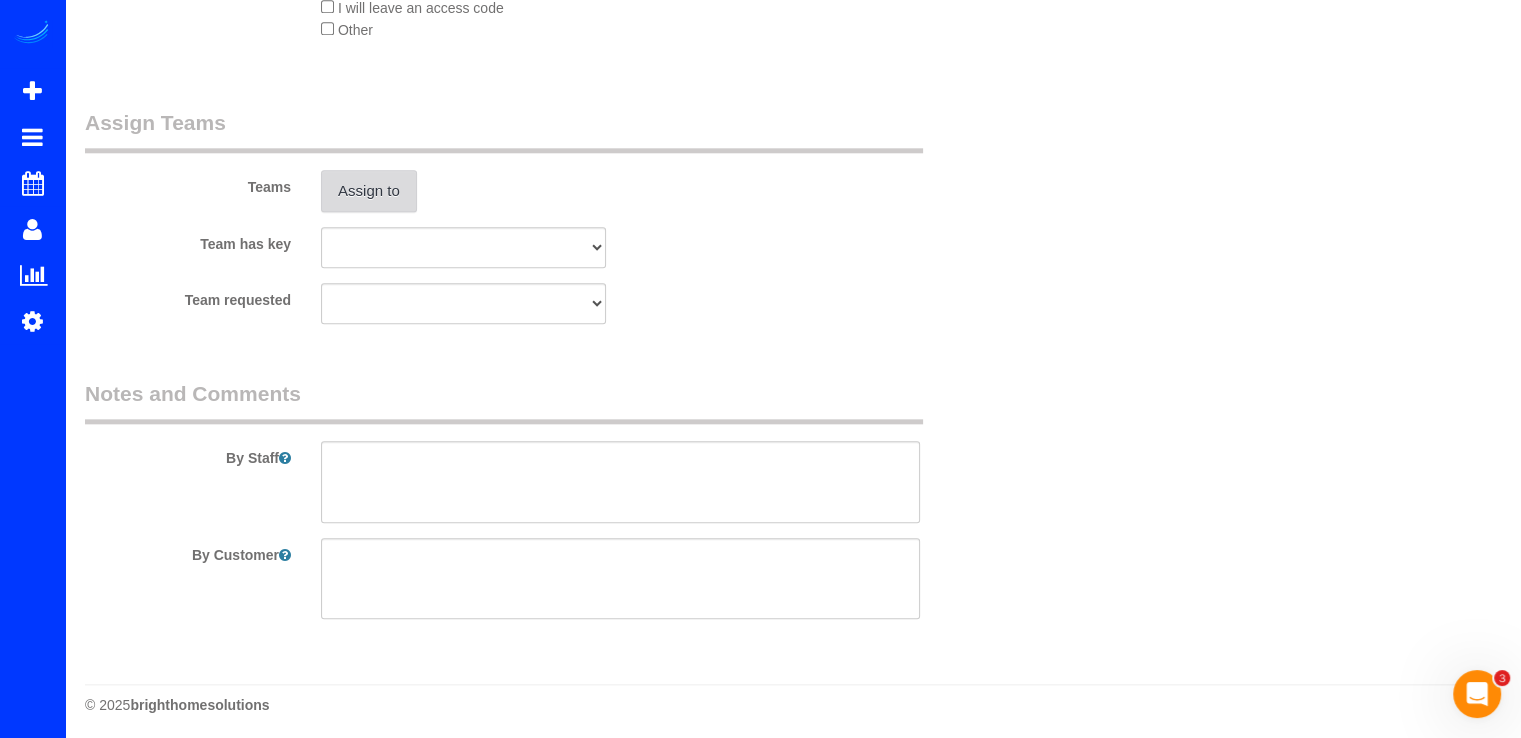 click on "Assign to" at bounding box center [369, 191] 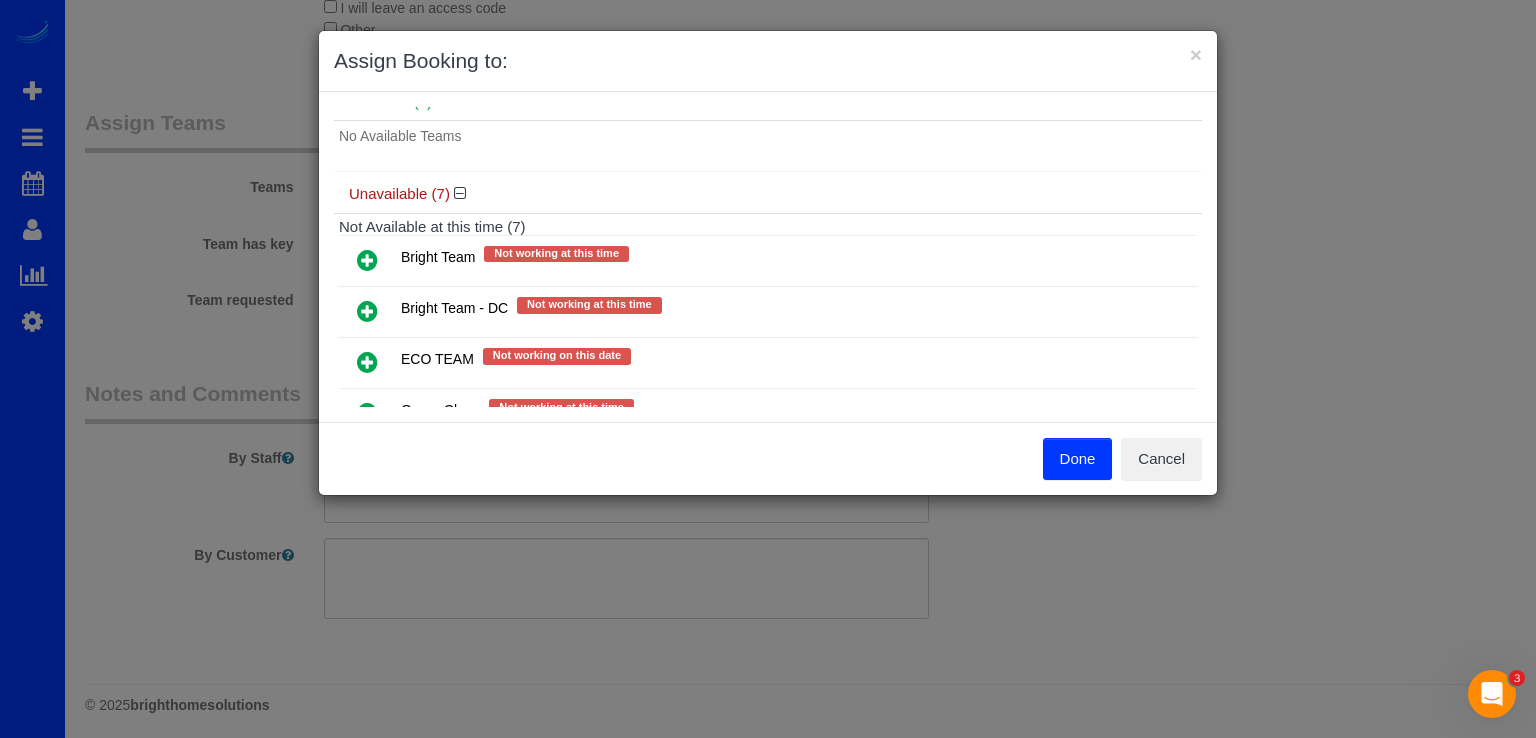 scroll, scrollTop: 200, scrollLeft: 0, axis: vertical 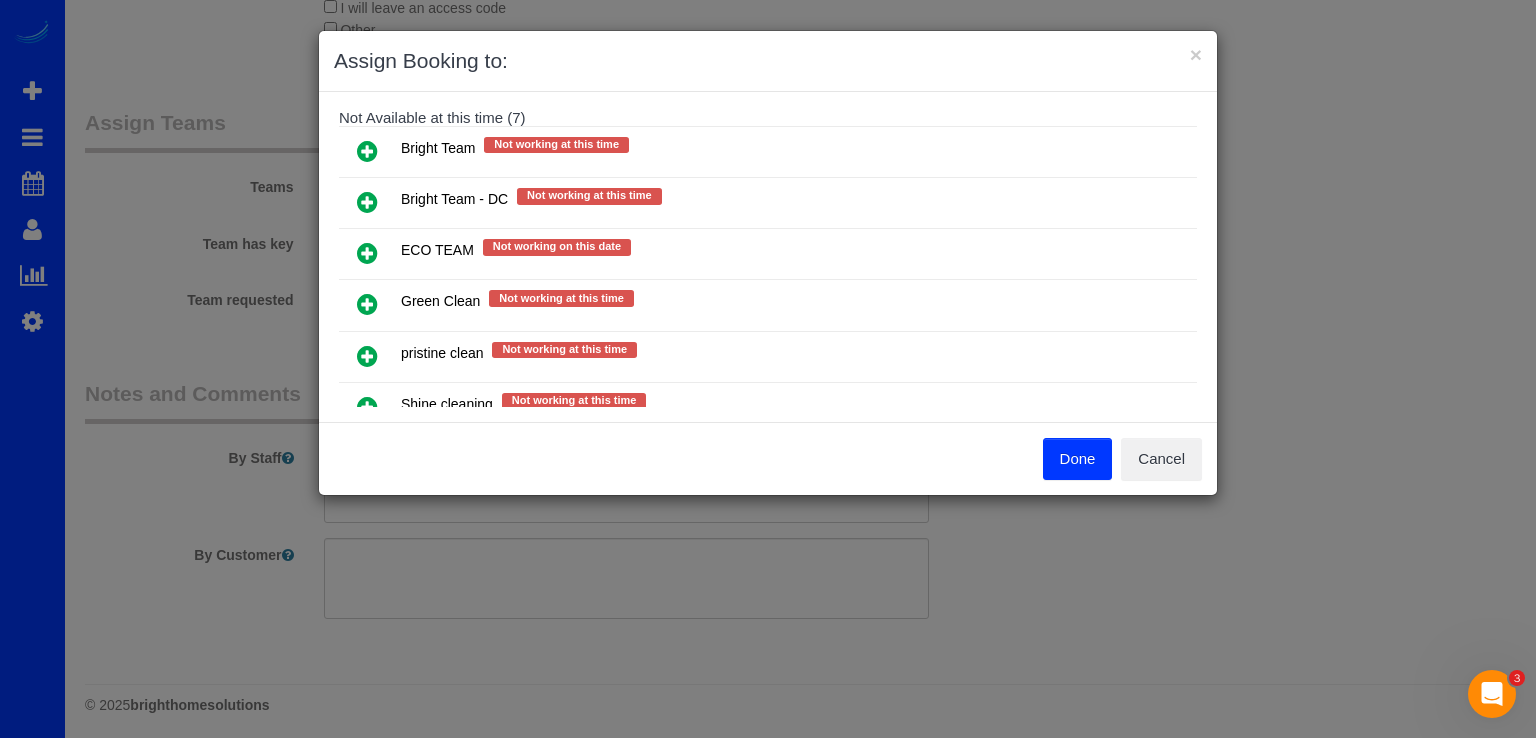 click at bounding box center [367, 151] 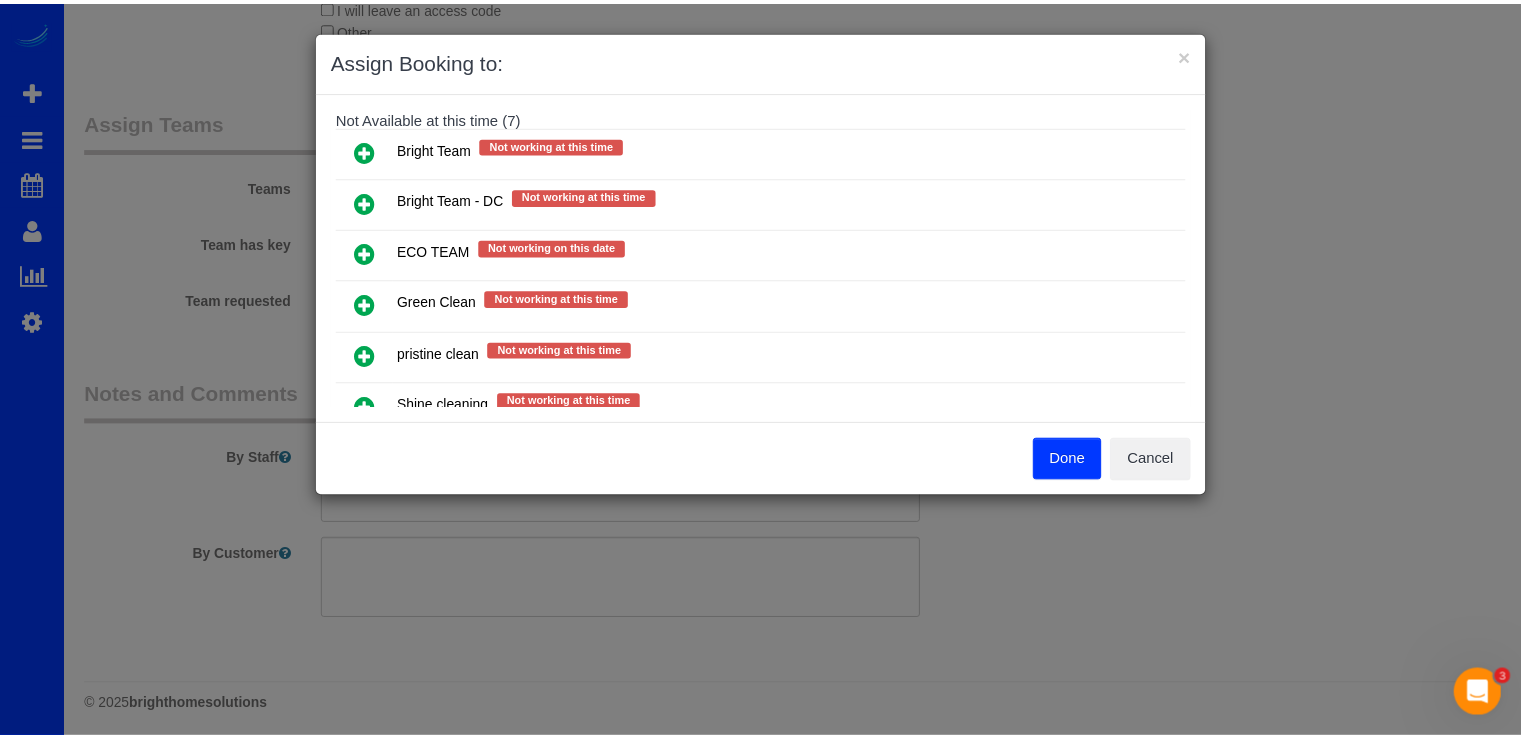 scroll, scrollTop: 247, scrollLeft: 0, axis: vertical 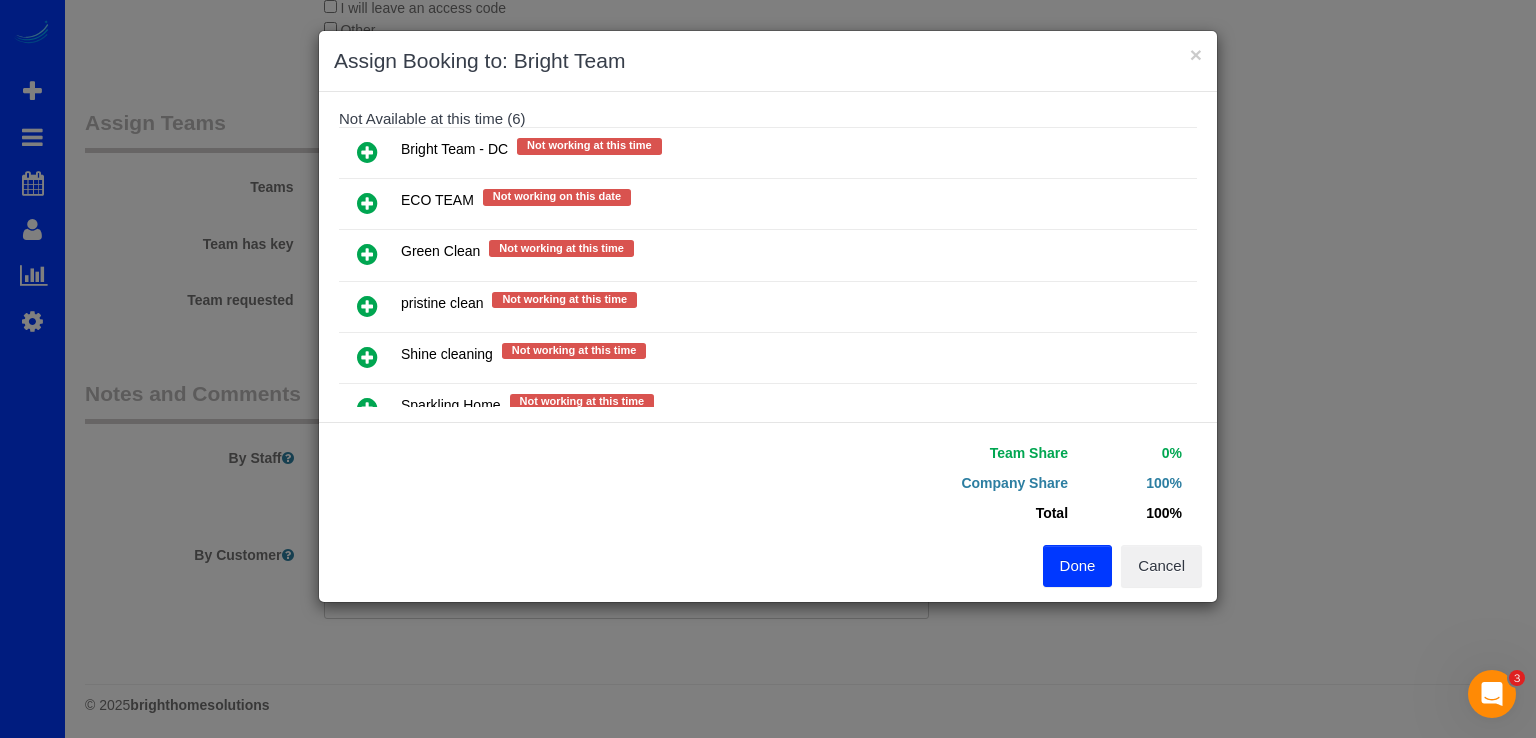 click on "Done" at bounding box center (1078, 566) 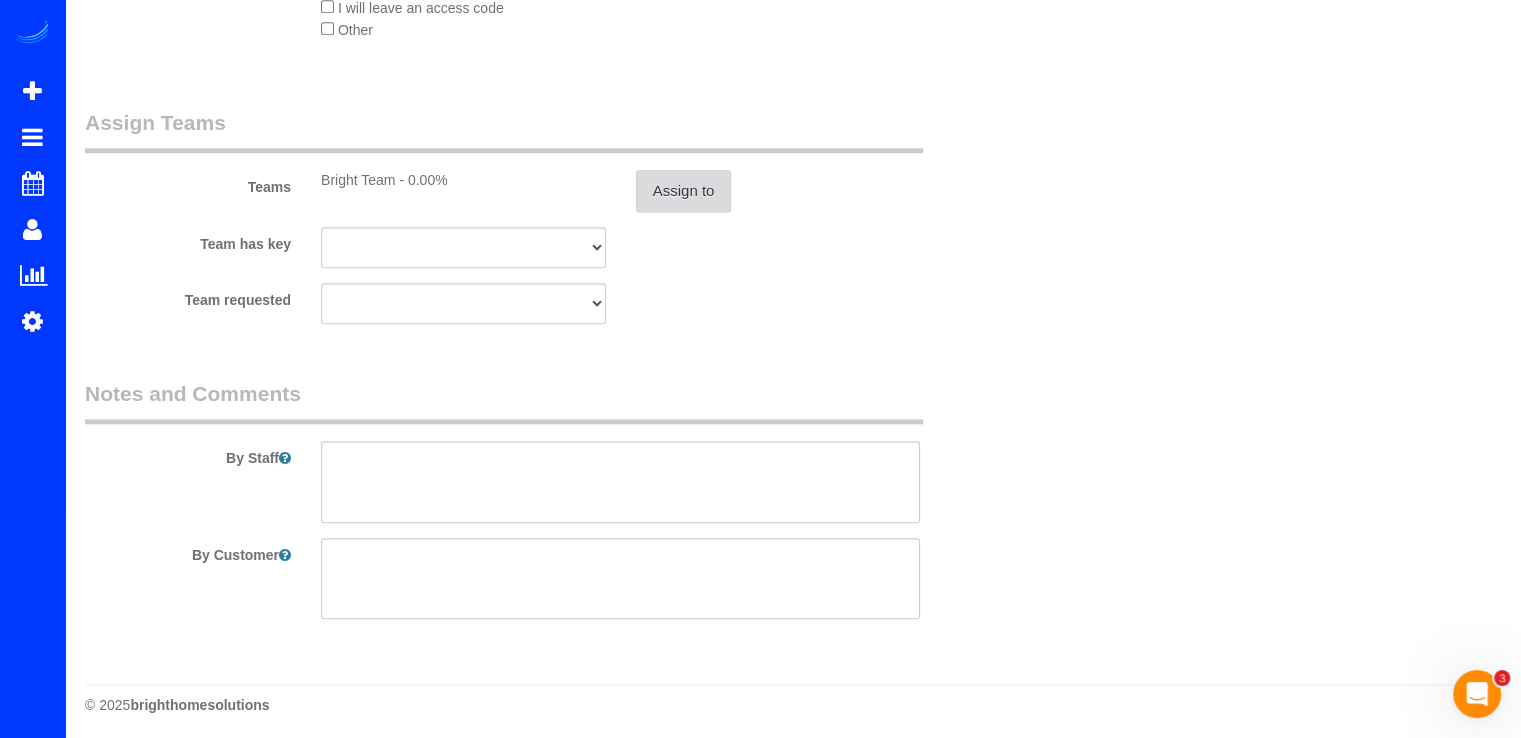 scroll, scrollTop: 2208, scrollLeft: 0, axis: vertical 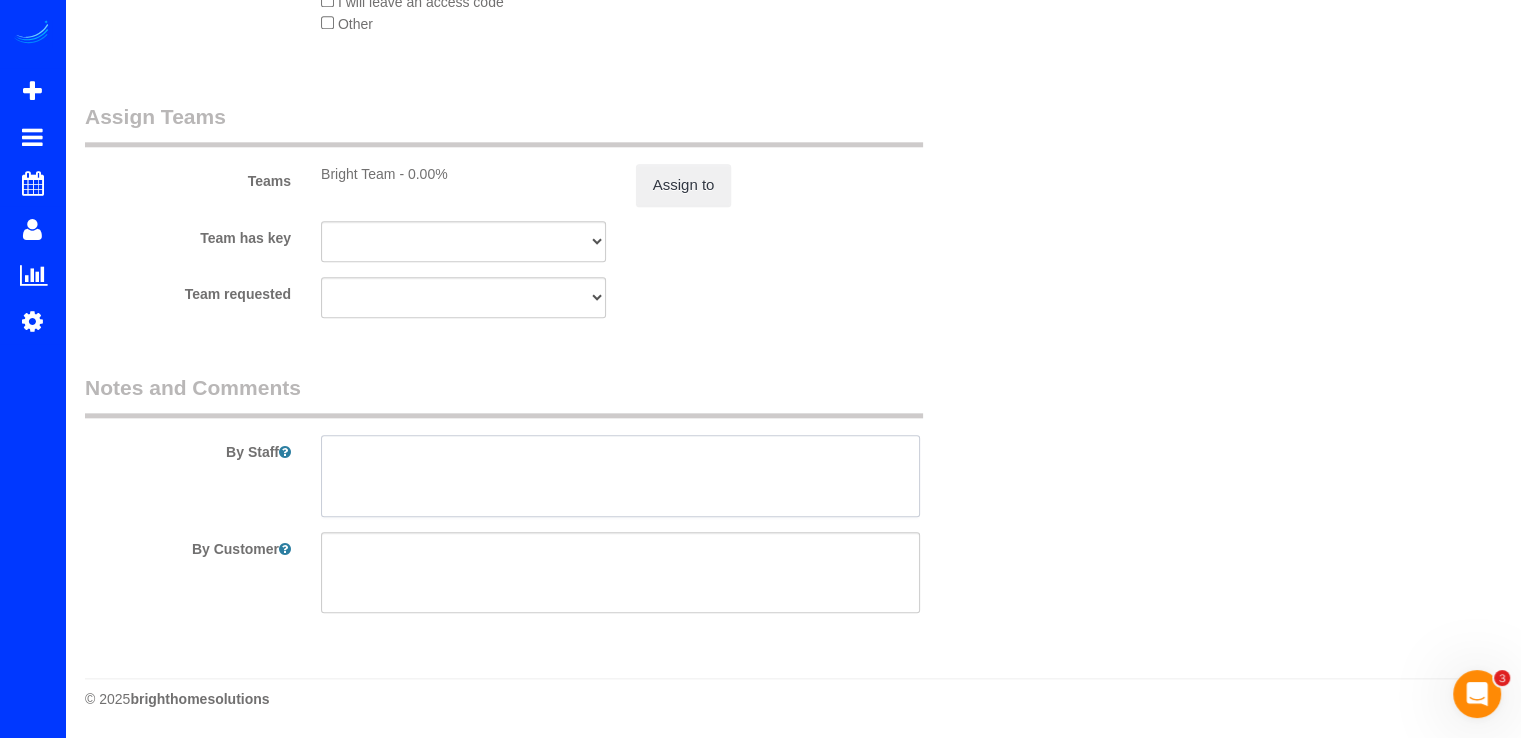click at bounding box center [620, 476] 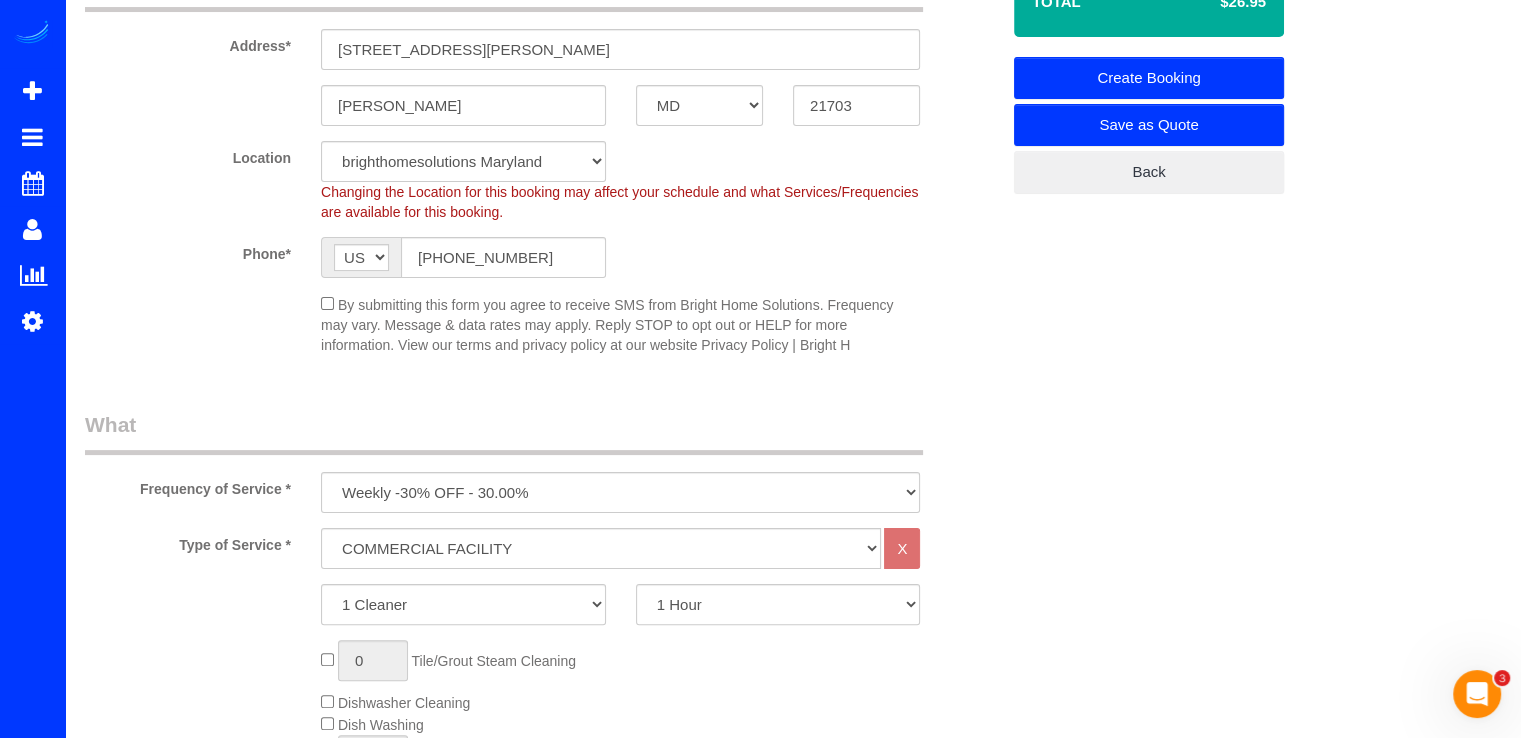 scroll, scrollTop: 600, scrollLeft: 0, axis: vertical 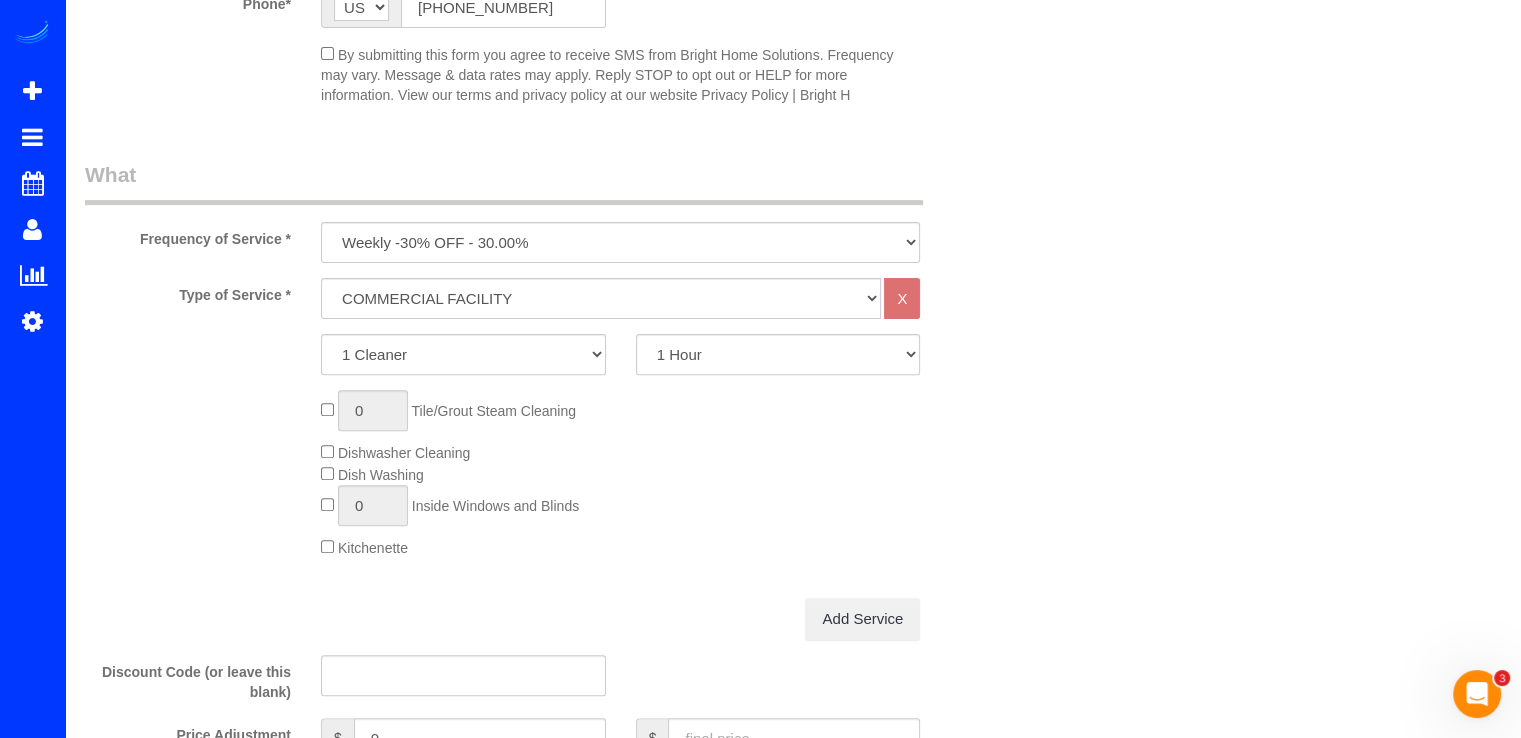 type on "Trailer Cleaning" 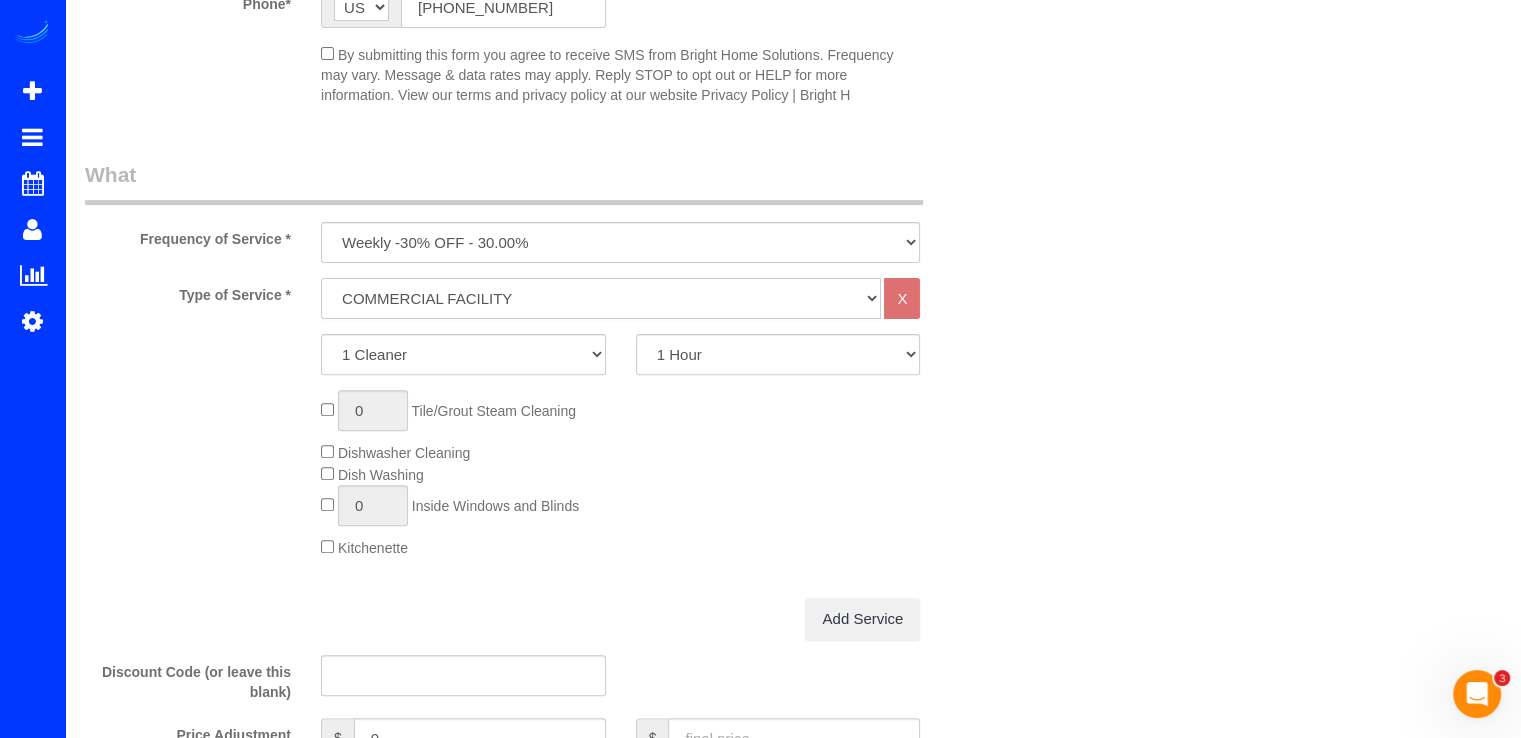 click on "One Bedroom Home Two Bedroom Home Three Bedroom Home Four Bedroom Home Five Bedroom Home Six Bedroom Home COMMERCIAL FACILITY Trash Removal Service Seven Bedroom Home Eight Bedrooms Nine Bedrooms Ten Bedrooms Office Cleaning Garage Cleaning CARPET SHAMPOO Post-construction Cleaning Exterior Windows Cleaning" 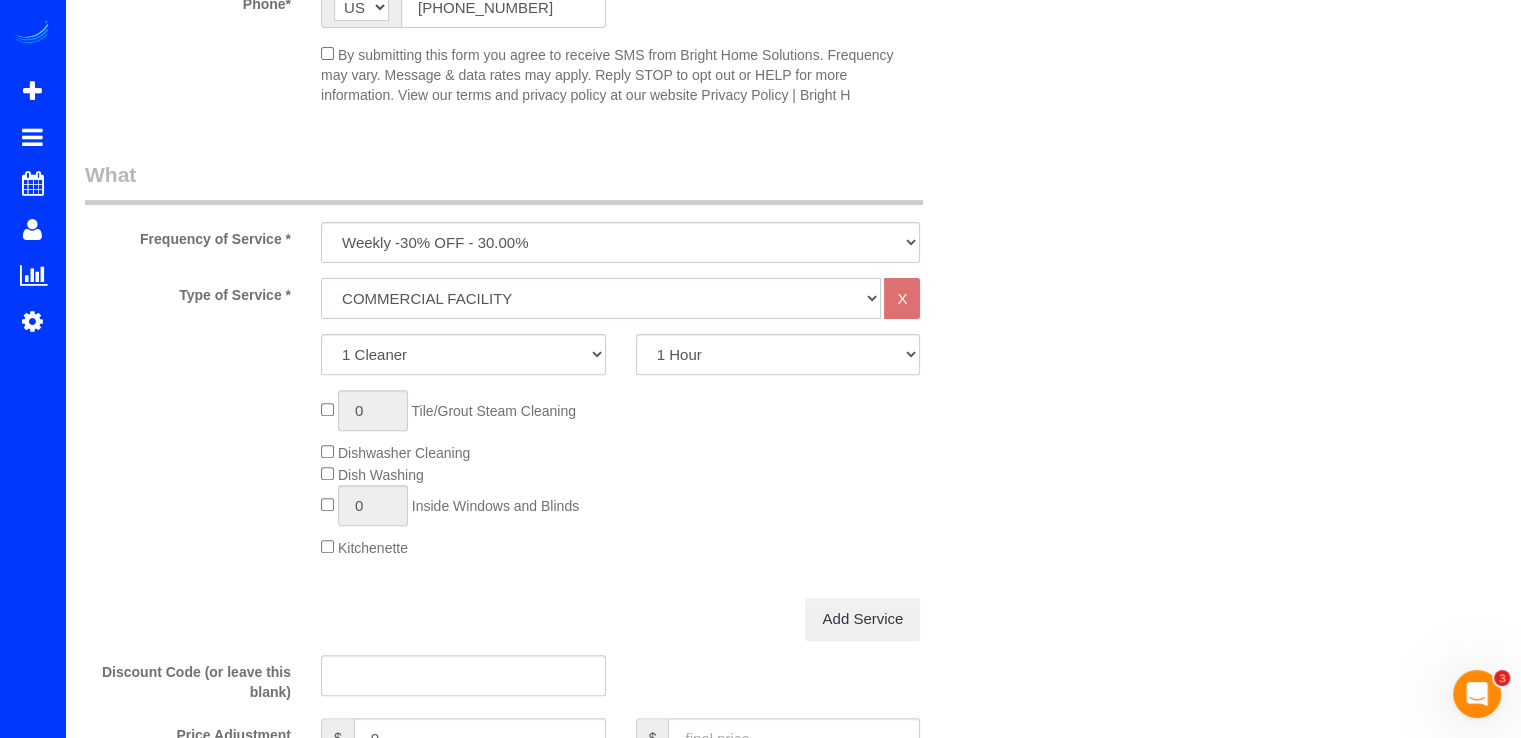 select on "124" 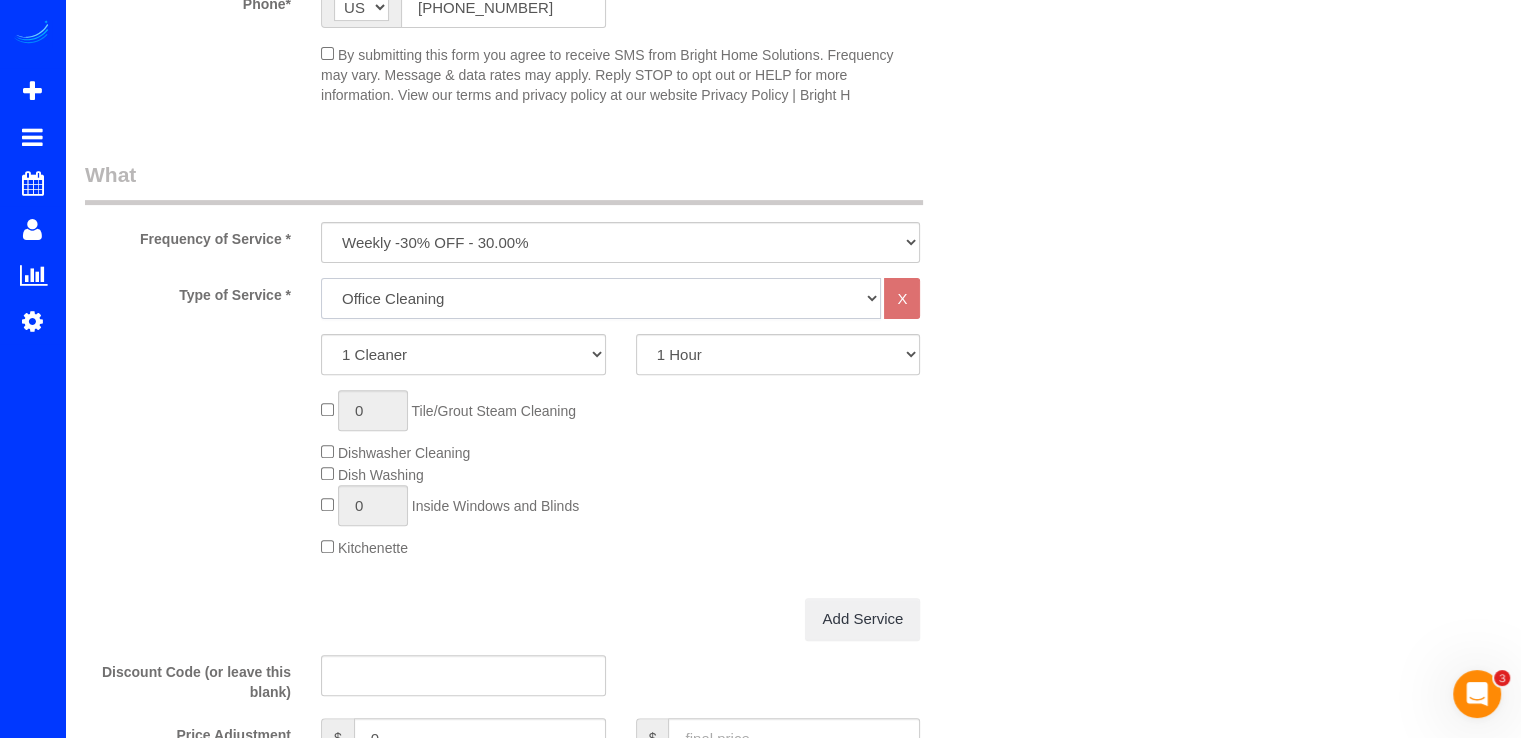 click on "One Bedroom Home Two Bedroom Home Three Bedroom Home Four Bedroom Home Five Bedroom Home Six Bedroom Home COMMERCIAL FACILITY Trash Removal Service Seven Bedroom Home Eight Bedrooms Nine Bedrooms Ten Bedrooms Office Cleaning Garage Cleaning CARPET SHAMPOO Post-construction Cleaning Exterior Windows Cleaning" 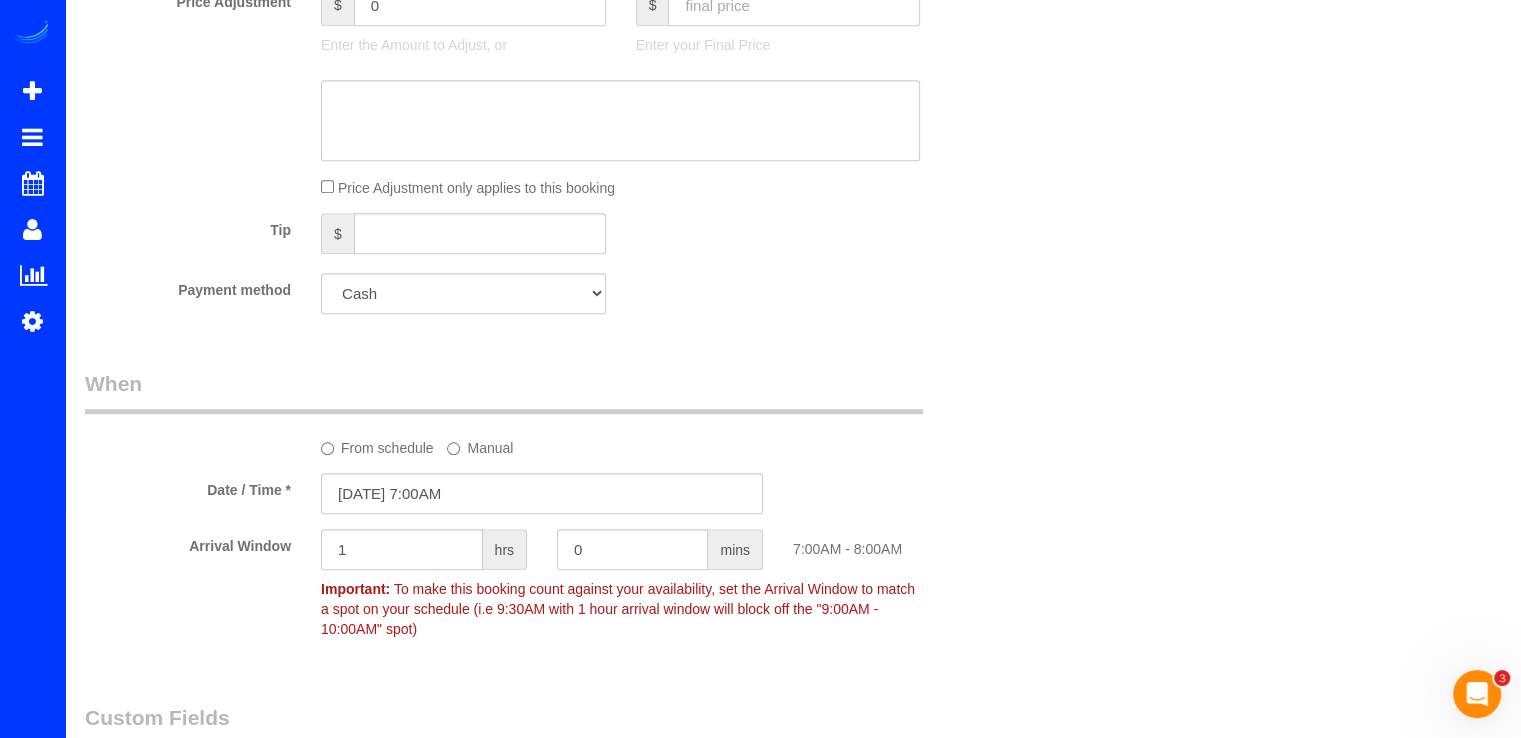 scroll, scrollTop: 912, scrollLeft: 0, axis: vertical 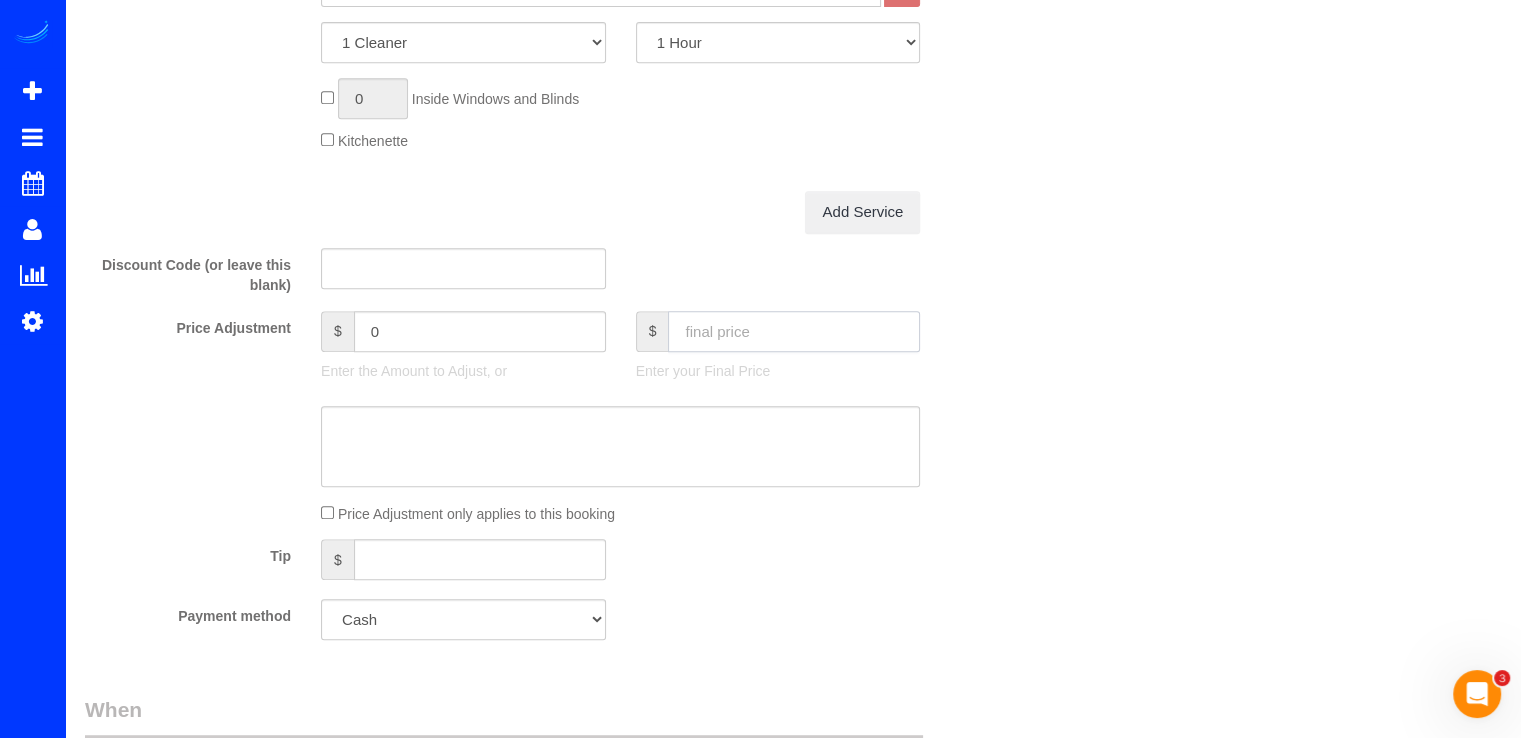 click 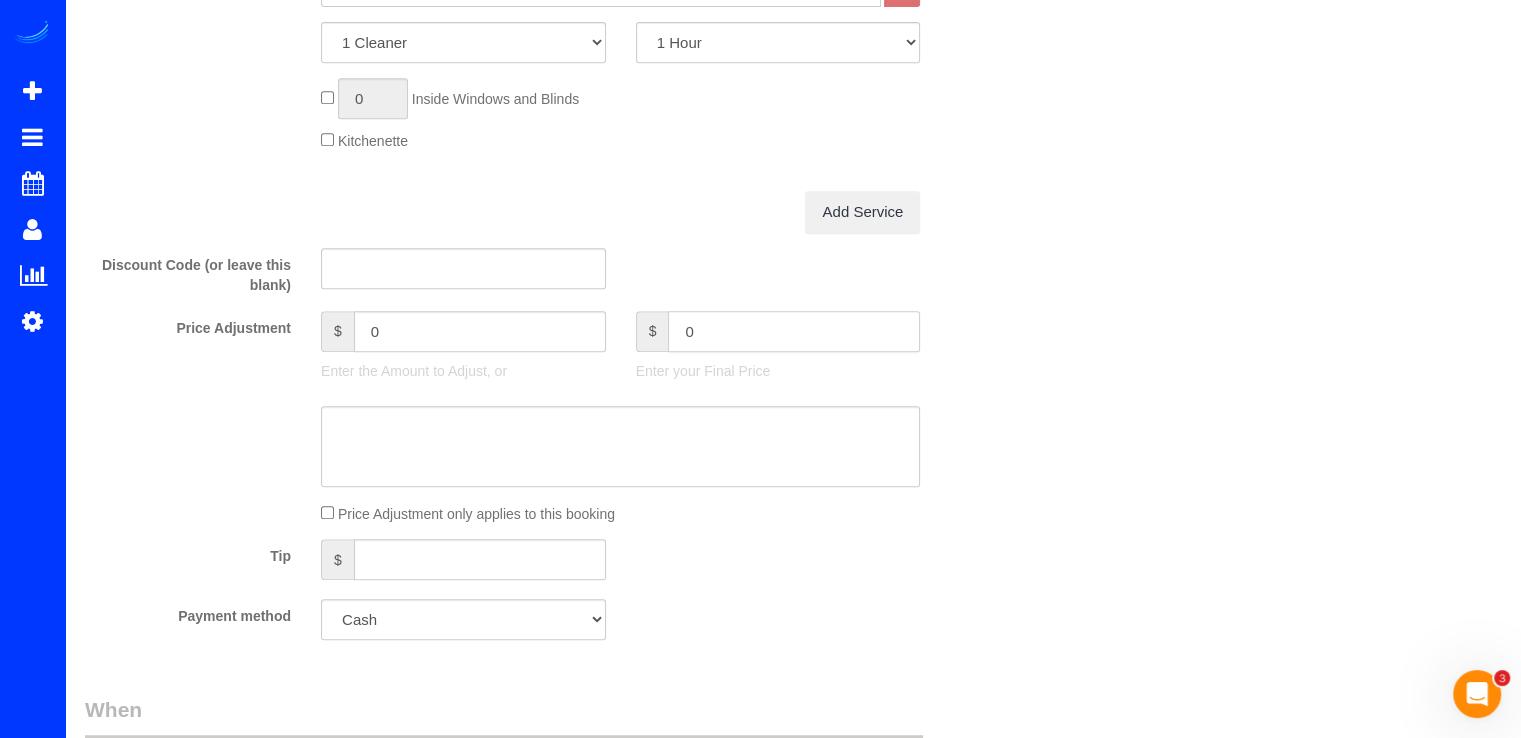 type on "00" 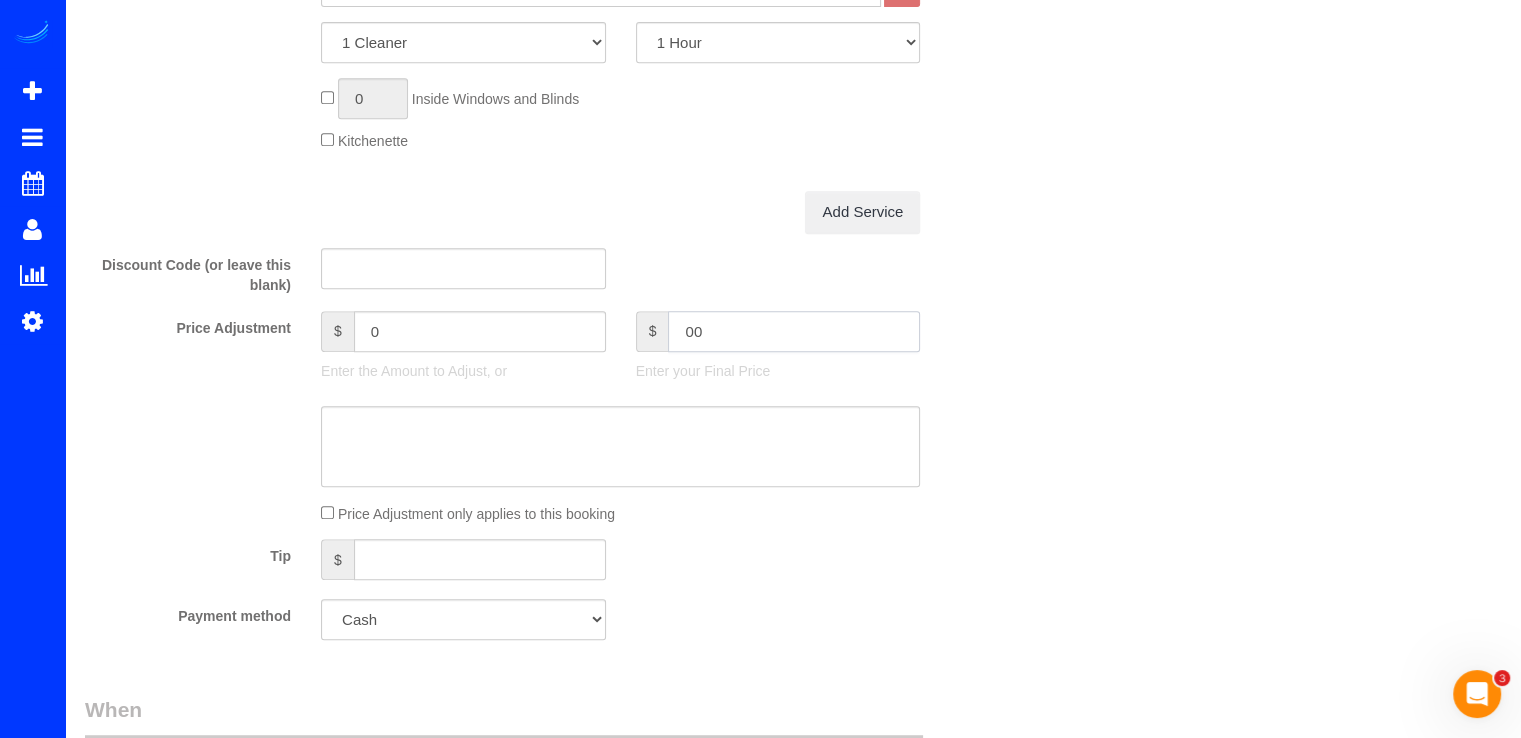 type on "-29.75" 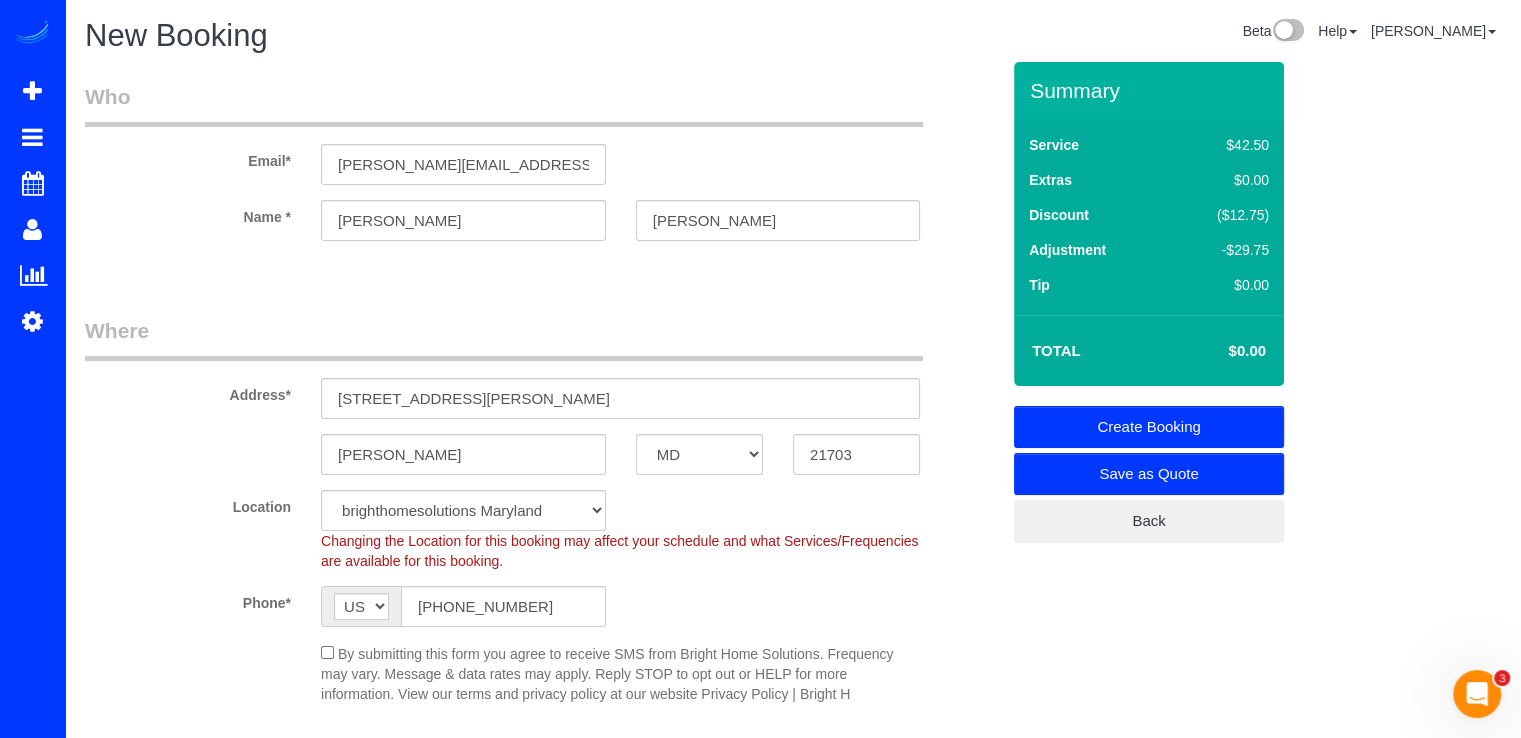 scroll, scrollTop: 0, scrollLeft: 0, axis: both 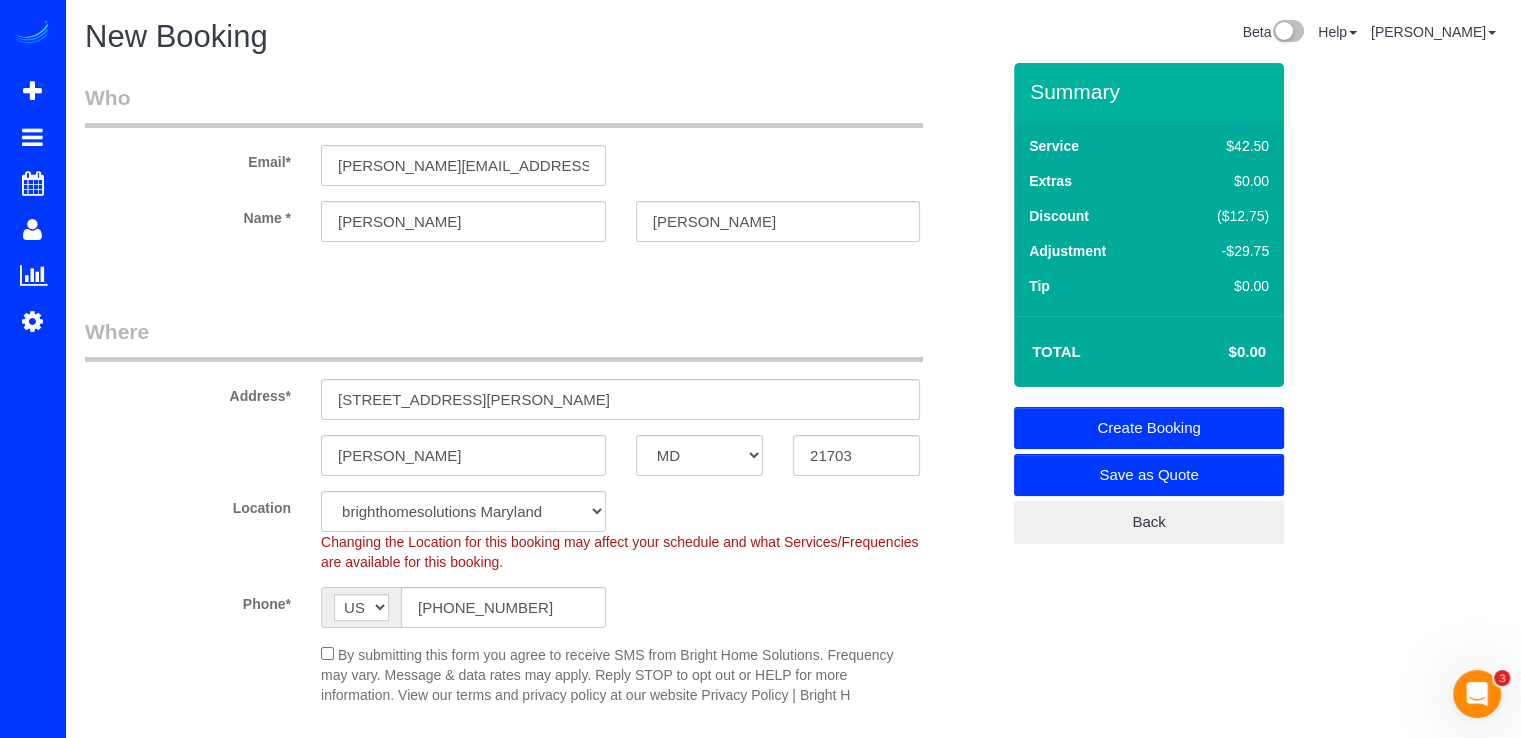 click on "Create Booking" at bounding box center [1149, 428] 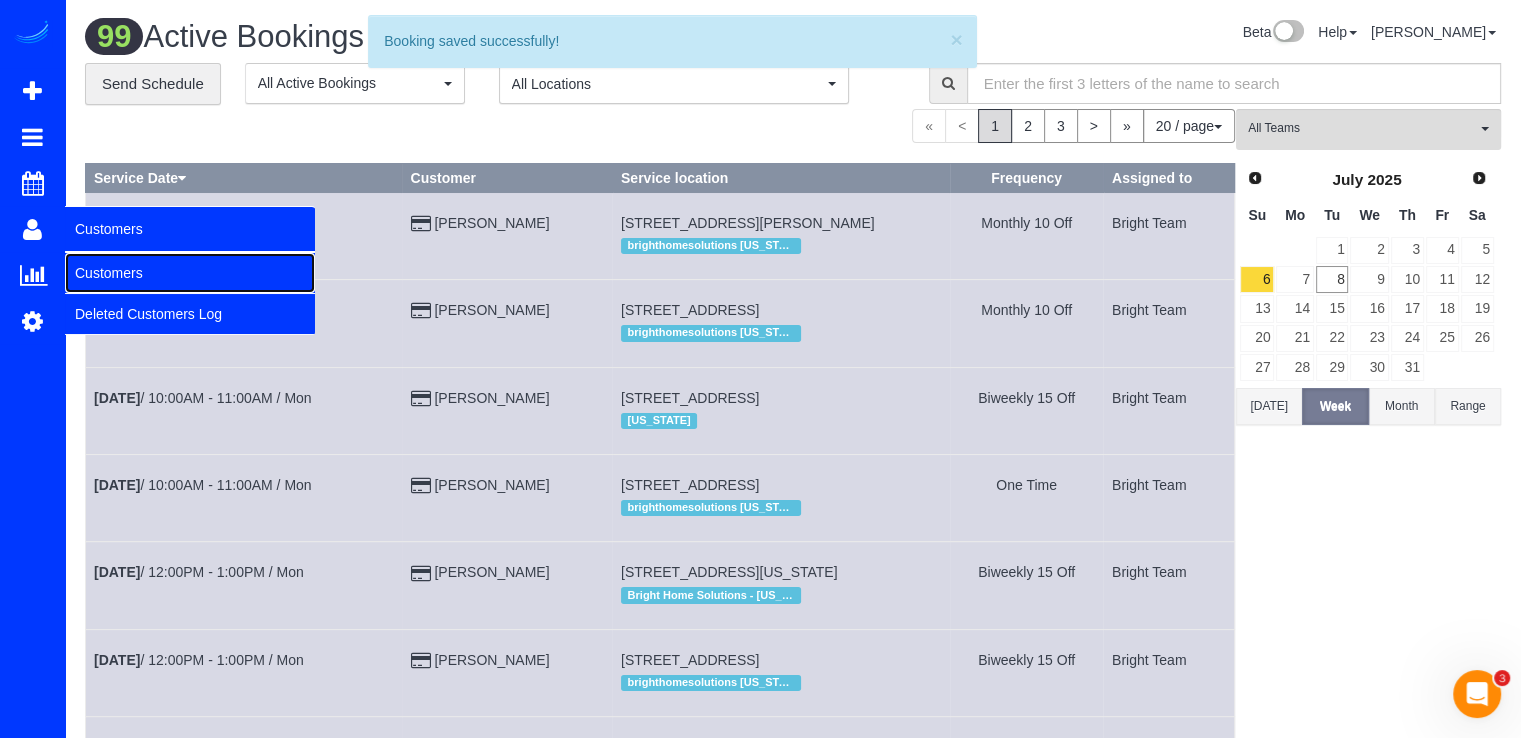 click on "Customers" at bounding box center (190, 273) 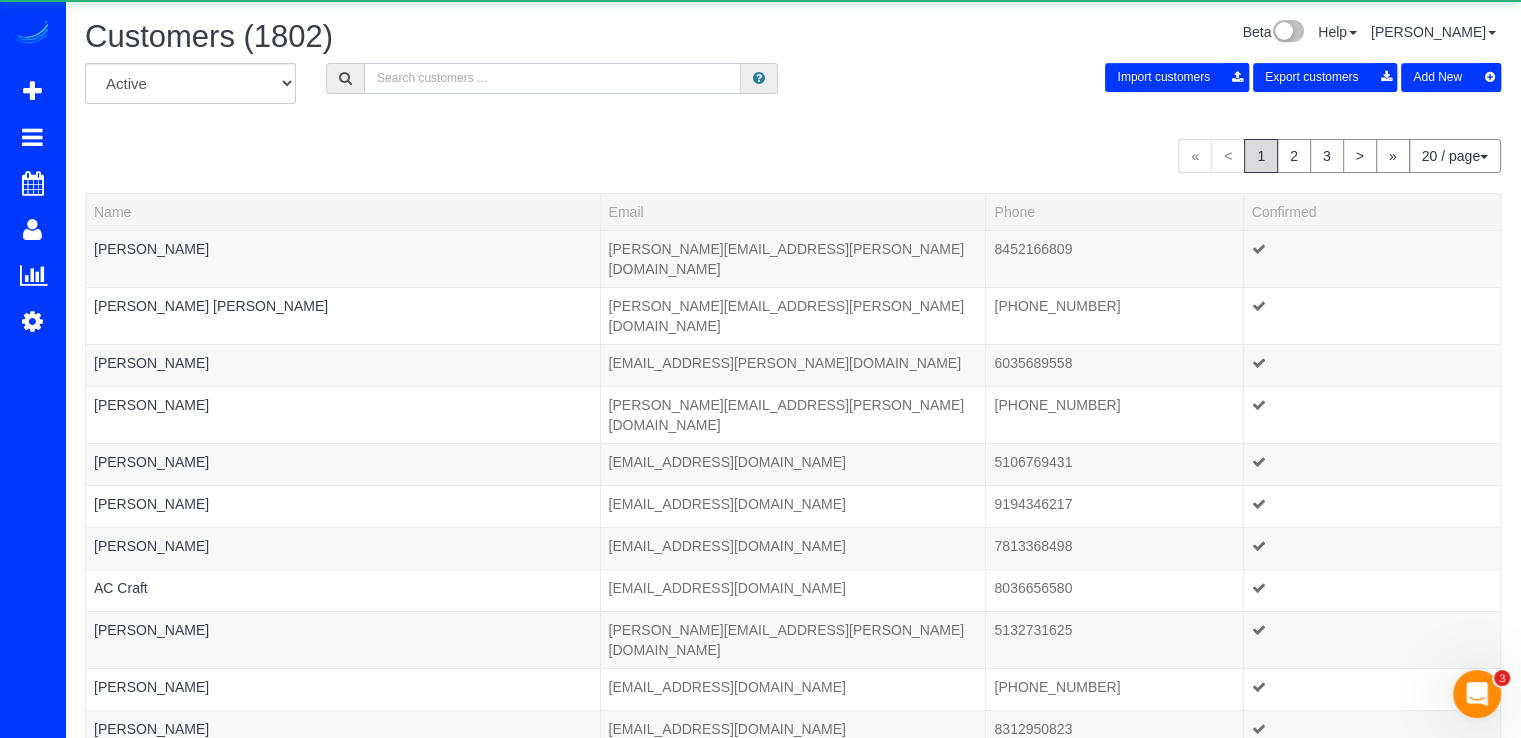 click at bounding box center (552, 78) 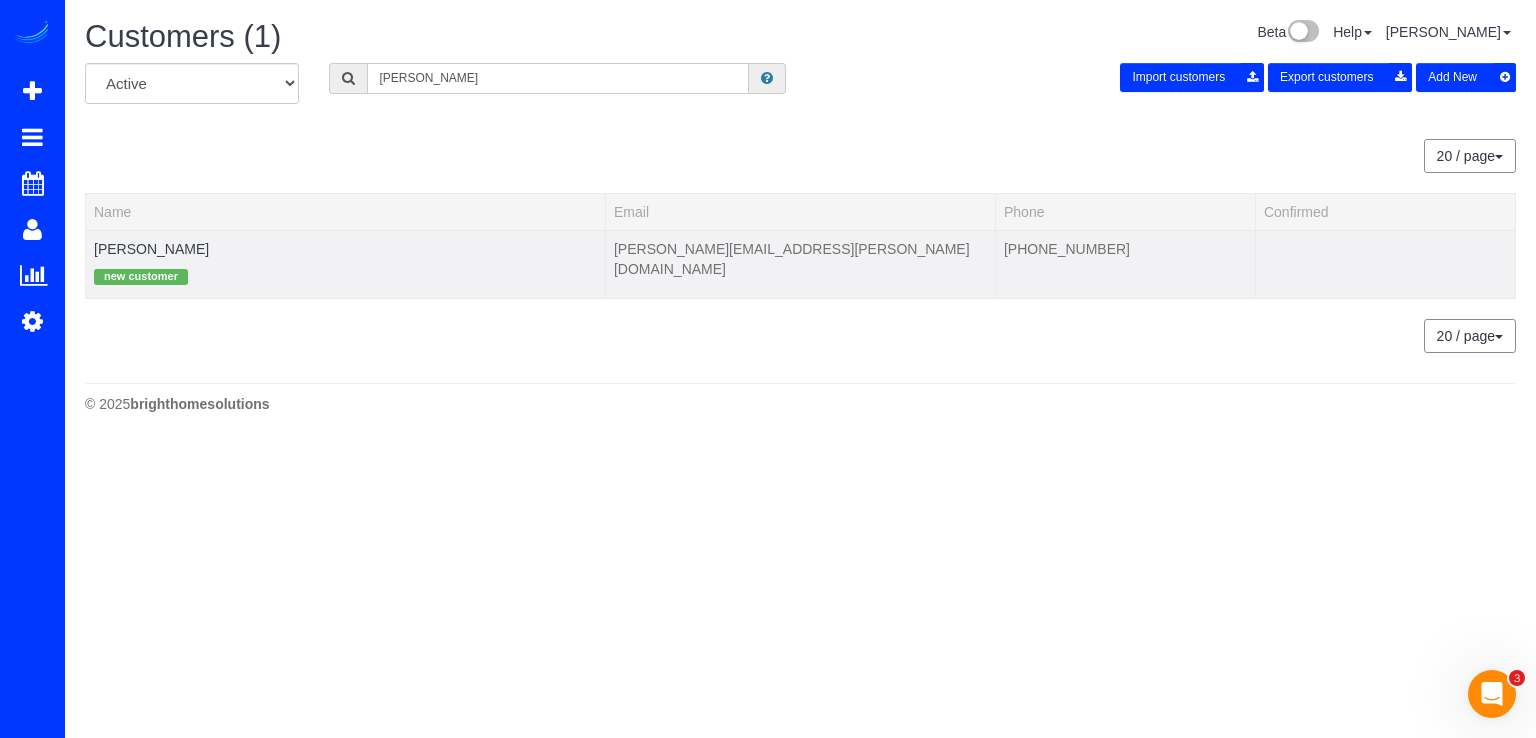 type on "Chris Favela" 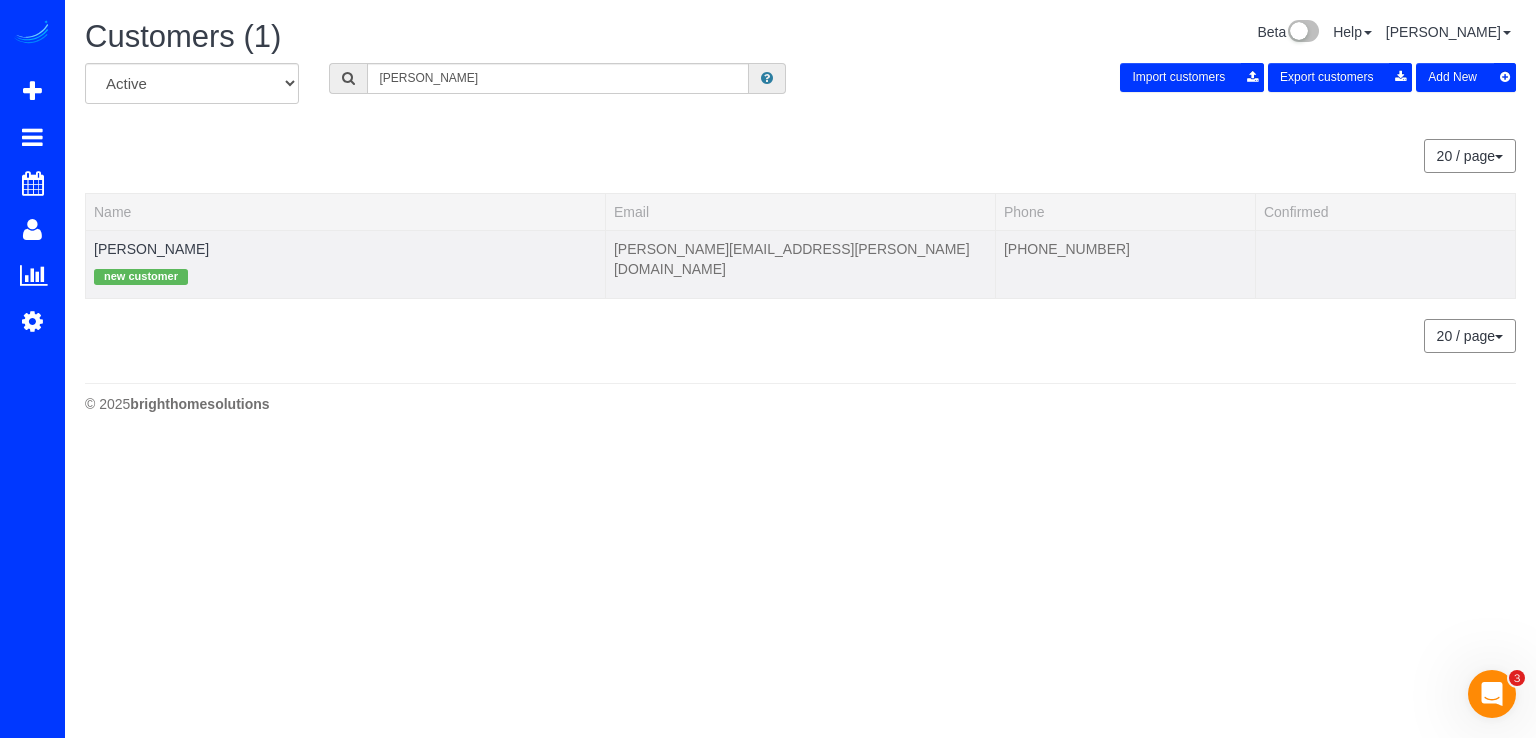 click on "new customer" at bounding box center (345, 274) 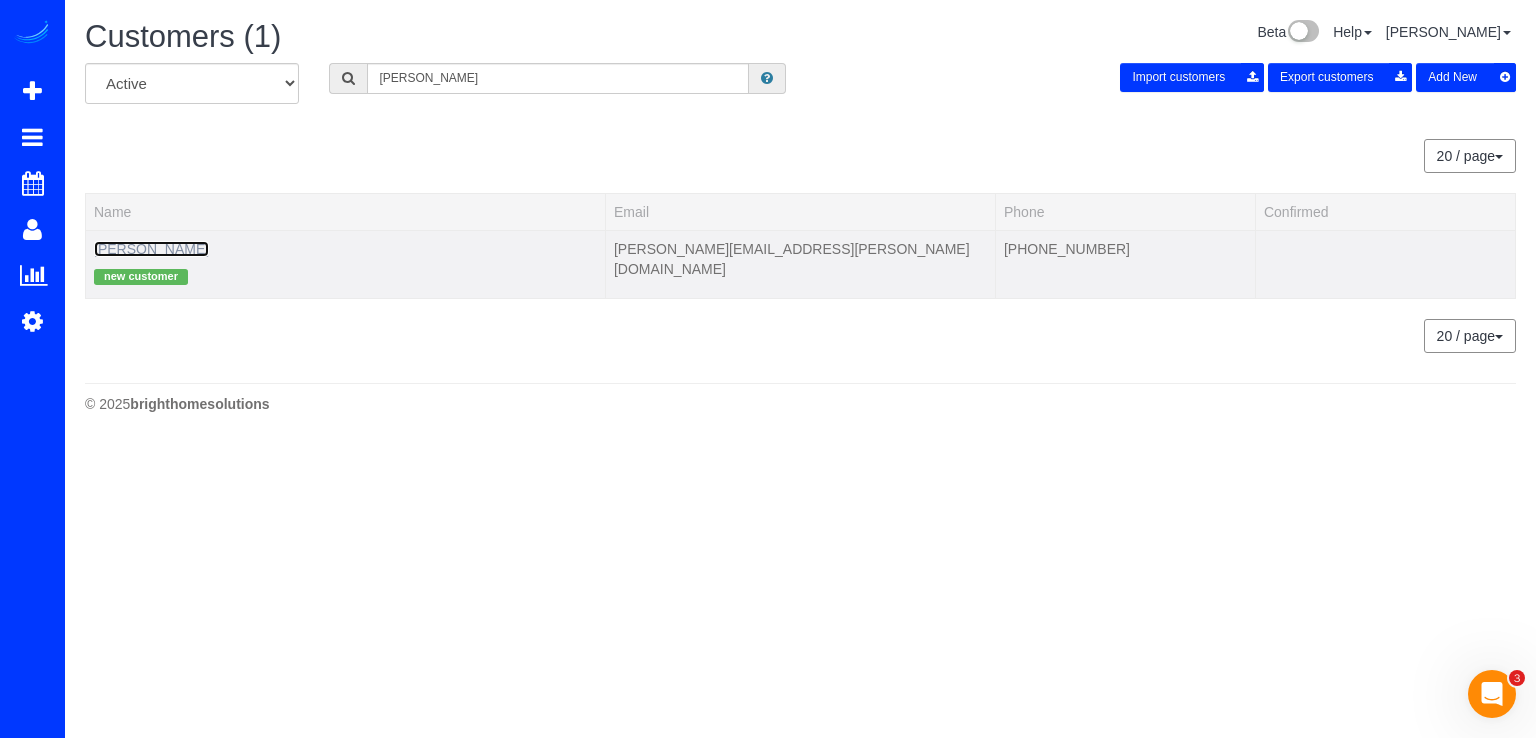 click on "Chris Favela" at bounding box center (151, 249) 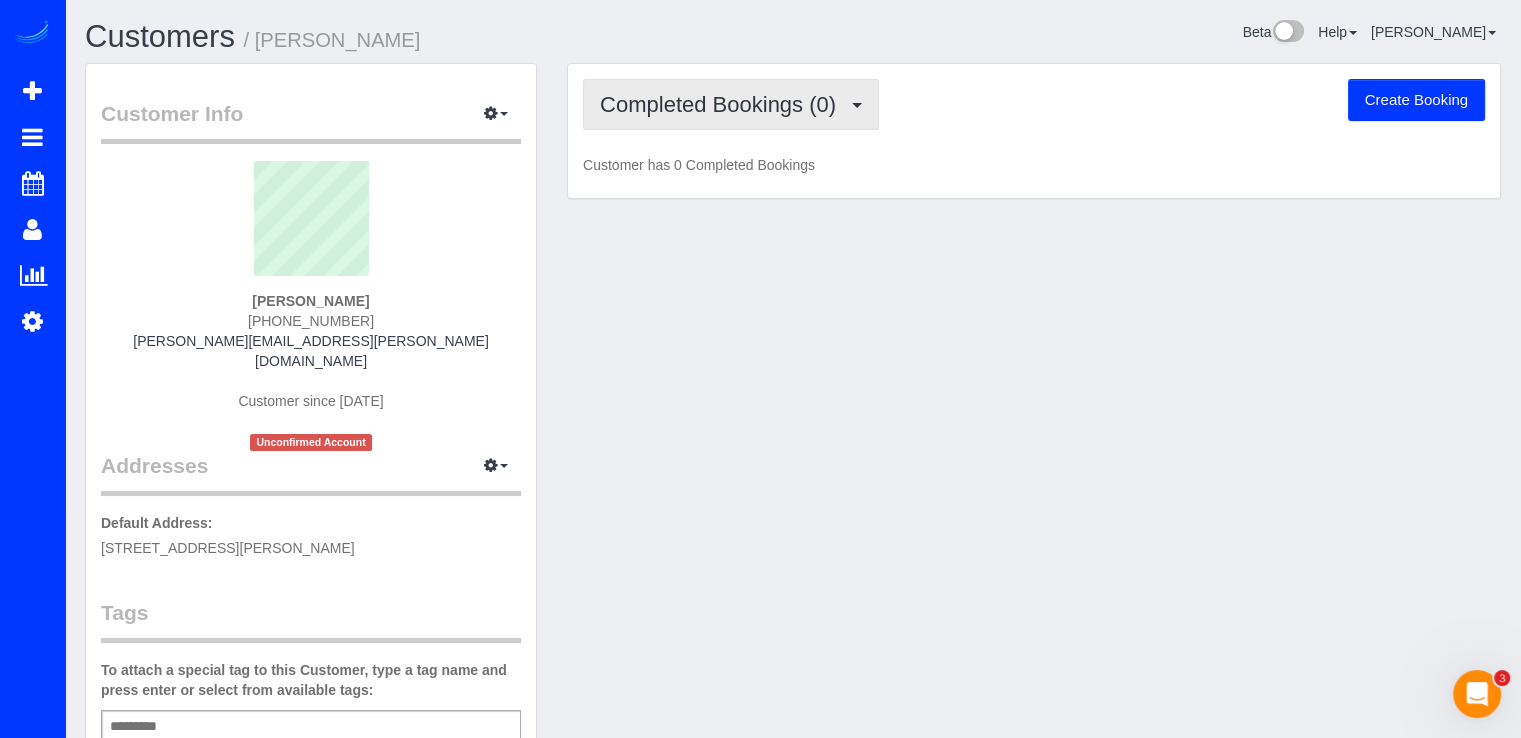 click on "Completed Bookings (0)" at bounding box center (723, 104) 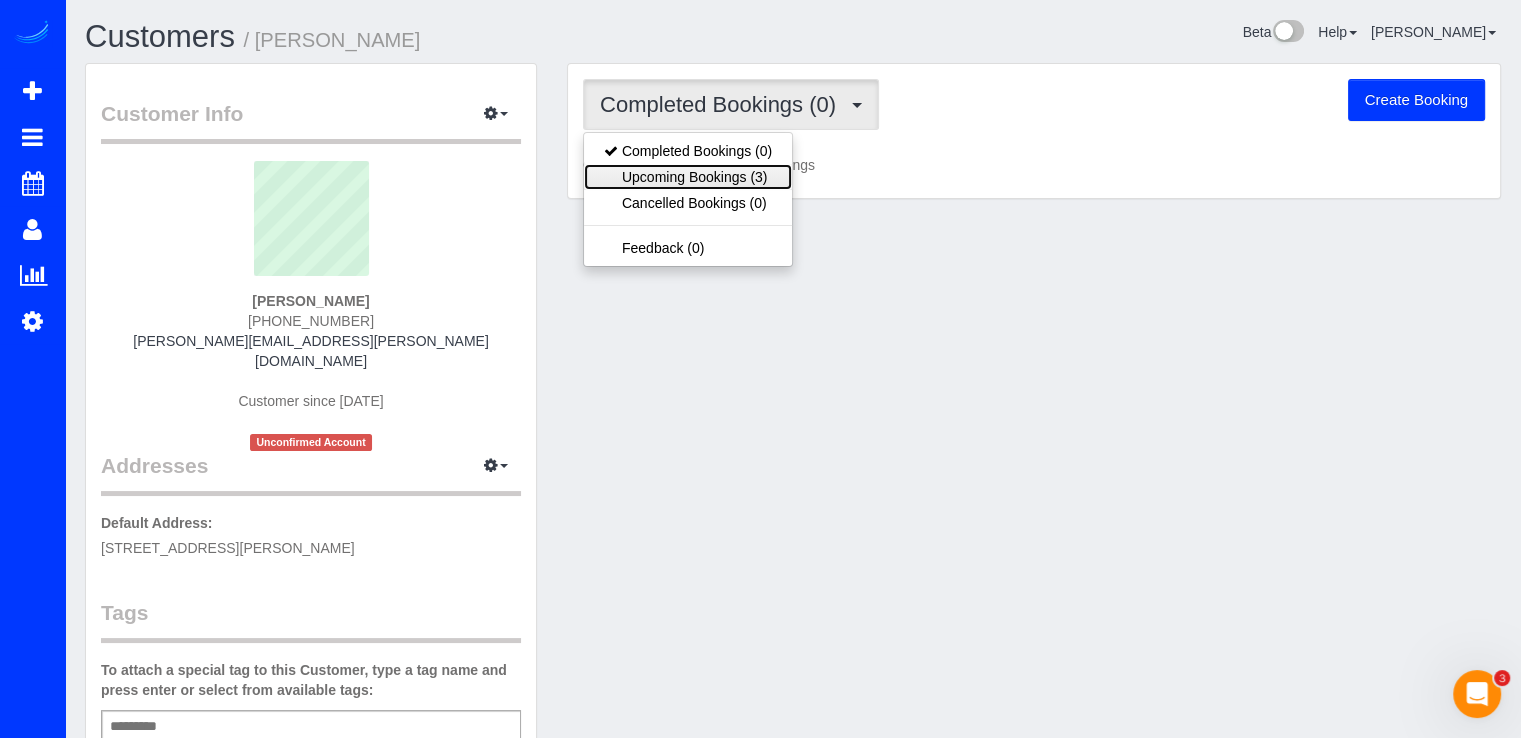 click on "Upcoming Bookings (3)" at bounding box center [688, 177] 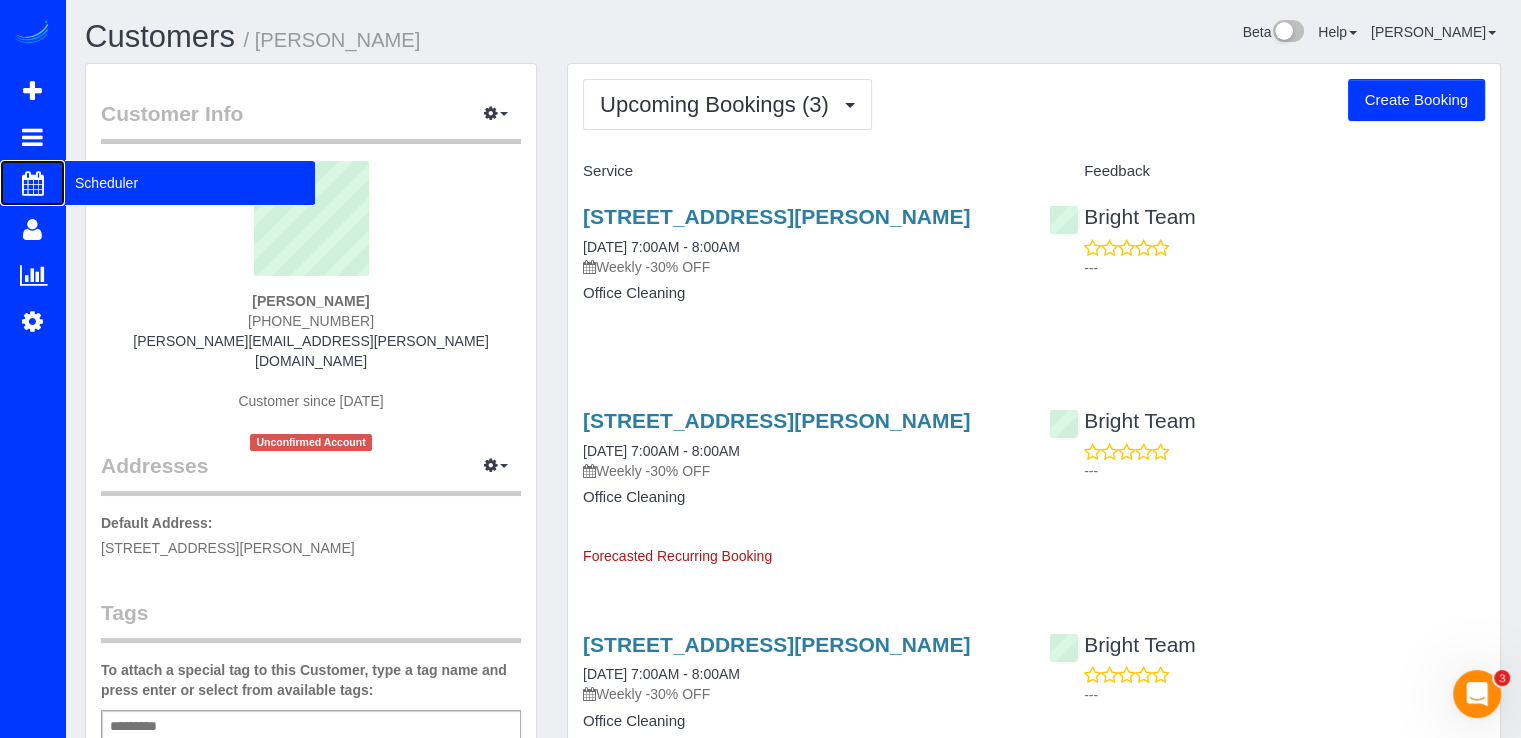 click on "Scheduler" at bounding box center (32, 183) 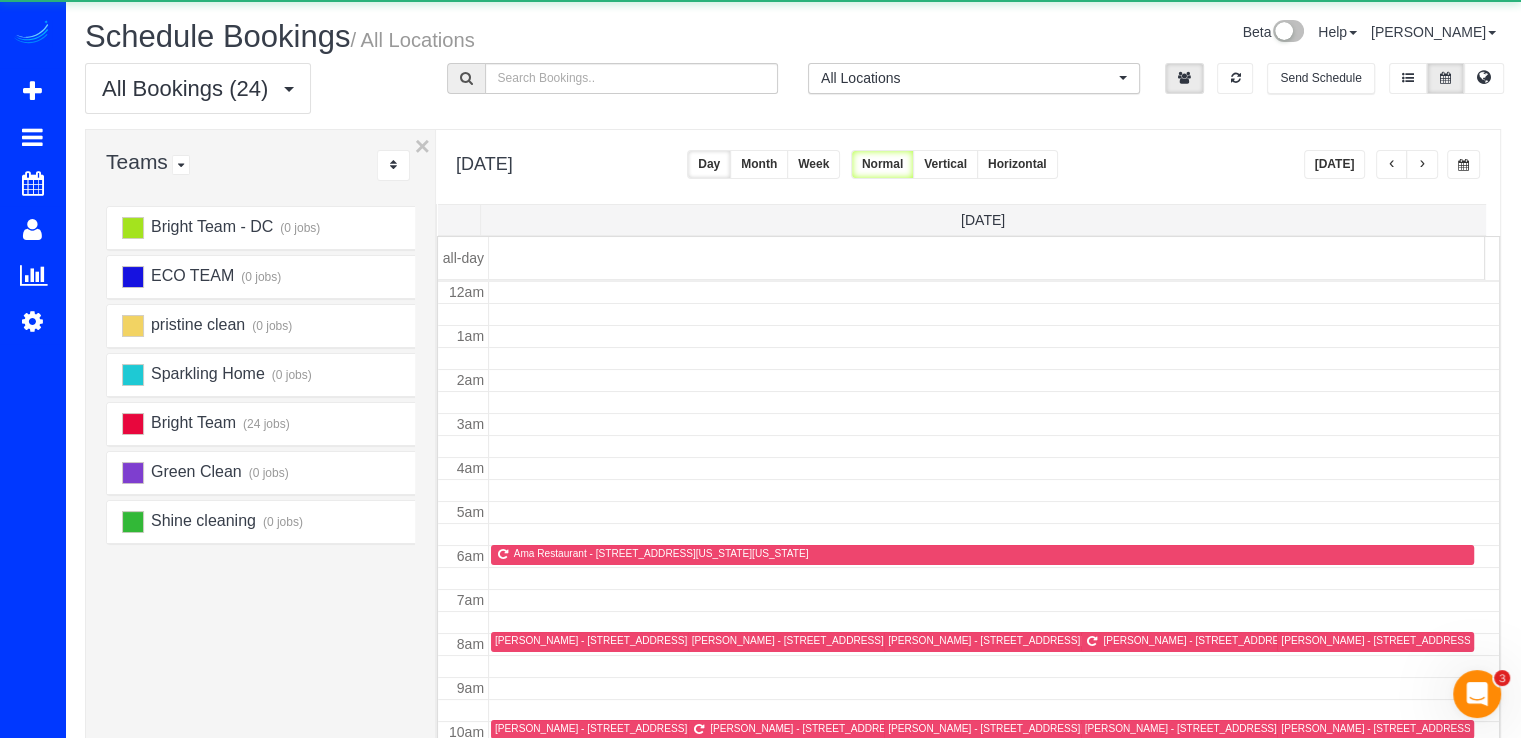 scroll, scrollTop: 263, scrollLeft: 0, axis: vertical 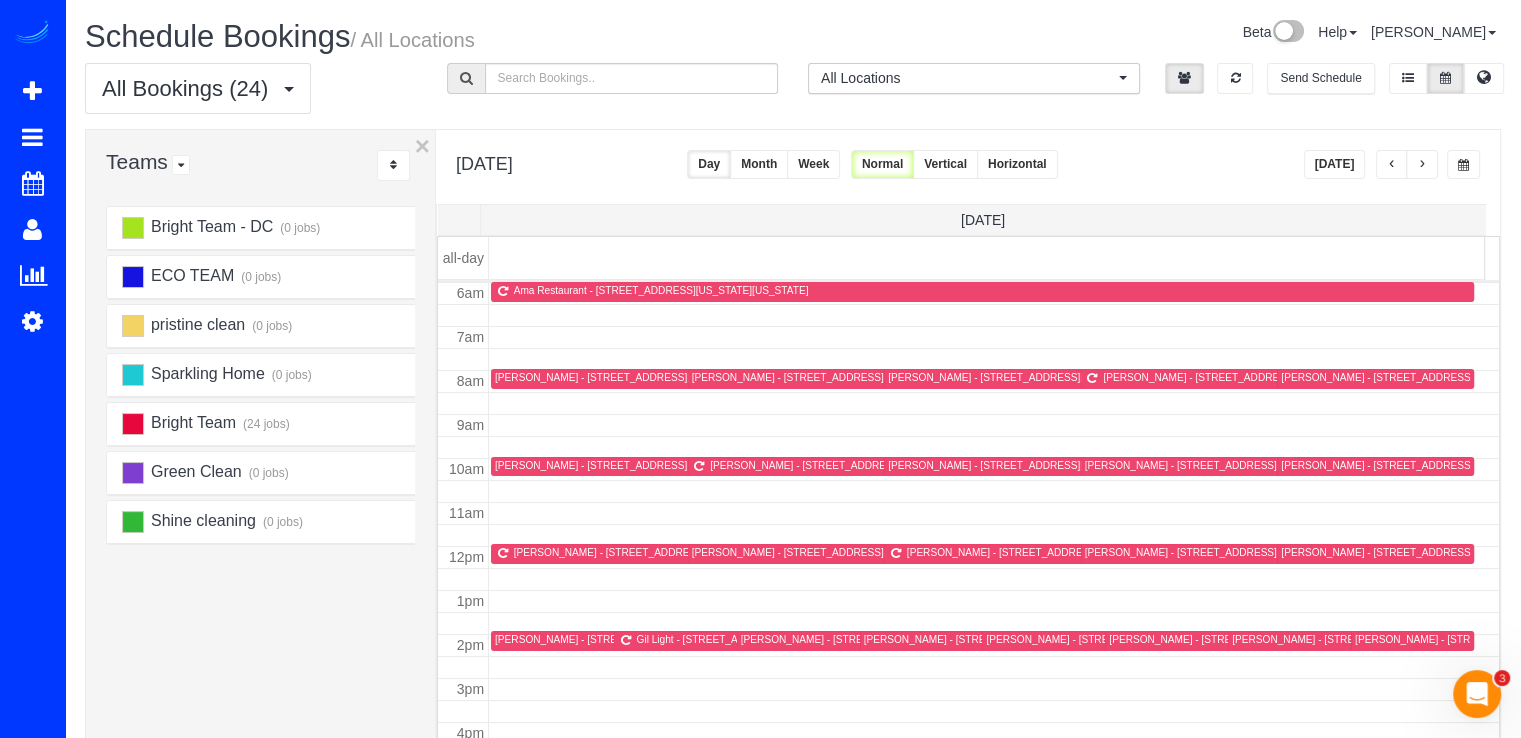 click on "[DATE]" at bounding box center [1335, 164] 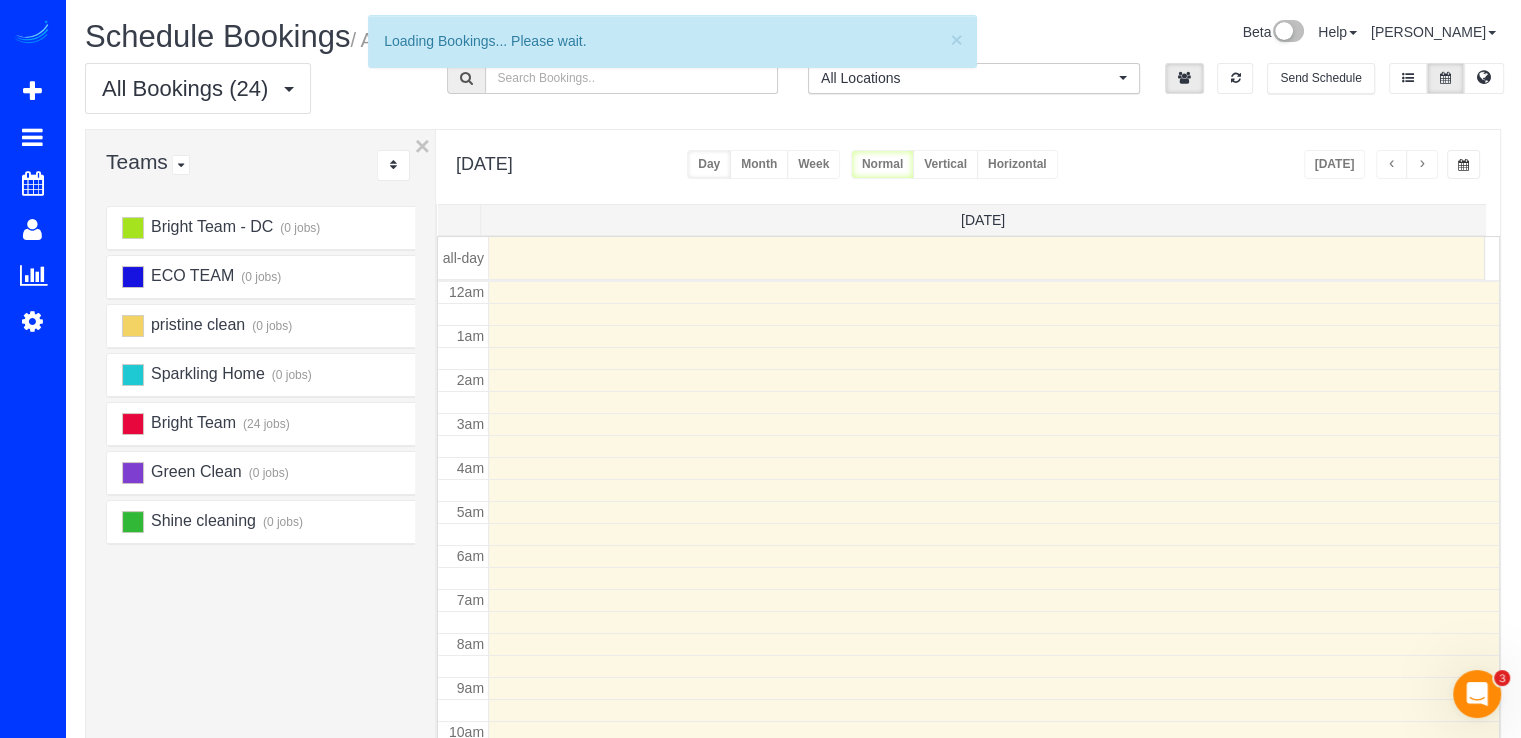 scroll, scrollTop: 263, scrollLeft: 0, axis: vertical 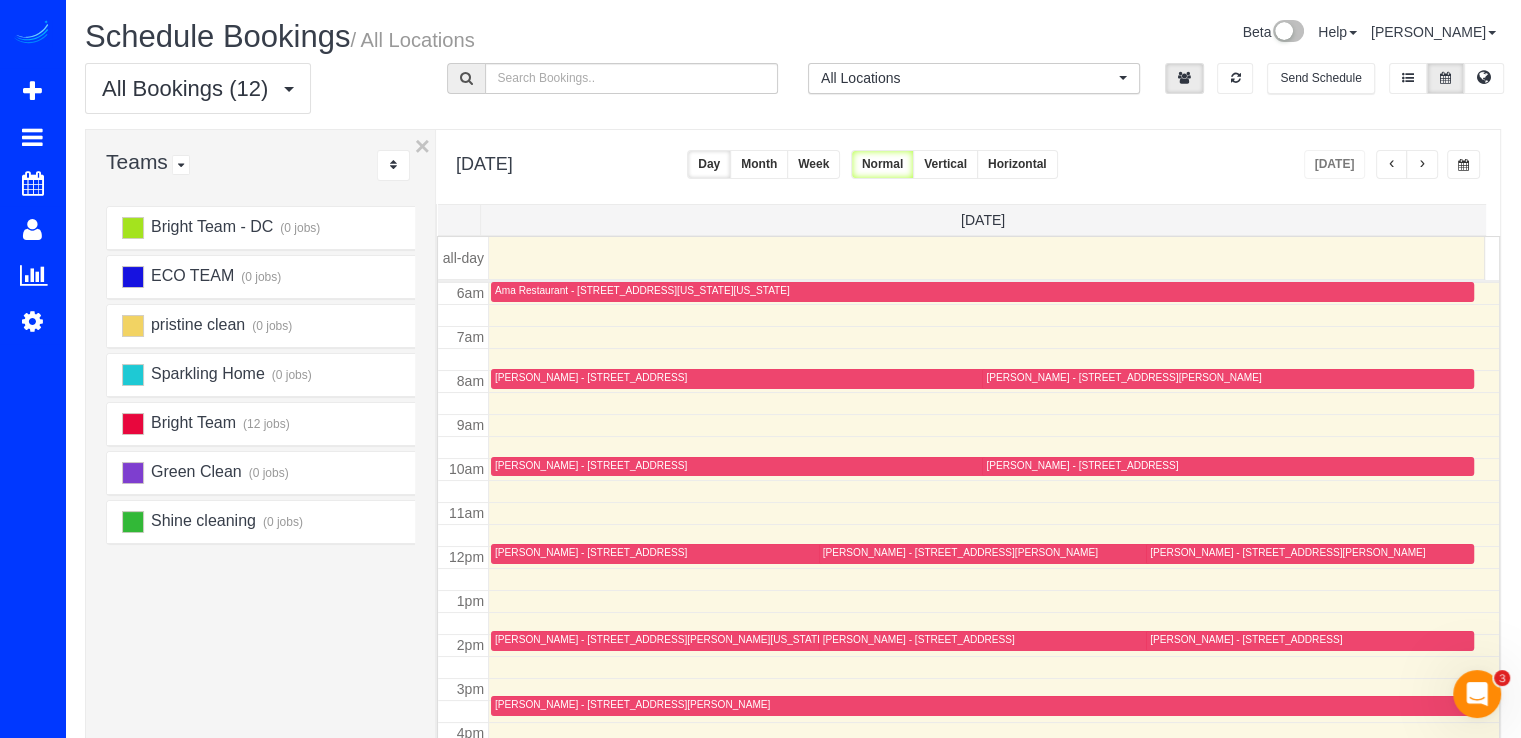 click at bounding box center (1407, 164) 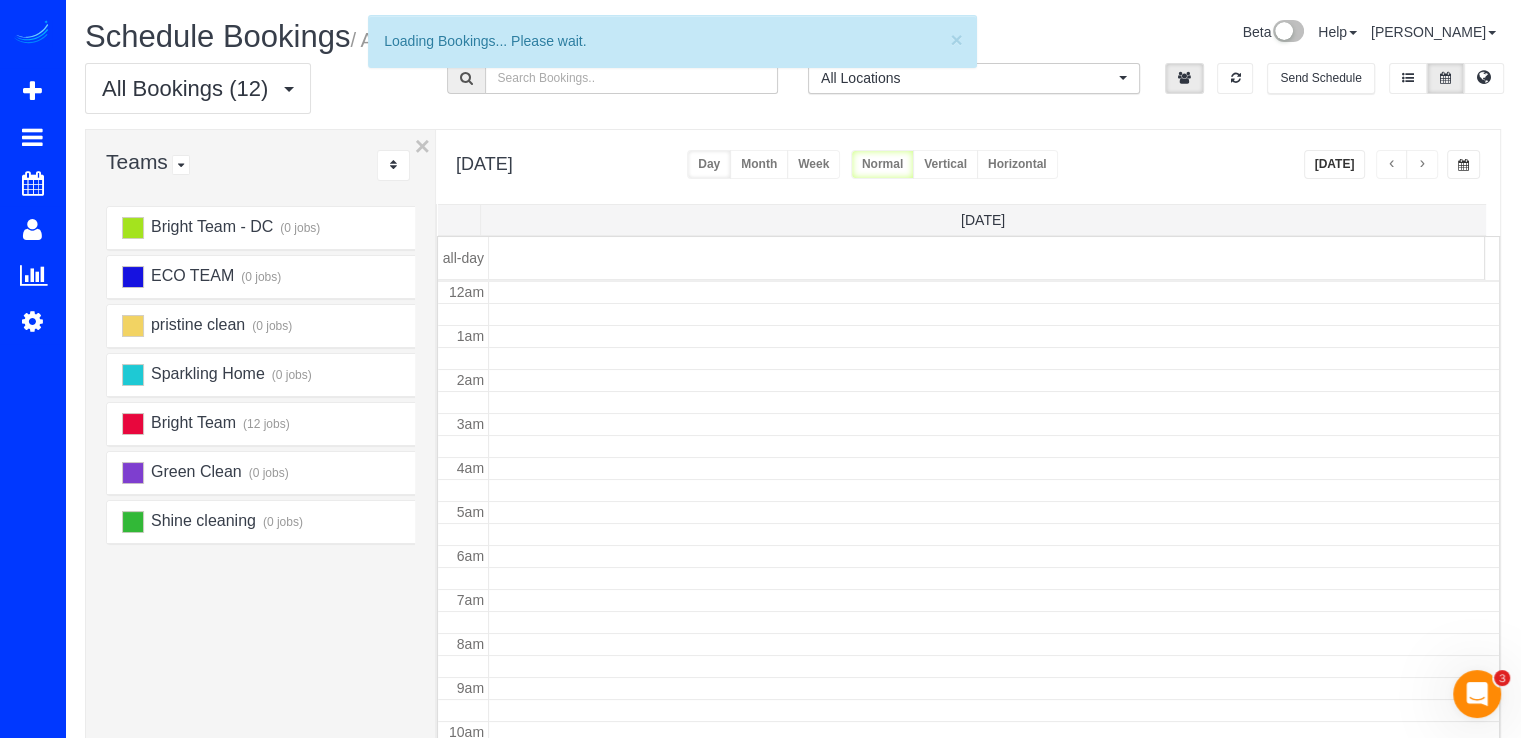 scroll, scrollTop: 263, scrollLeft: 0, axis: vertical 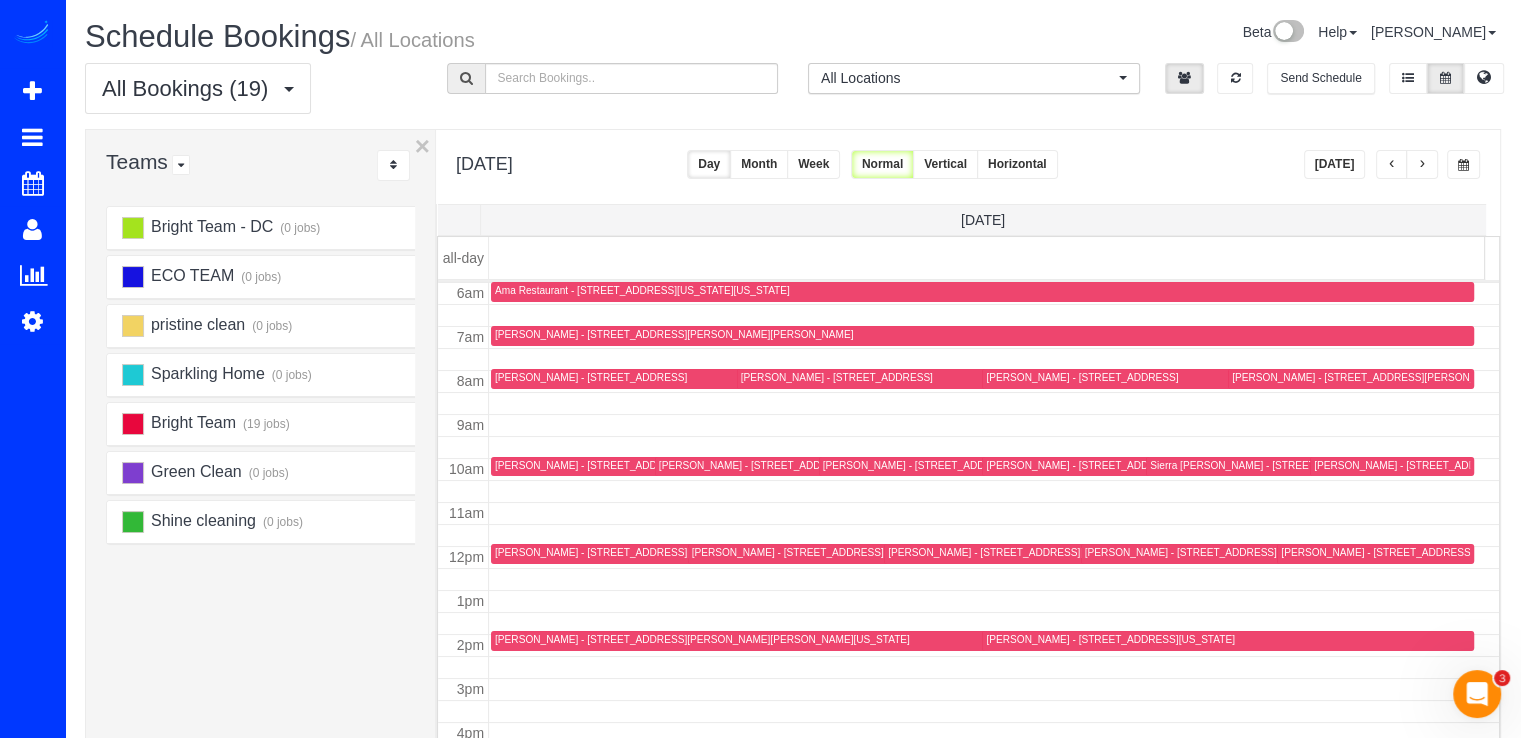 click at bounding box center [1422, 165] 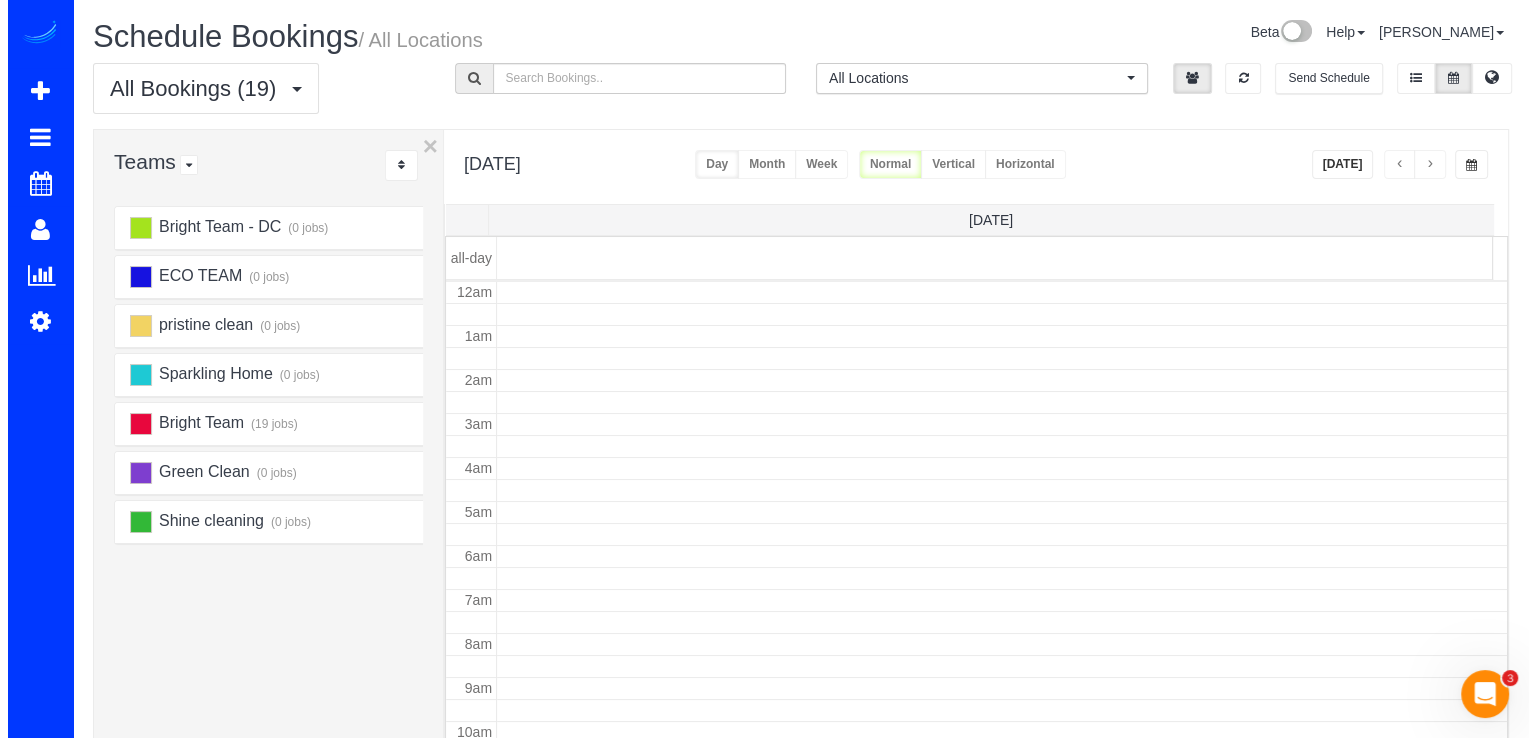 scroll, scrollTop: 263, scrollLeft: 0, axis: vertical 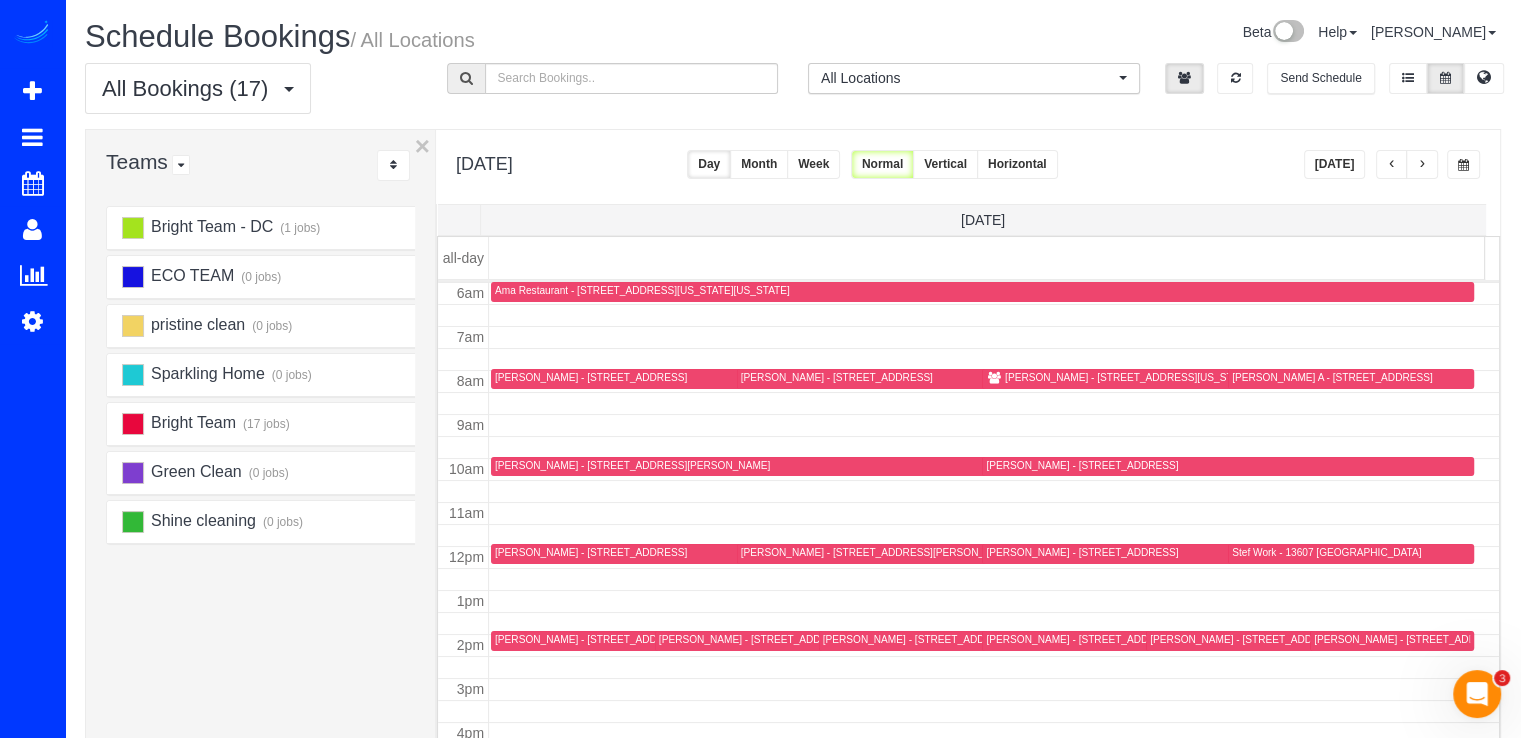 click on "Pat Cunningham - 2916 Chesapeake St Nw, Washington, DC 20008" at bounding box center [1217, 378] 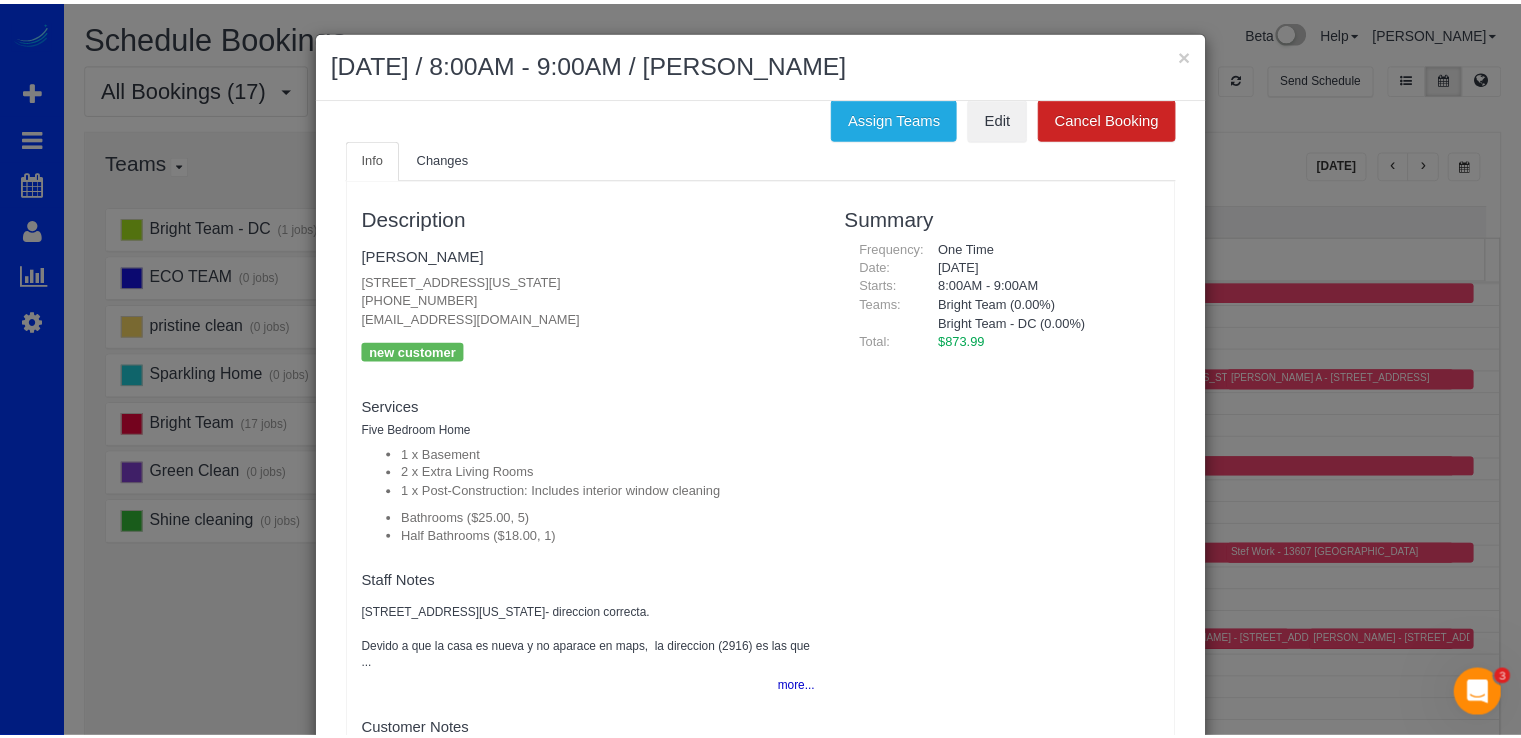 scroll, scrollTop: 0, scrollLeft: 0, axis: both 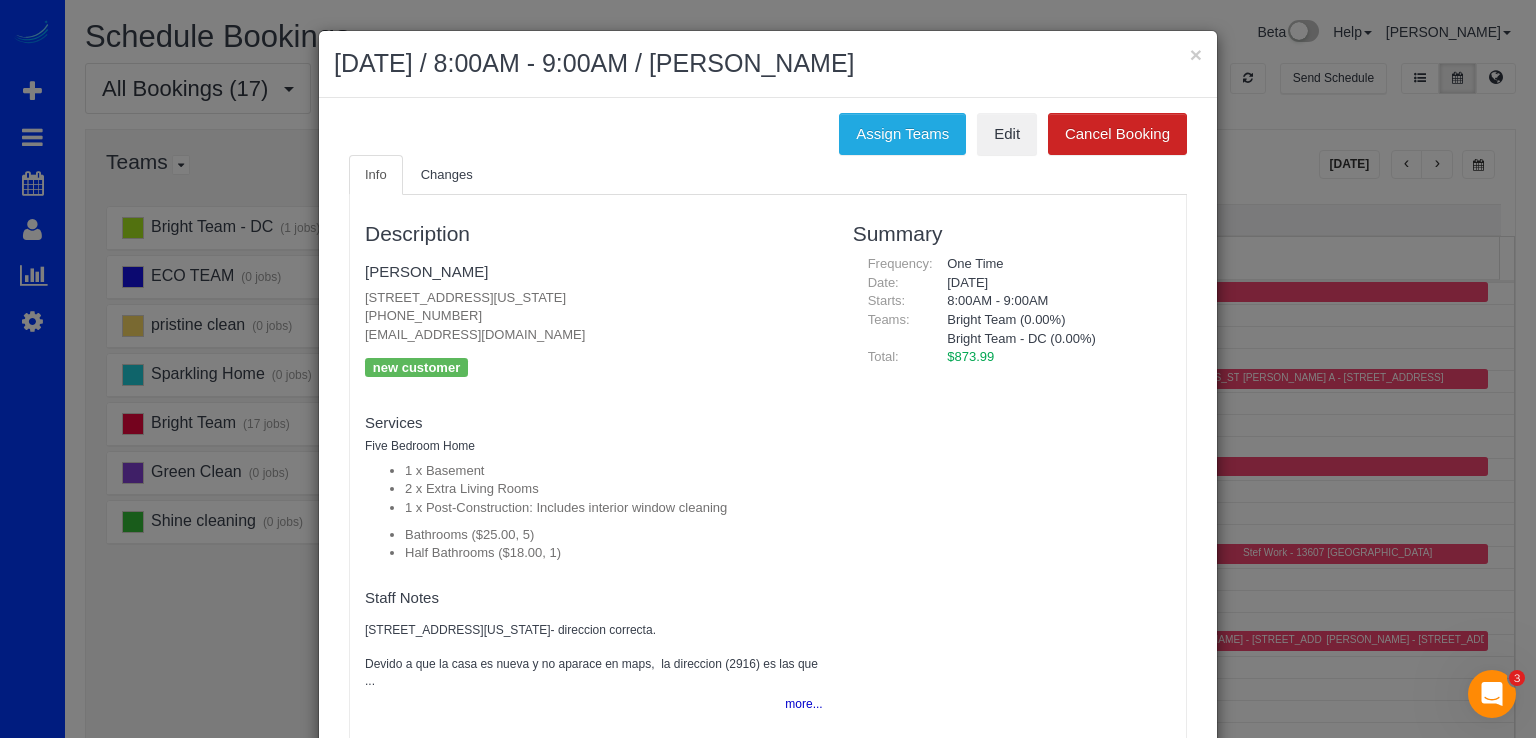 click on "×
July 10, 2025 /
8:00AM - 9:00AM /
Pat Cunningham" at bounding box center [768, 64] 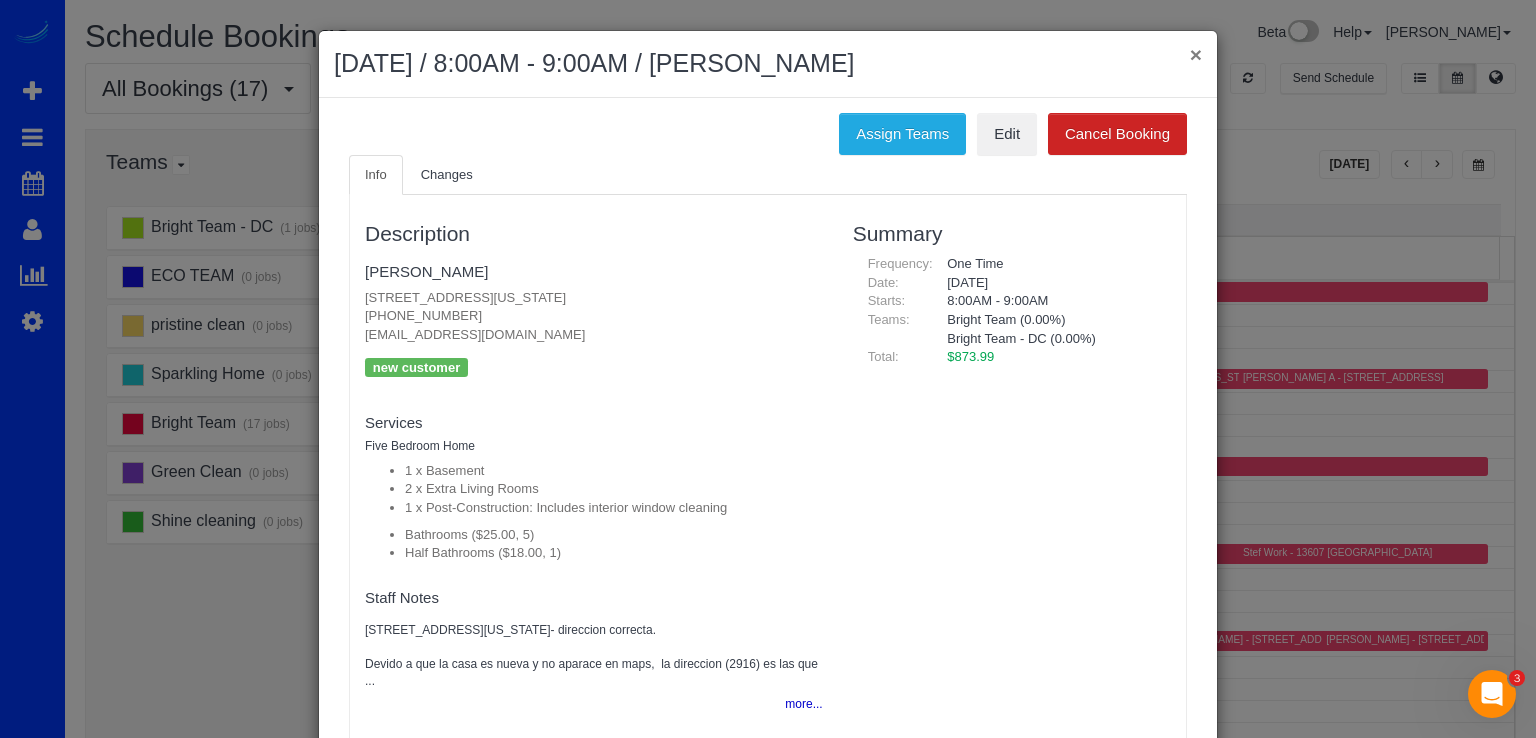 click on "×
July 10, 2025 /
8:00AM - 9:00AM /
Pat Cunningham" at bounding box center (768, 64) 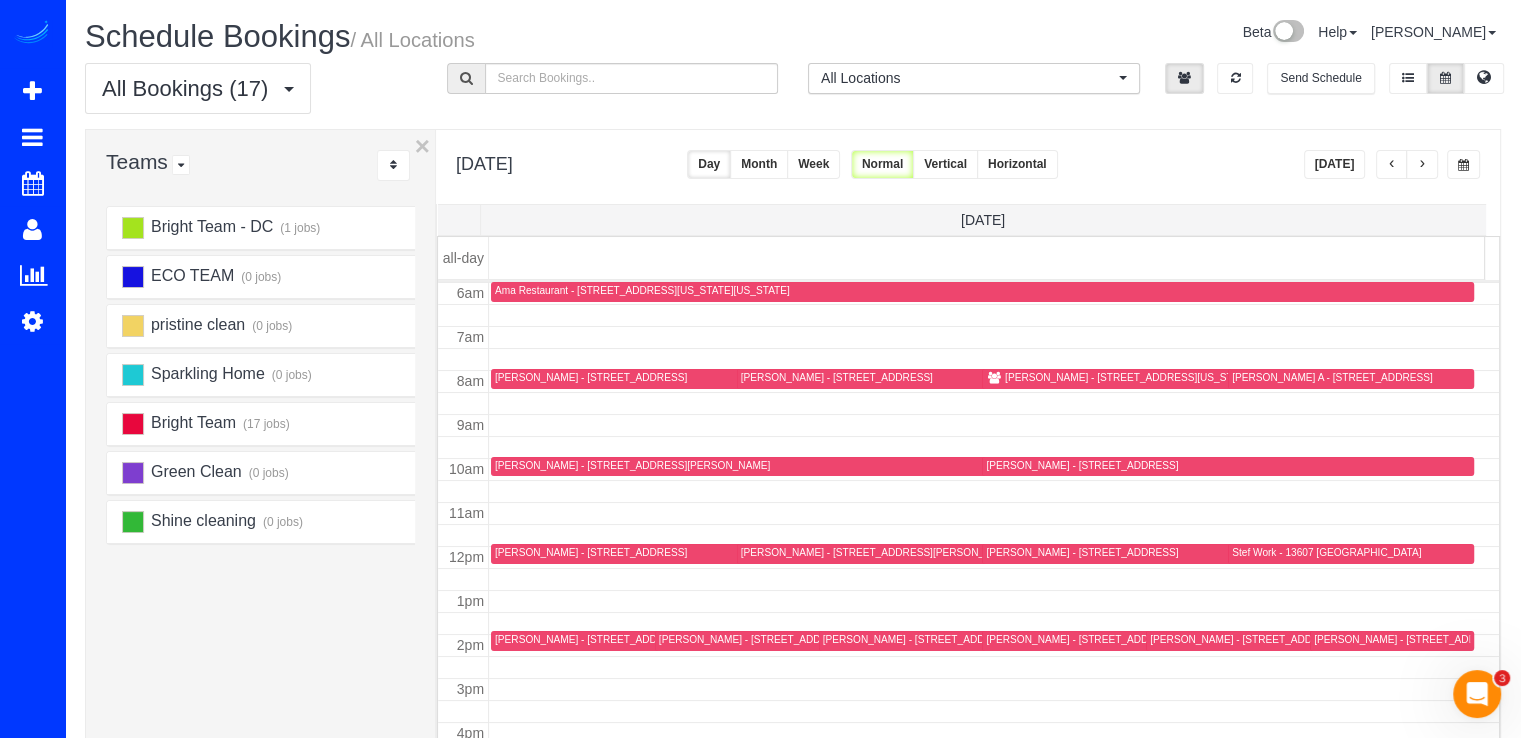 click at bounding box center (1422, 165) 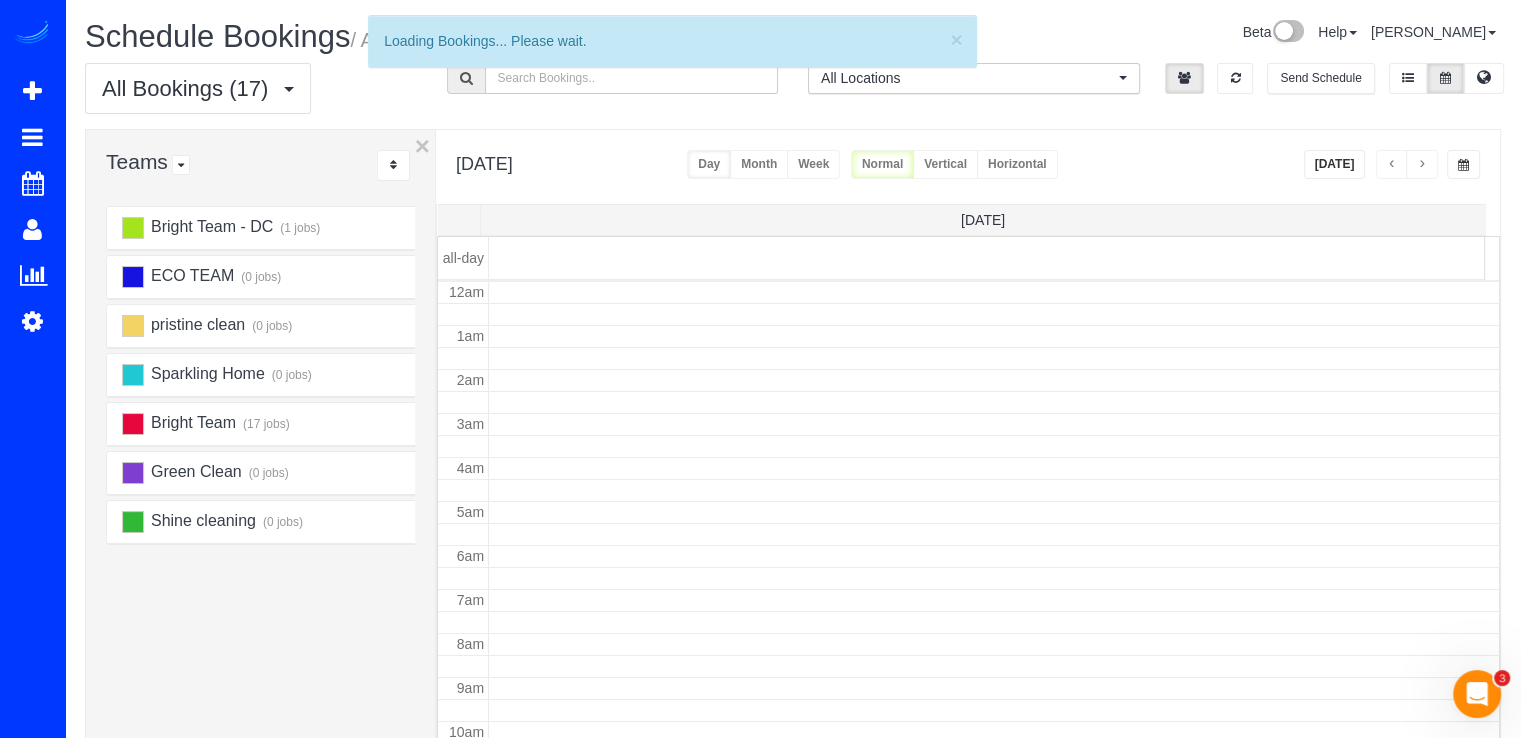 scroll, scrollTop: 263, scrollLeft: 0, axis: vertical 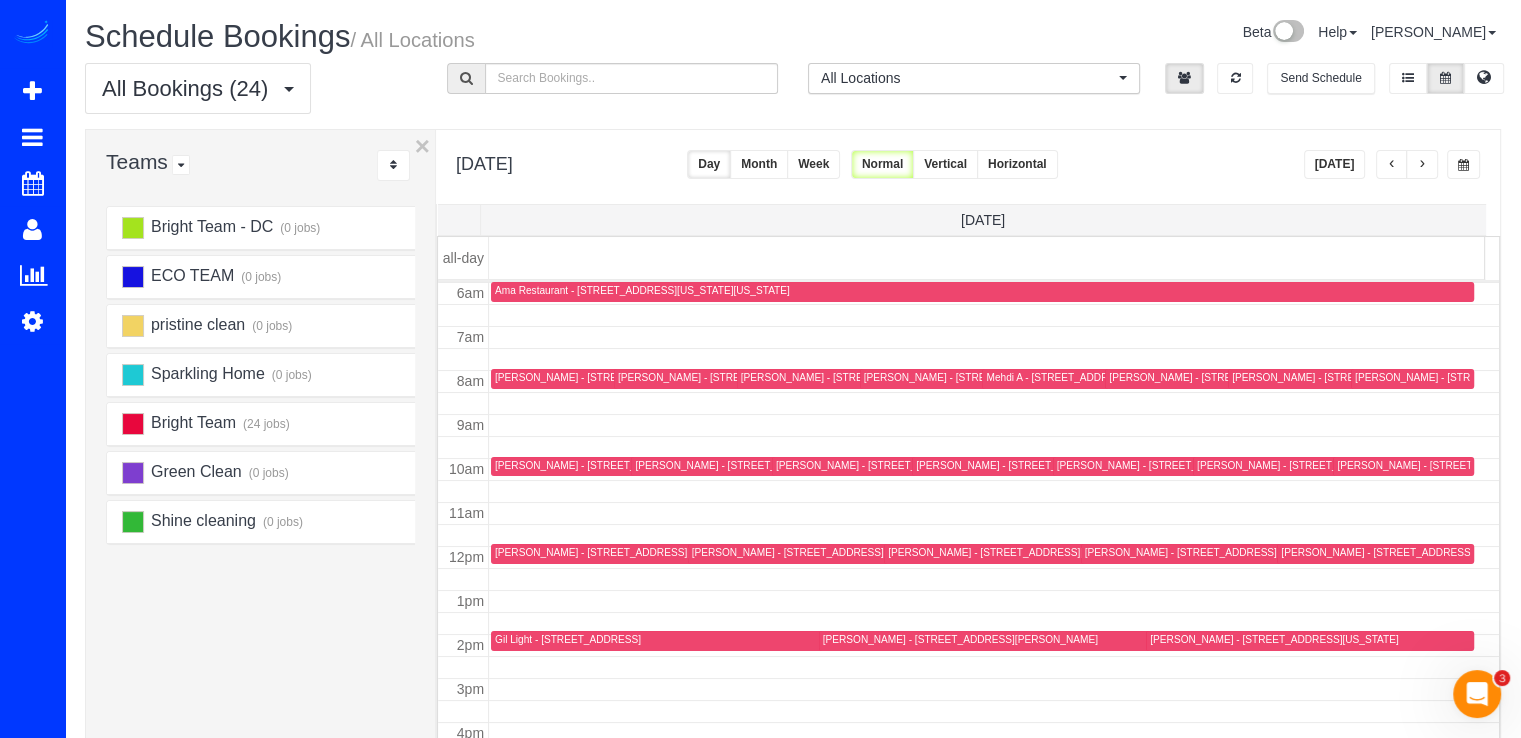 click at bounding box center (1392, 165) 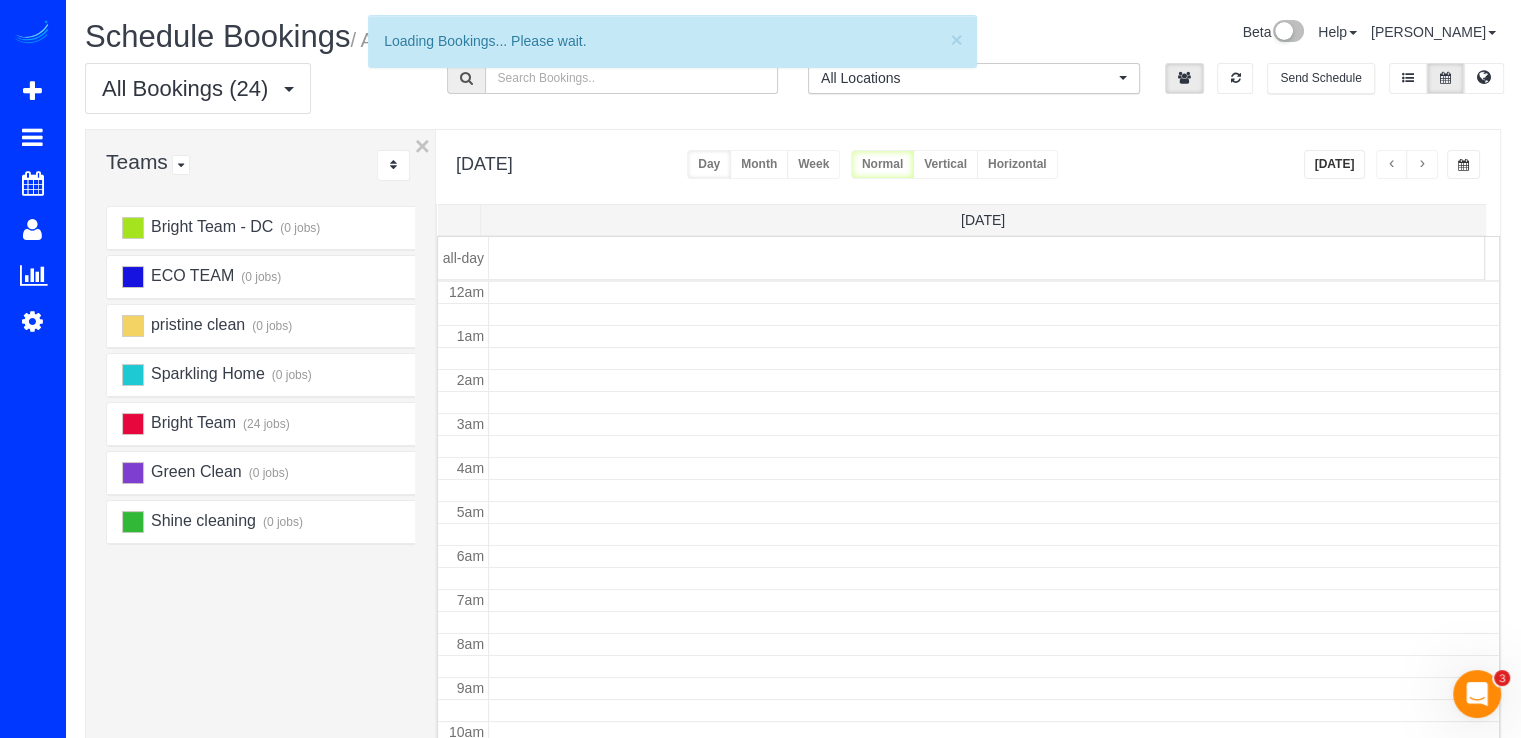 scroll, scrollTop: 263, scrollLeft: 0, axis: vertical 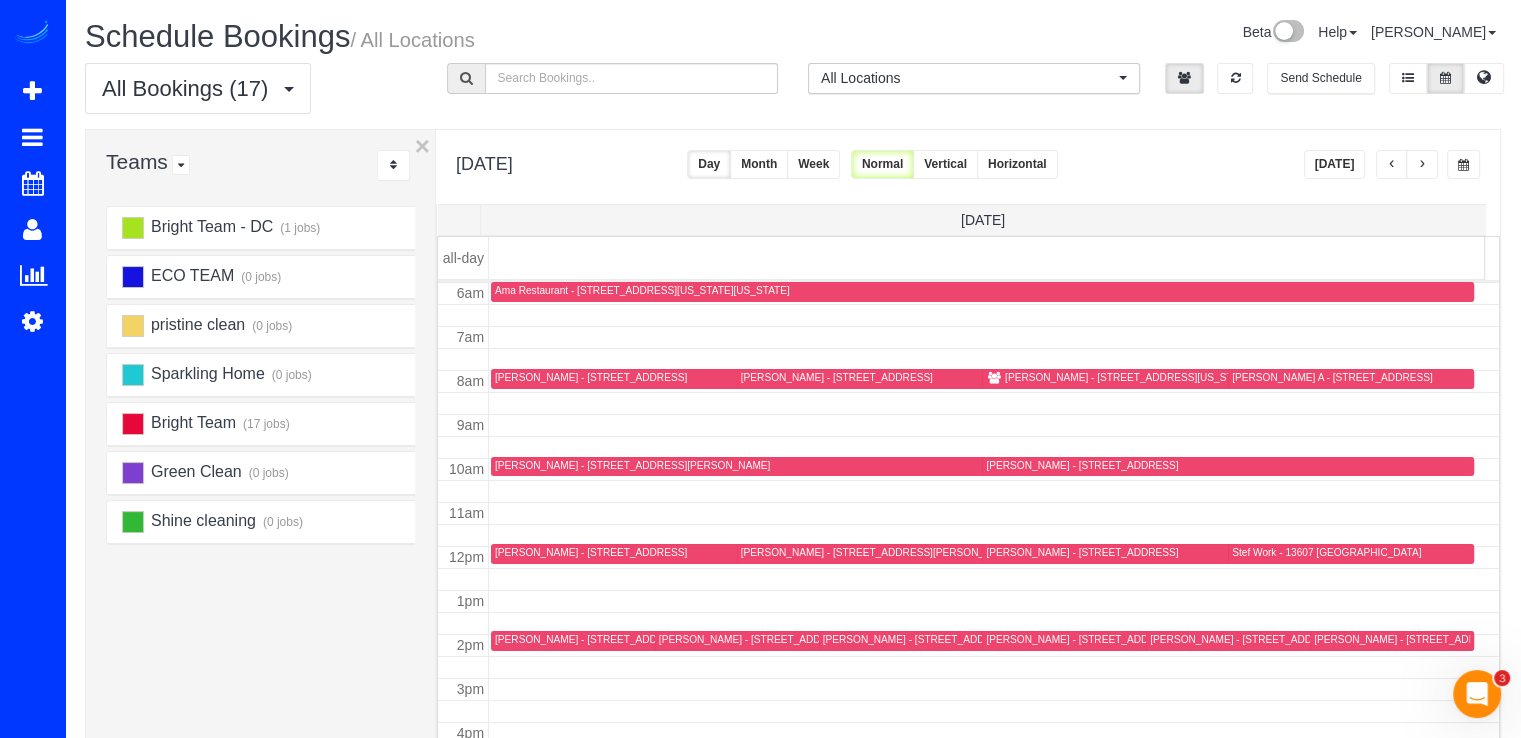 click at bounding box center (1392, 165) 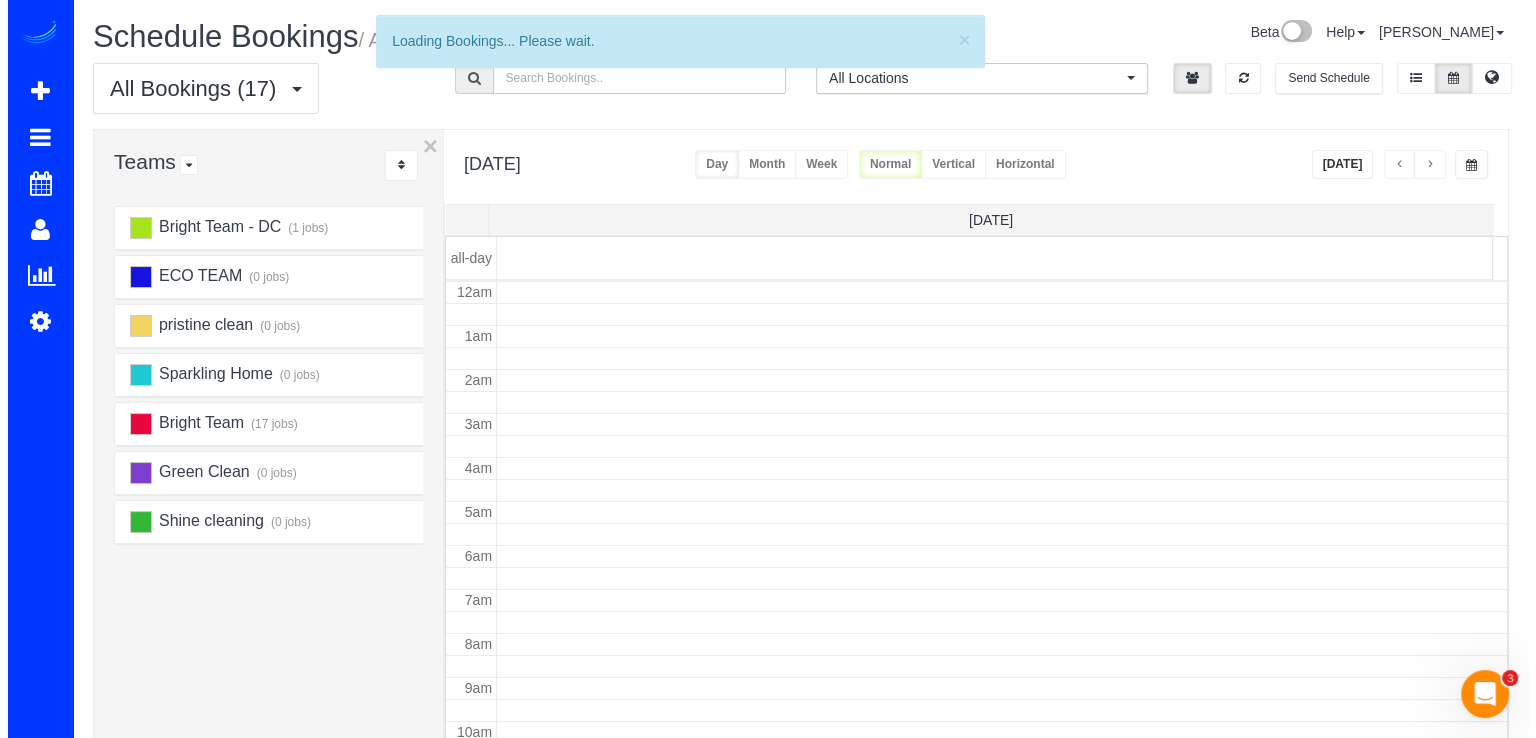 scroll, scrollTop: 263, scrollLeft: 0, axis: vertical 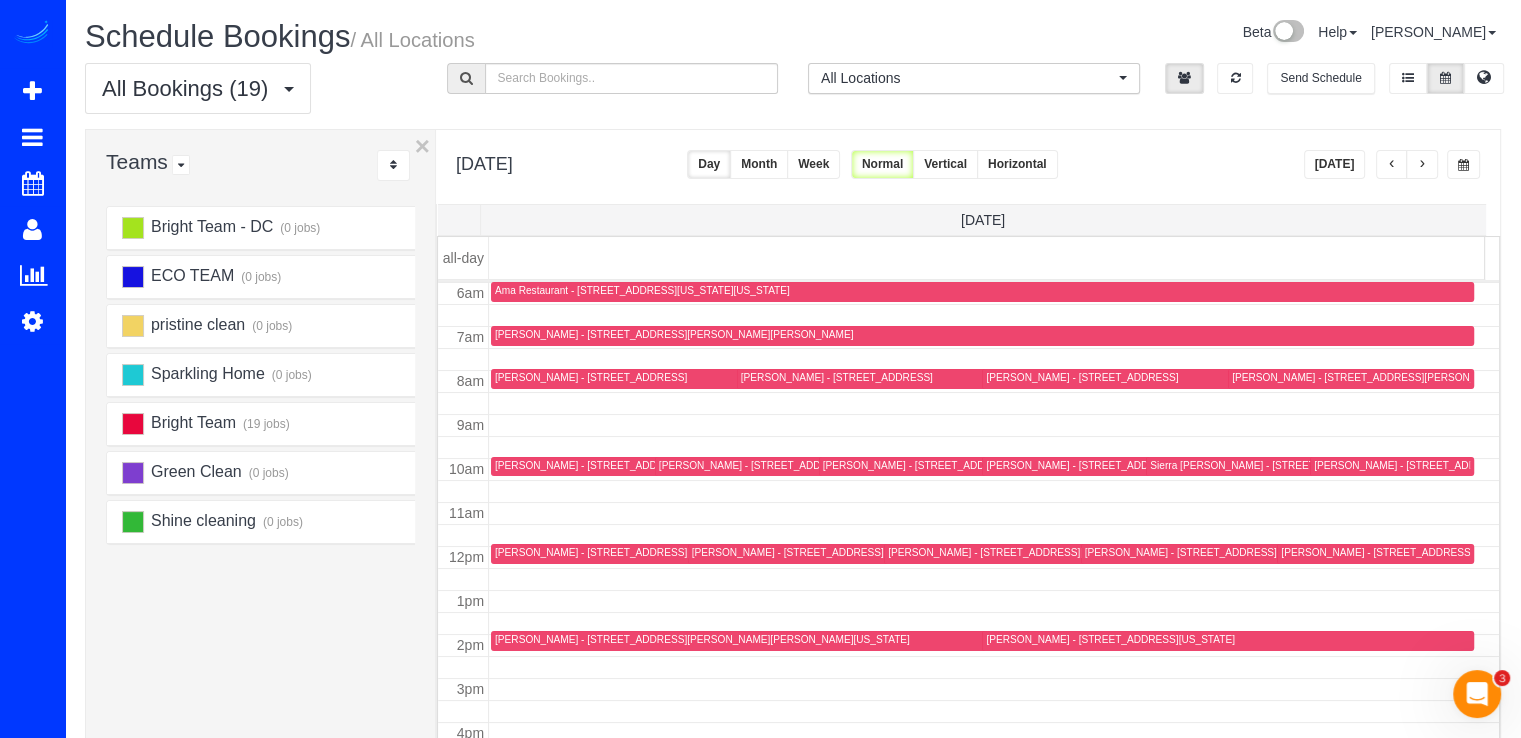 click at bounding box center [1392, 467] 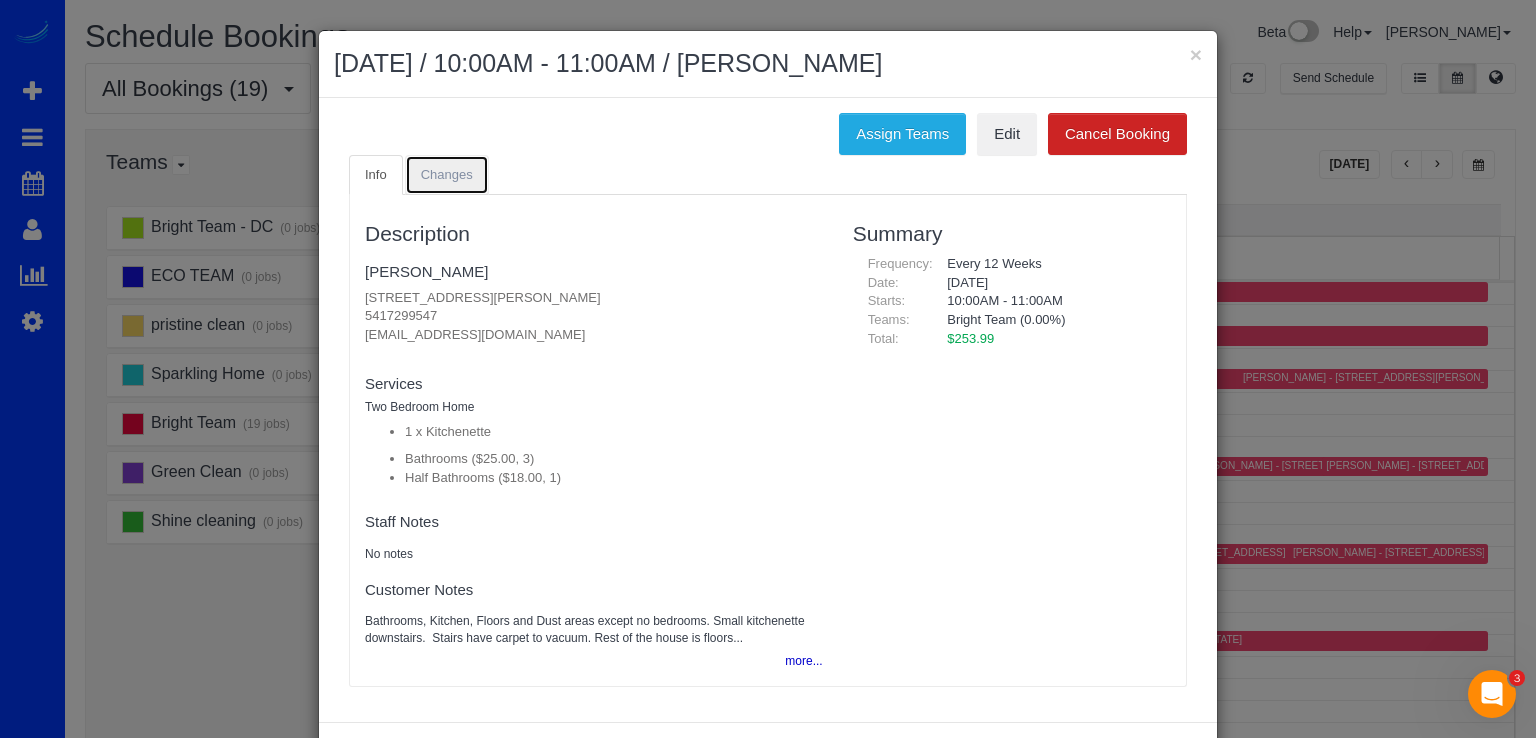click on "Changes" at bounding box center (447, 174) 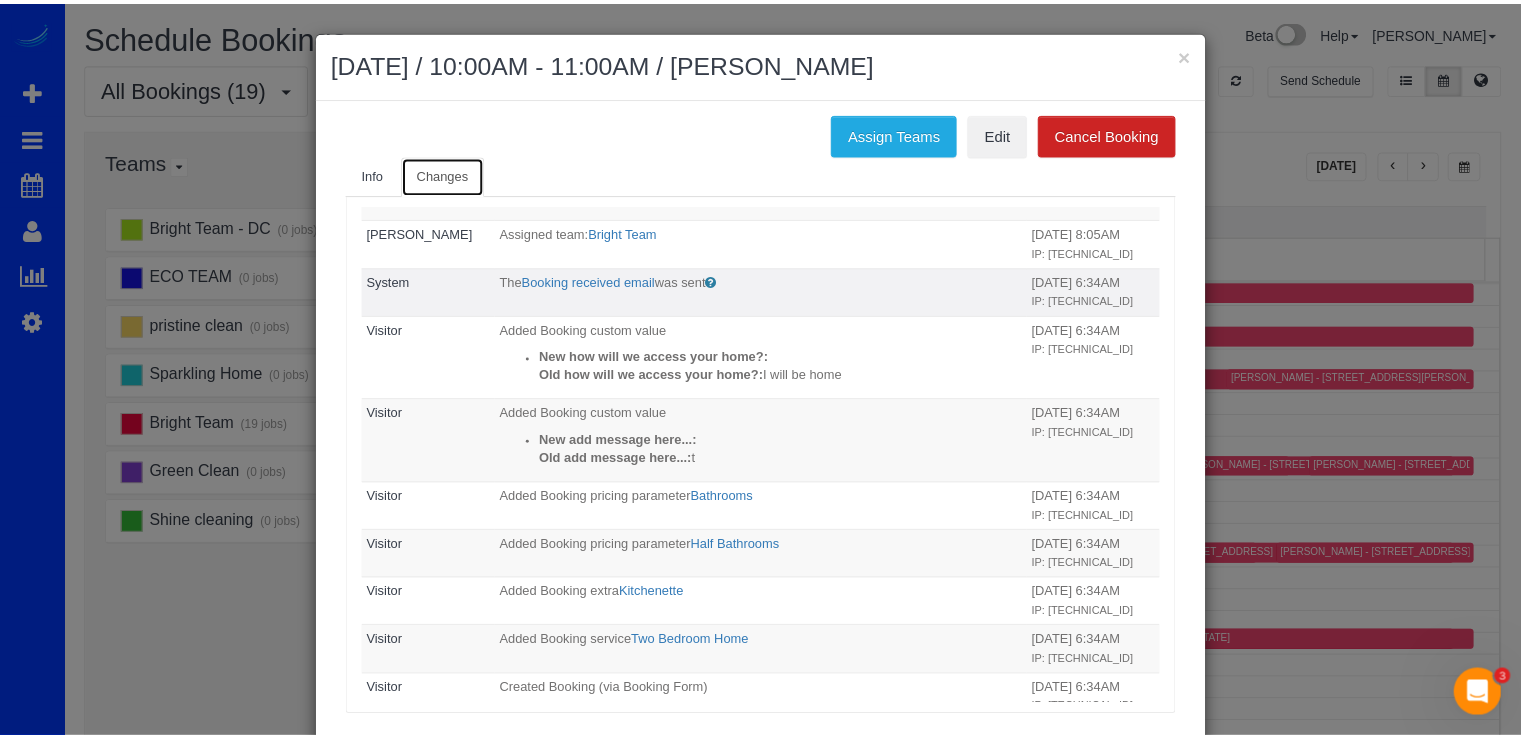 scroll, scrollTop: 0, scrollLeft: 0, axis: both 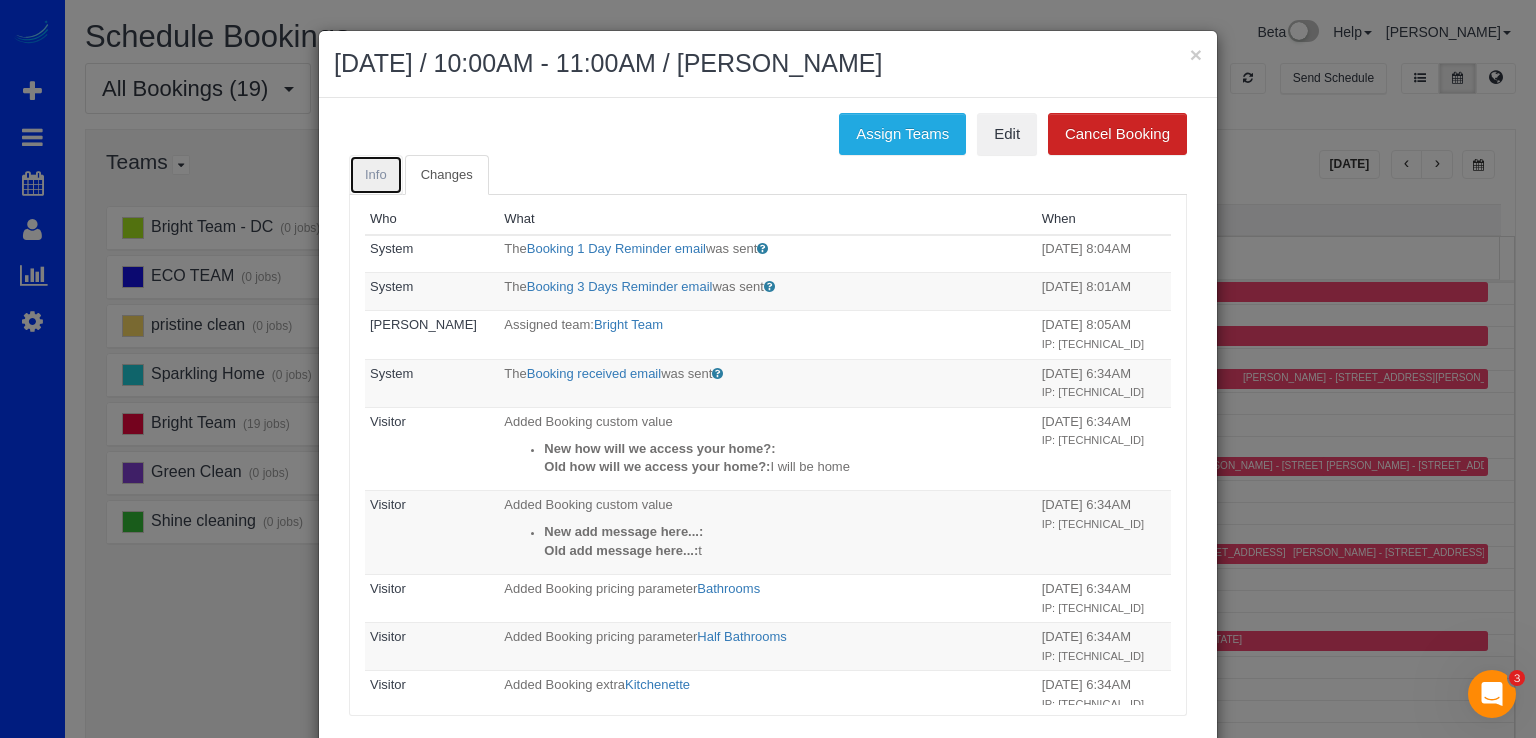 click on "Info" at bounding box center [376, 174] 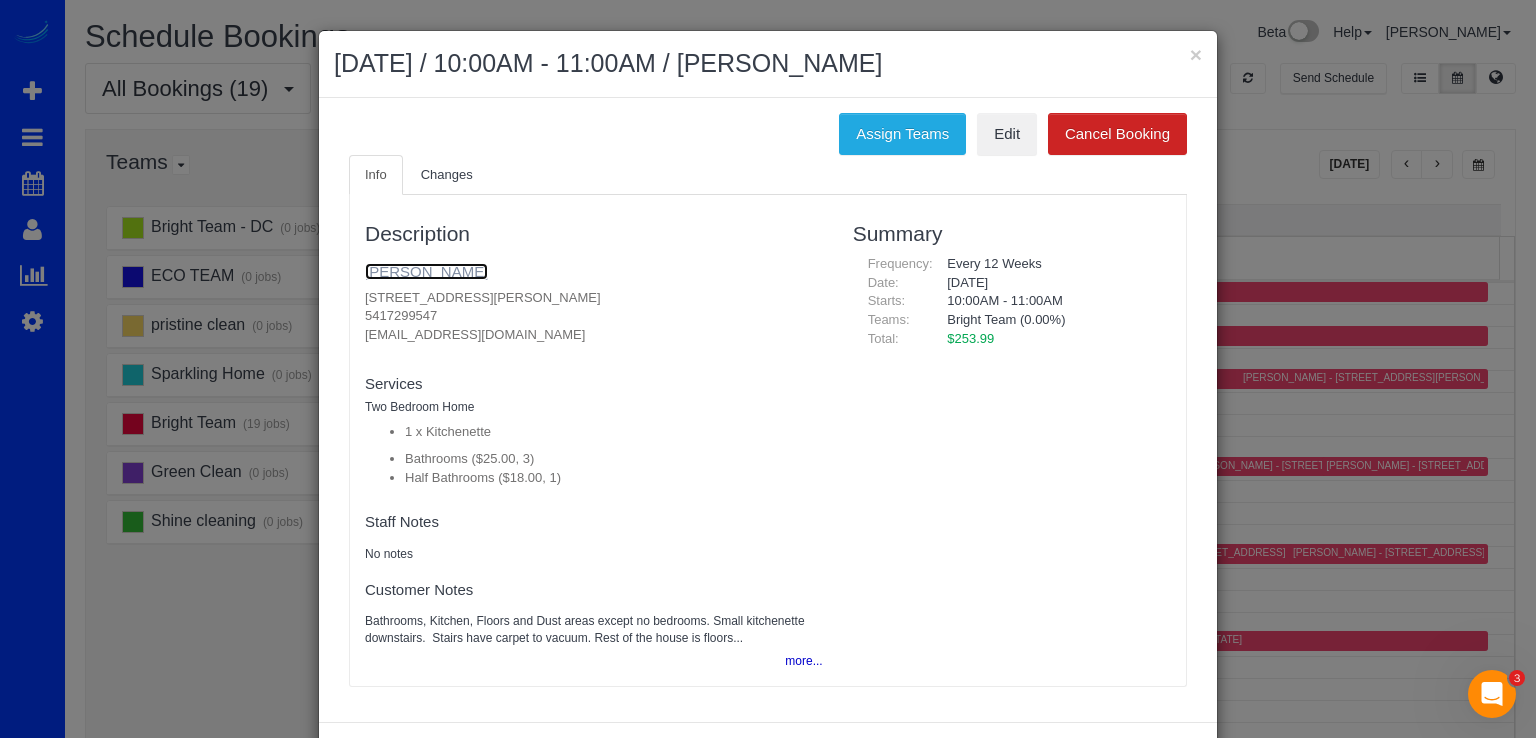 click on "Stephanie Dahl" at bounding box center [426, 271] 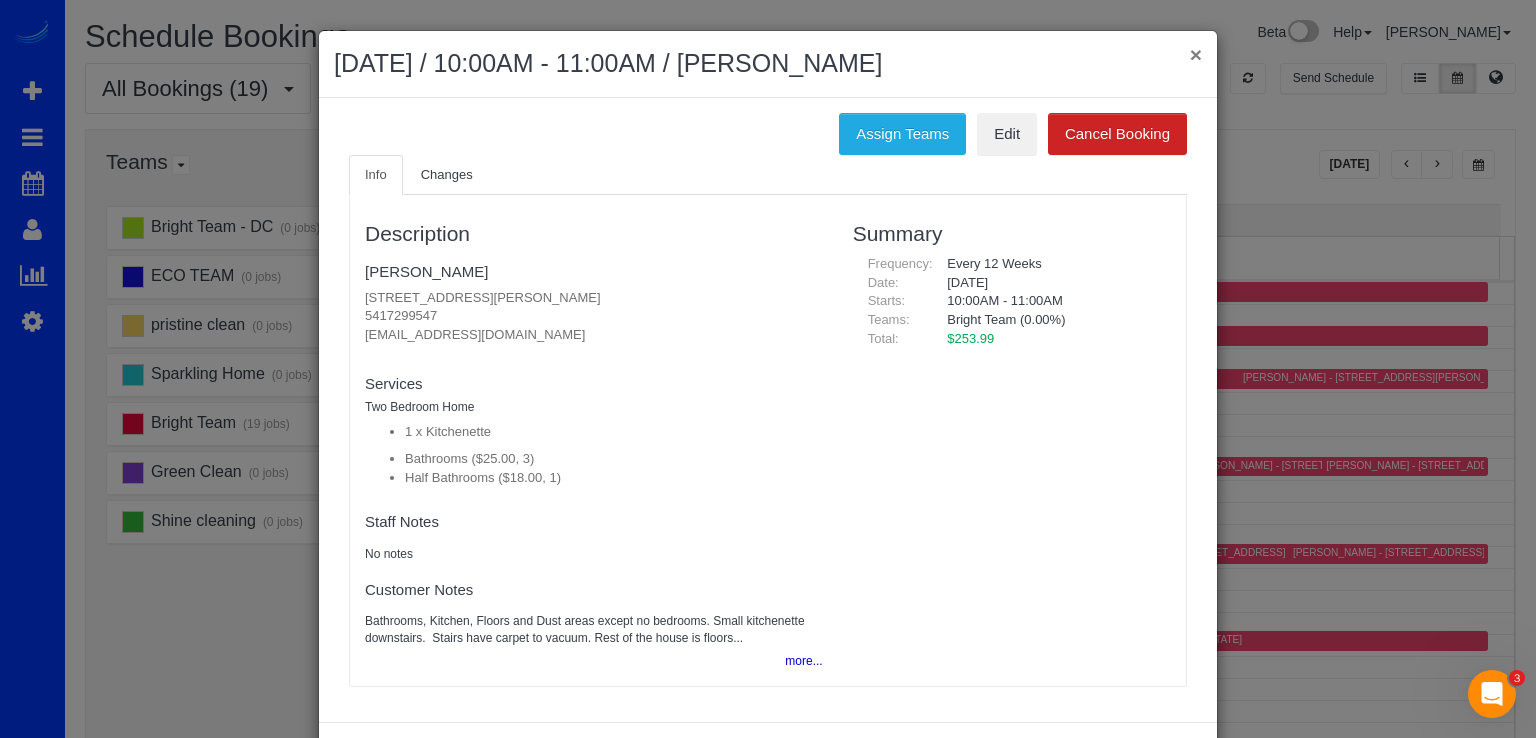 click on "×" at bounding box center [1196, 54] 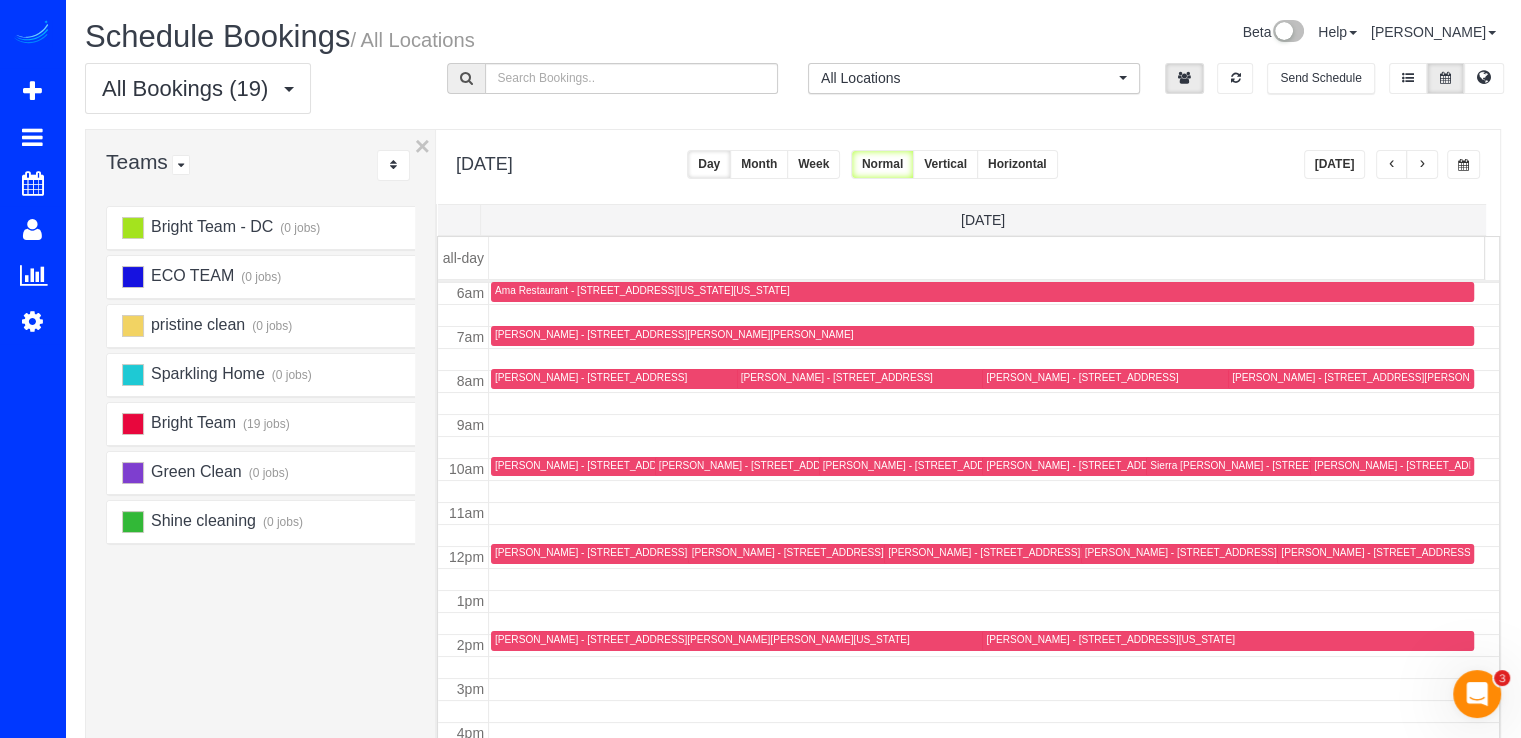 click on "Sierra [PERSON_NAME] - [STREET_ADDRESS]" at bounding box center [1261, 465] 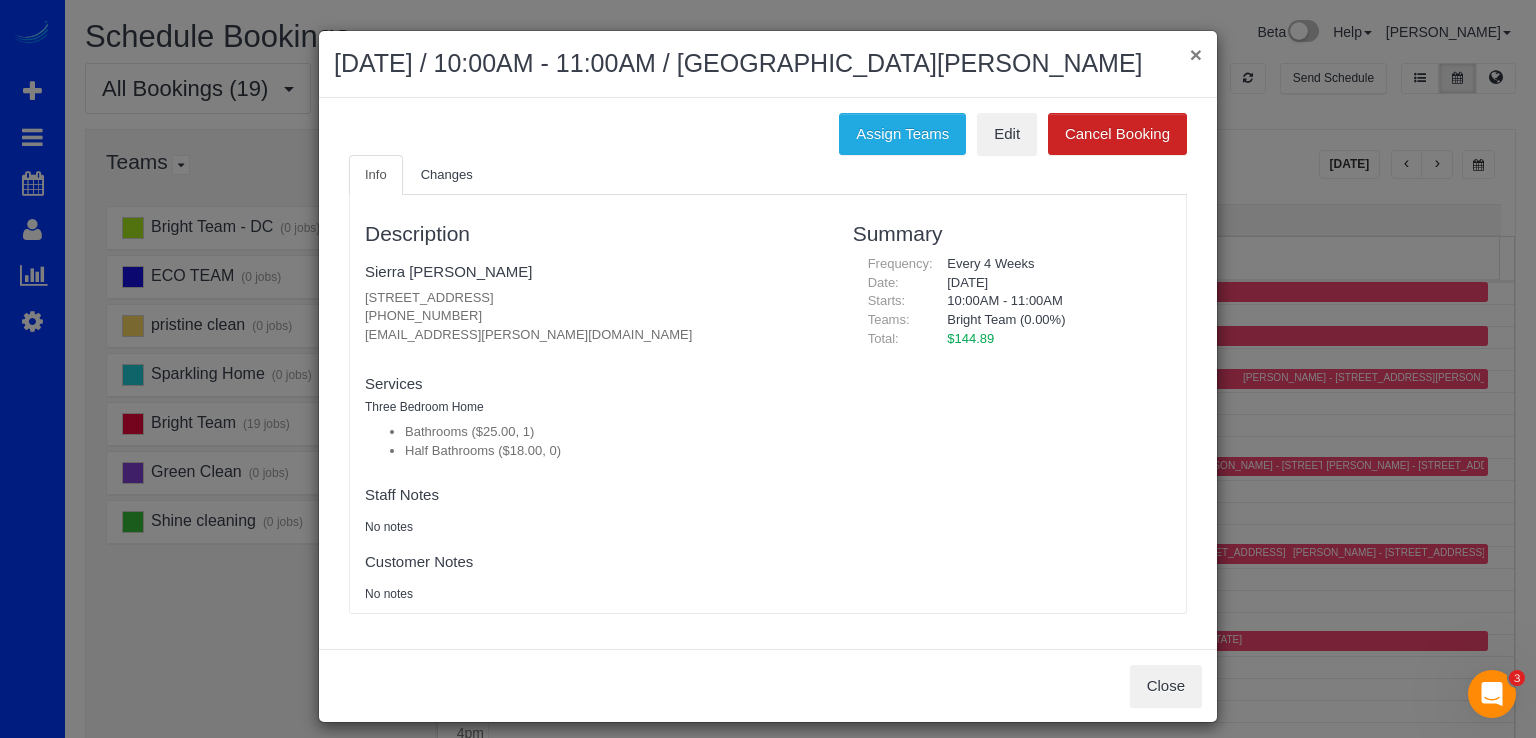 click on "×" at bounding box center (1196, 54) 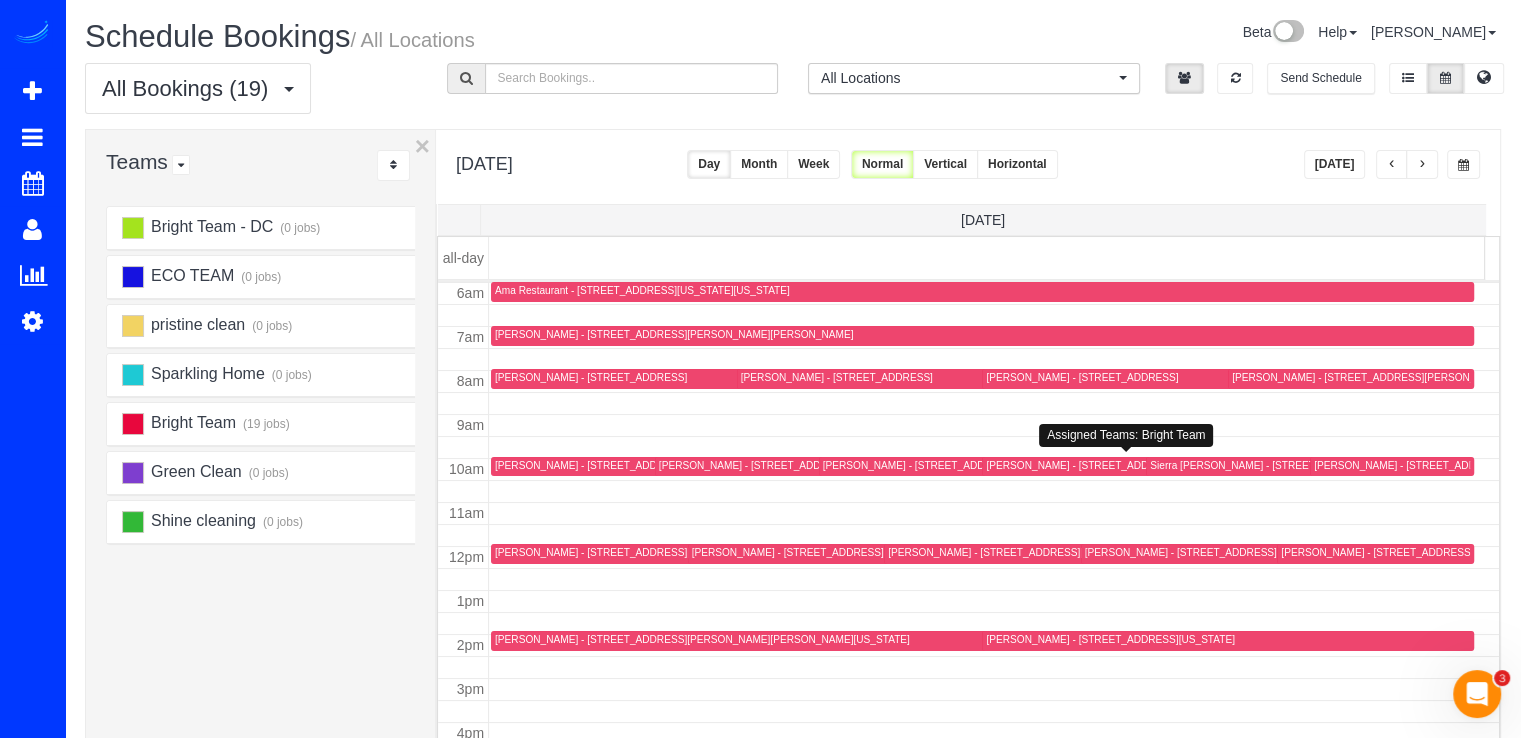 click on "[PERSON_NAME] - [STREET_ADDRESS]" at bounding box center (1136, 466) 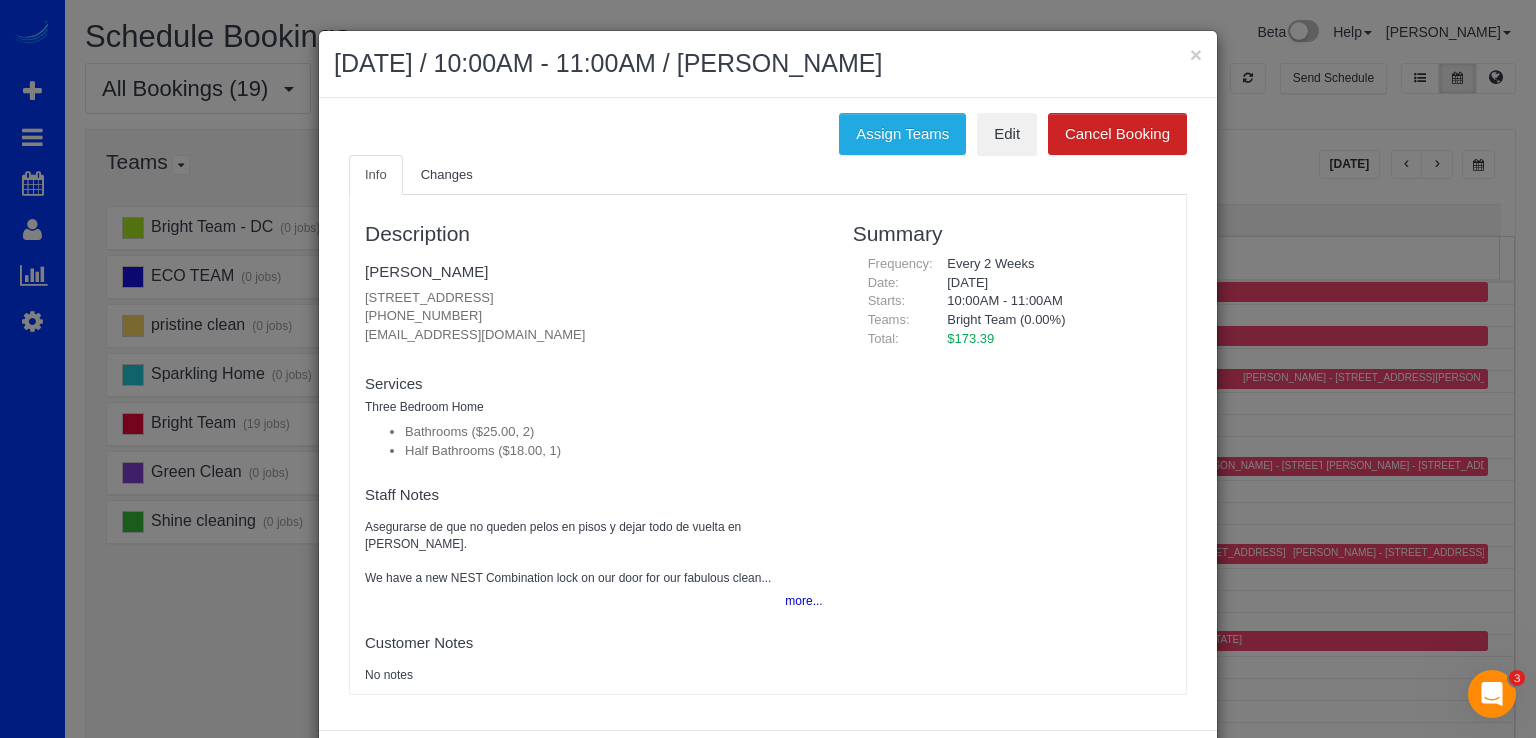 click on "July 09, 2025 /
10:00AM - 11:00AM /
Missy Crawford" at bounding box center [768, 64] 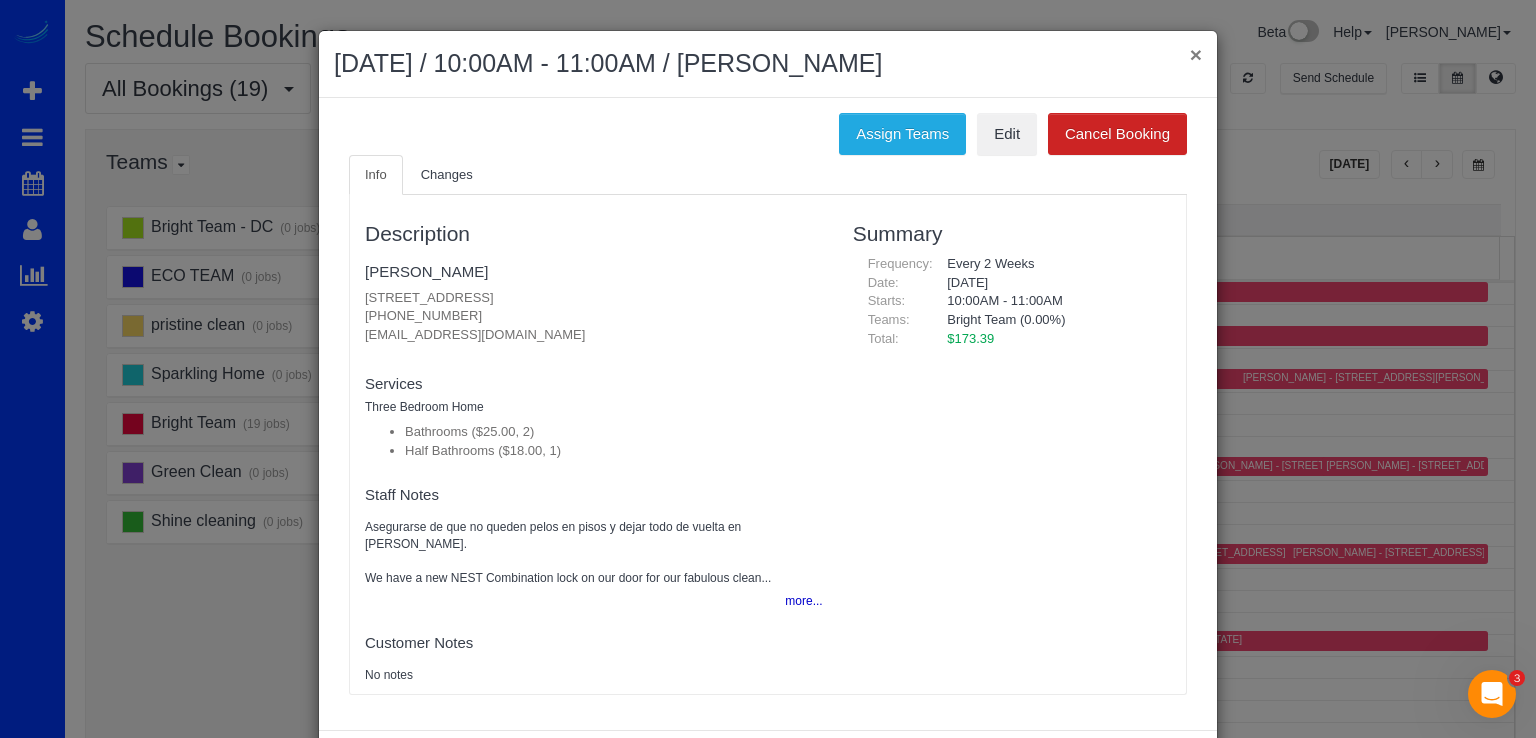 click on "×" at bounding box center [1196, 54] 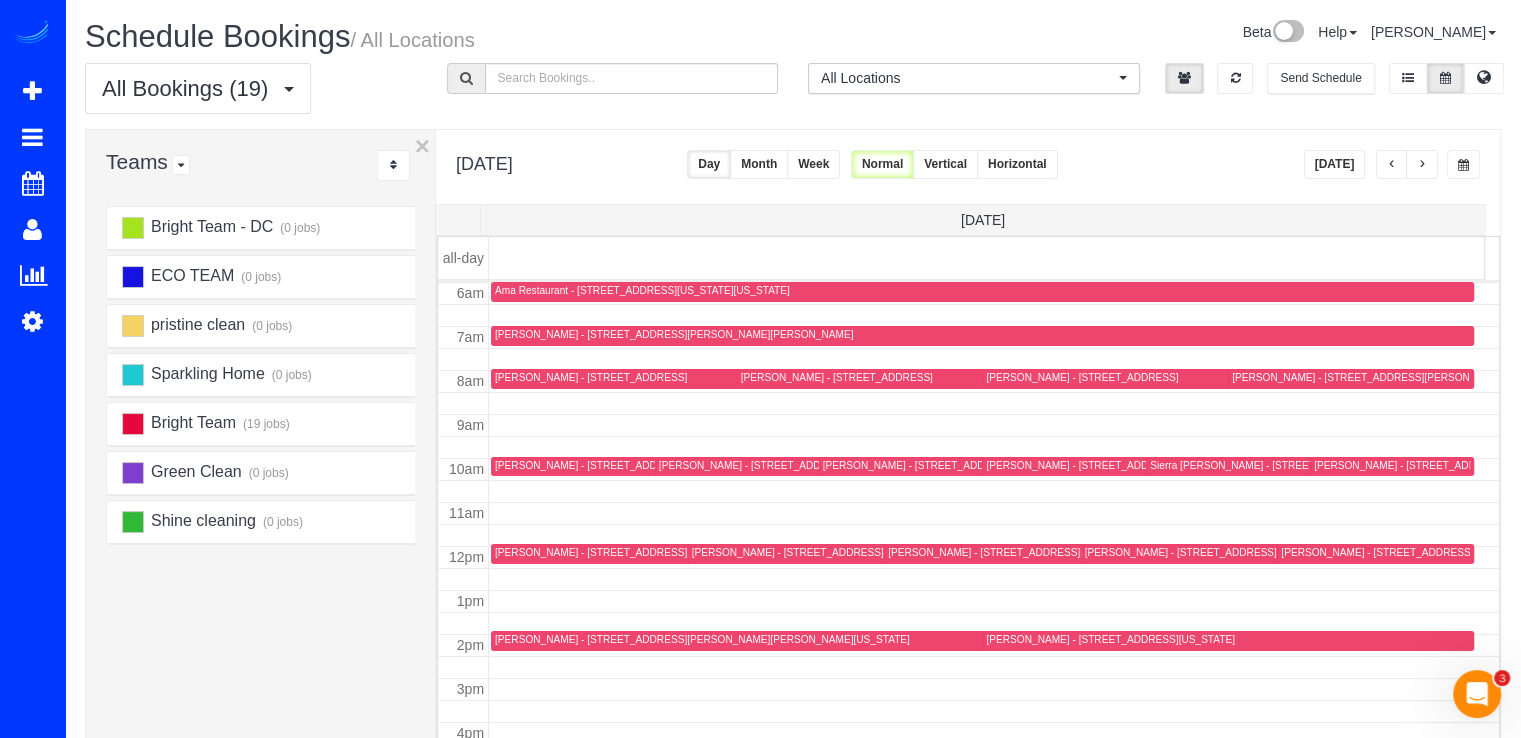 click on "[PERSON_NAME] - [STREET_ADDRESS][US_STATE]" at bounding box center [947, 465] 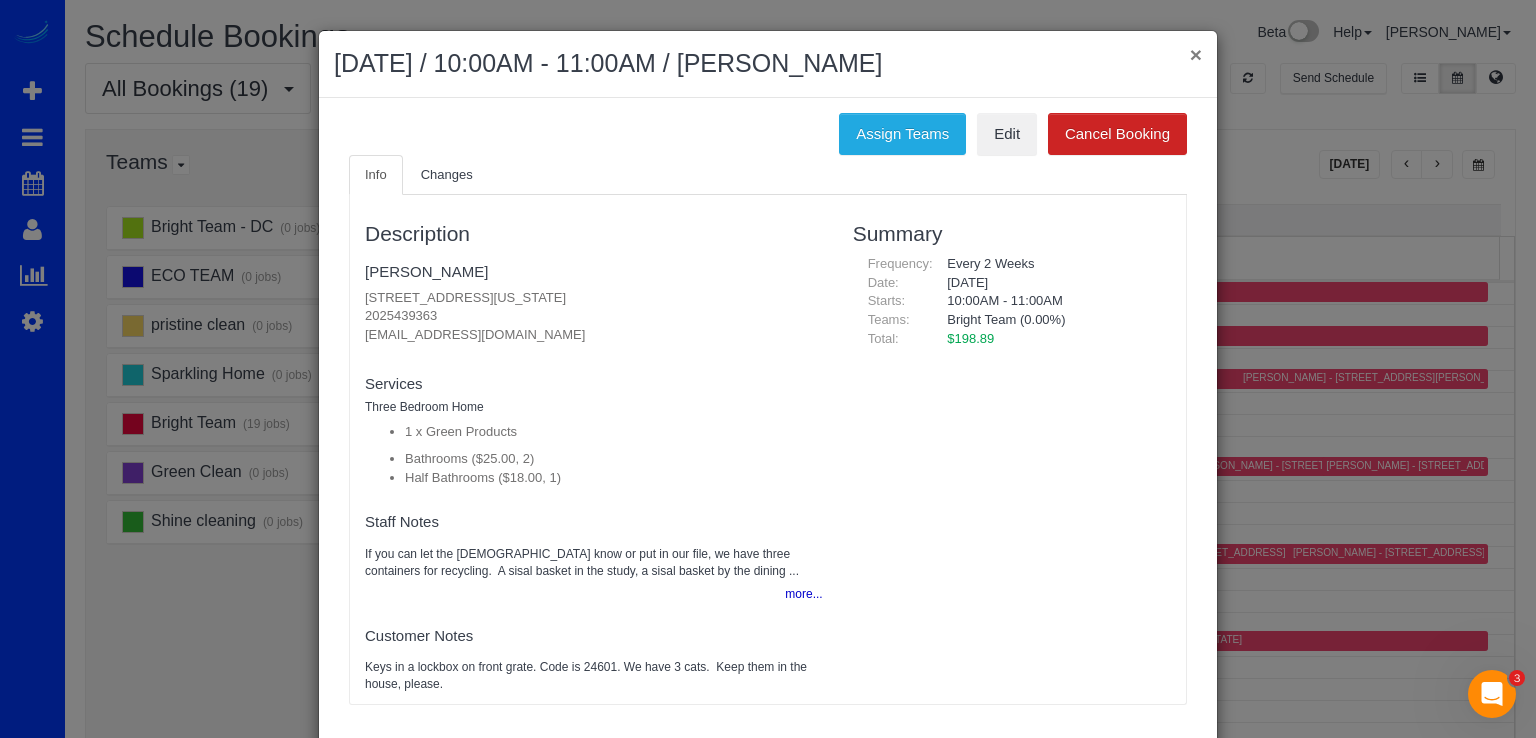 click on "×" at bounding box center (1196, 54) 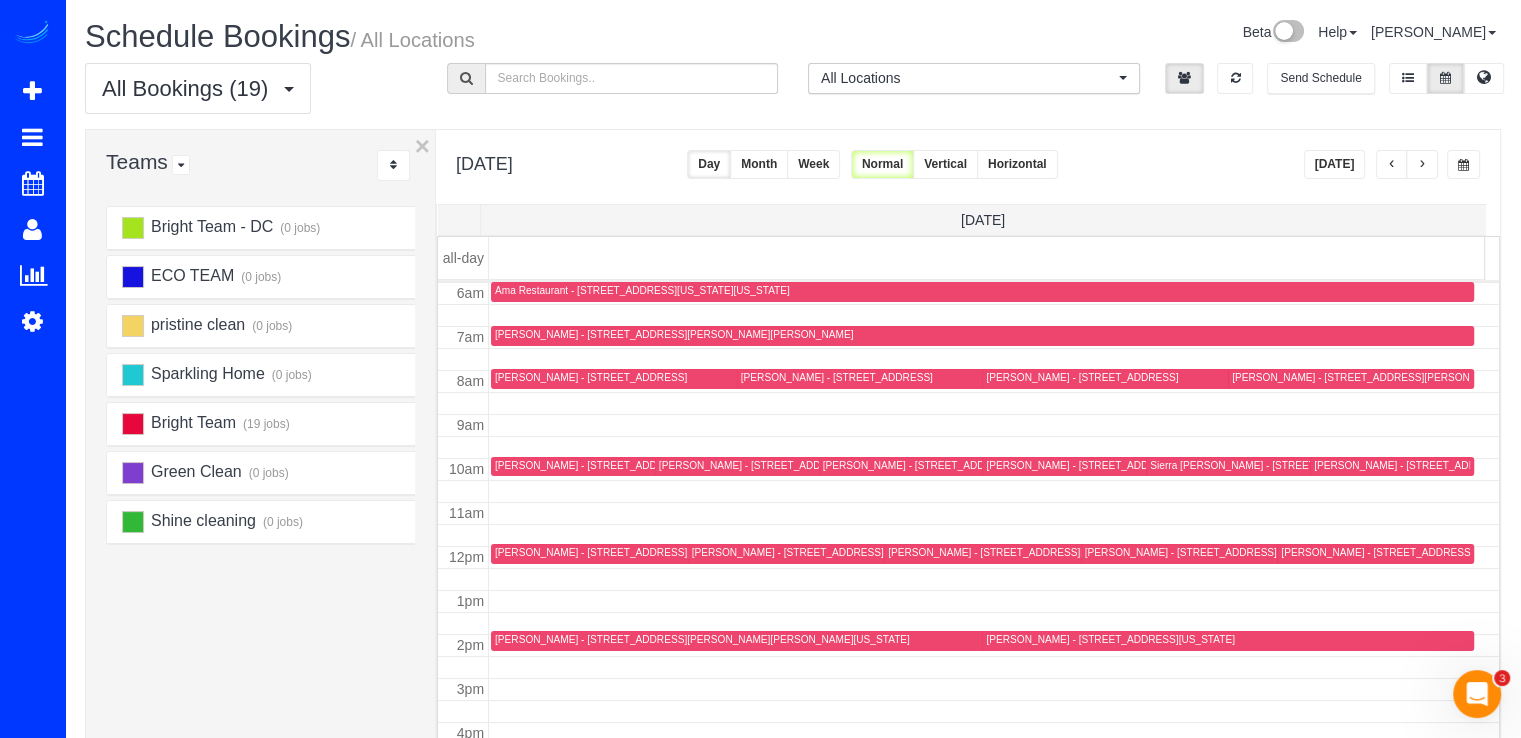click on "[PERSON_NAME] - [STREET_ADDRESS][US_STATE]" at bounding box center (619, 465) 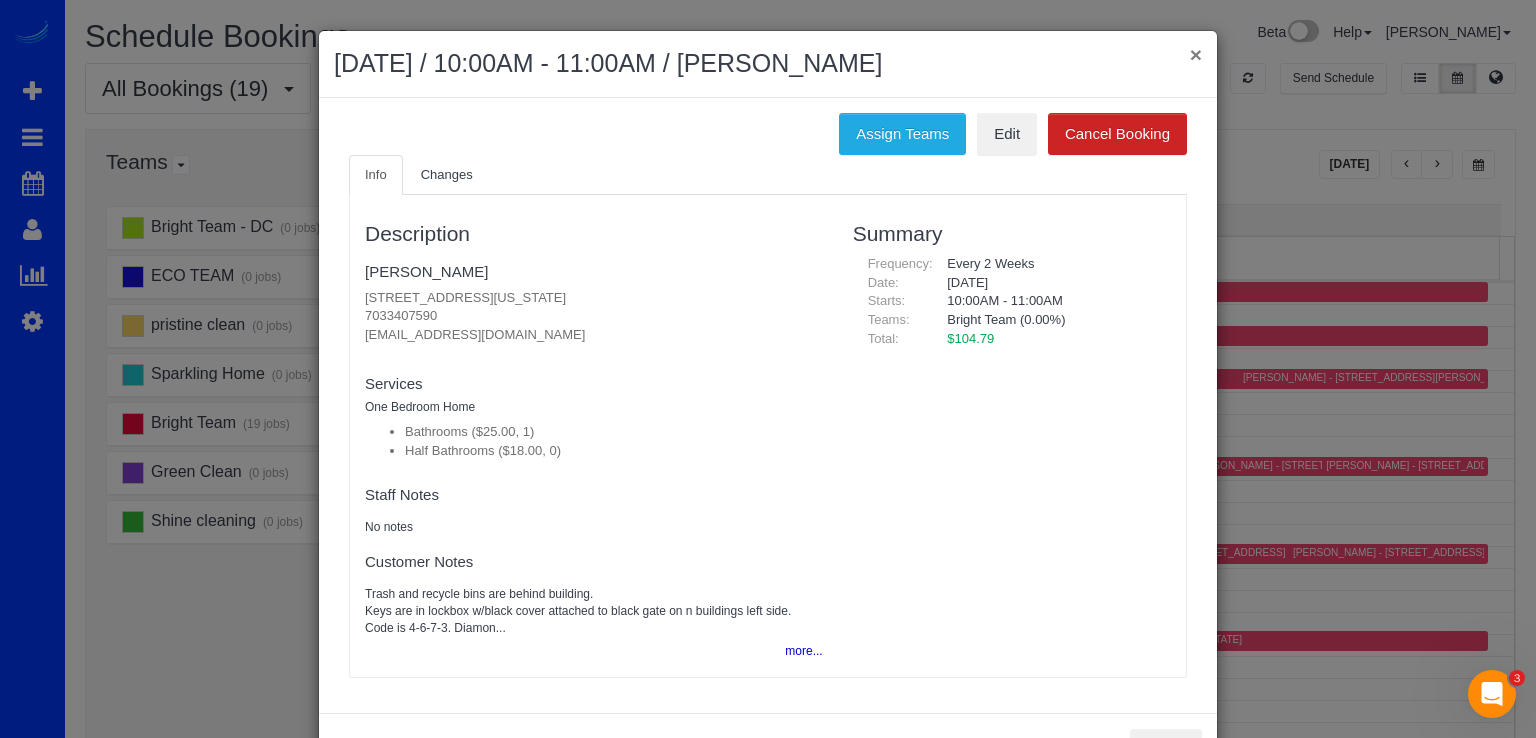 click on "×" at bounding box center [1196, 54] 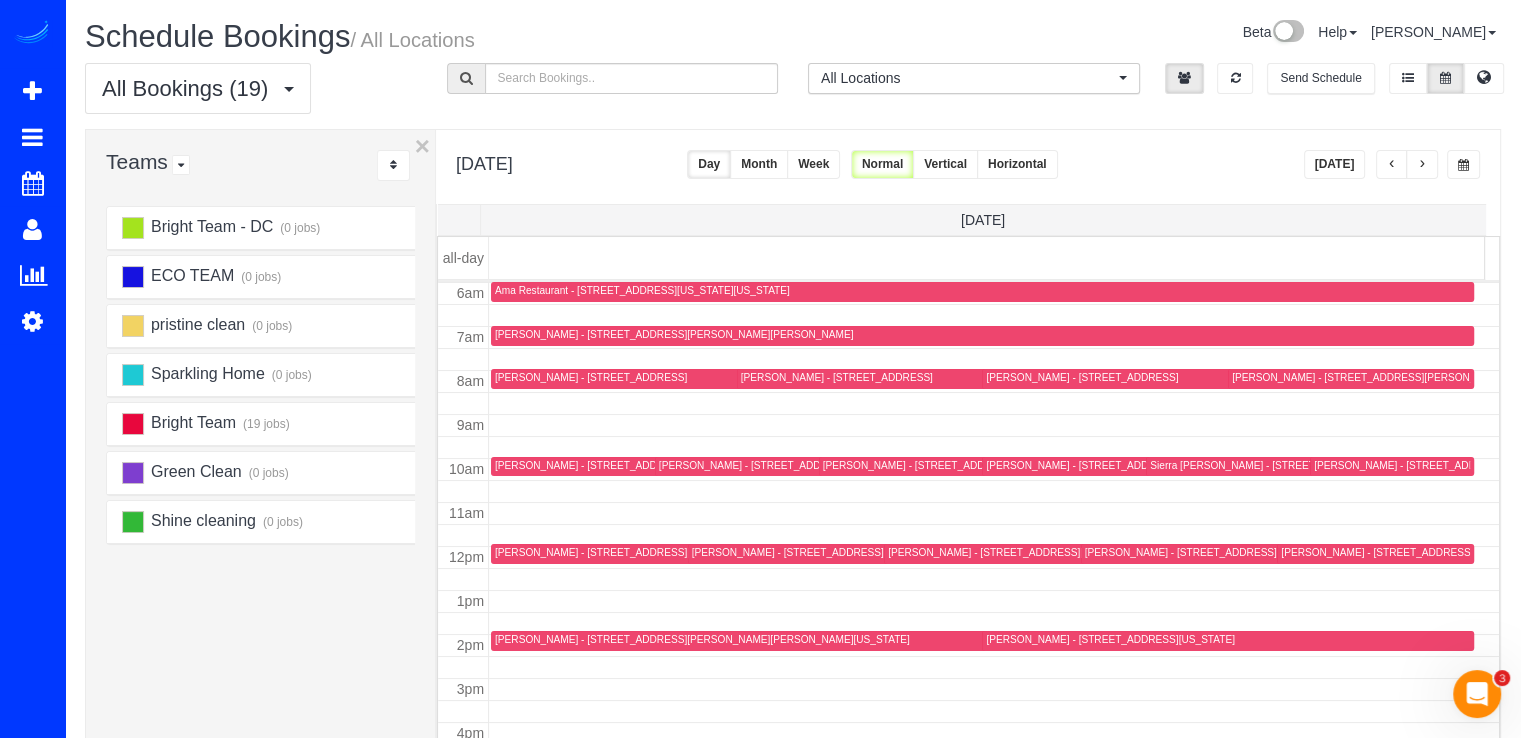 click at bounding box center [1392, 164] 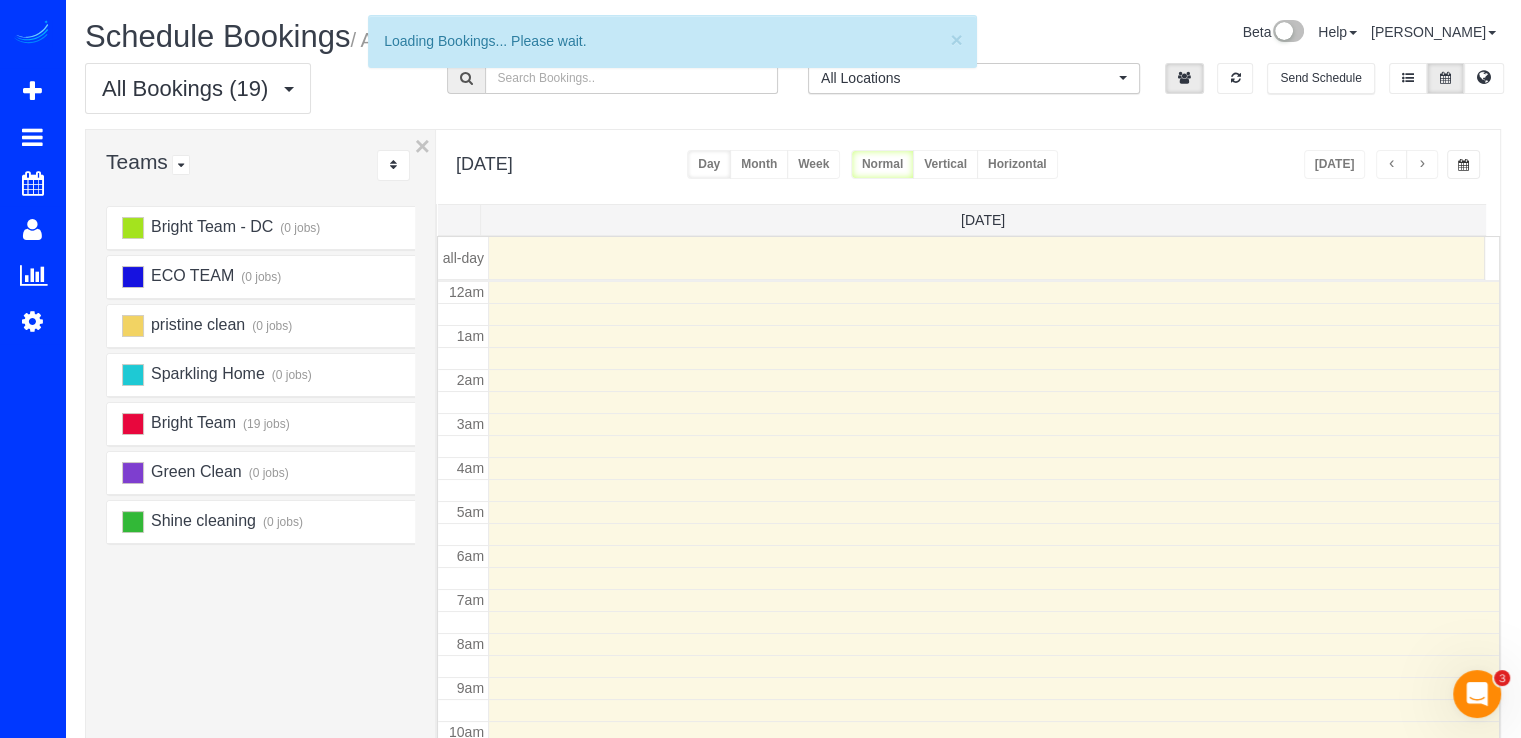 scroll, scrollTop: 263, scrollLeft: 0, axis: vertical 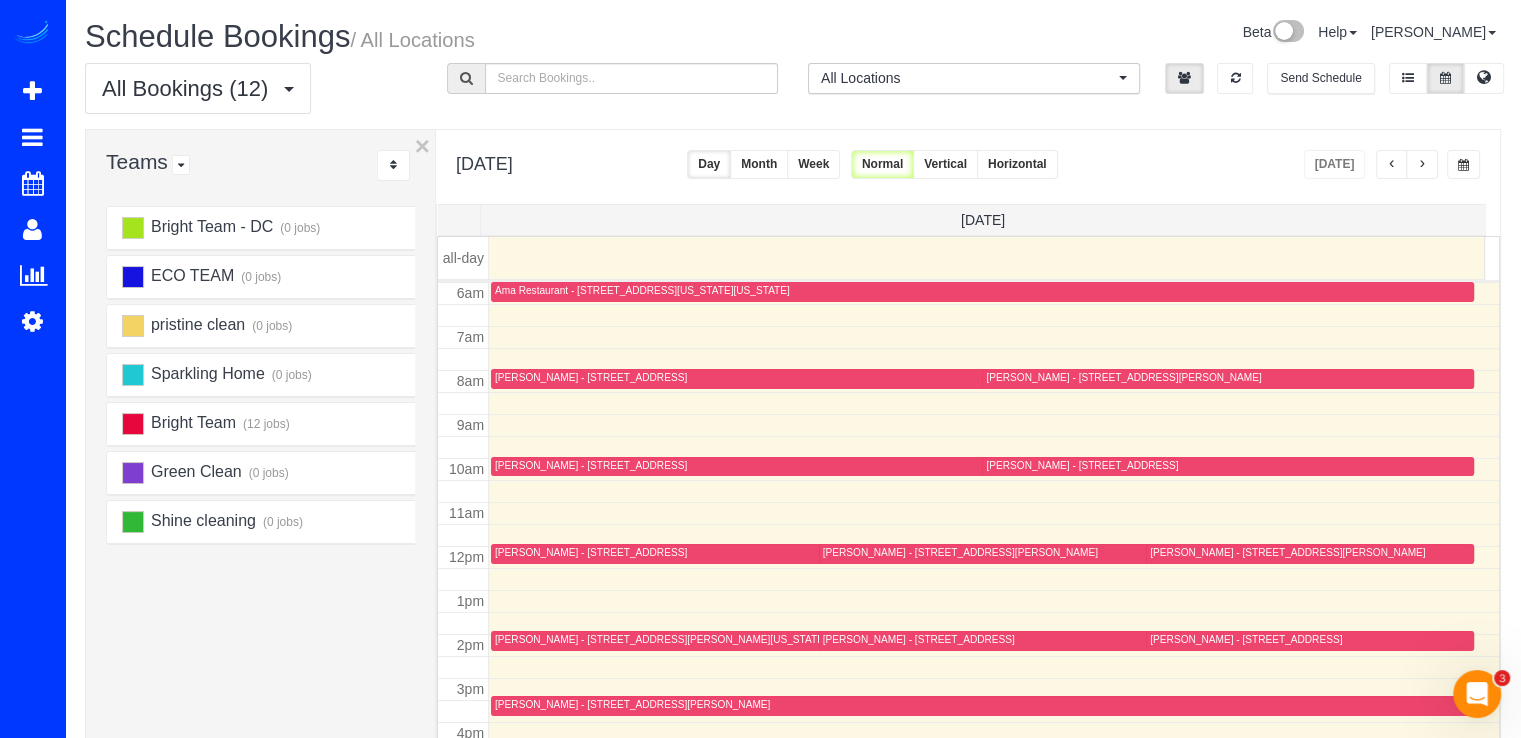 click at bounding box center (1422, 164) 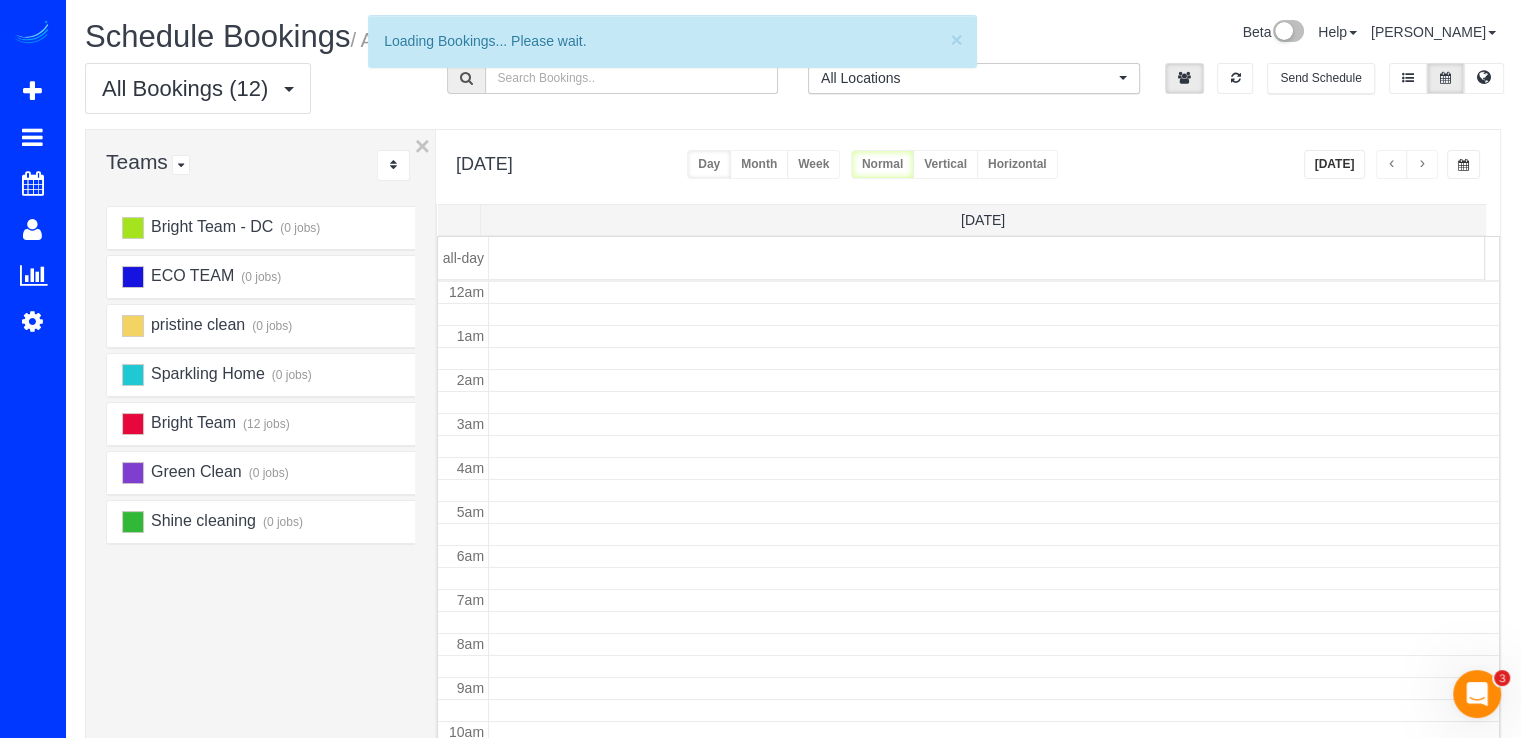 scroll, scrollTop: 263, scrollLeft: 0, axis: vertical 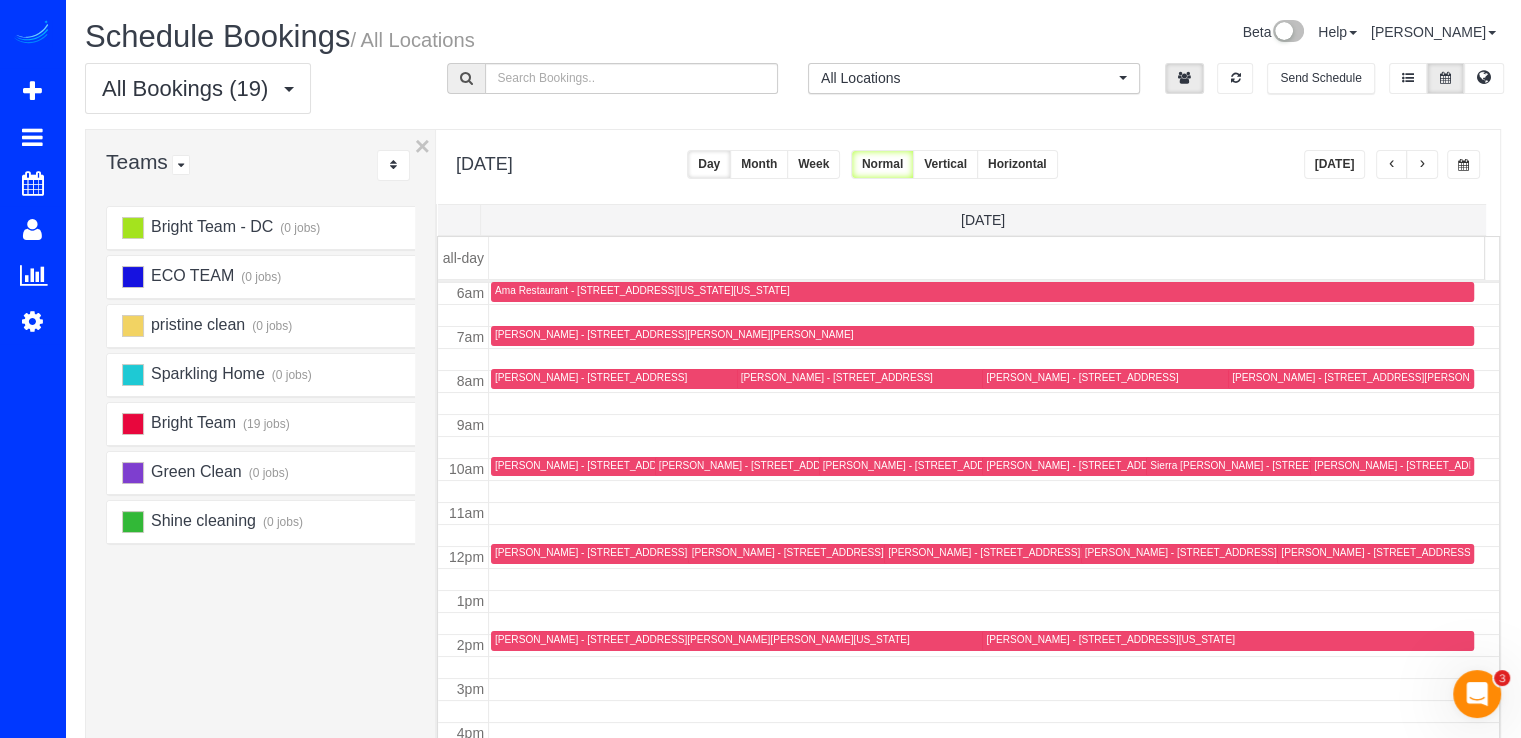 click on "[DATE]" at bounding box center (1335, 164) 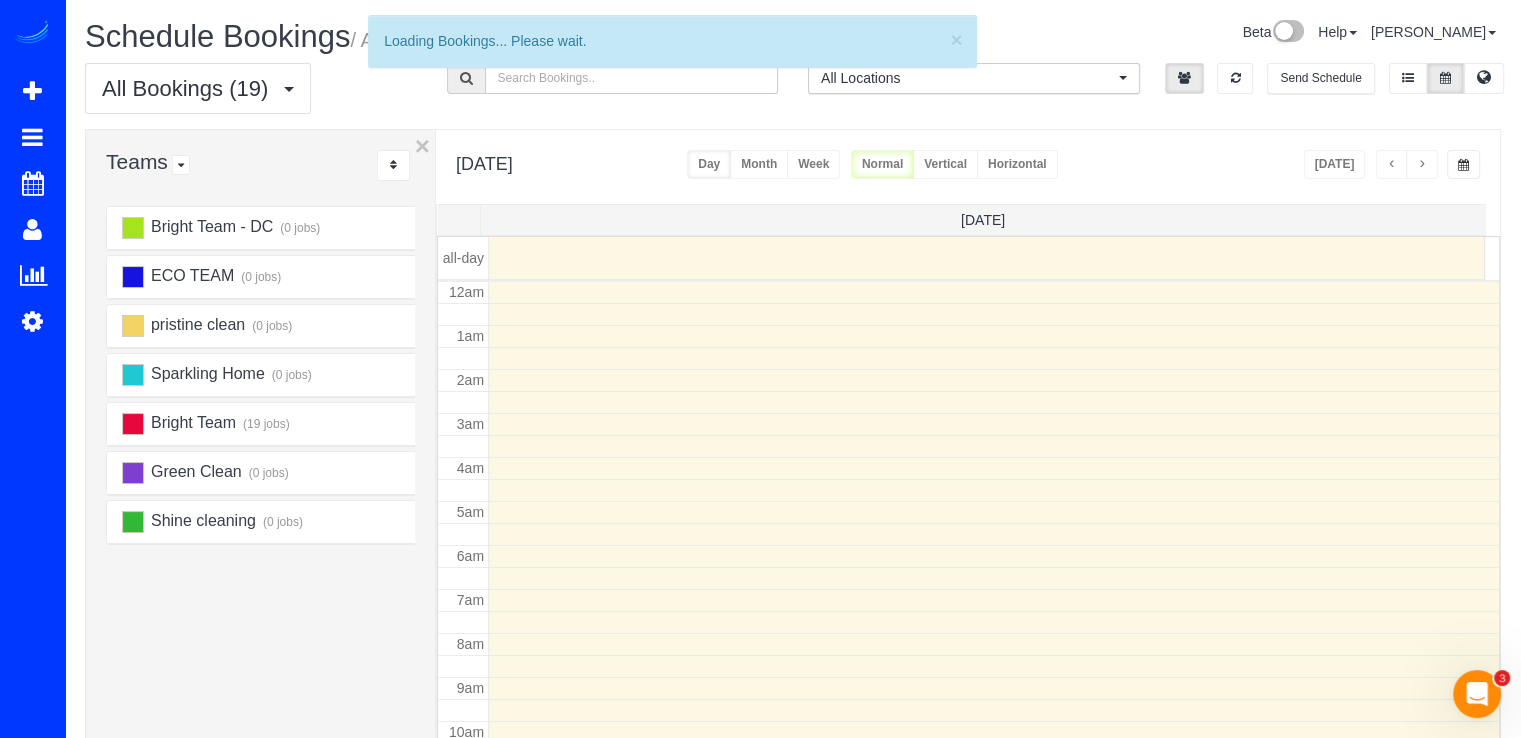 scroll, scrollTop: 263, scrollLeft: 0, axis: vertical 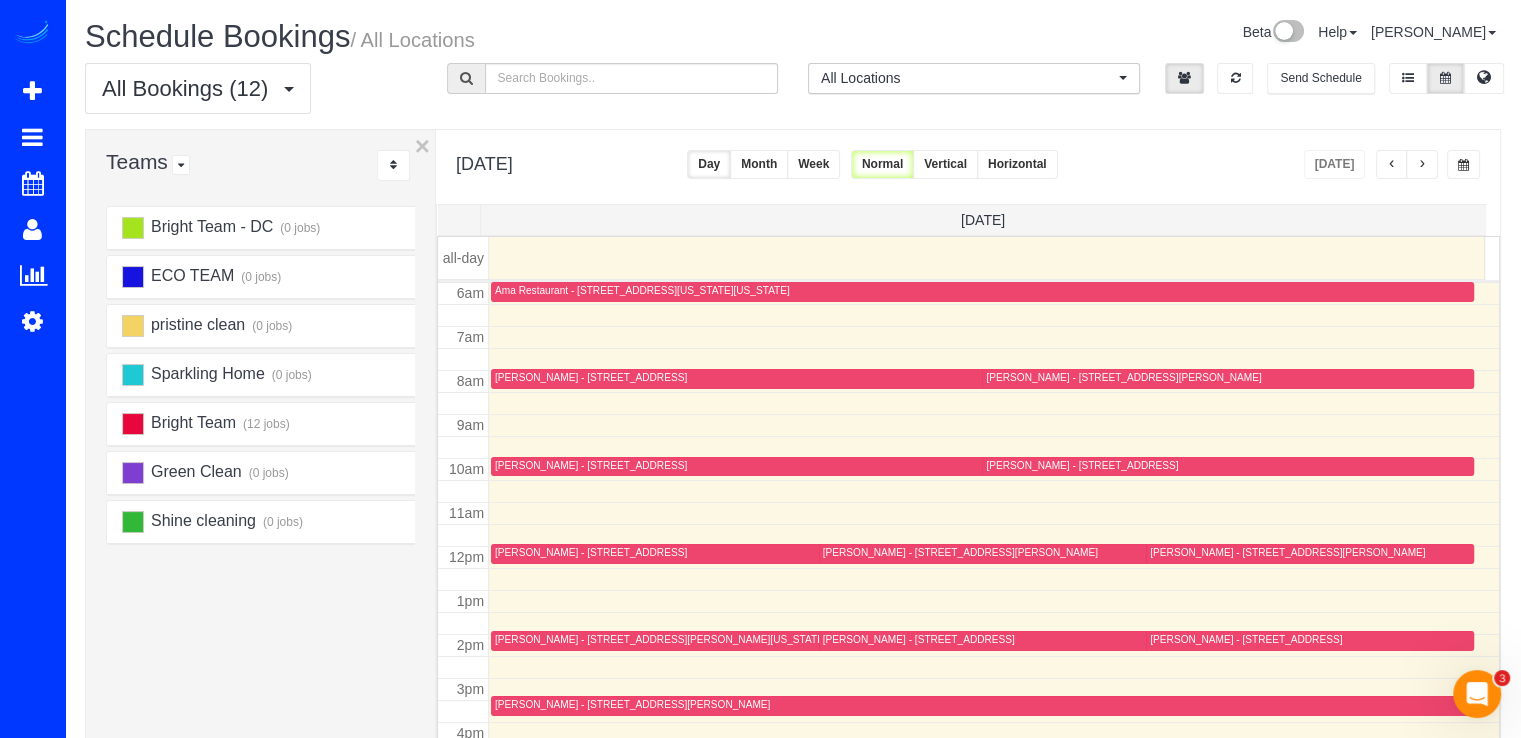click at bounding box center (1422, 164) 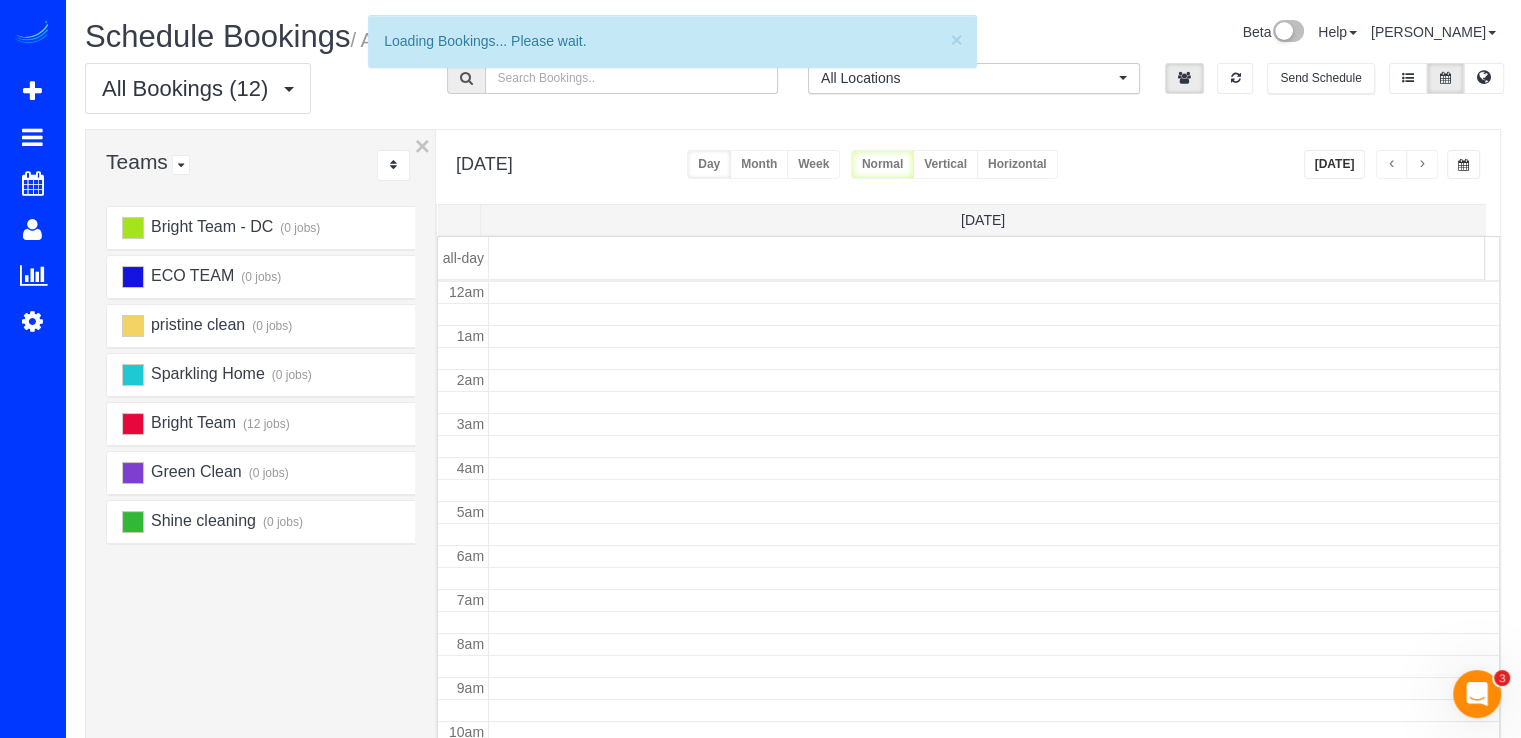 scroll, scrollTop: 263, scrollLeft: 0, axis: vertical 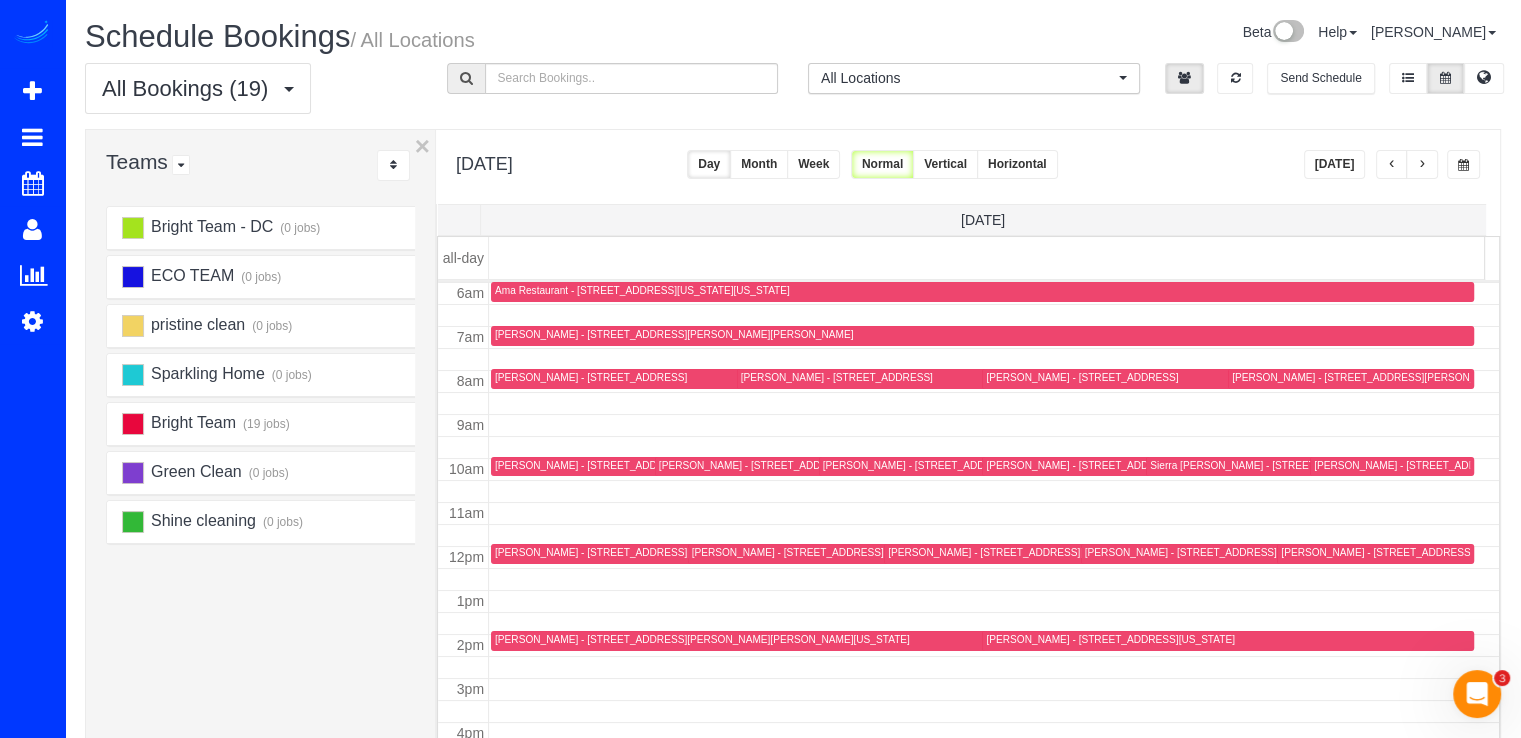 click at bounding box center [1422, 164] 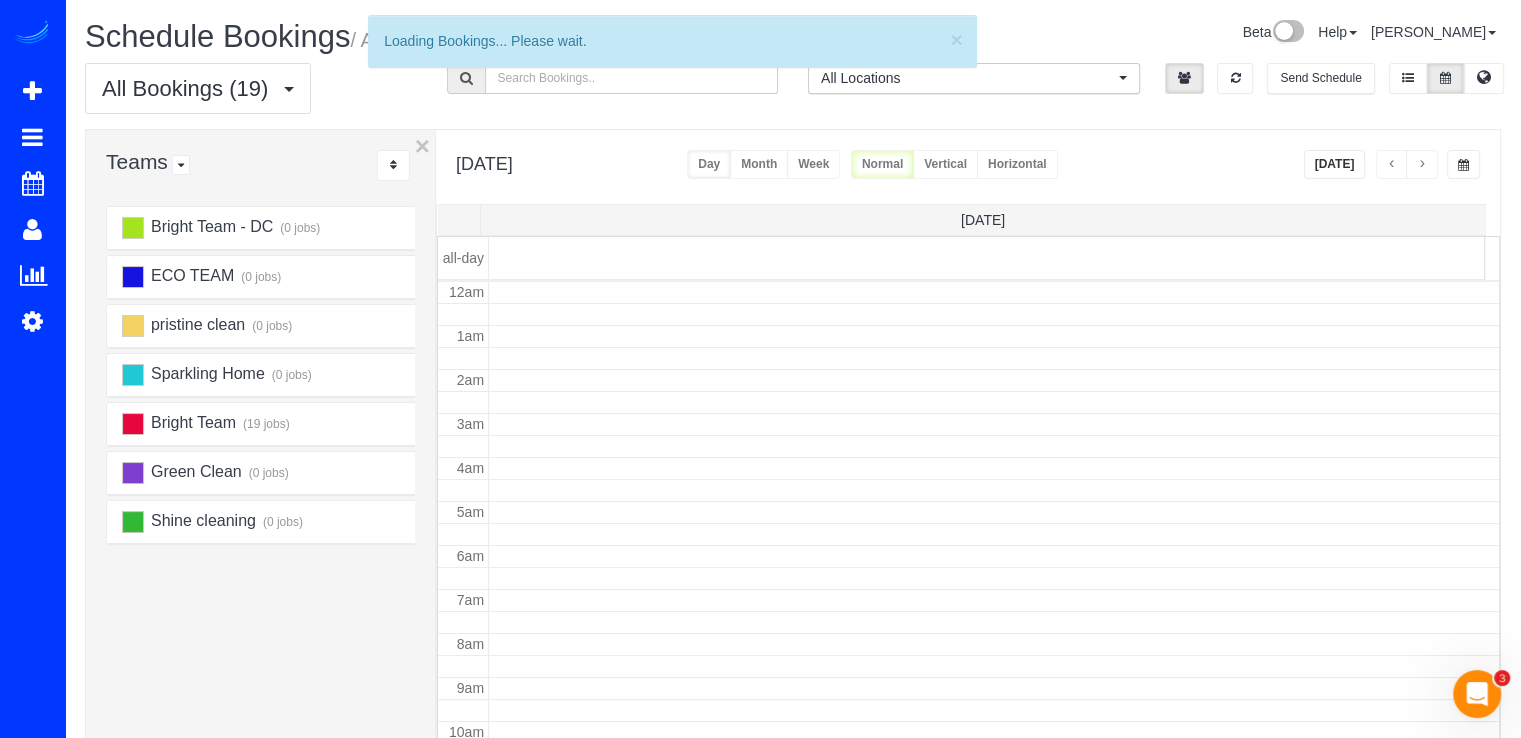 scroll, scrollTop: 263, scrollLeft: 0, axis: vertical 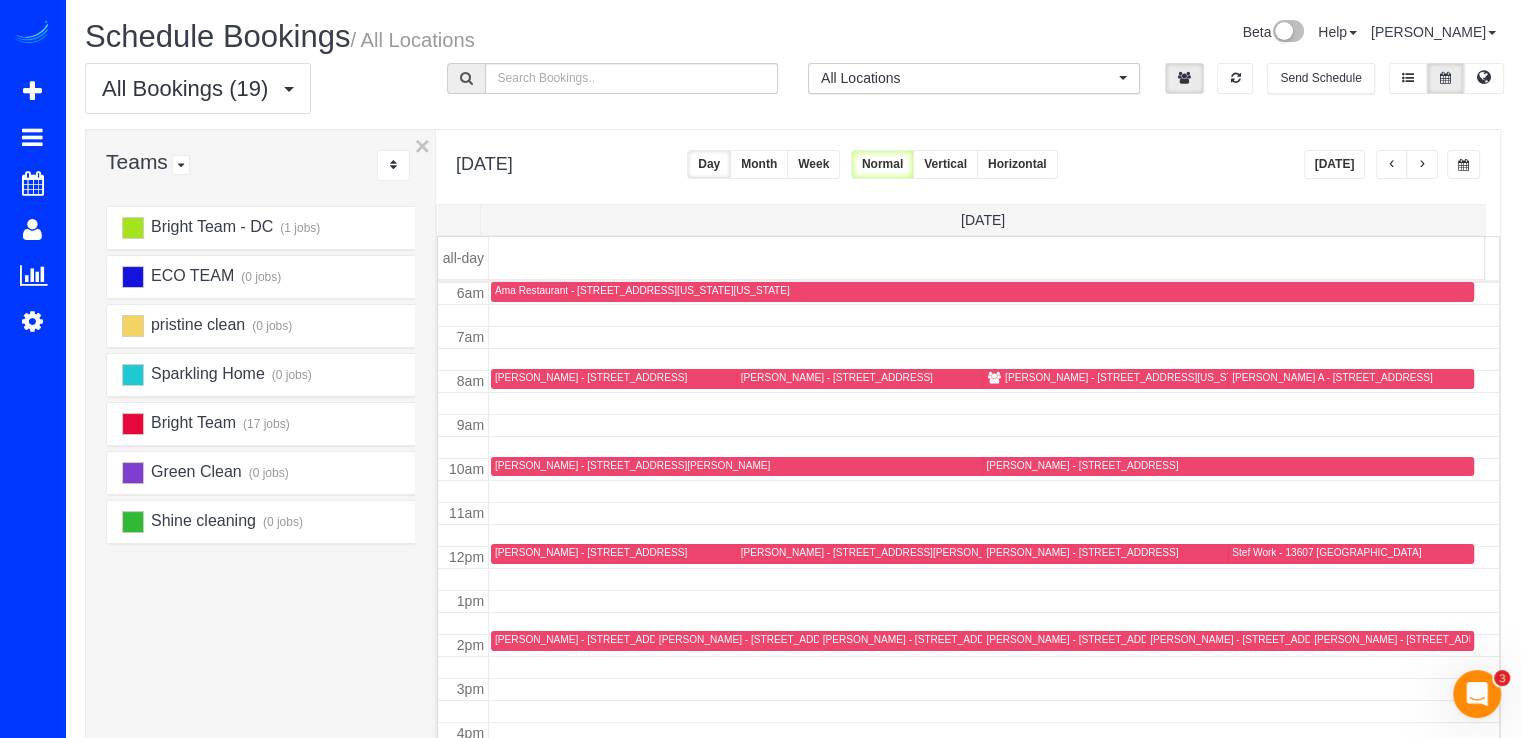click at bounding box center [1422, 164] 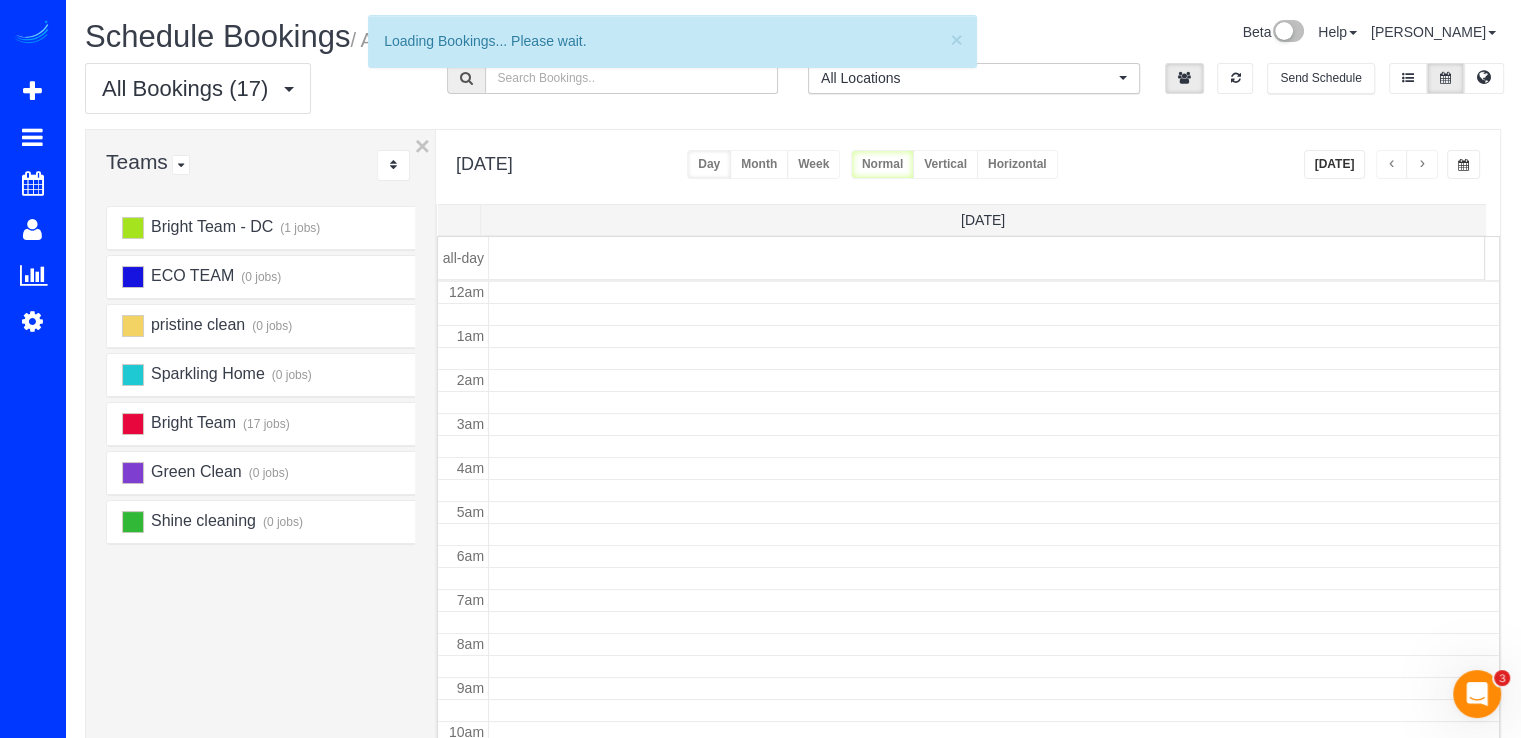 scroll, scrollTop: 263, scrollLeft: 0, axis: vertical 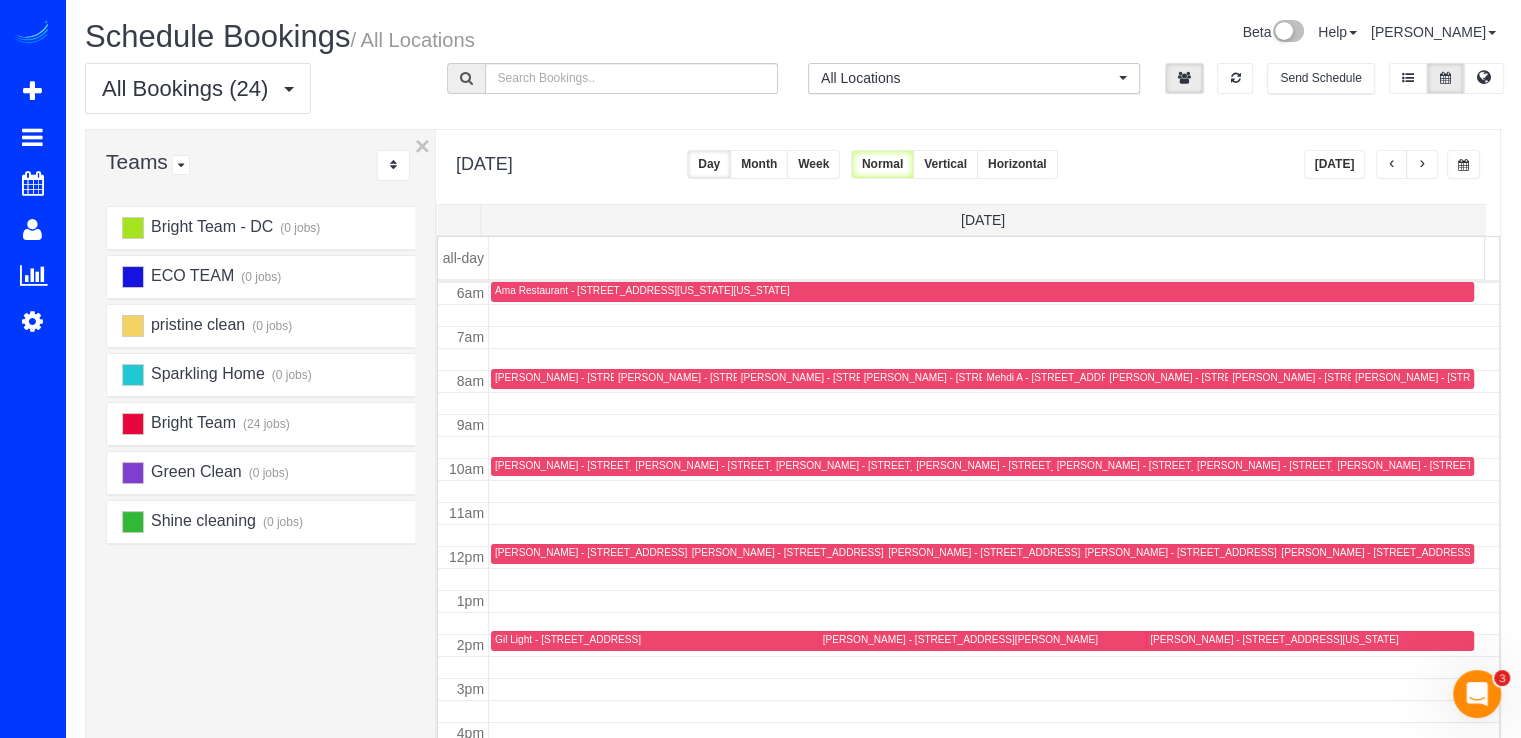 click at bounding box center (1392, 164) 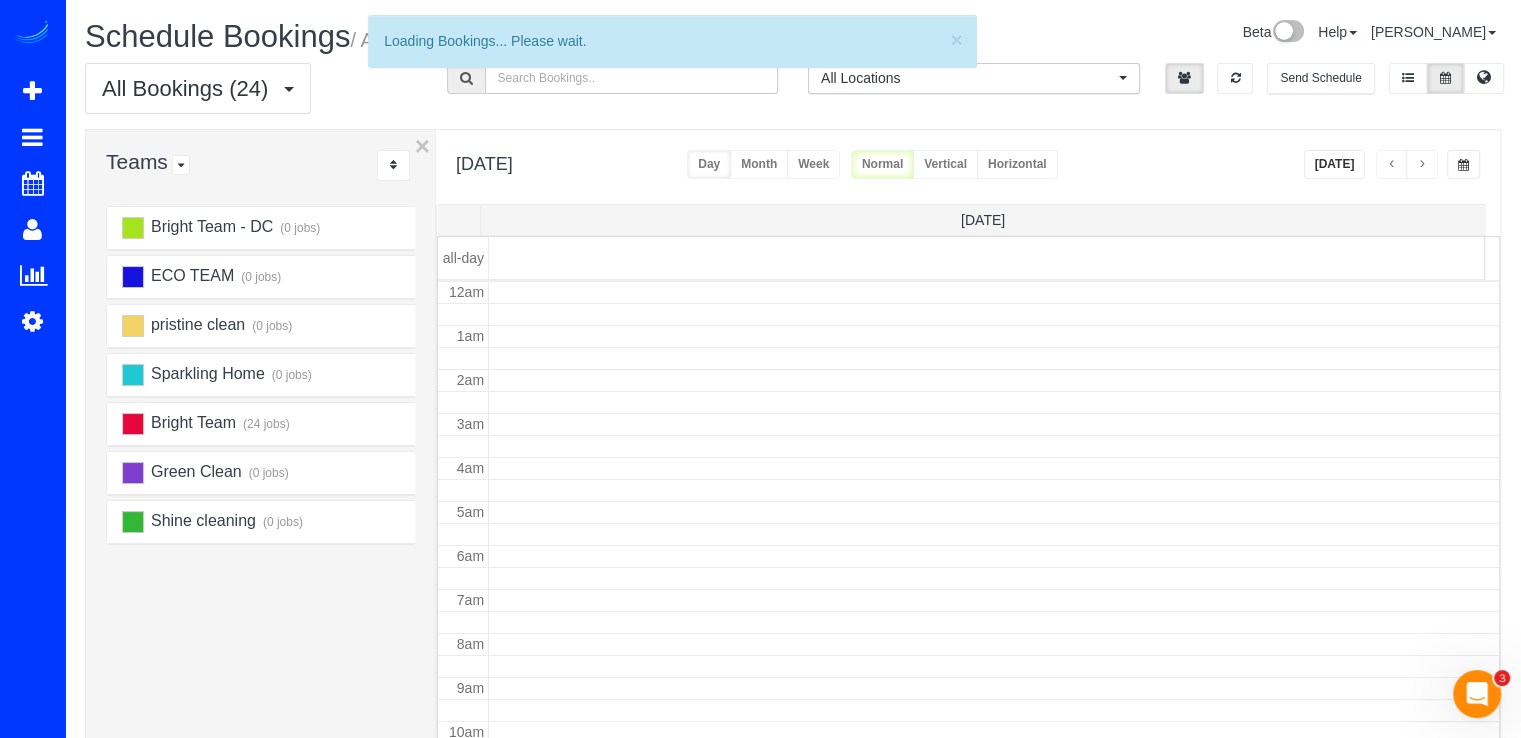 scroll, scrollTop: 263, scrollLeft: 0, axis: vertical 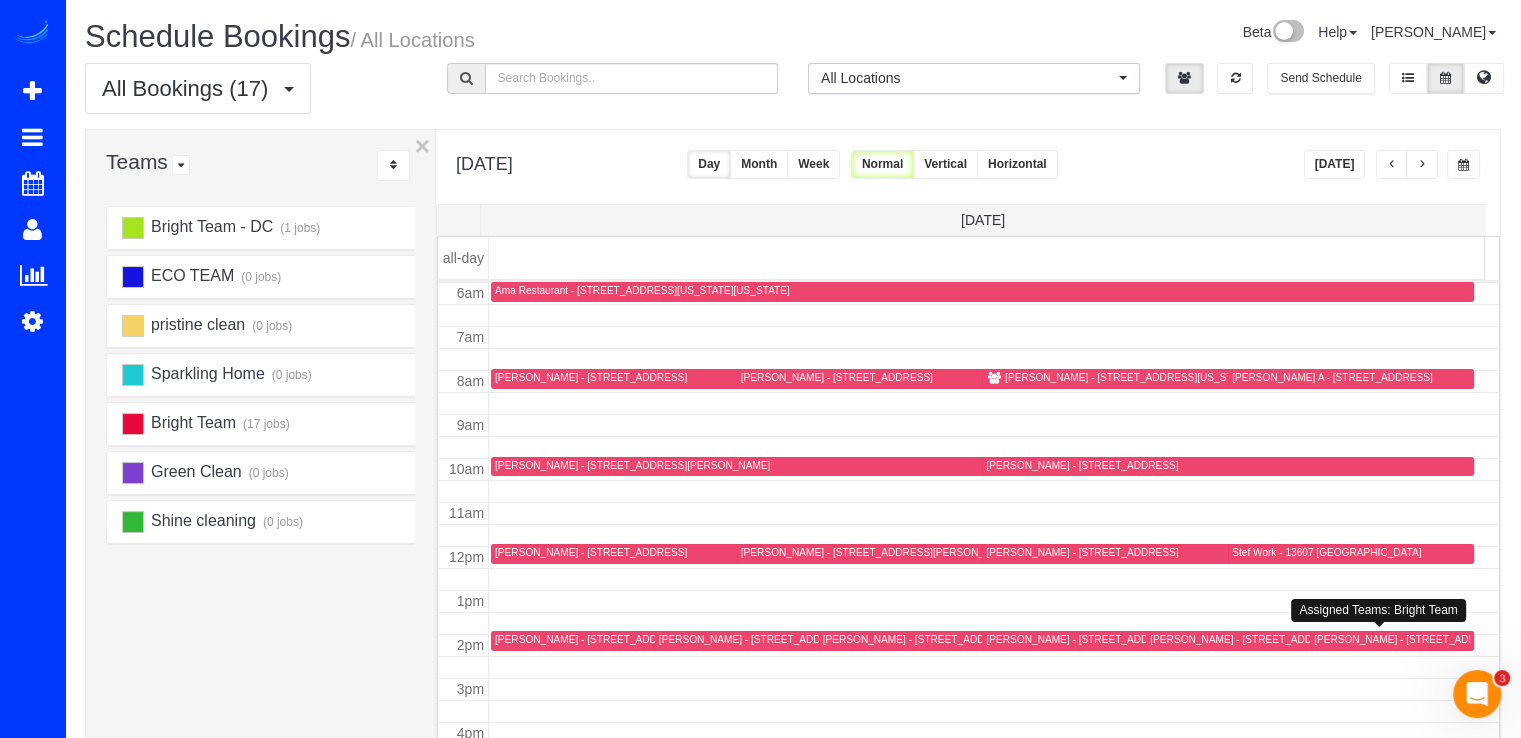 click on "Melanie Yanez - 9436 Rosehill Dr, Bethesda, MD 20817" at bounding box center (1410, 639) 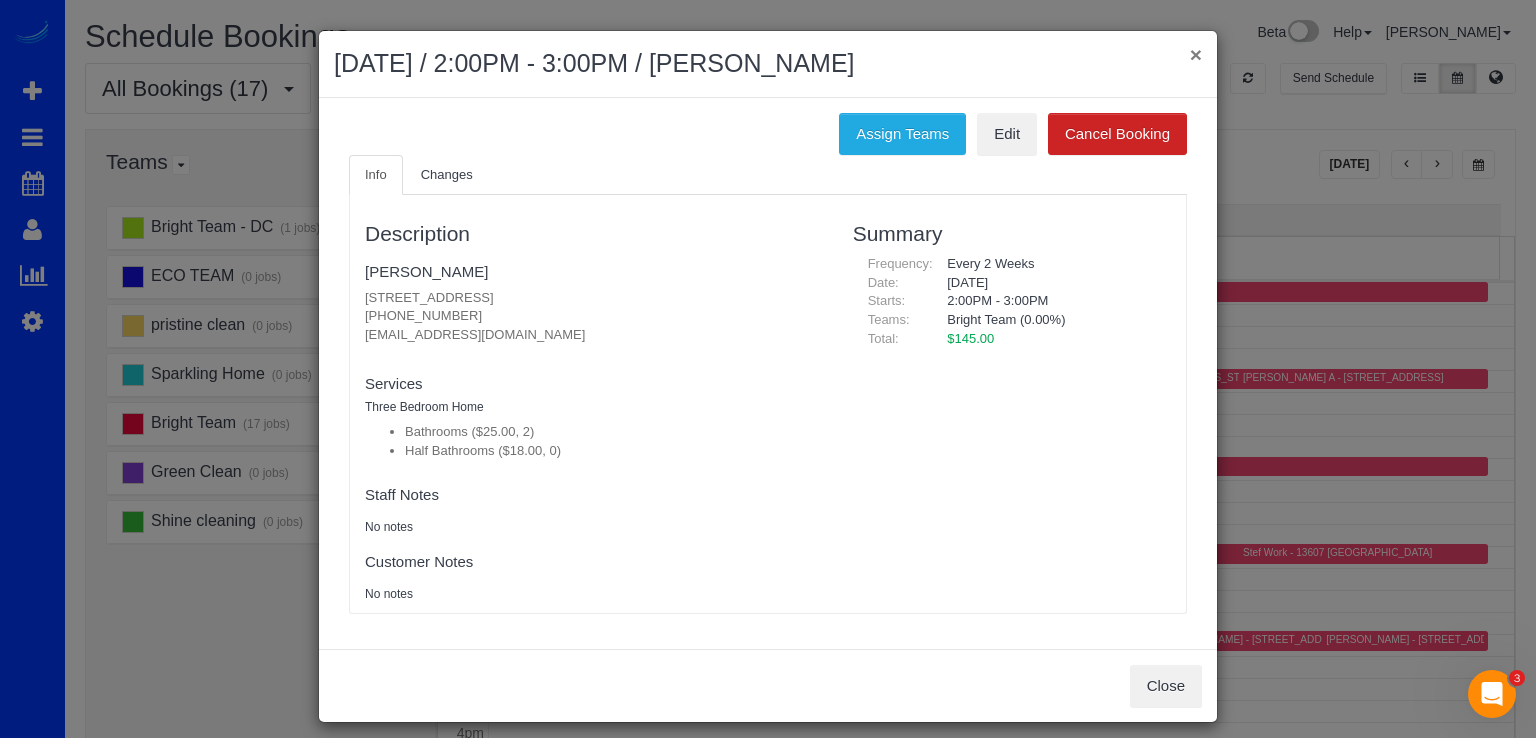 click on "×" at bounding box center (1196, 54) 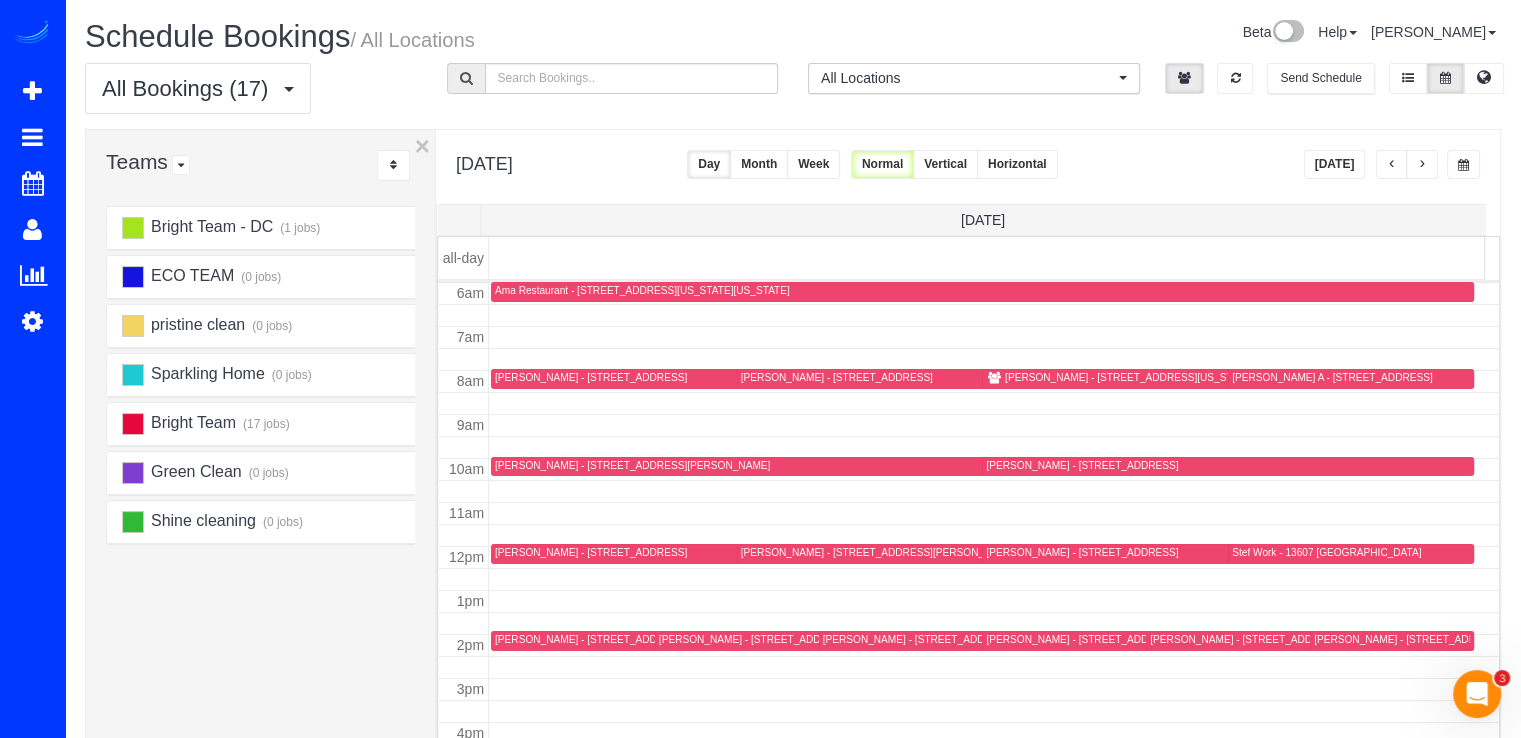 click at bounding box center [1392, 165] 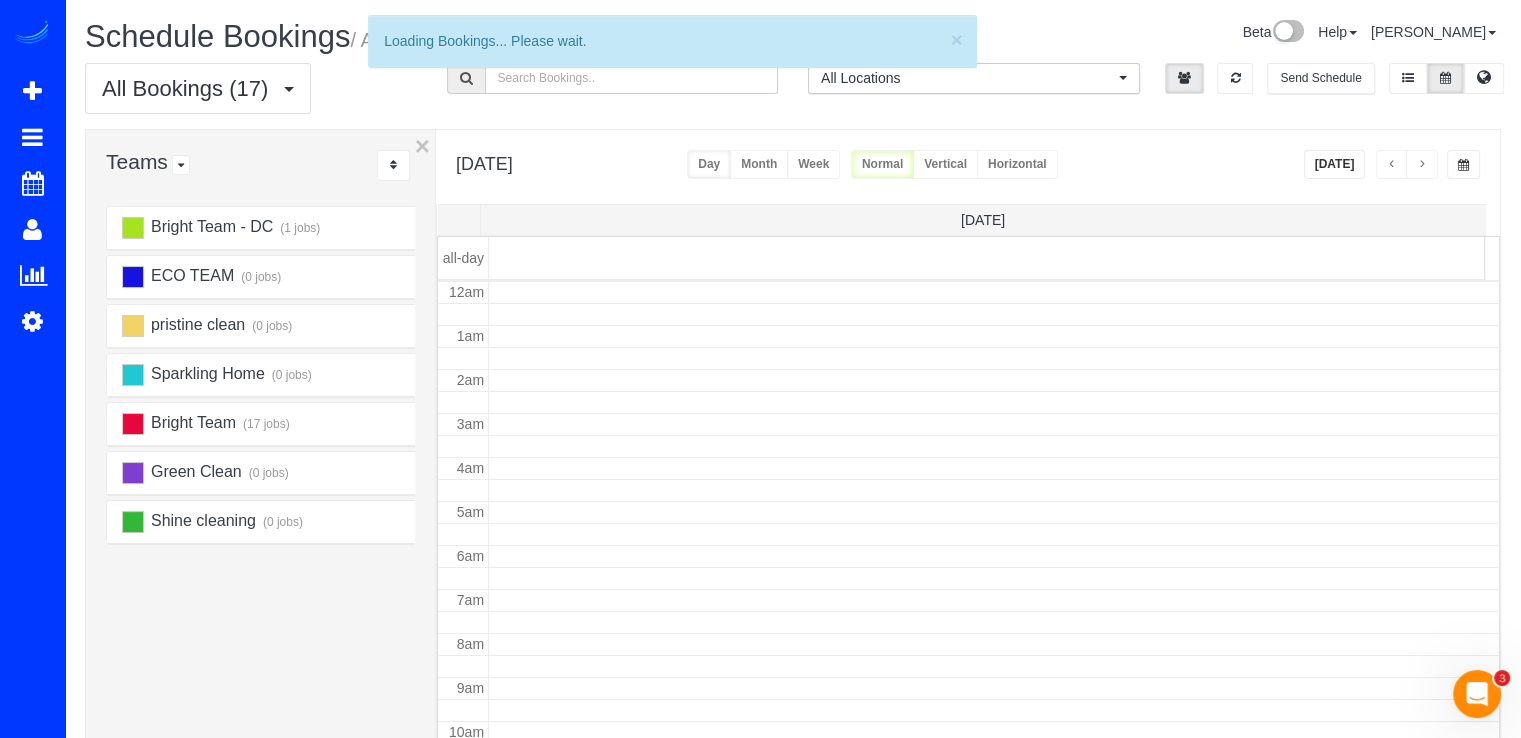 scroll, scrollTop: 263, scrollLeft: 0, axis: vertical 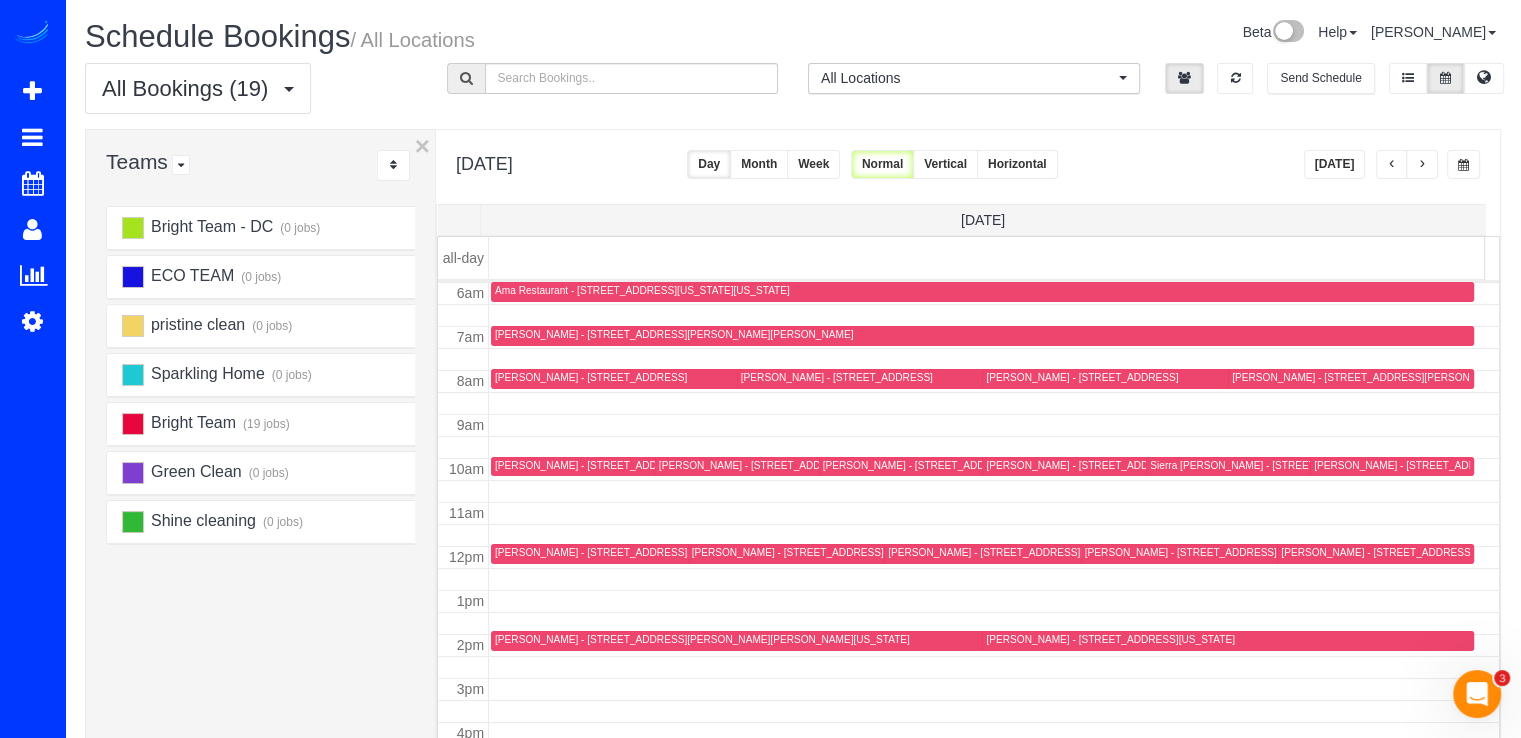click at bounding box center [1422, 164] 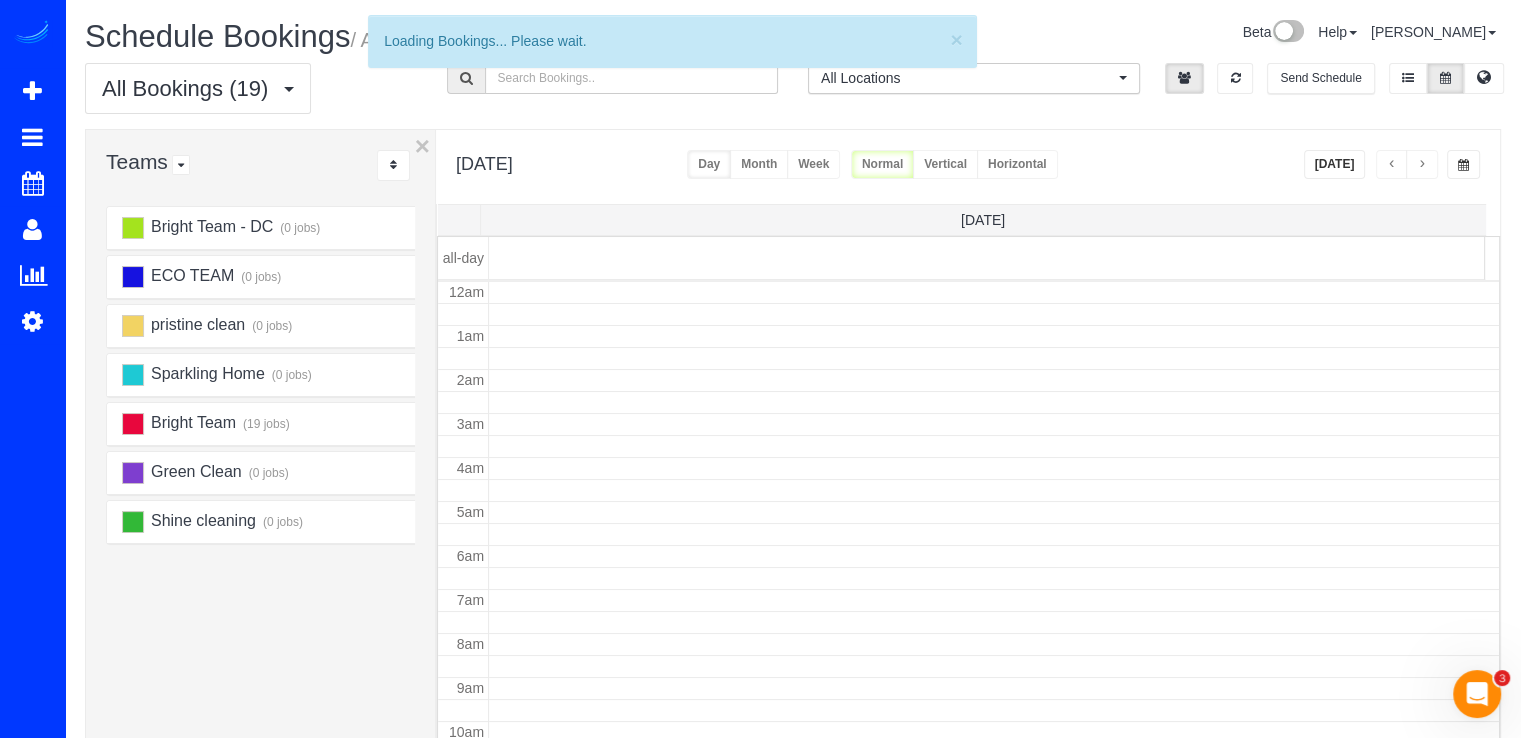 scroll, scrollTop: 263, scrollLeft: 0, axis: vertical 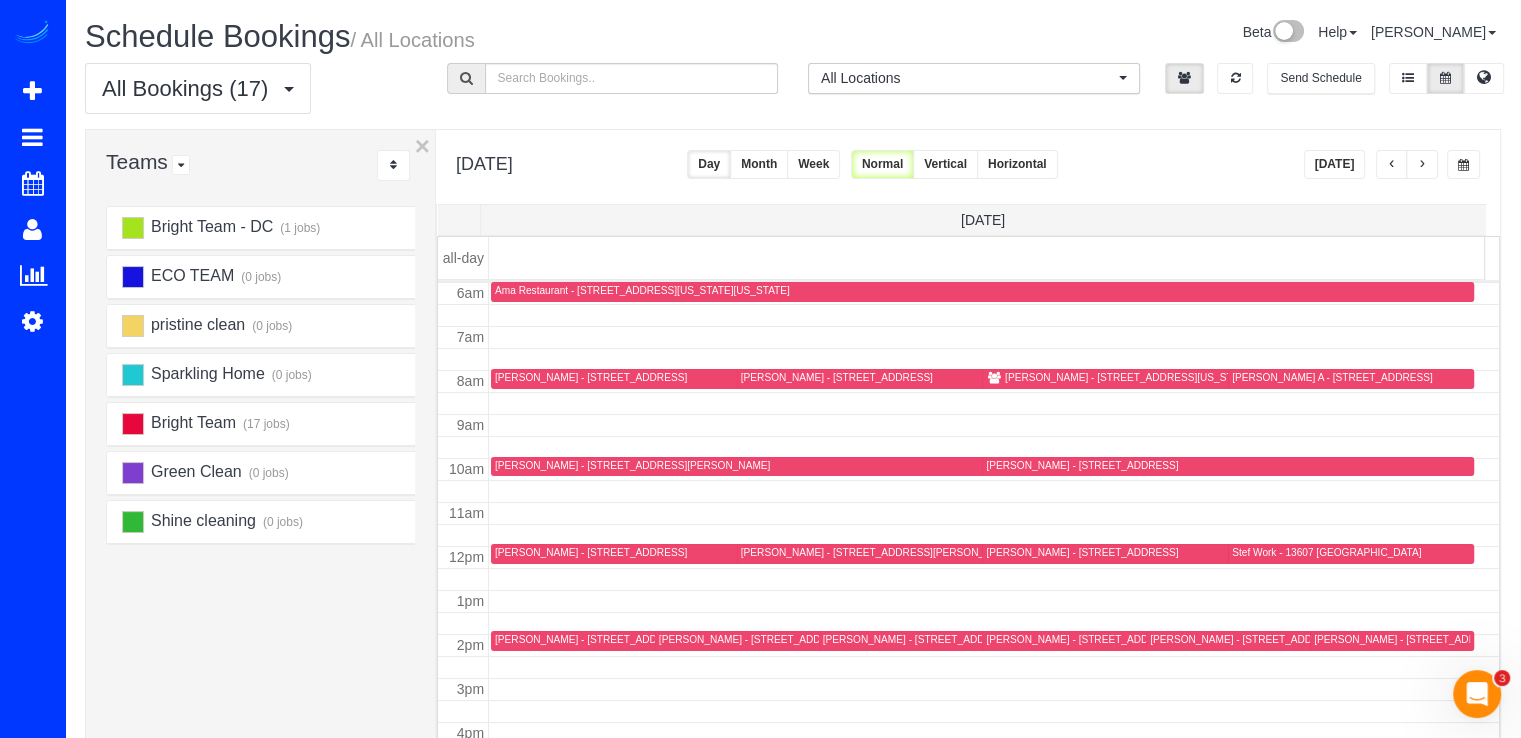 click at bounding box center (1422, 164) 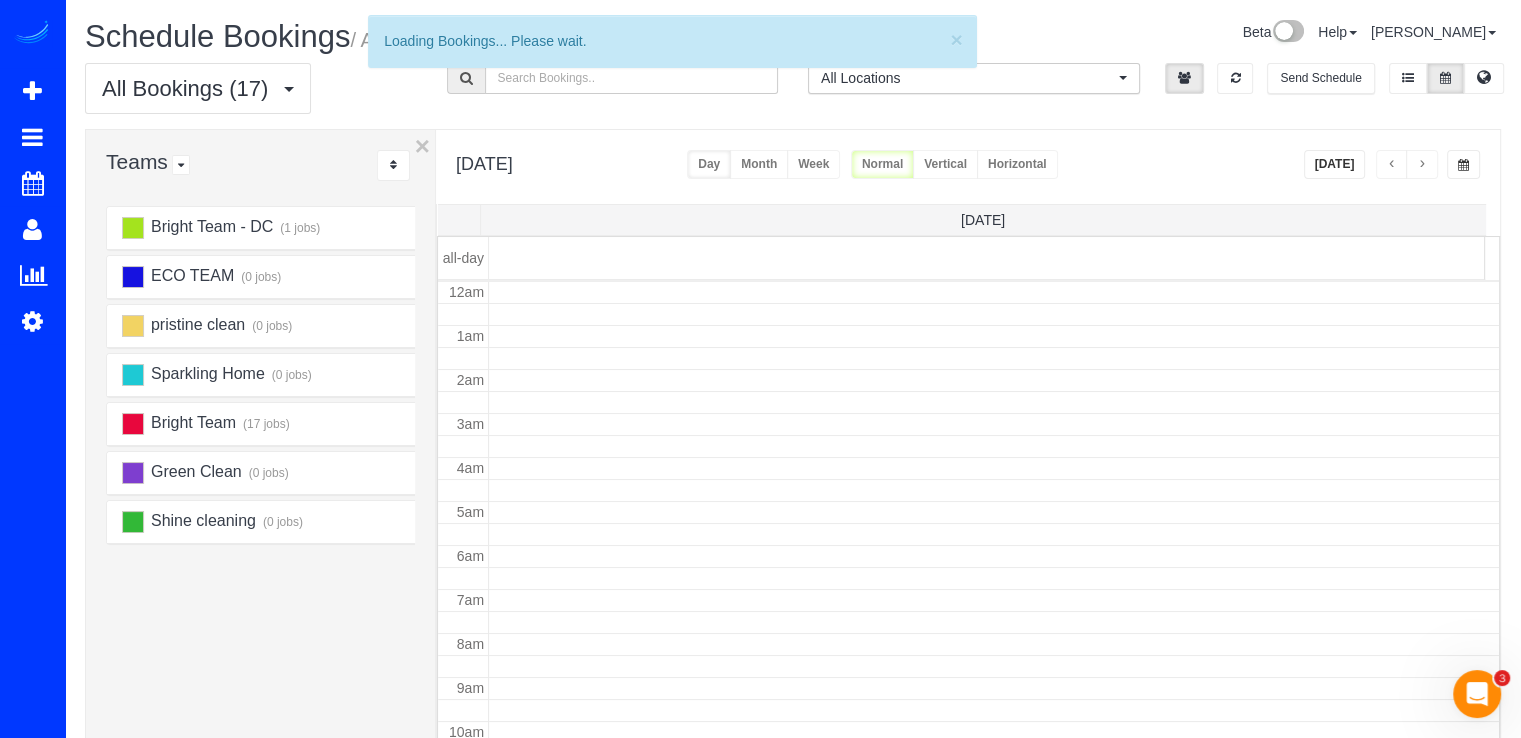 scroll, scrollTop: 263, scrollLeft: 0, axis: vertical 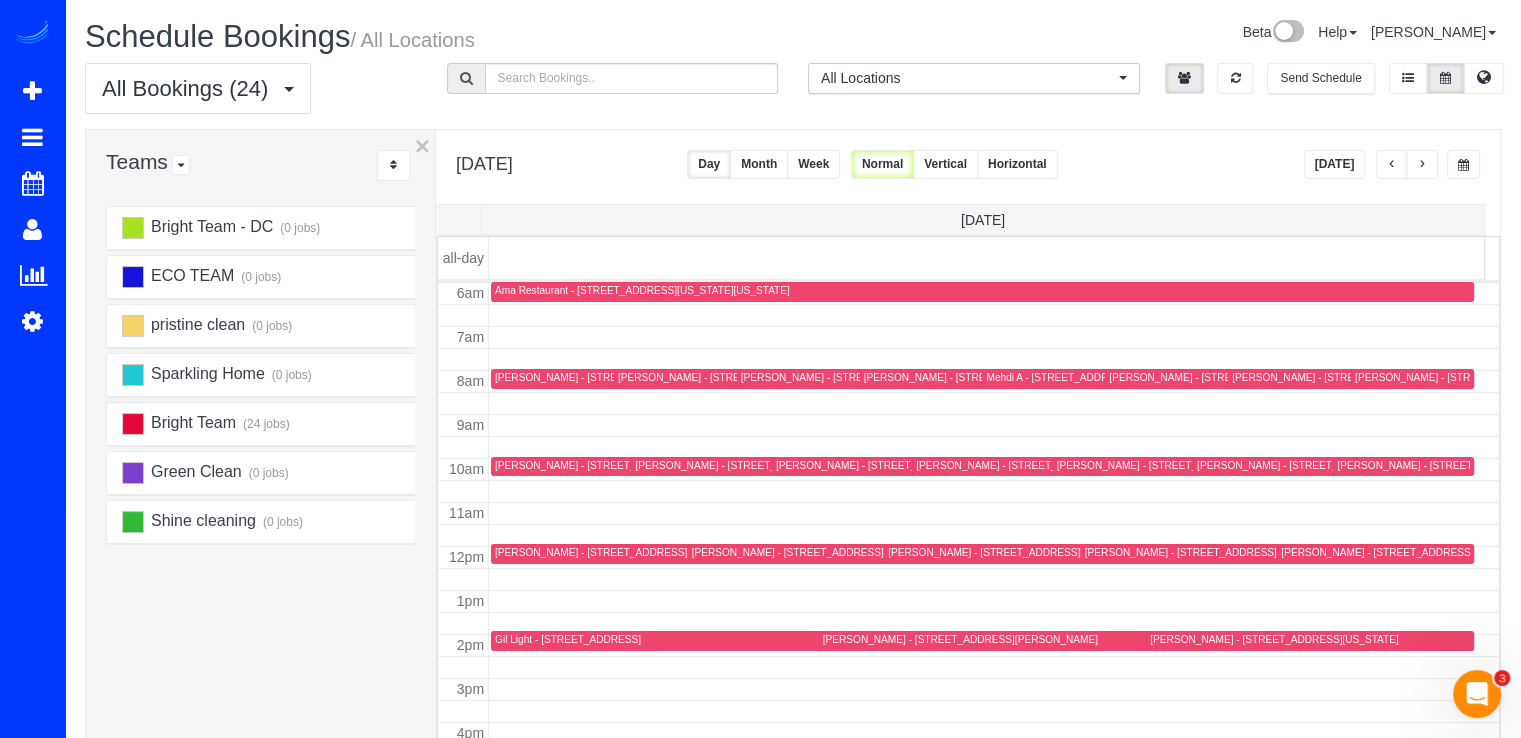 click at bounding box center [1422, 165] 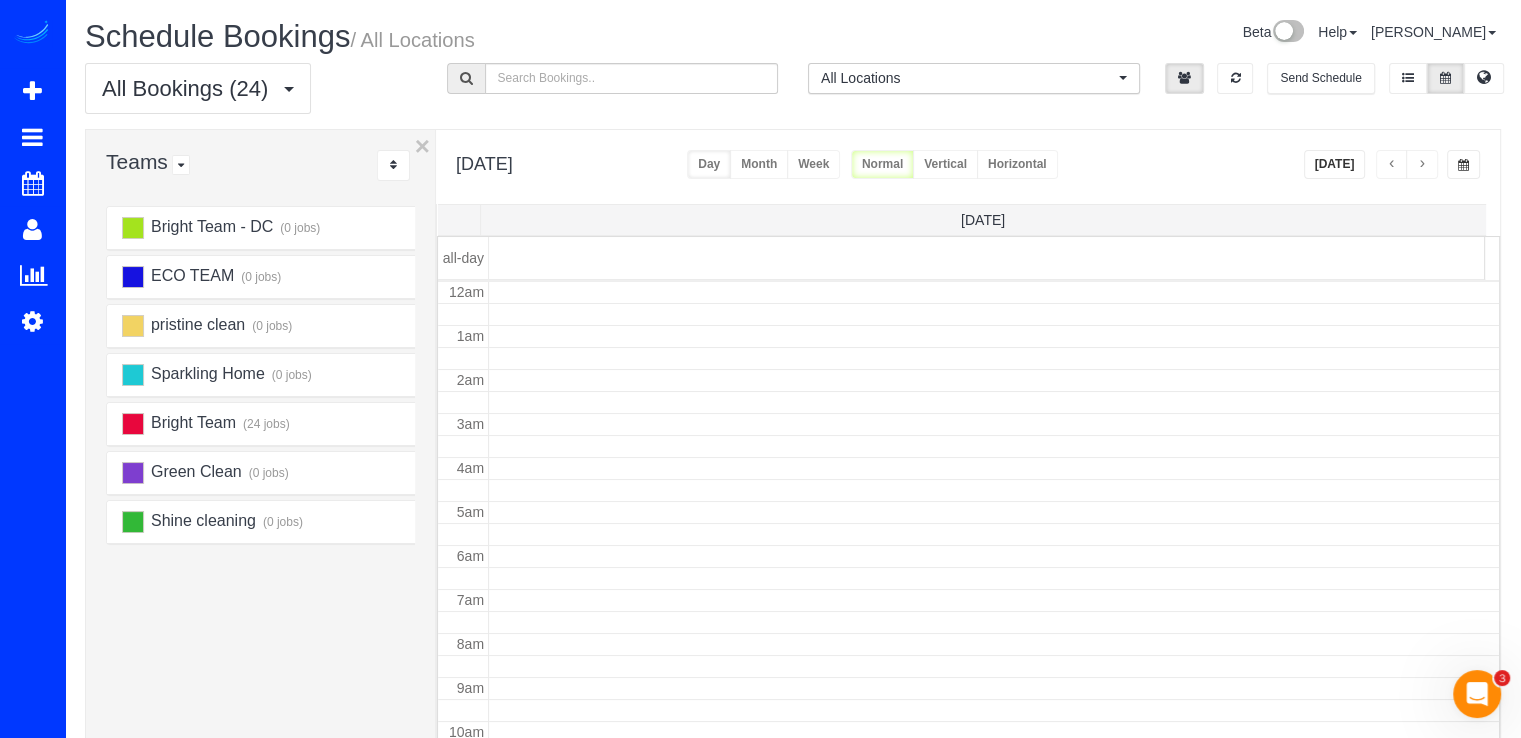 scroll, scrollTop: 263, scrollLeft: 0, axis: vertical 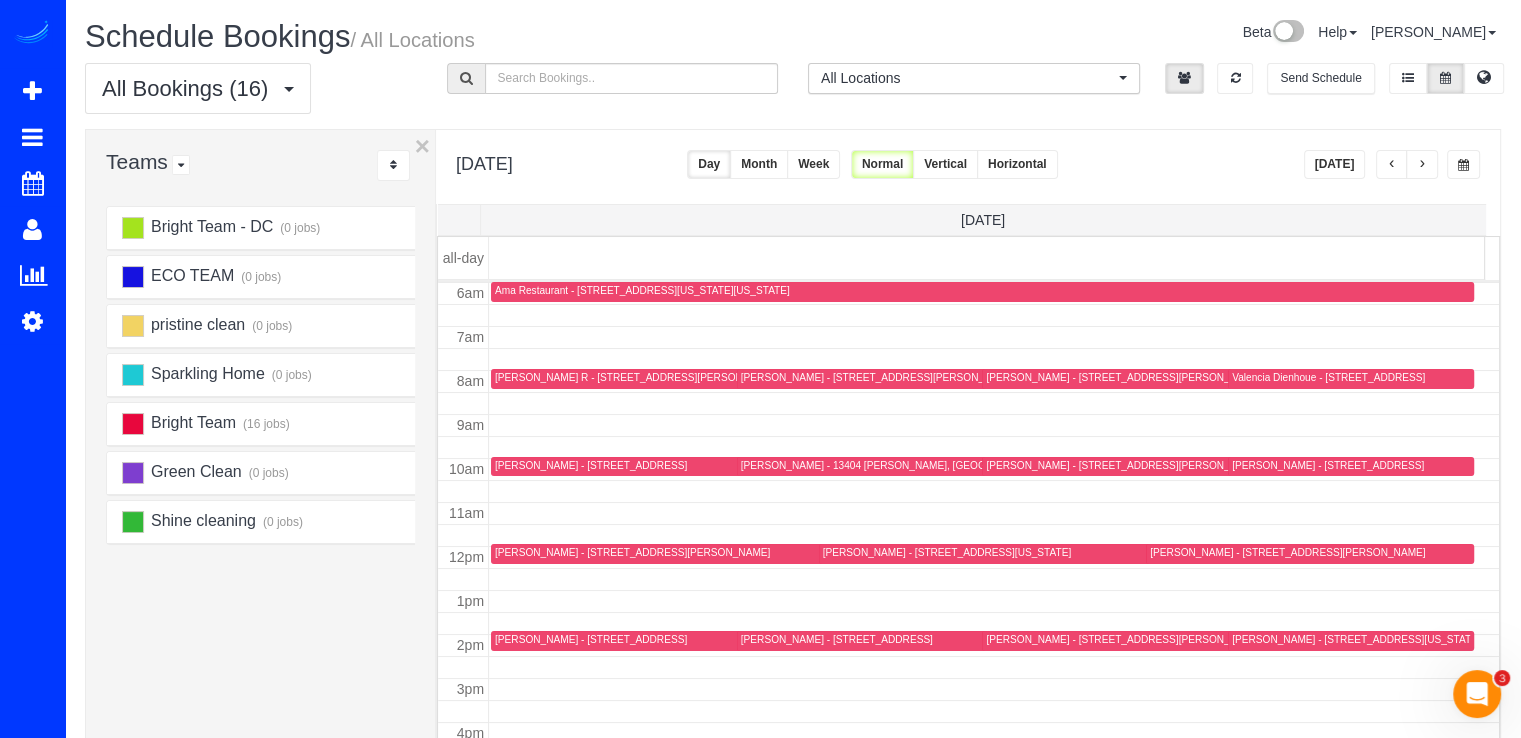 click at bounding box center (1422, 164) 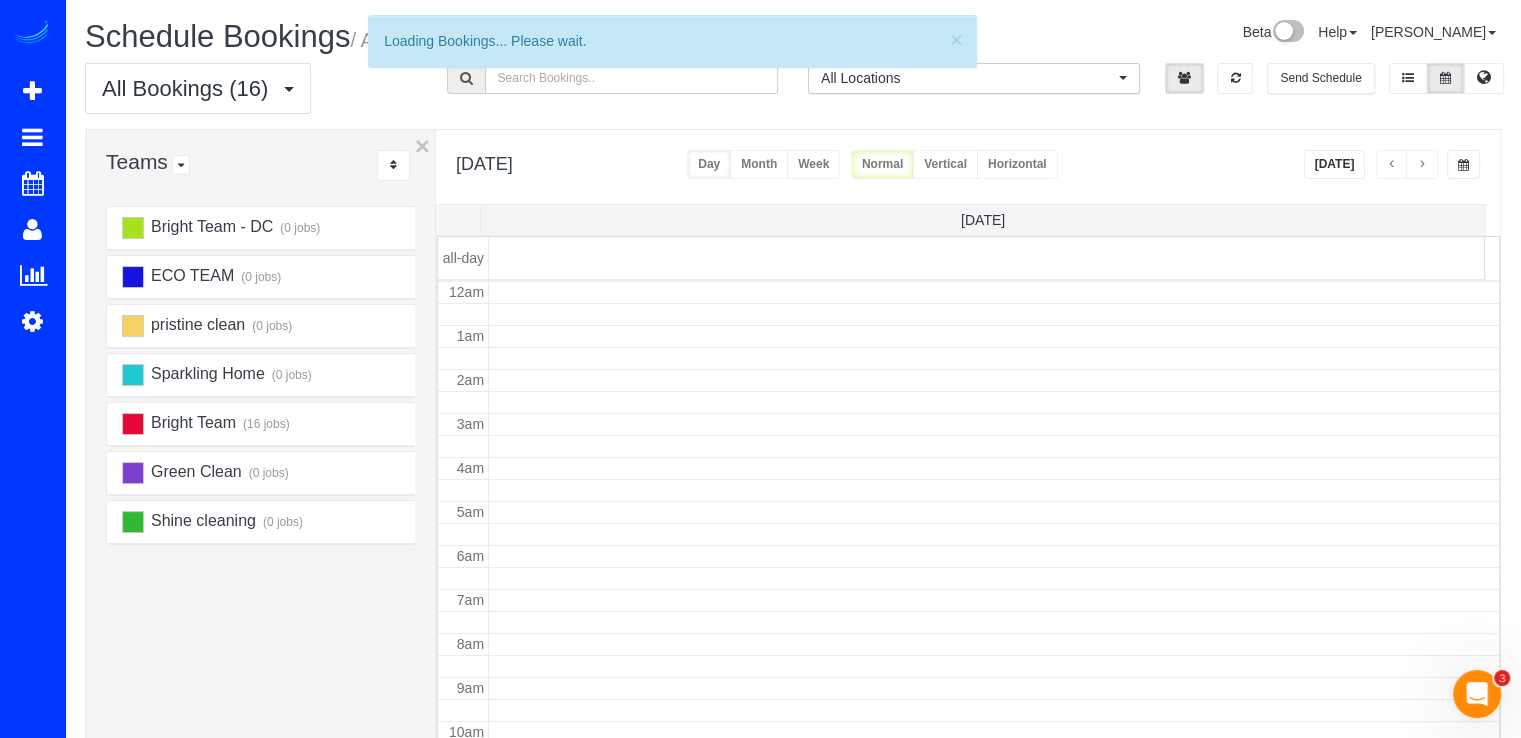 scroll, scrollTop: 263, scrollLeft: 0, axis: vertical 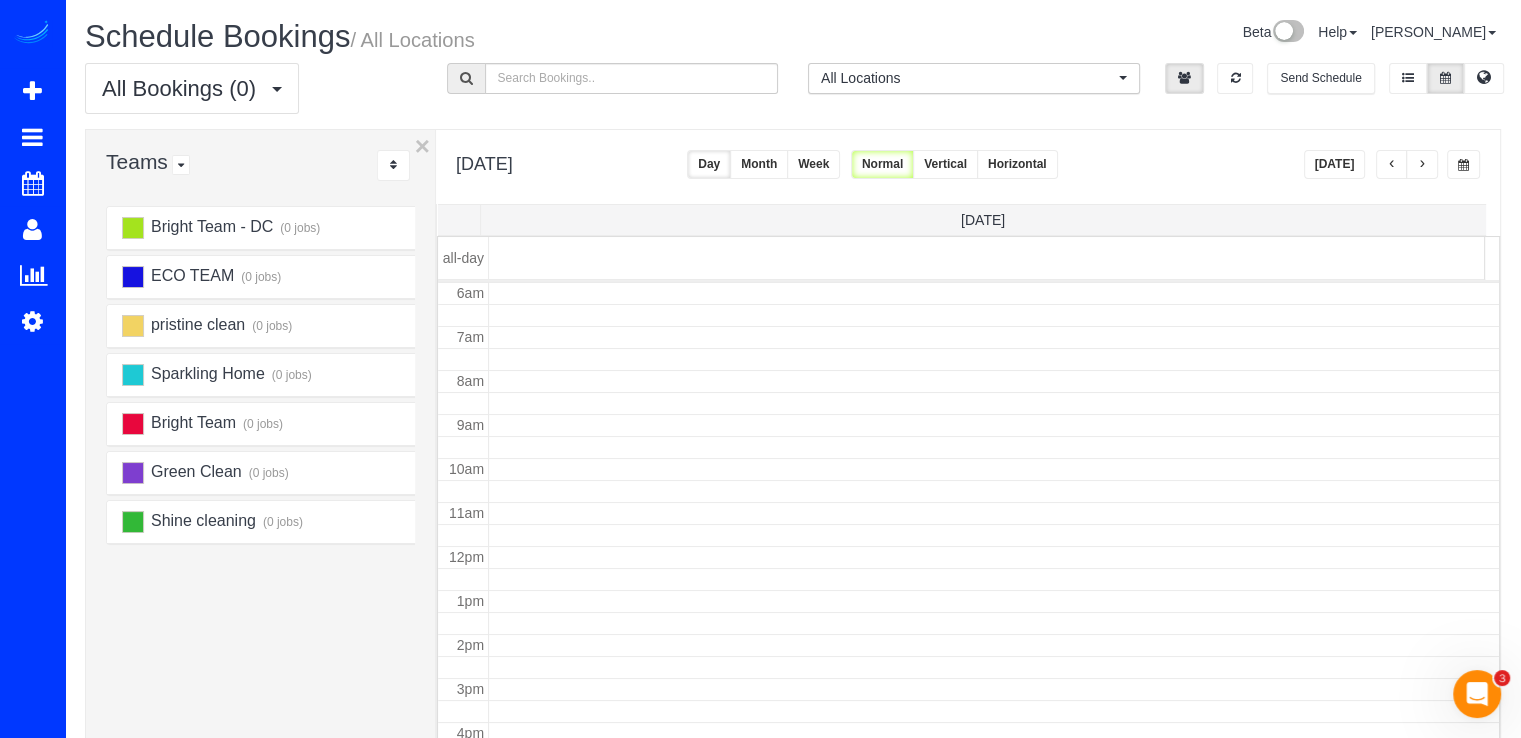 click on "[DATE]" at bounding box center [1335, 164] 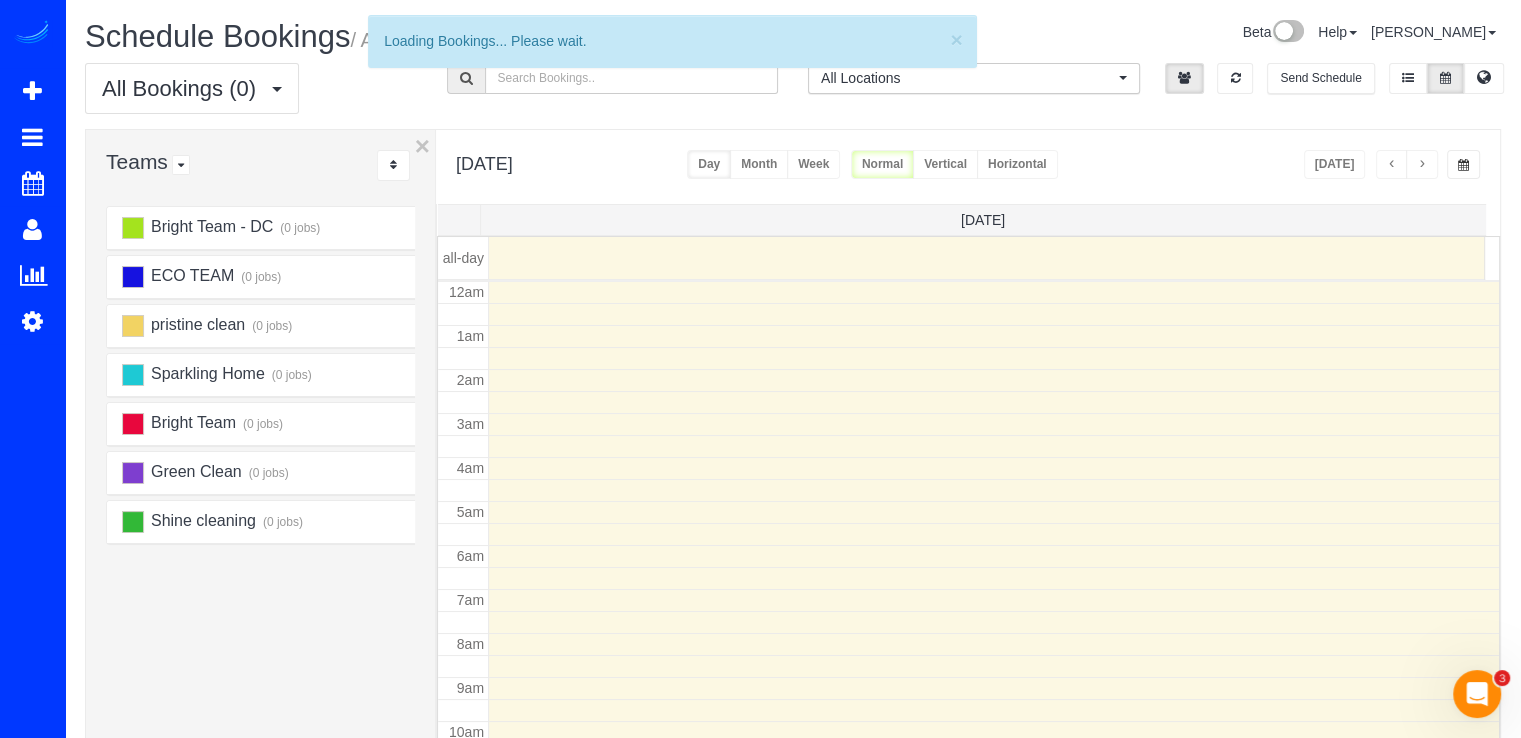 scroll, scrollTop: 263, scrollLeft: 0, axis: vertical 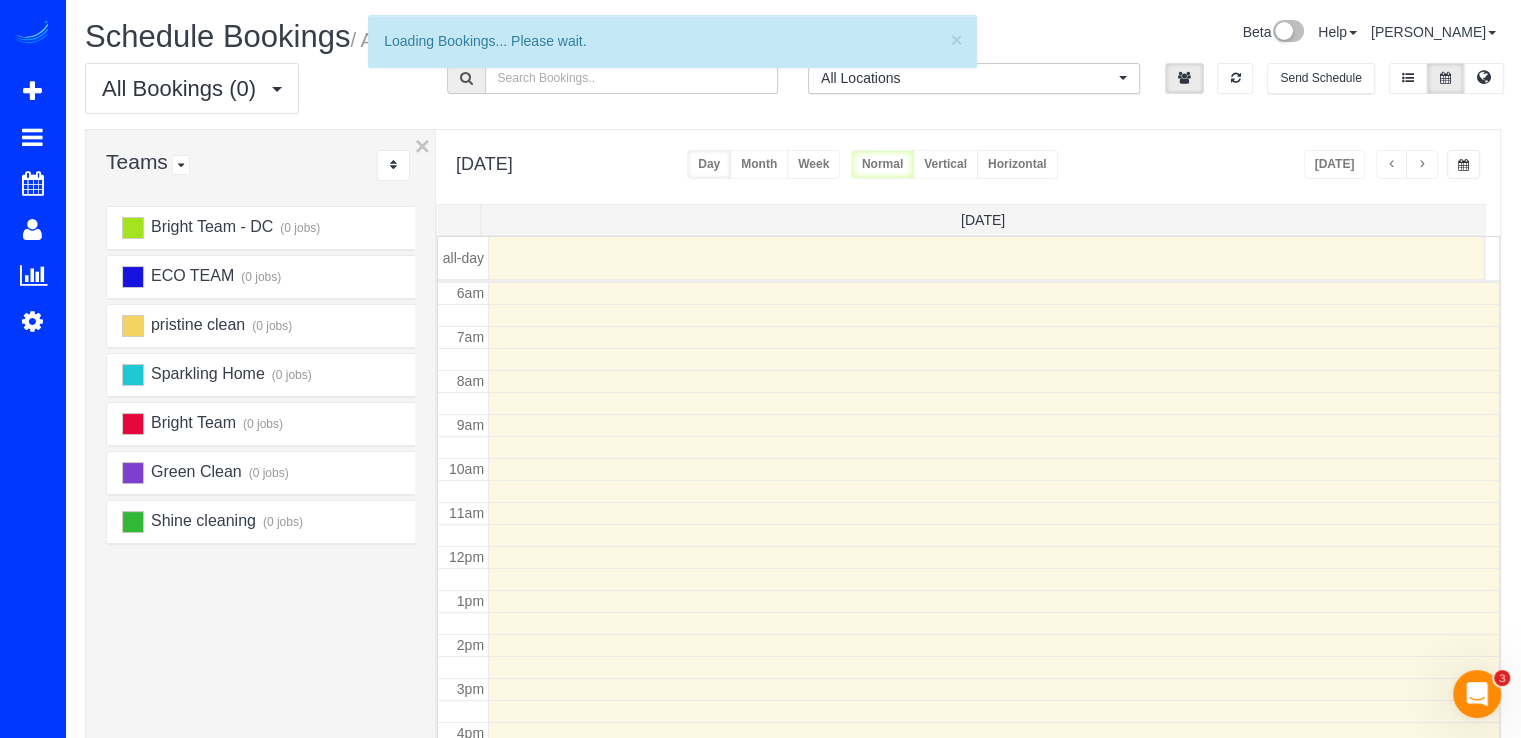 click at bounding box center [1422, 164] 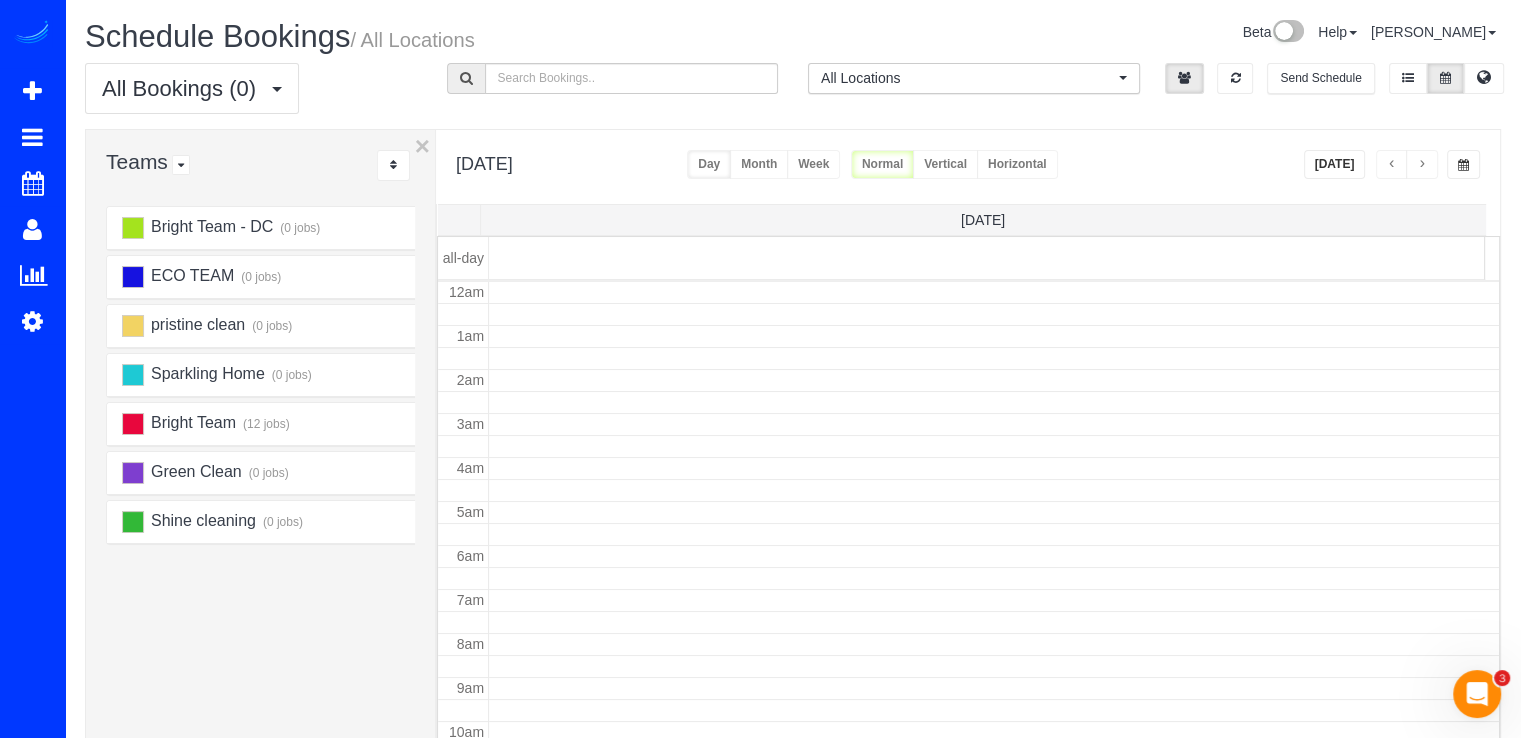 scroll, scrollTop: 263, scrollLeft: 0, axis: vertical 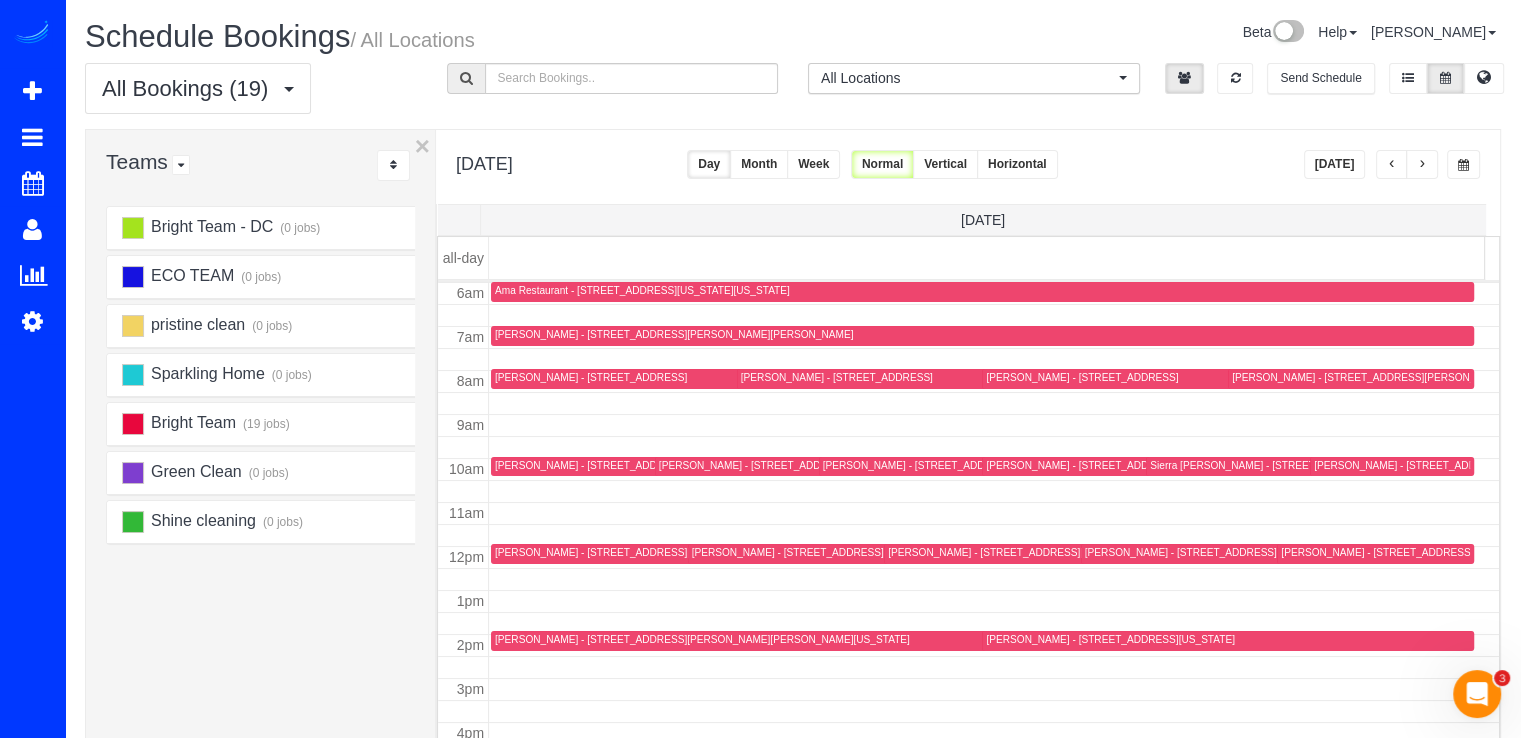 click at bounding box center [1422, 164] 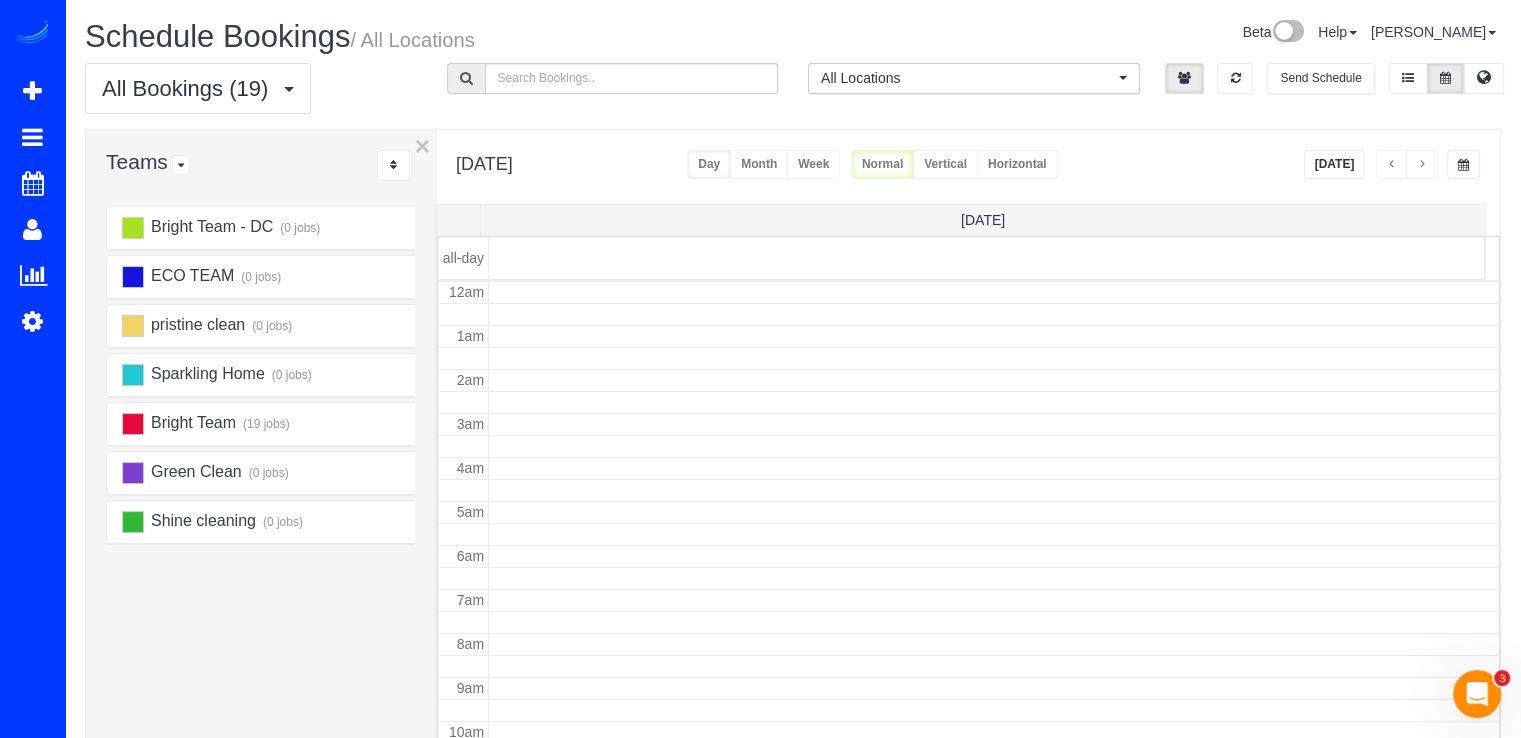 scroll, scrollTop: 263, scrollLeft: 0, axis: vertical 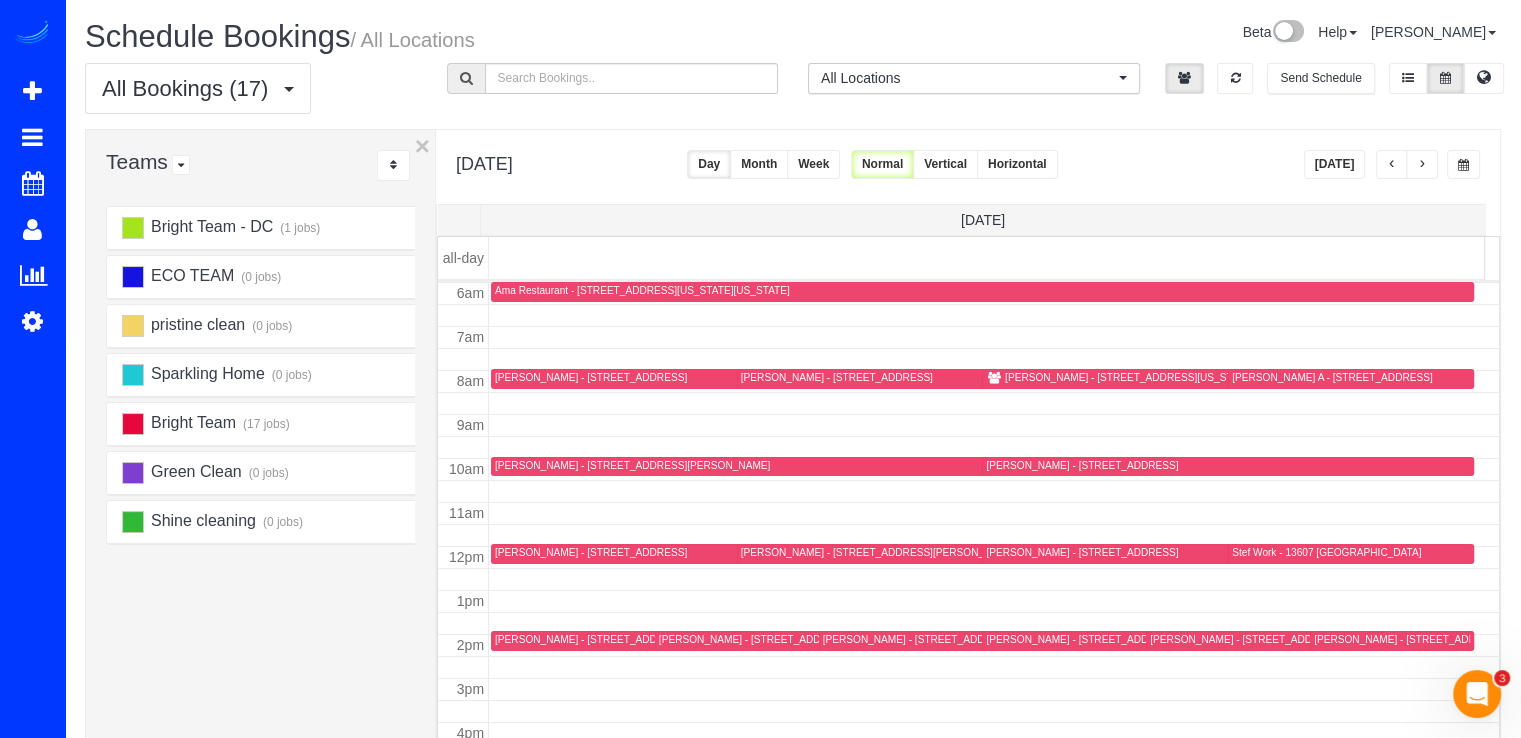 click at bounding box center [1422, 164] 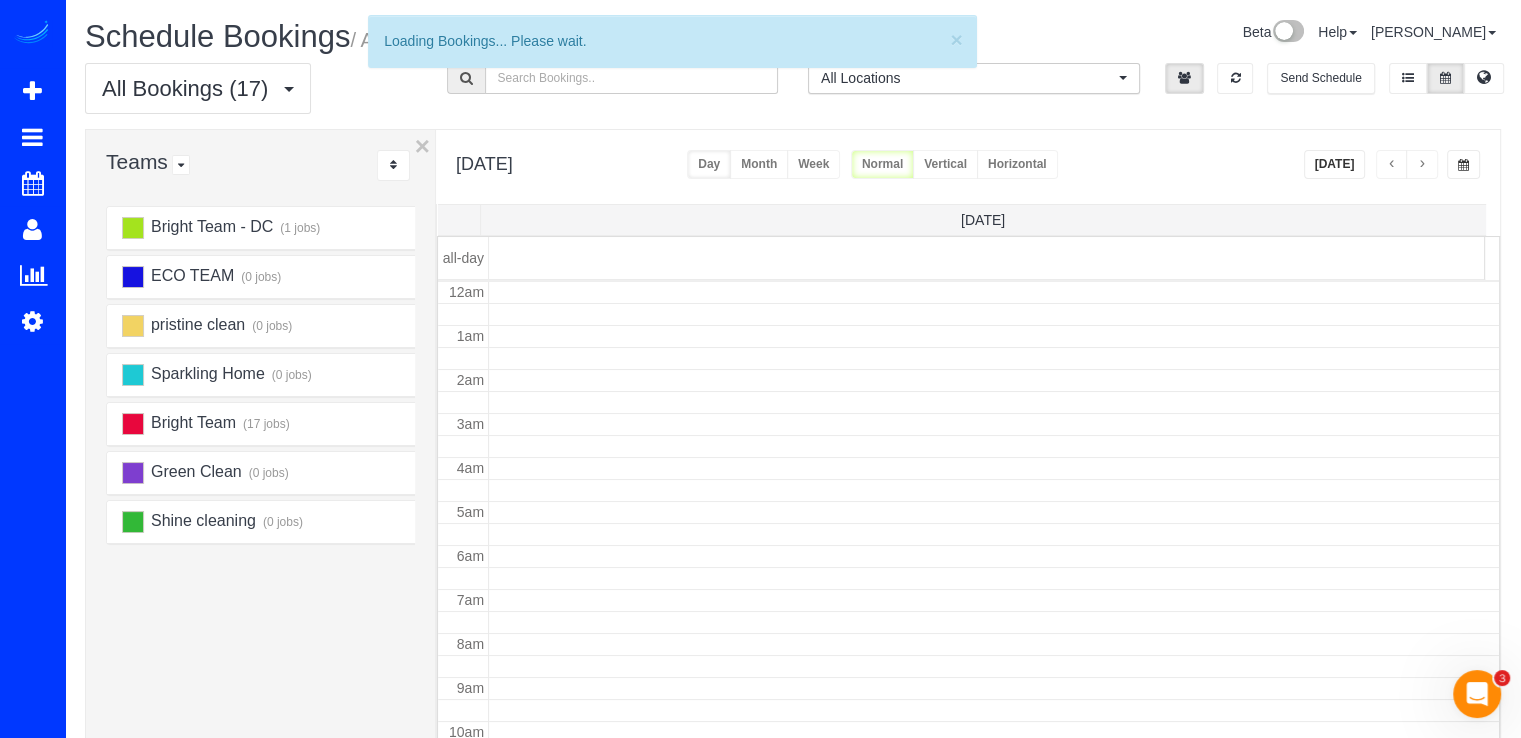 scroll, scrollTop: 263, scrollLeft: 0, axis: vertical 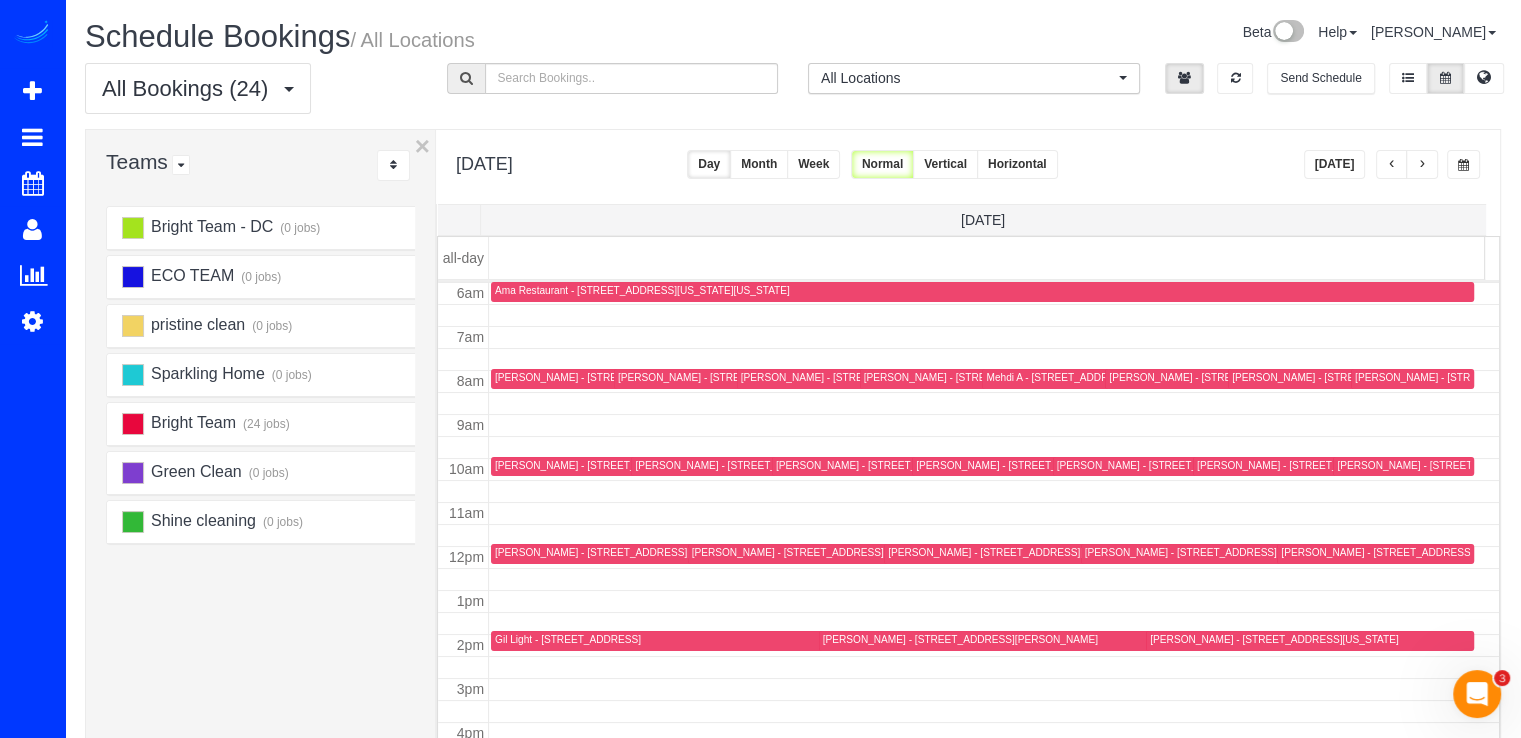 click at bounding box center (1422, 165) 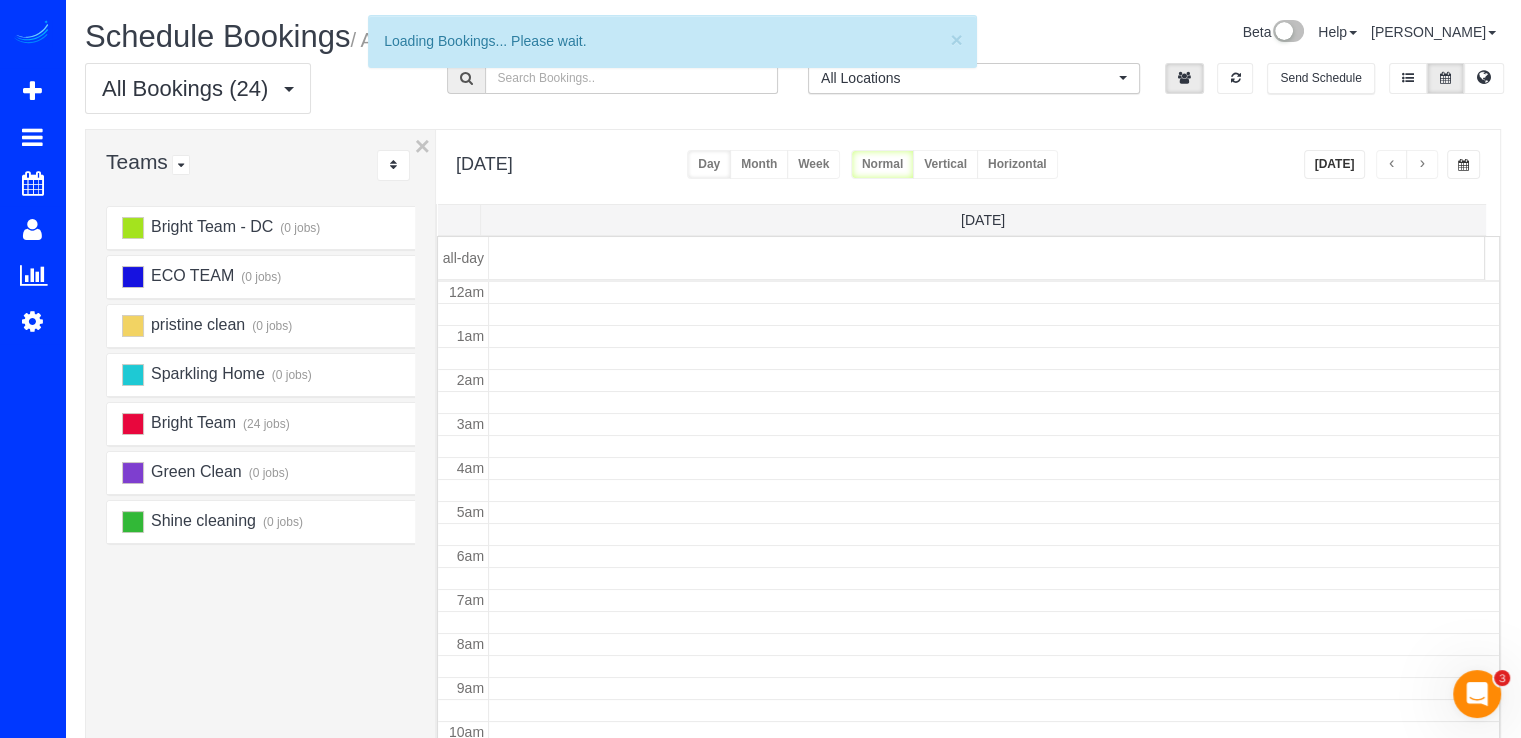 scroll, scrollTop: 263, scrollLeft: 0, axis: vertical 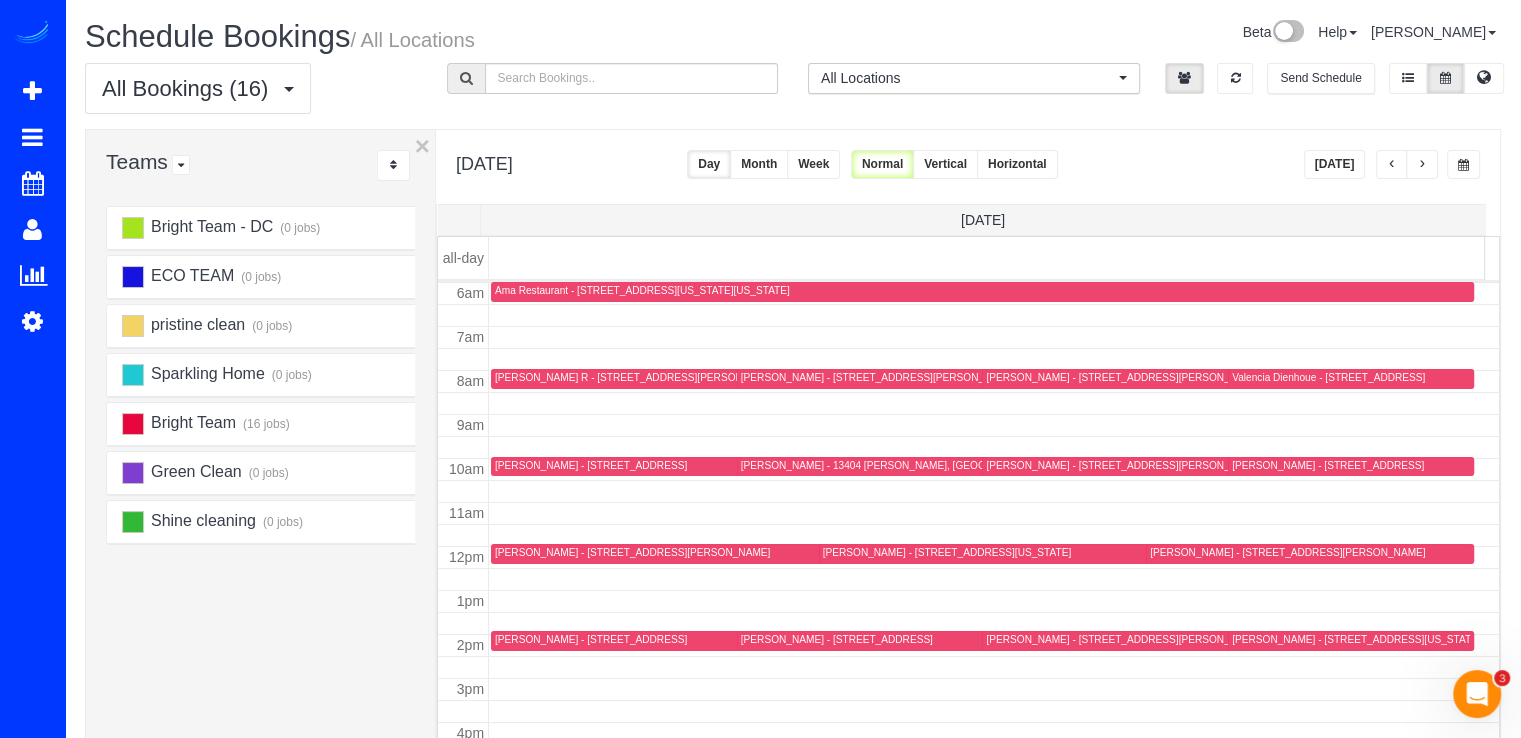click at bounding box center [1422, 165] 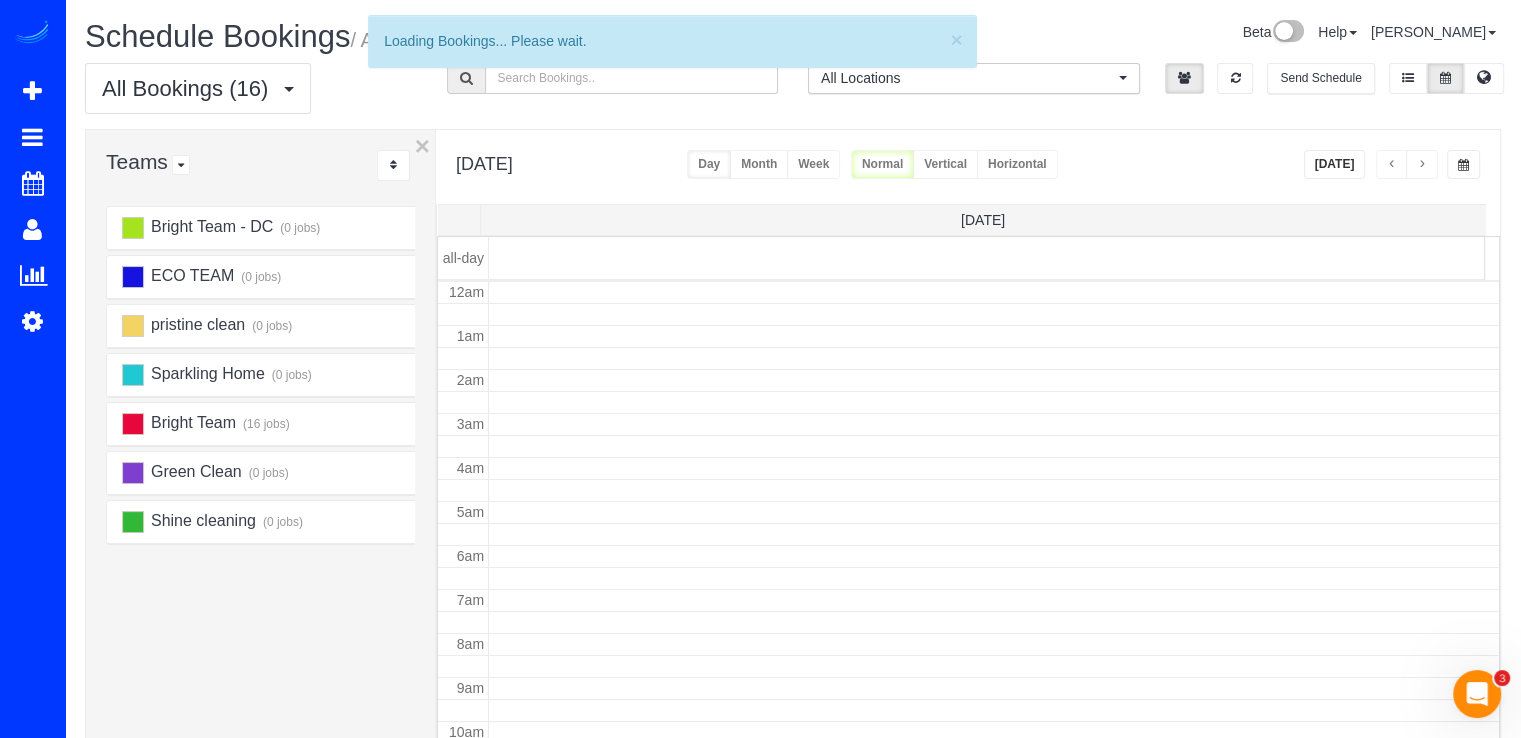 scroll, scrollTop: 263, scrollLeft: 0, axis: vertical 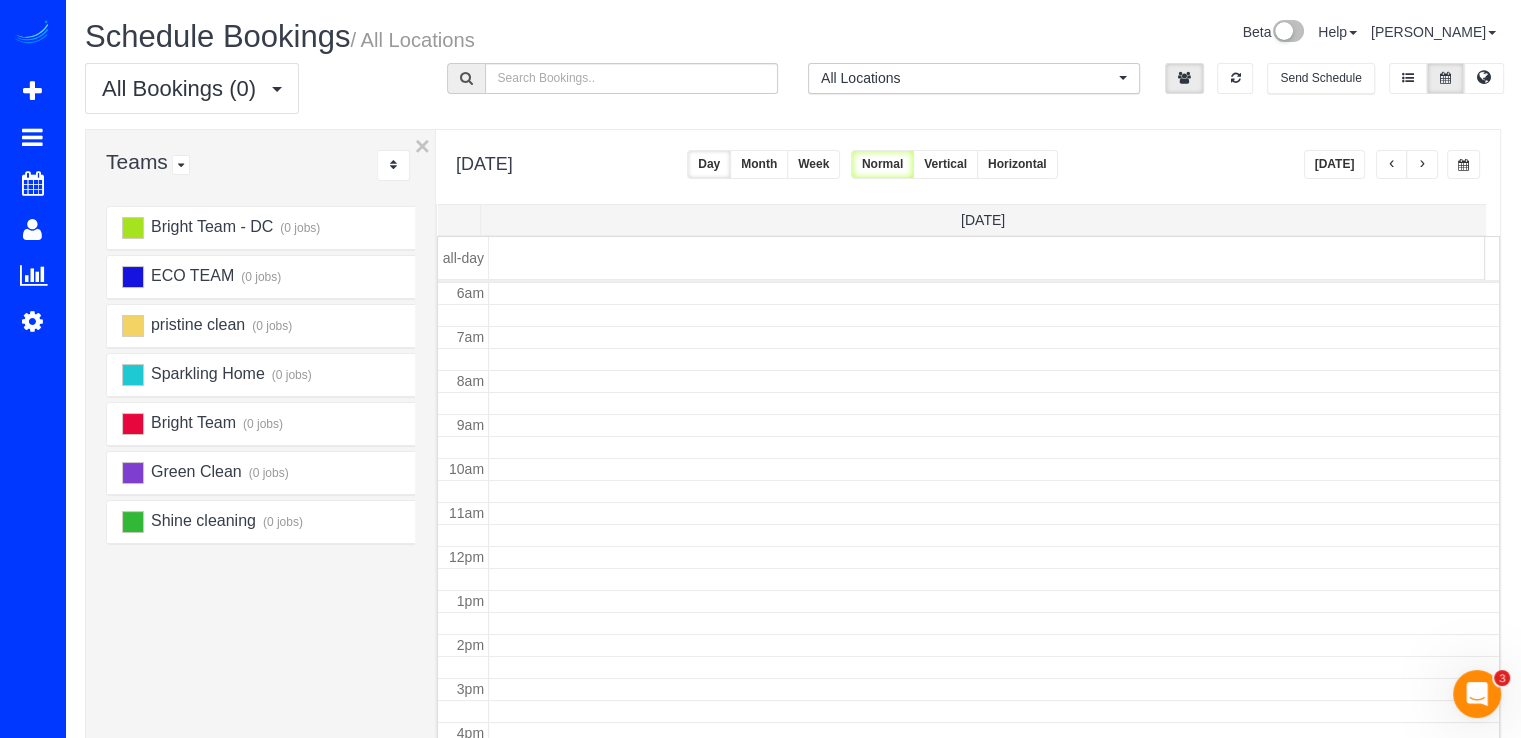 click at bounding box center [1392, 165] 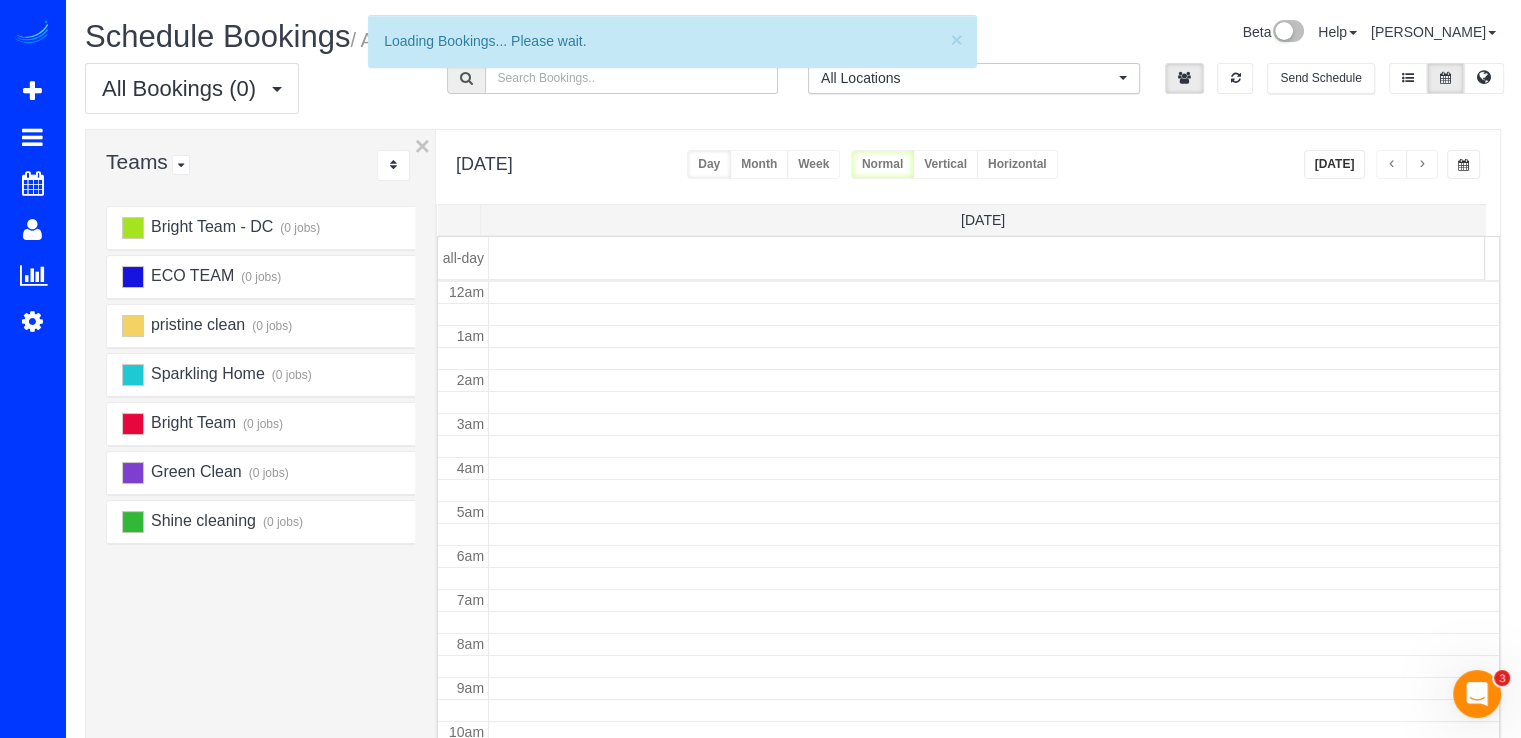 scroll, scrollTop: 263, scrollLeft: 0, axis: vertical 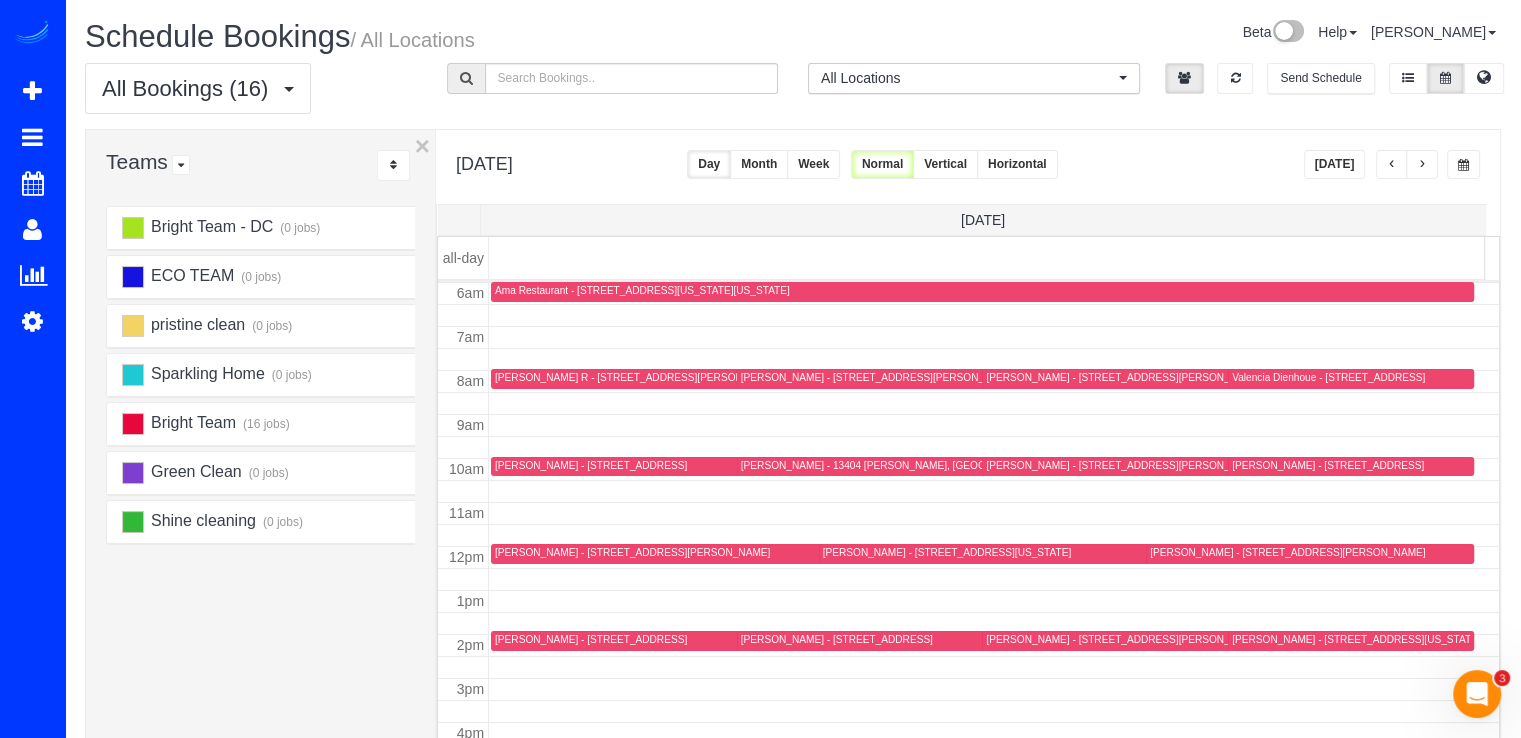 click on "[DATE]" at bounding box center [1335, 164] 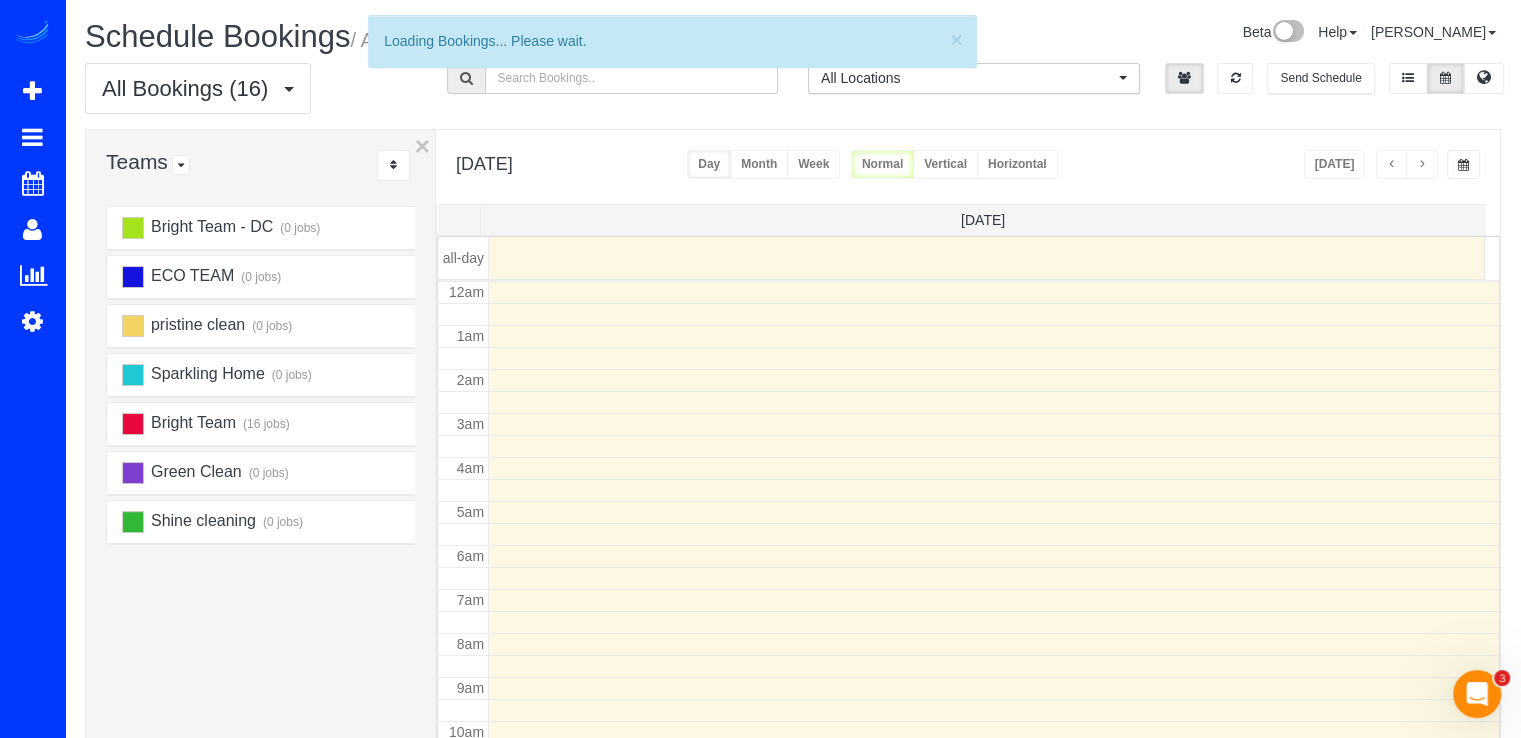 scroll, scrollTop: 263, scrollLeft: 0, axis: vertical 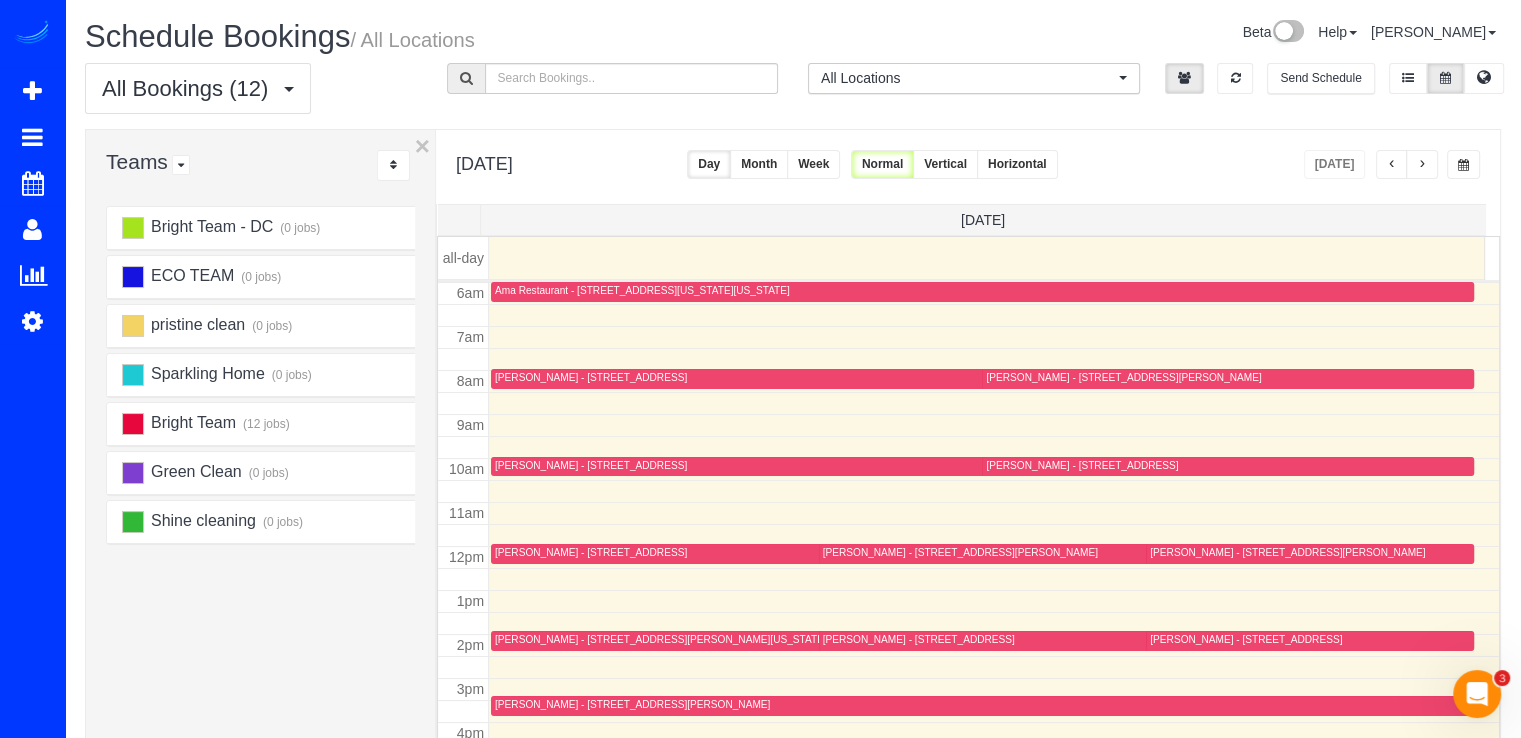 click at bounding box center [1422, 165] 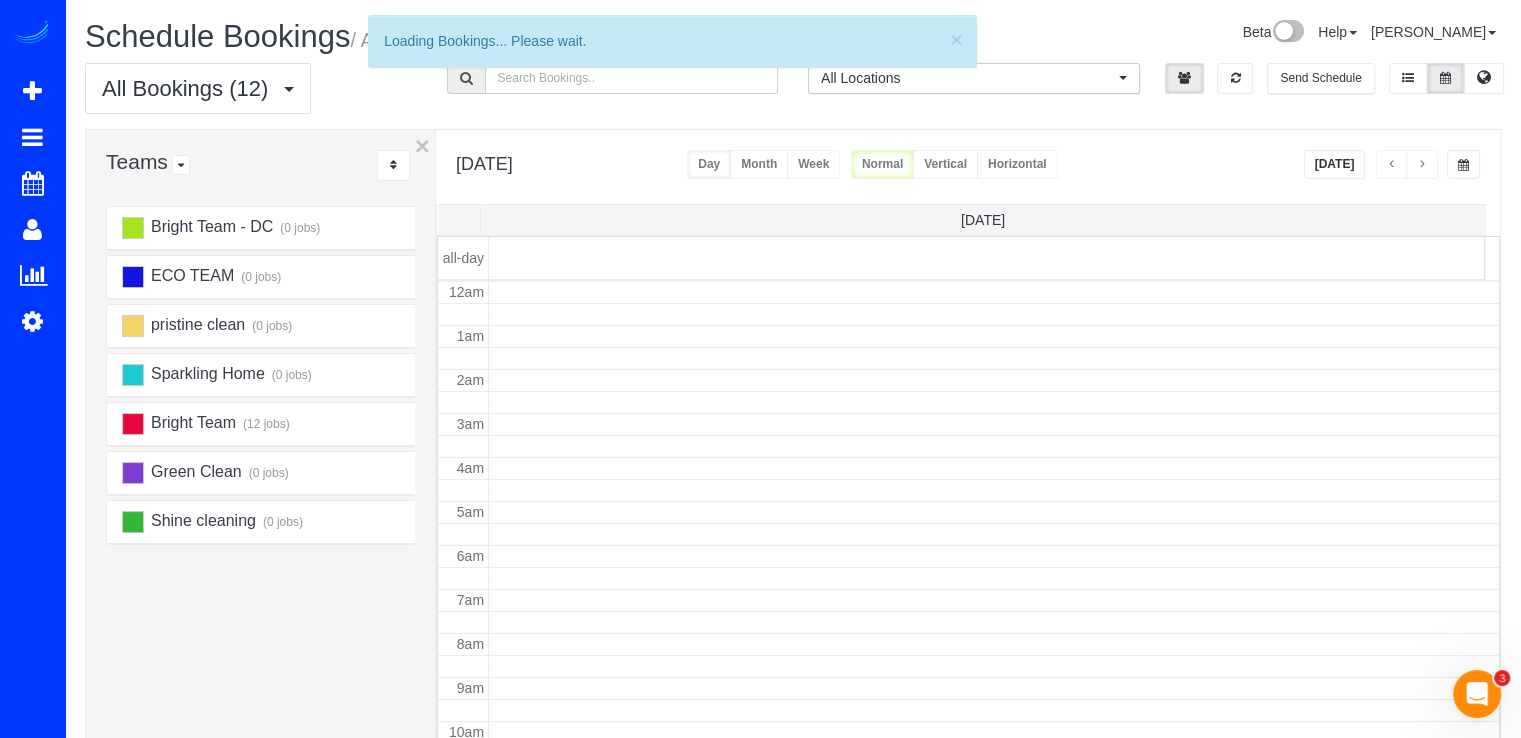 scroll, scrollTop: 263, scrollLeft: 0, axis: vertical 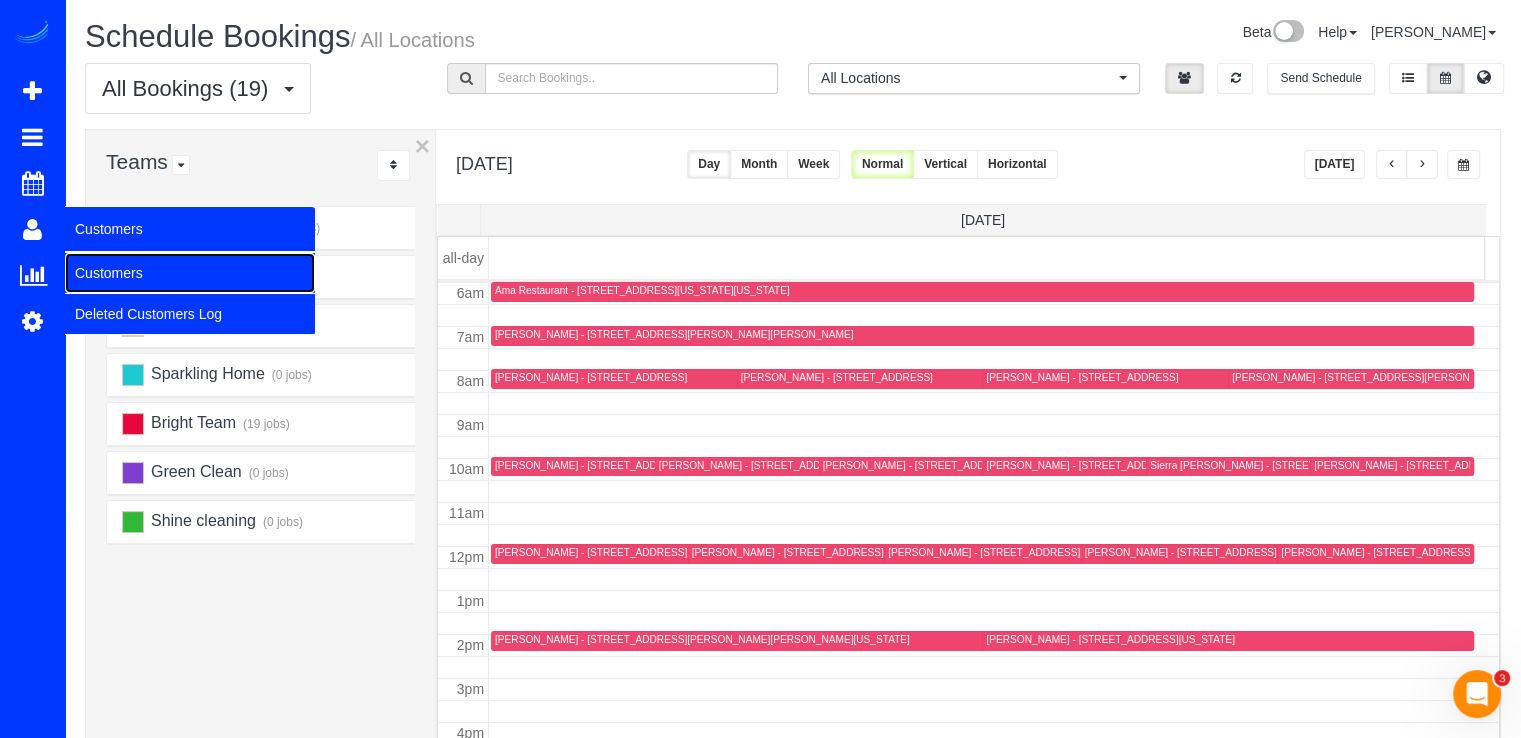 click on "Customers" at bounding box center [190, 273] 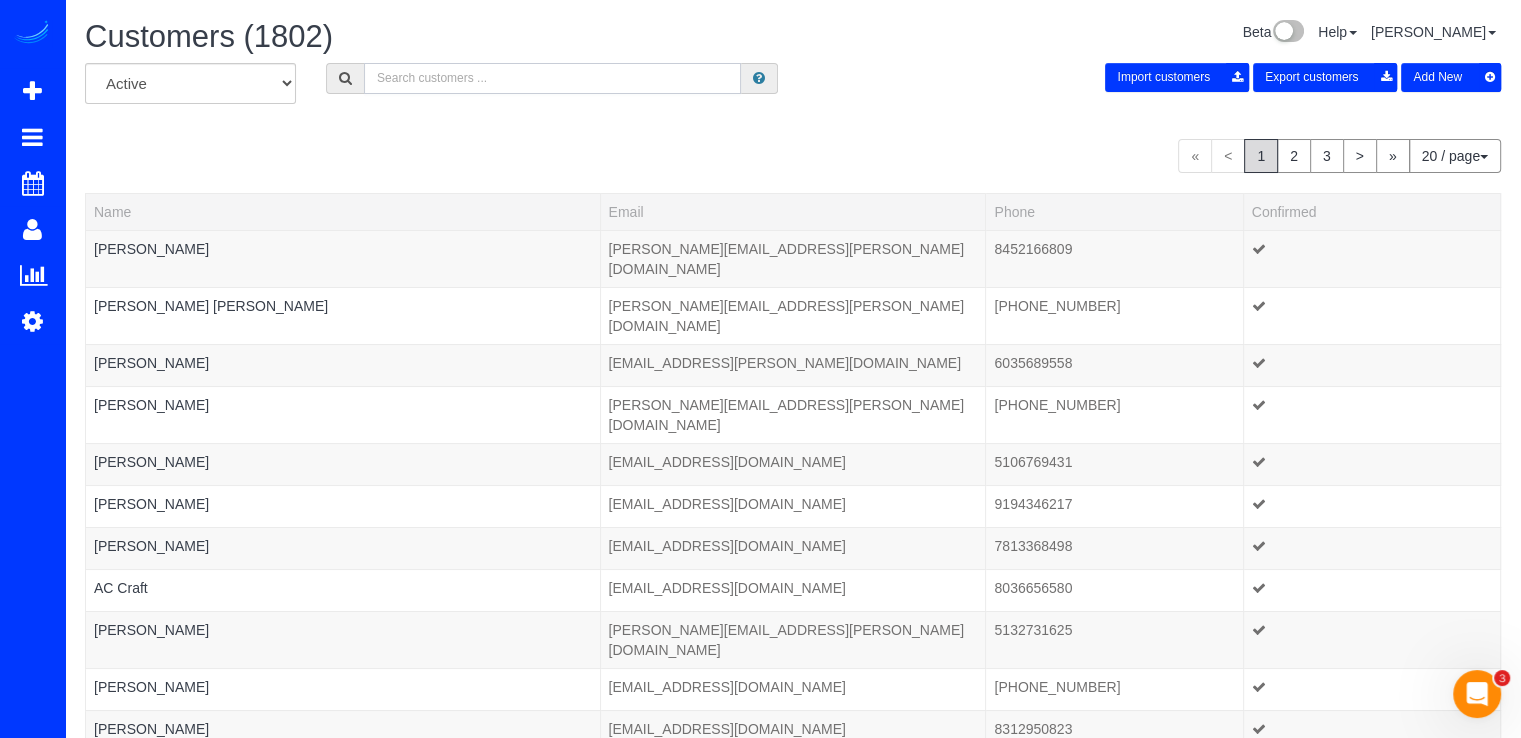 click at bounding box center (552, 78) 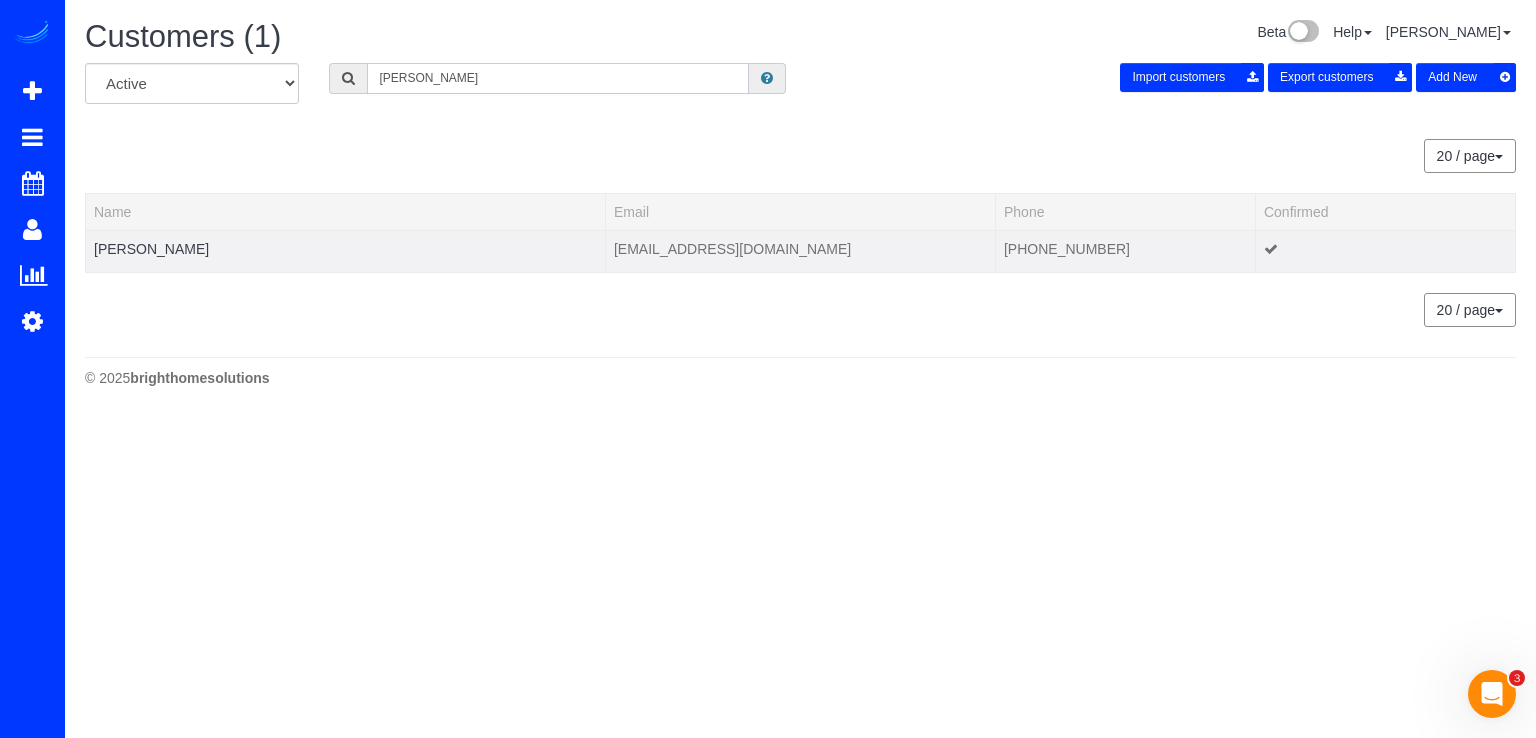 type on "Carly Melt" 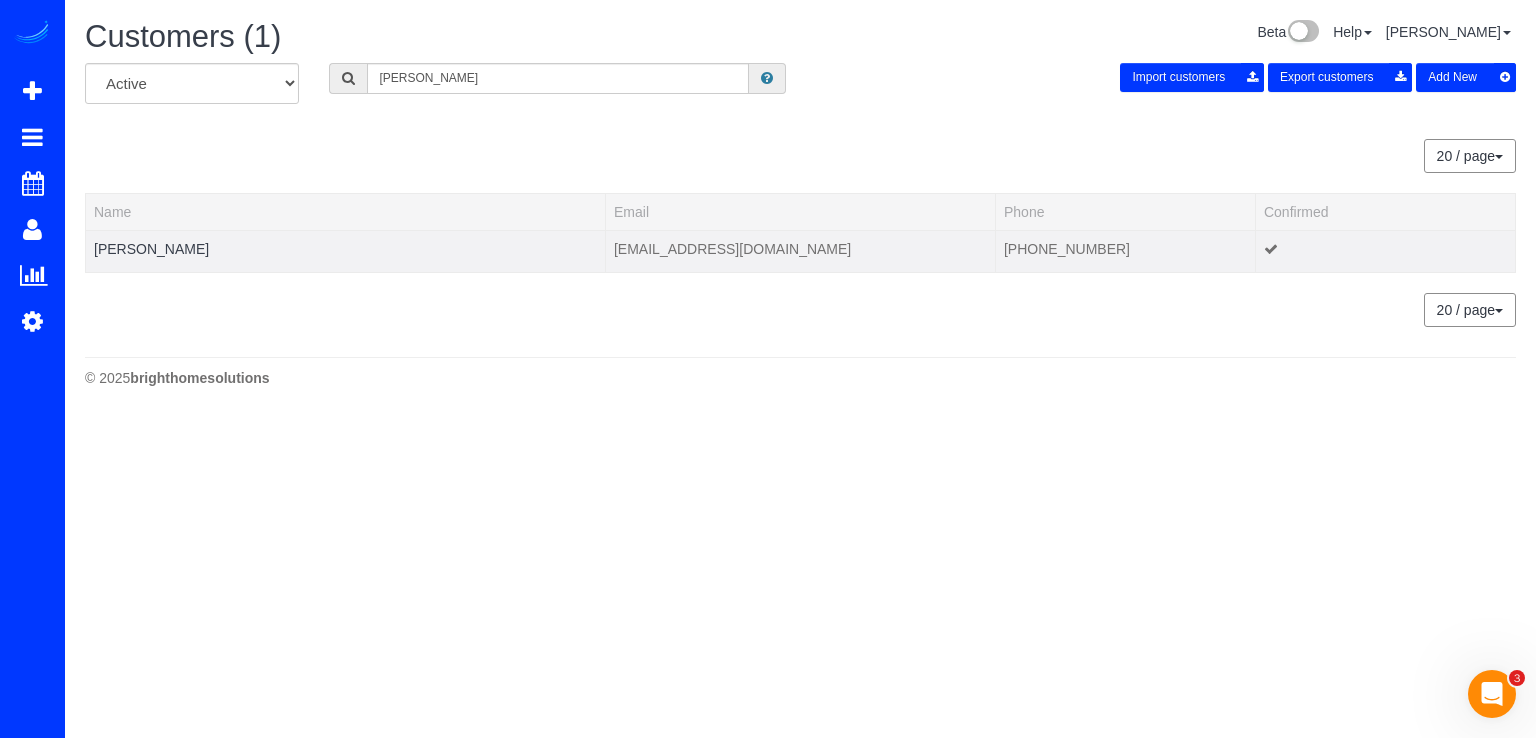 click at bounding box center (345, 261) 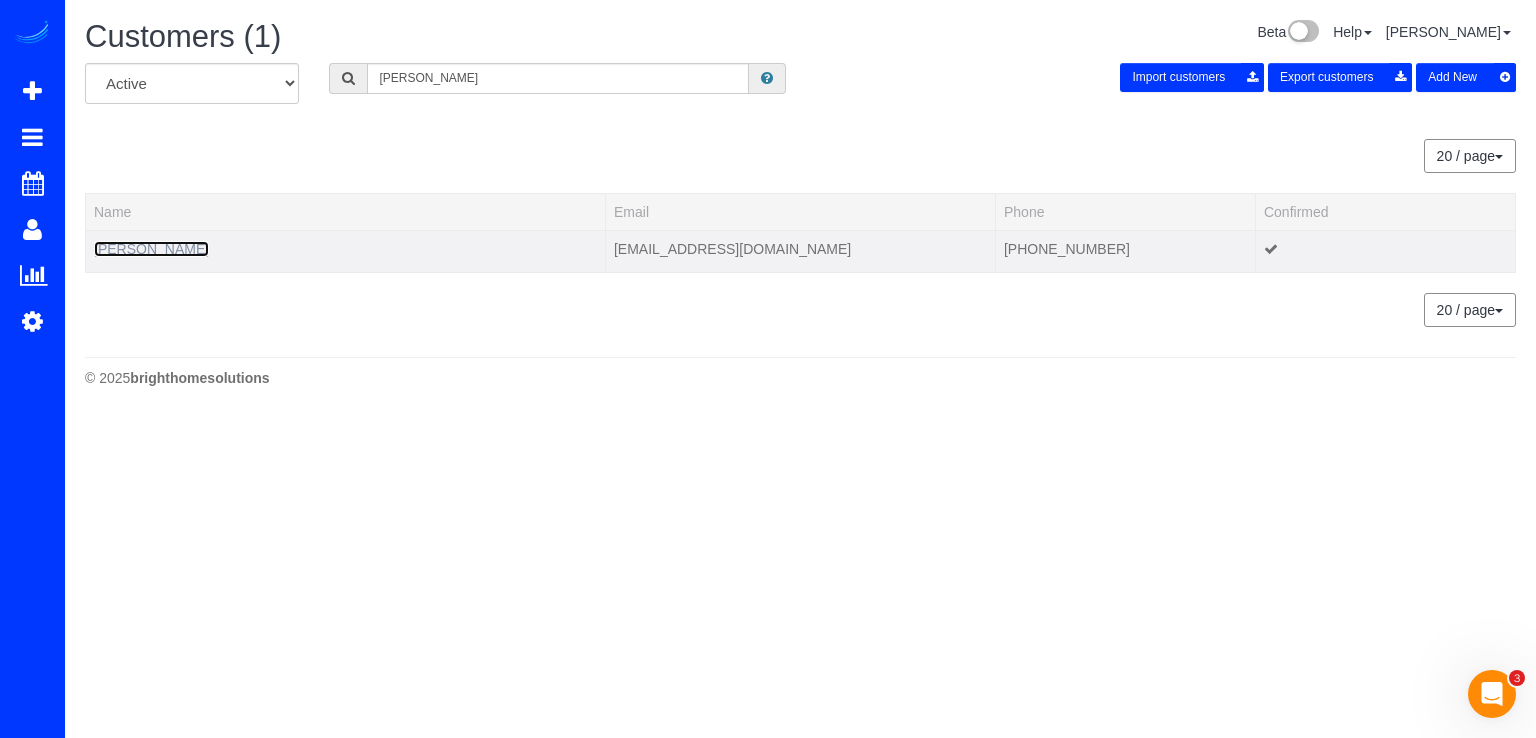 click on "Carly Meltzer" at bounding box center [151, 249] 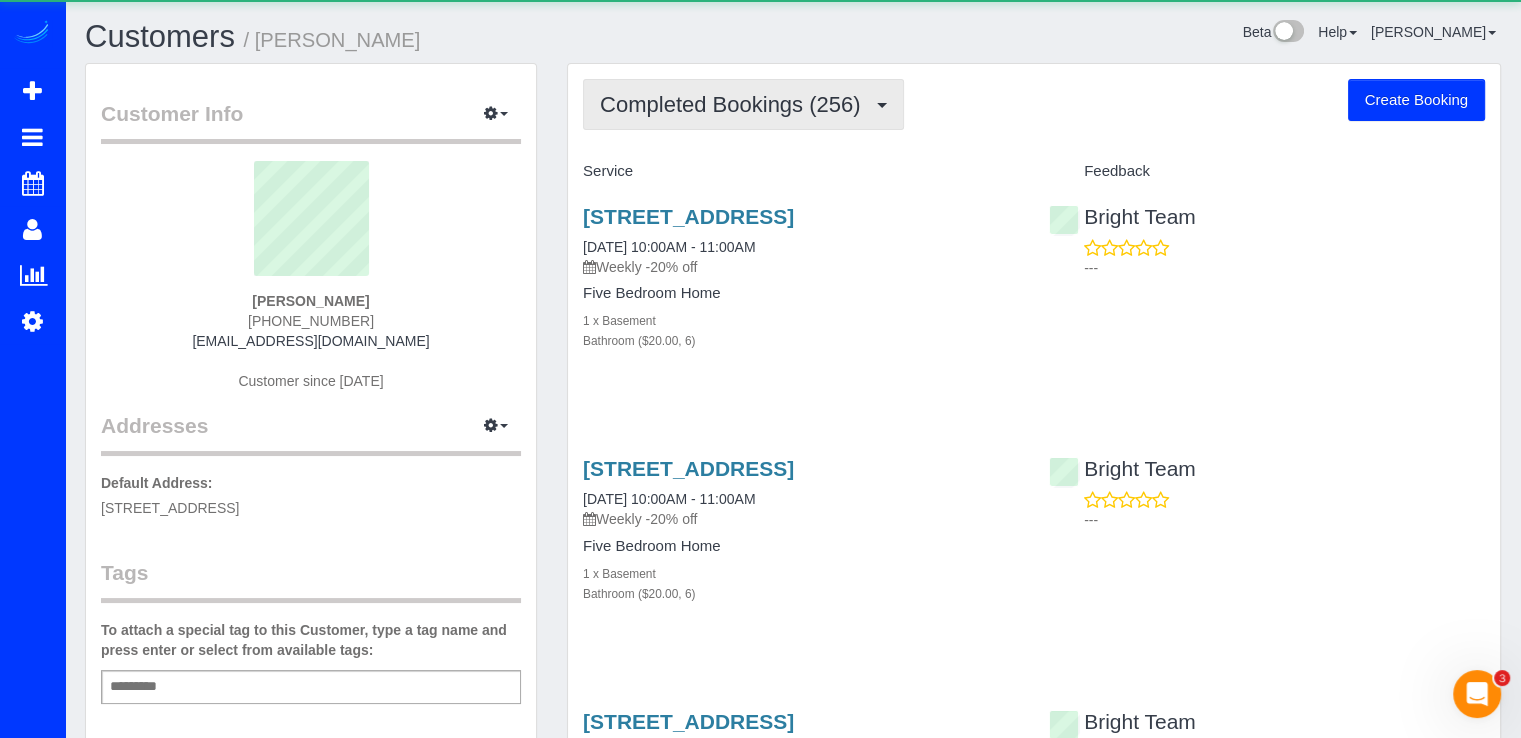 click on "Completed Bookings (256)" at bounding box center (743, 104) 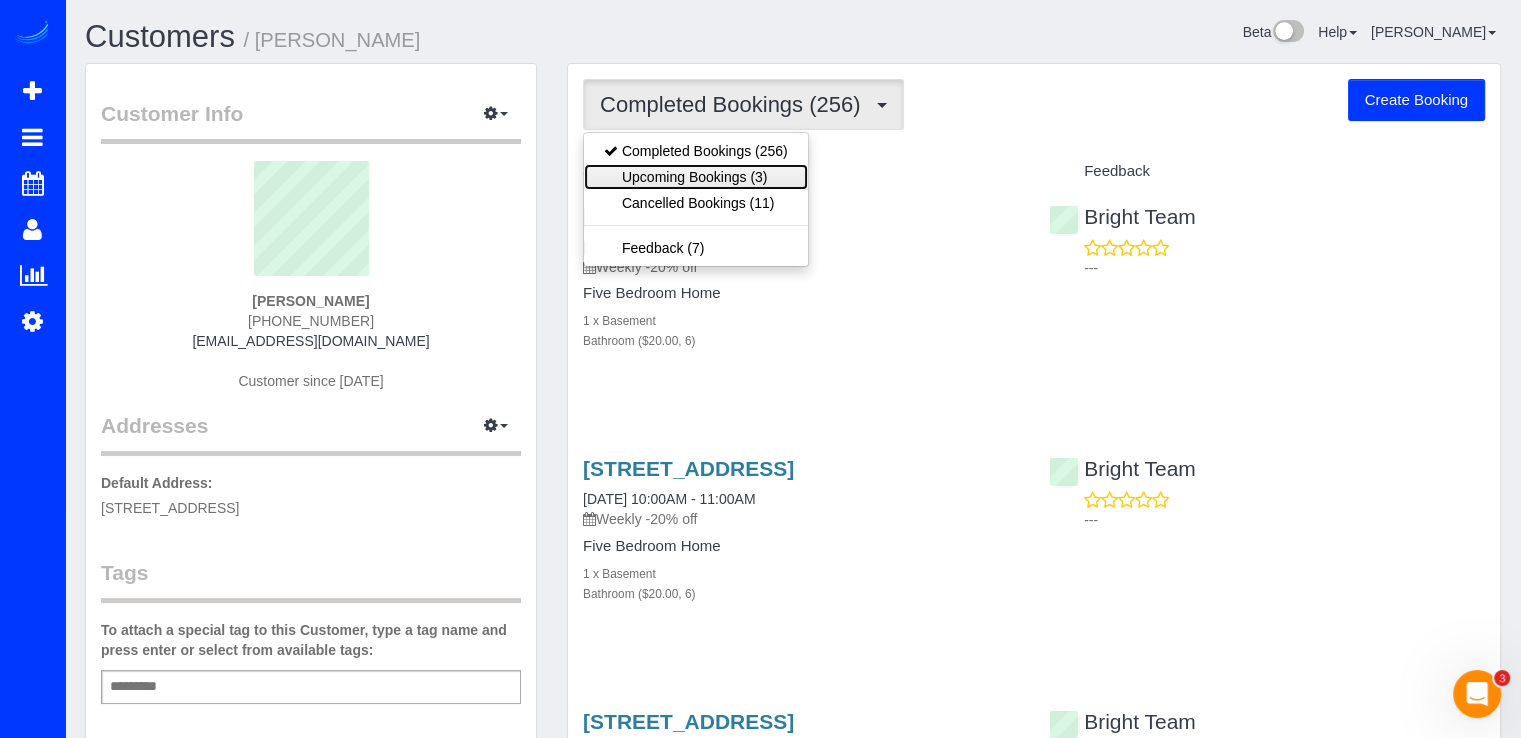 click on "Upcoming Bookings (3)" at bounding box center [696, 177] 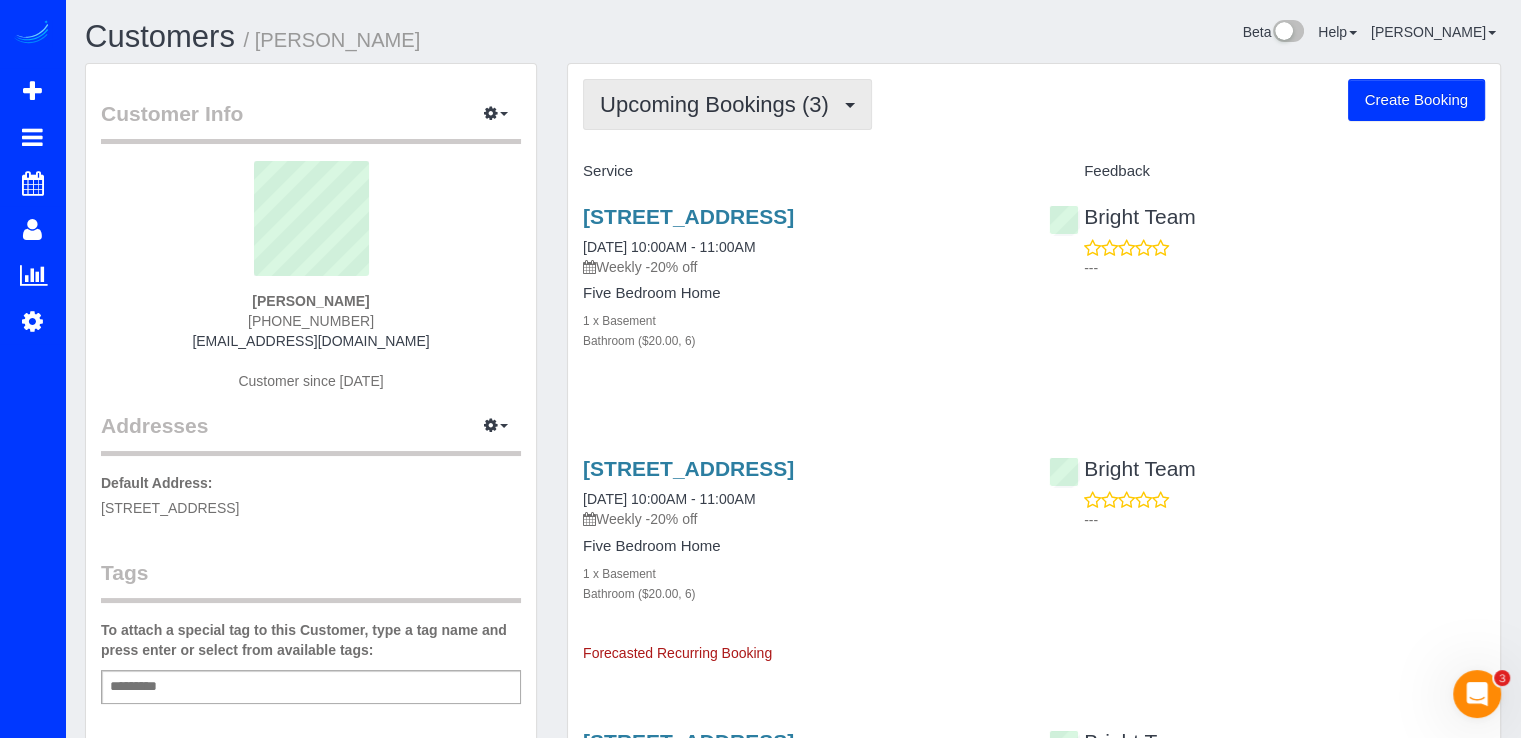 click on "Upcoming Bookings (3)" at bounding box center [719, 104] 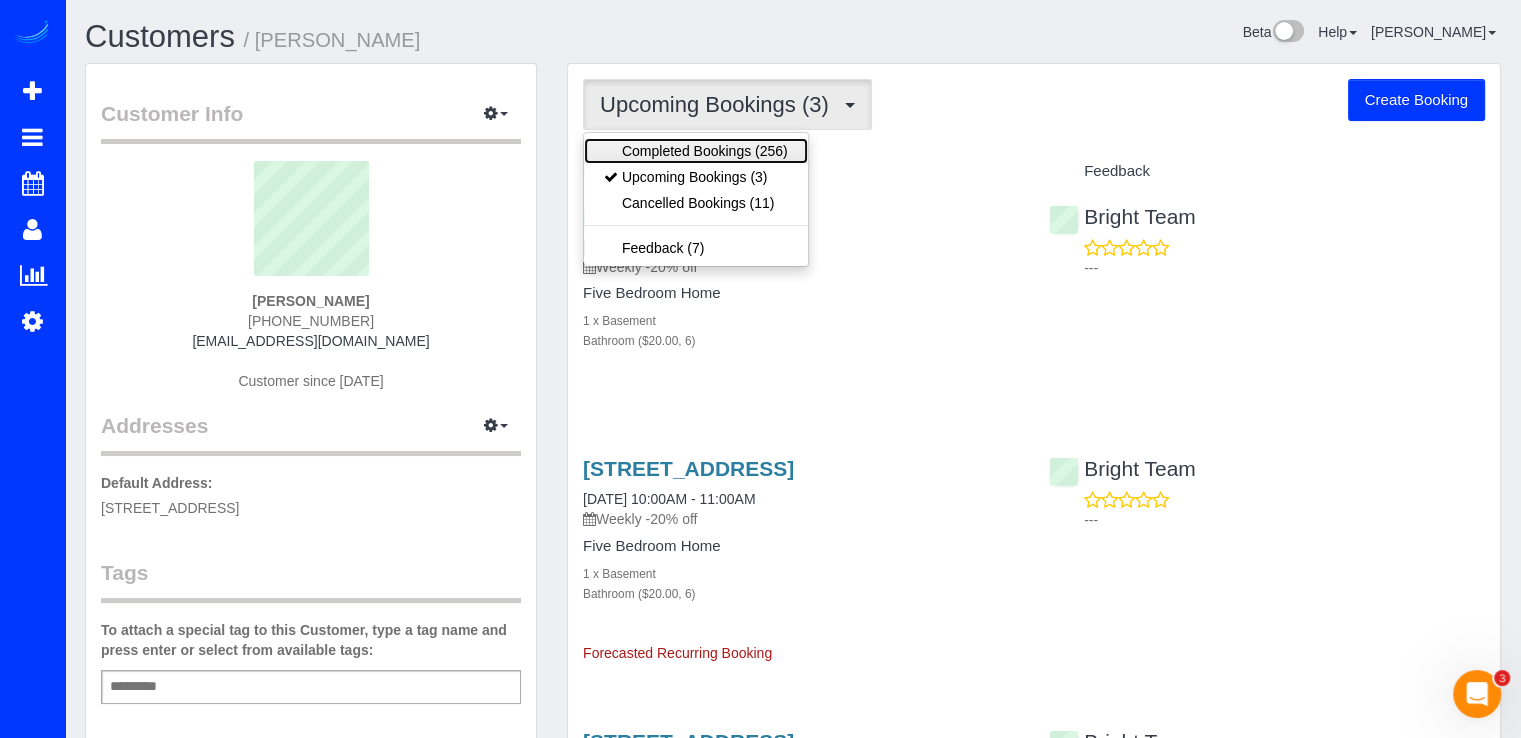 click on "Completed Bookings (256)" at bounding box center [696, 151] 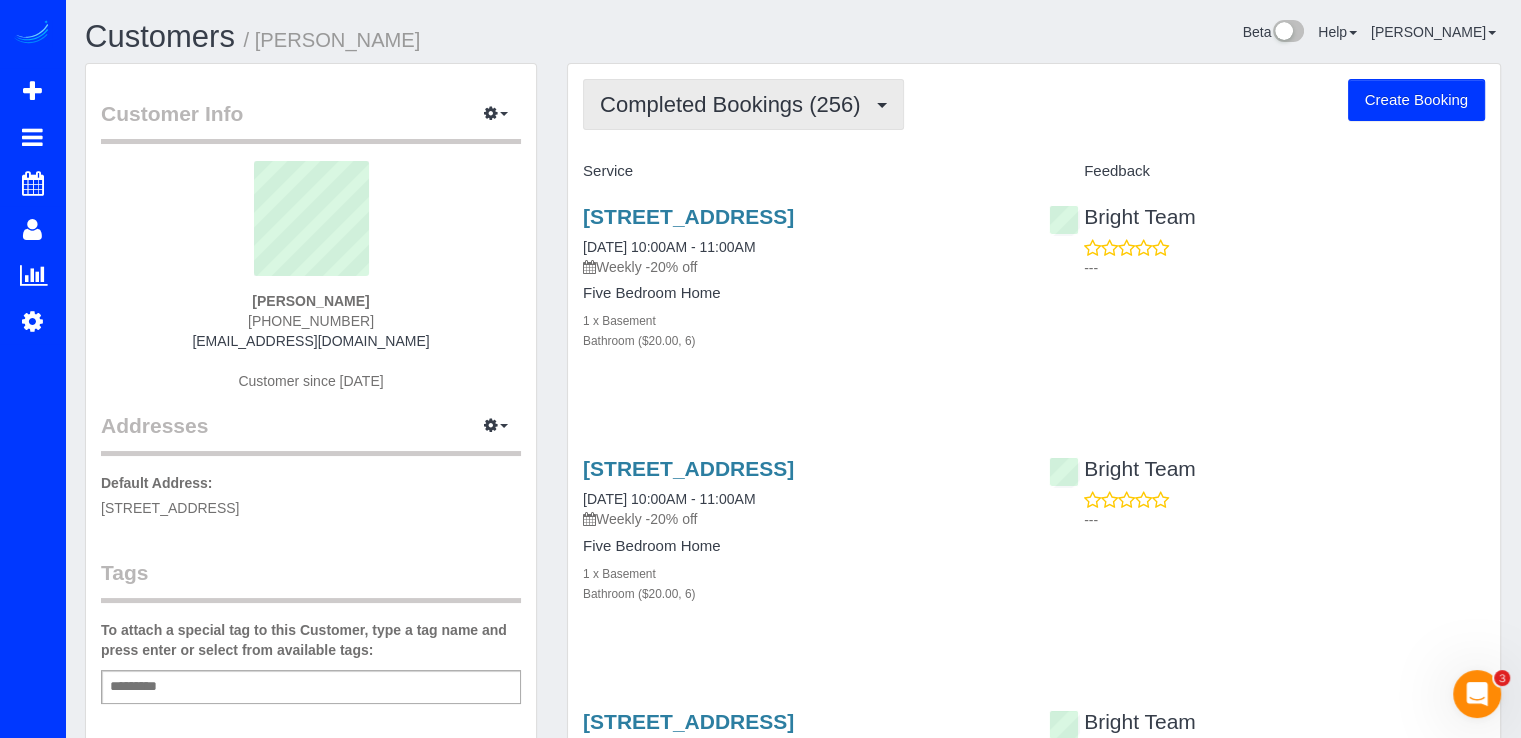 click on "Completed Bookings (256)" at bounding box center [743, 104] 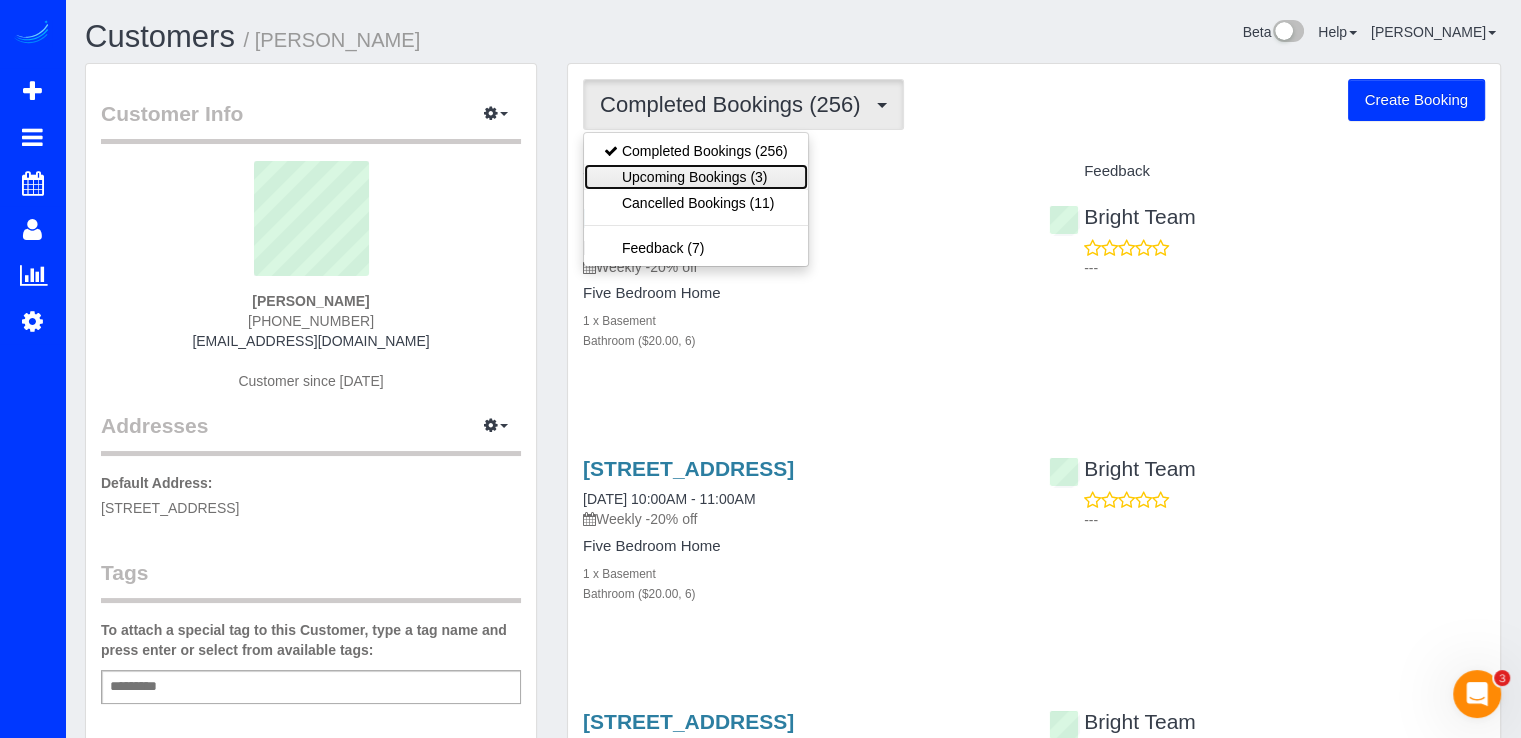 click on "Upcoming Bookings (3)" at bounding box center (696, 177) 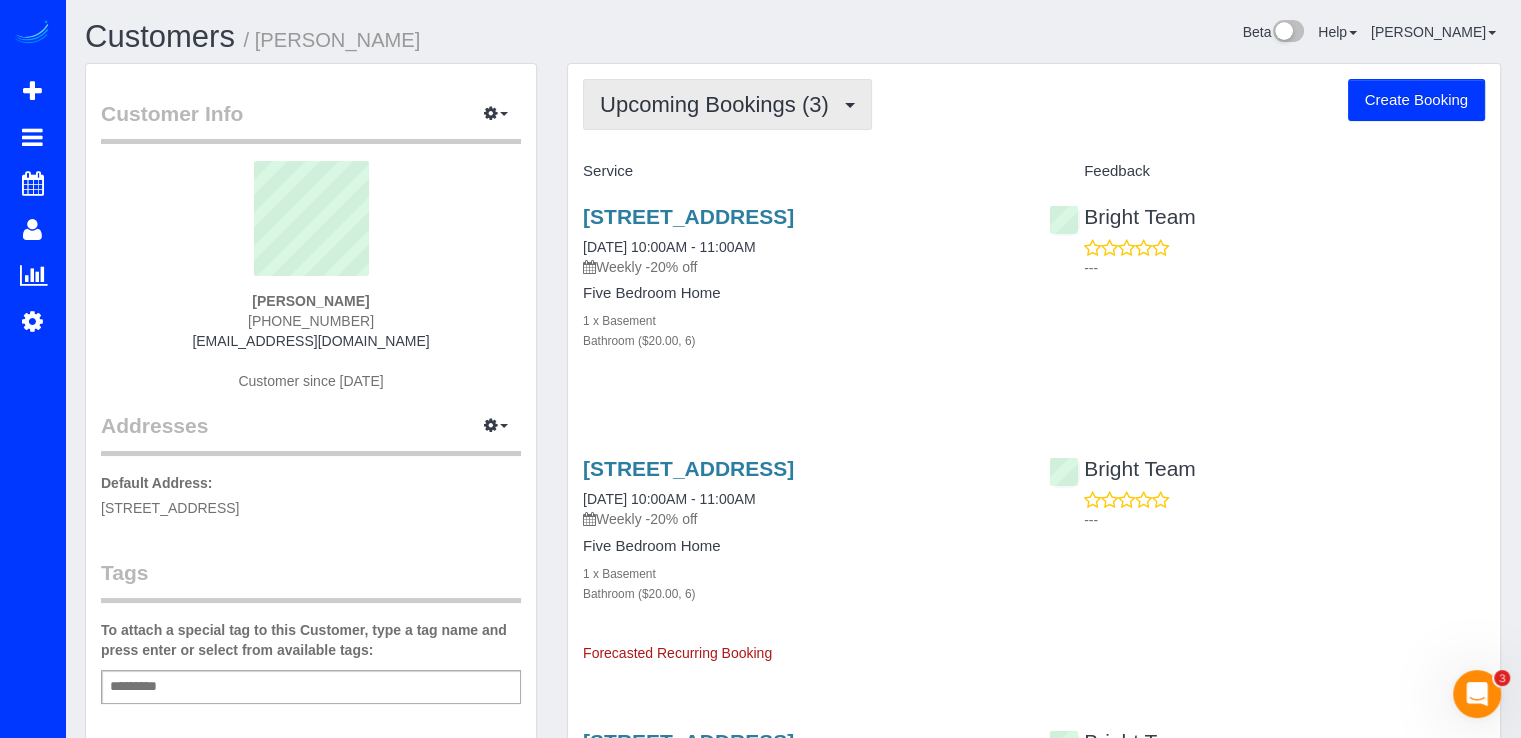 click on "Upcoming Bookings (3)" at bounding box center (719, 104) 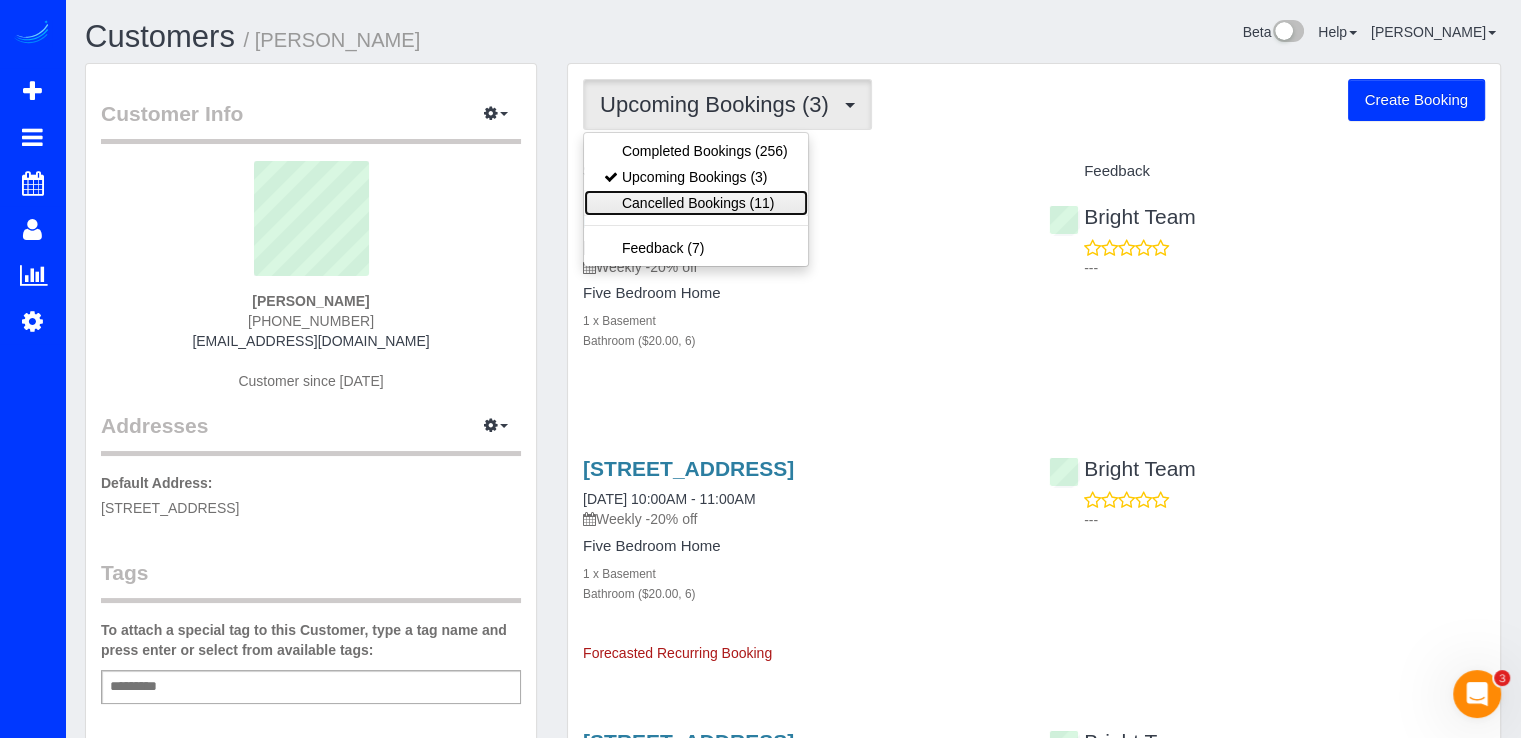 click on "Cancelled Bookings (11)" at bounding box center [696, 203] 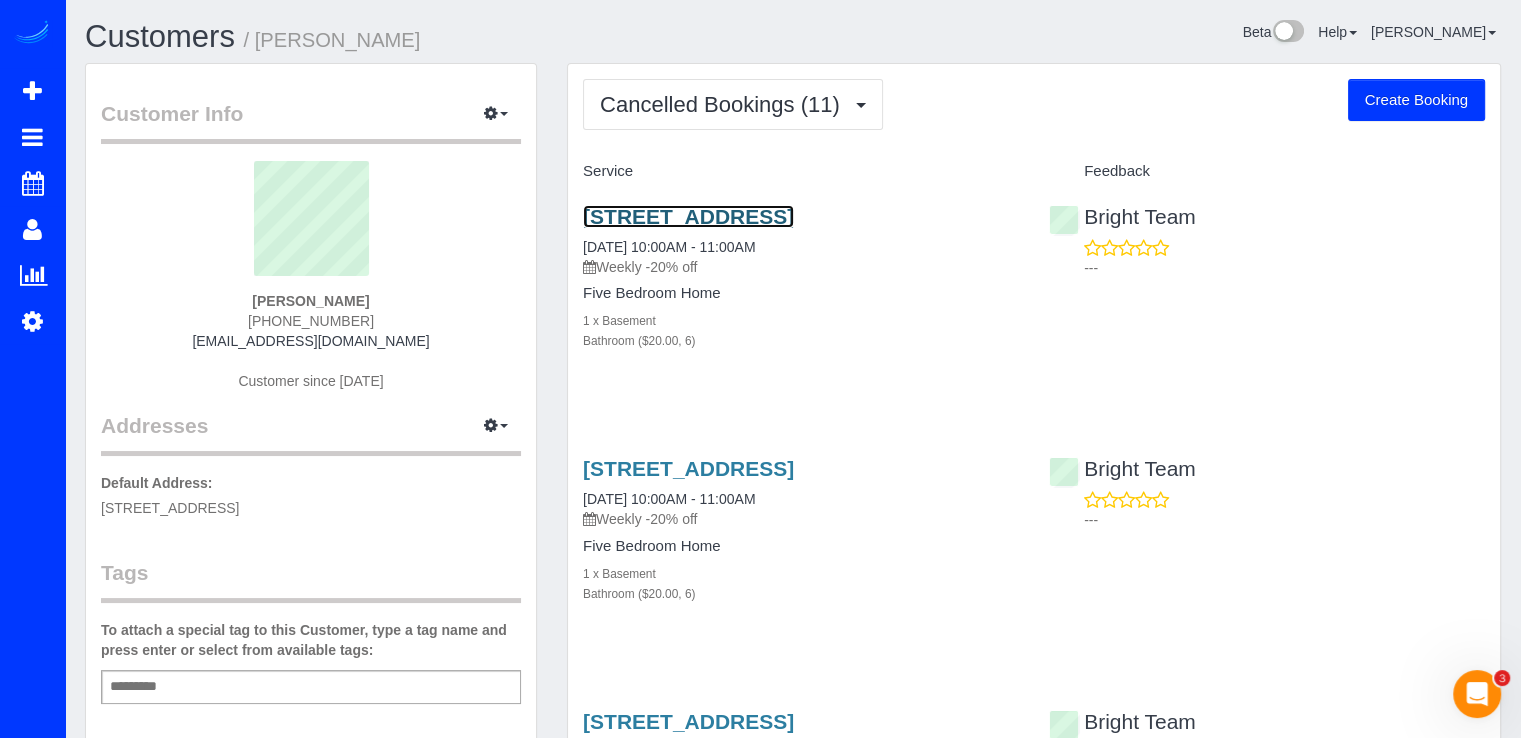 click on "6607 Marywood Road, Bethesda, MD 20817" at bounding box center [688, 216] 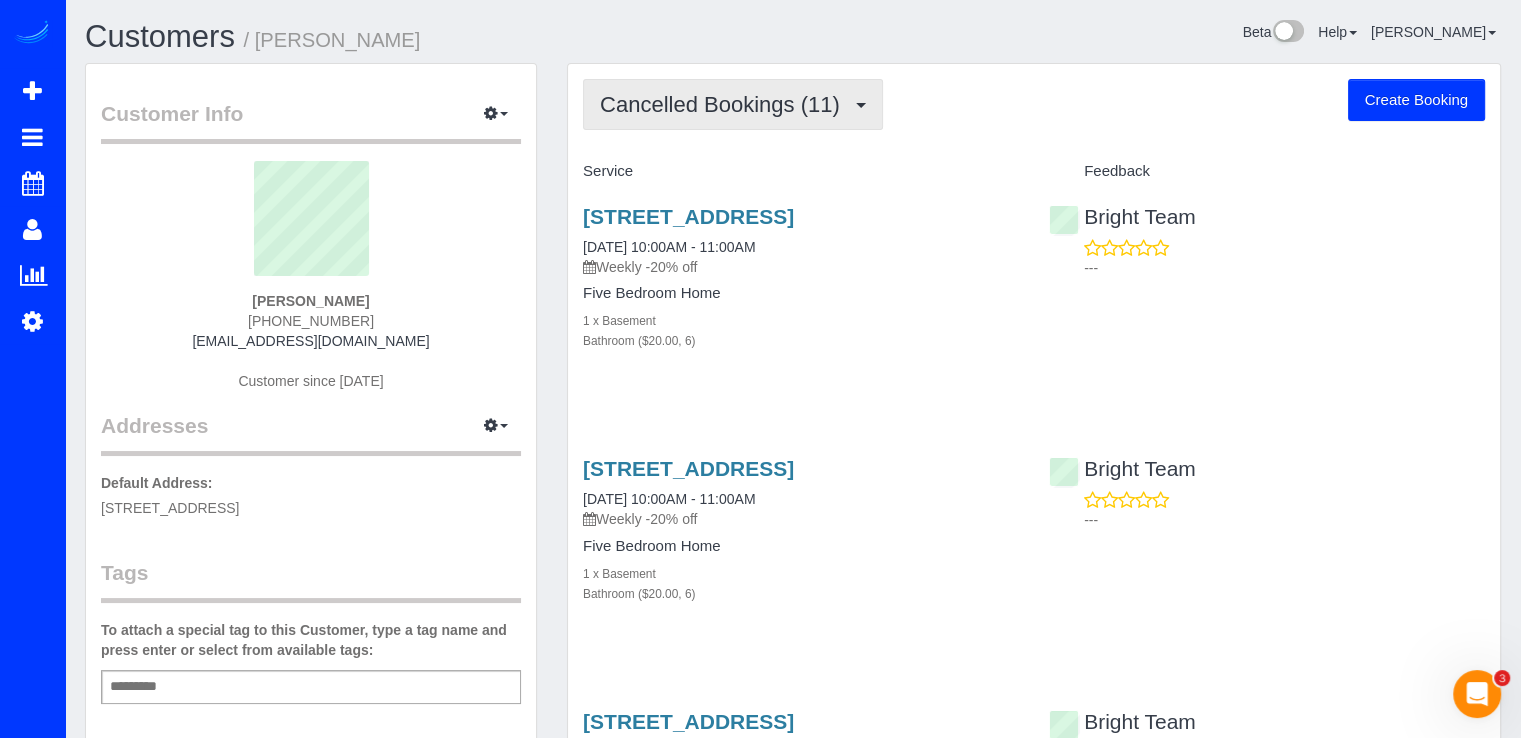 click on "Cancelled Bookings (11)" at bounding box center (725, 104) 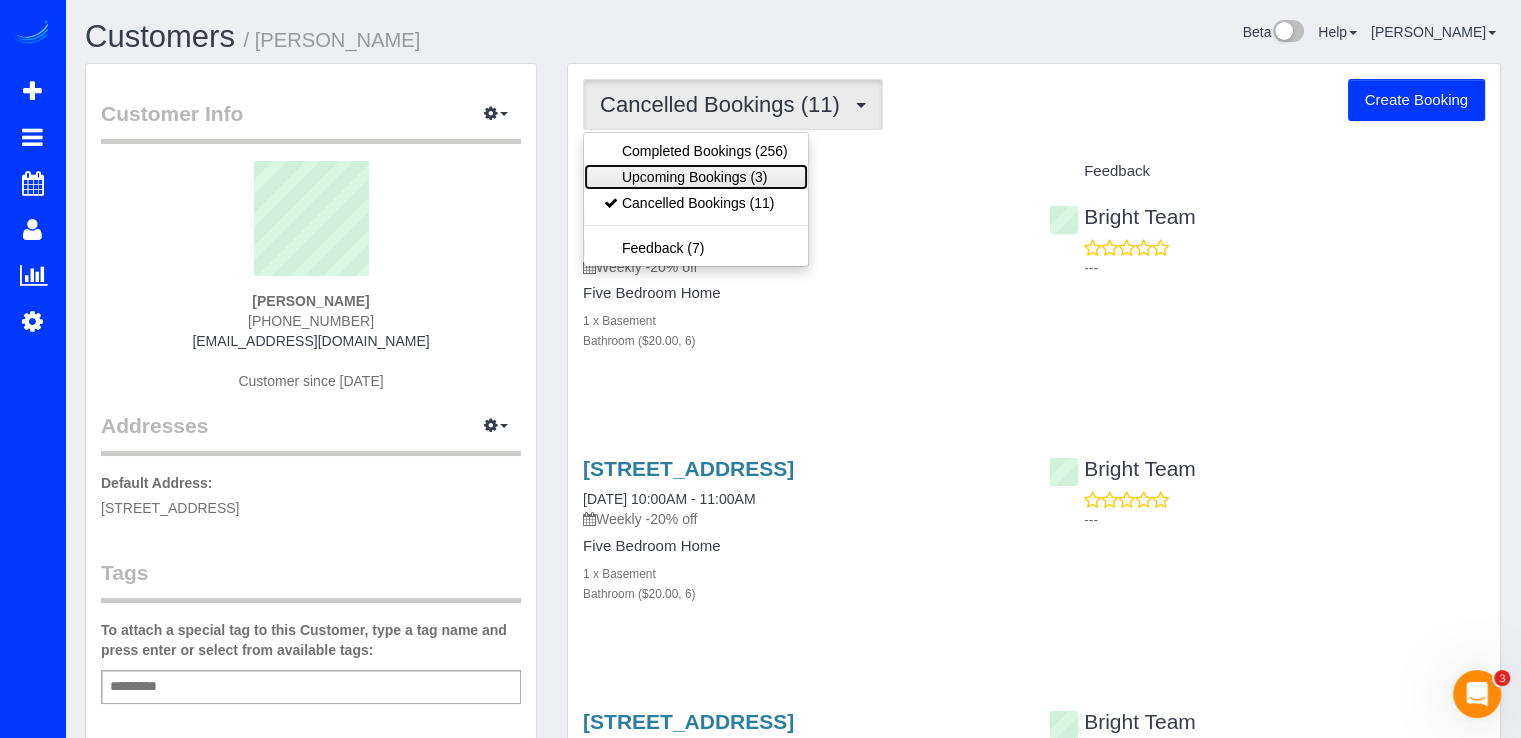 click on "Upcoming Bookings (3)" at bounding box center [696, 177] 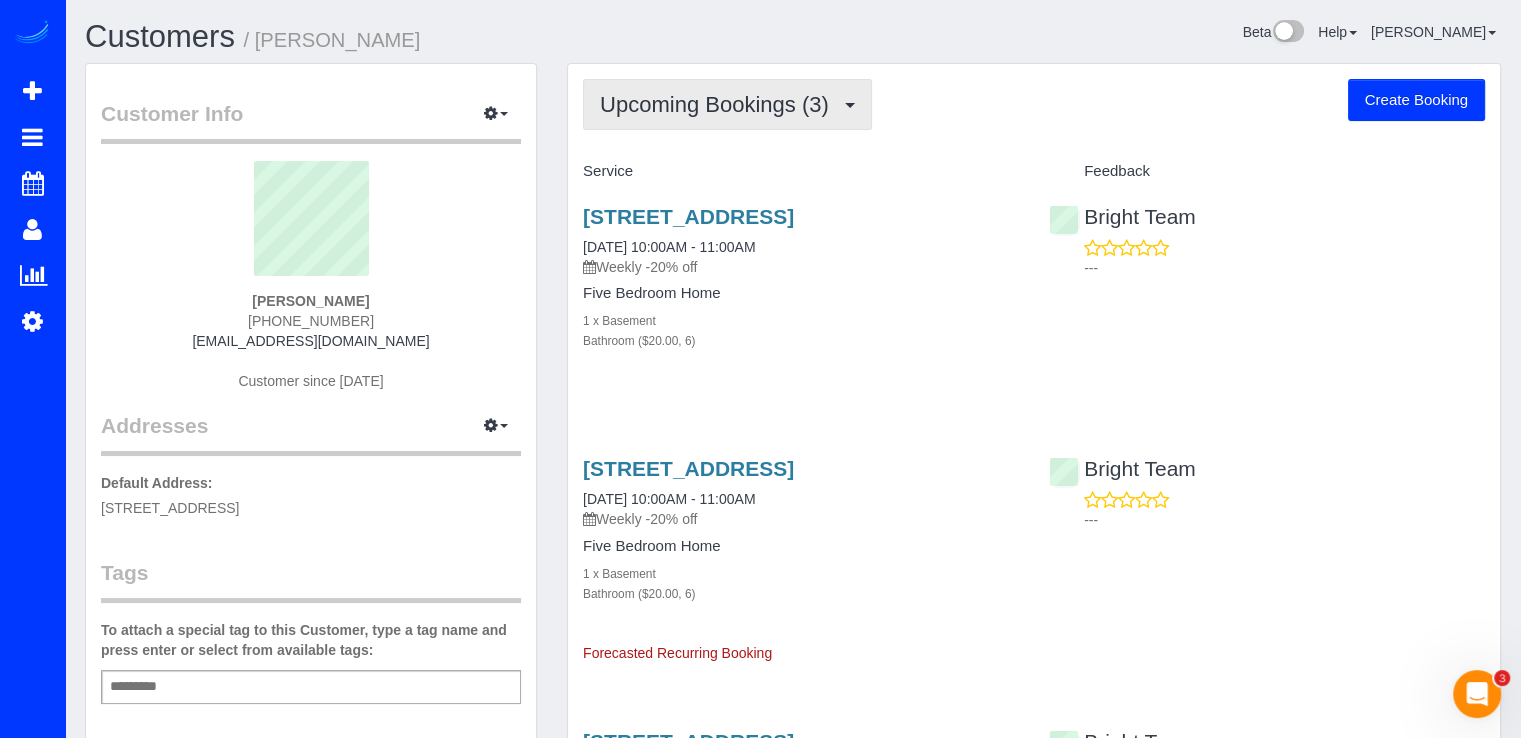 click on "Upcoming Bookings (3)" at bounding box center [719, 104] 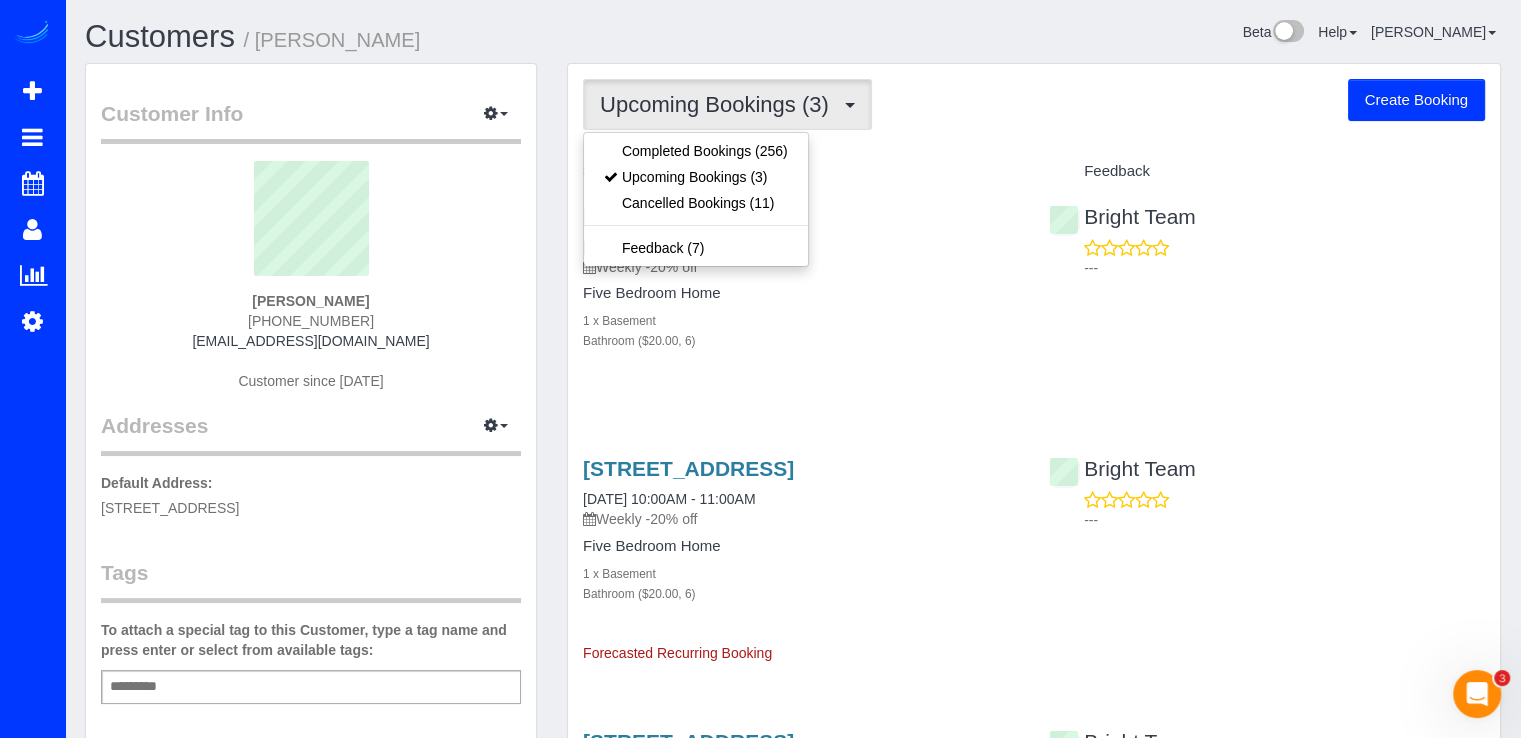 click on "Upcoming Bookings (3)
Completed Bookings (256)
Upcoming Bookings (3)
Cancelled Bookings (11)
Feedback (7)
Create Booking
Service
Feedback
6607 Marywood Road, Bethesda, MD 20817" at bounding box center (1034, 532) 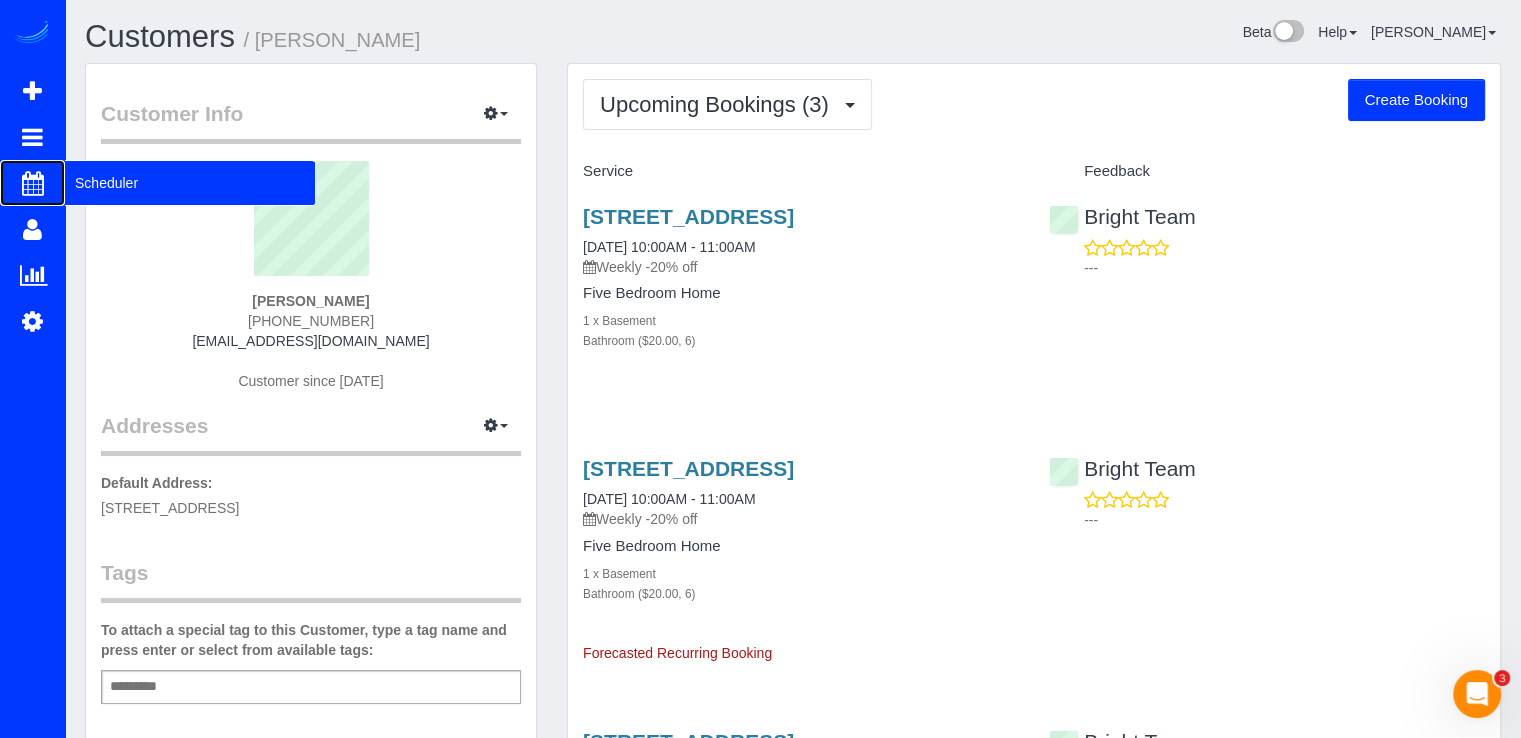 click on "Scheduler" at bounding box center (190, 183) 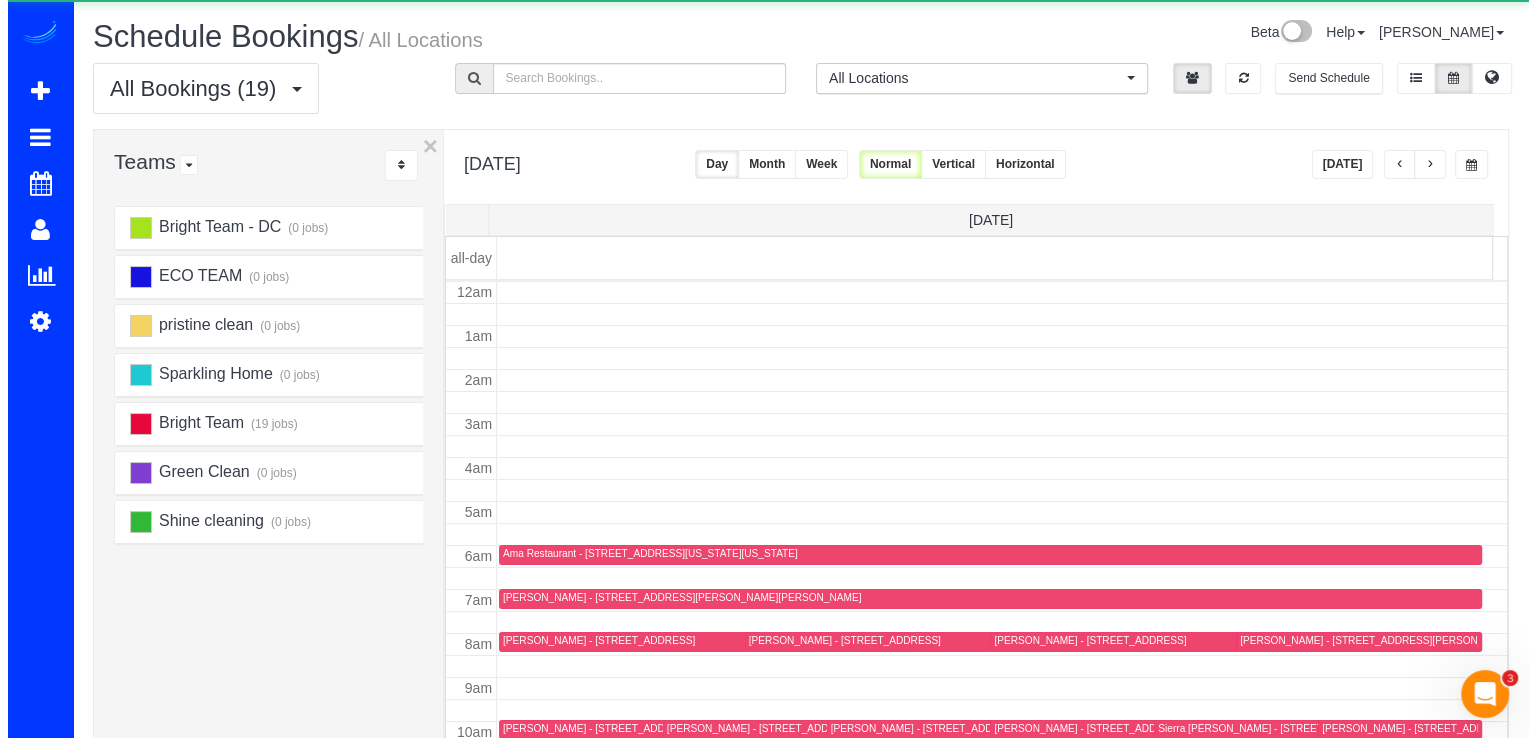 scroll, scrollTop: 263, scrollLeft: 0, axis: vertical 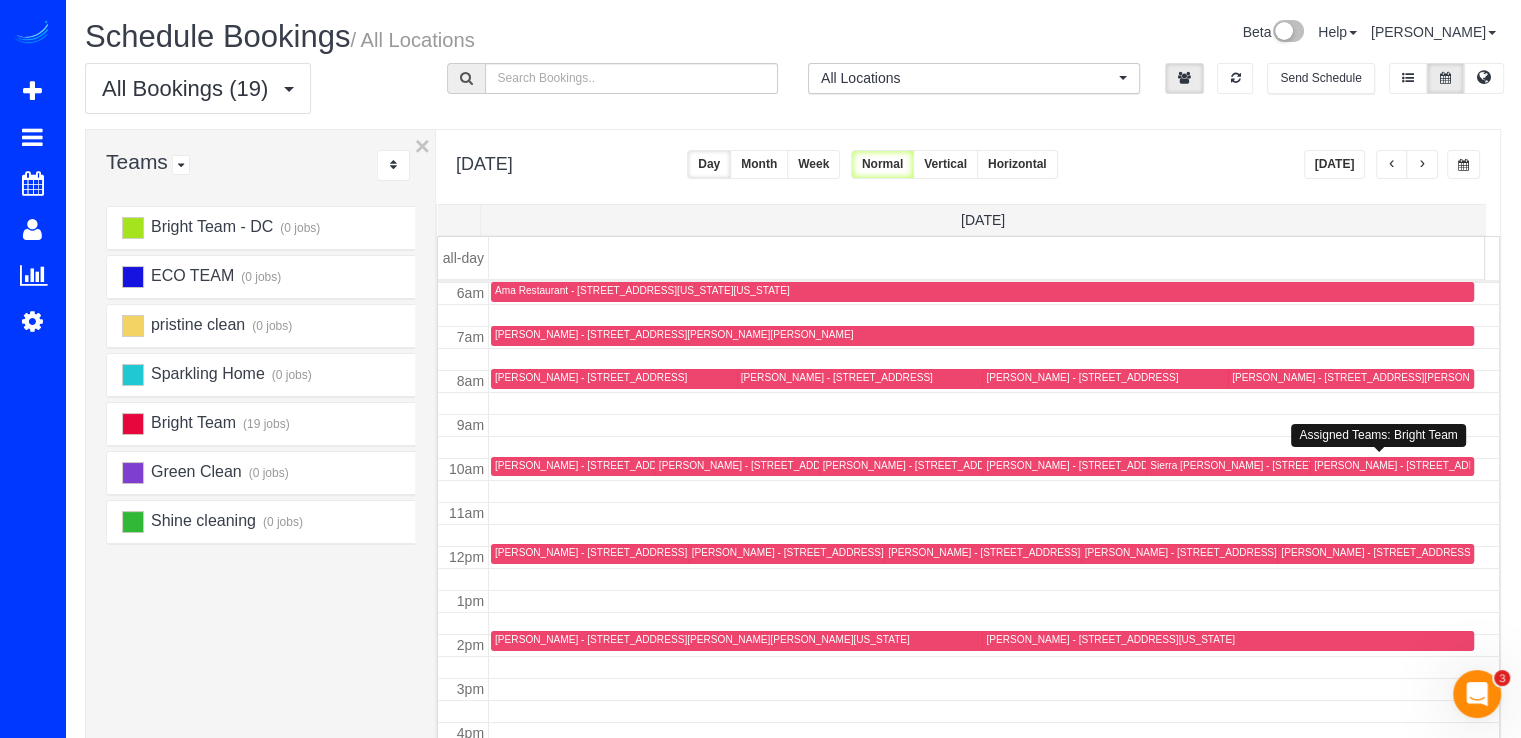click on "[PERSON_NAME] - [STREET_ADDRESS][PERSON_NAME]" at bounding box center (1451, 465) 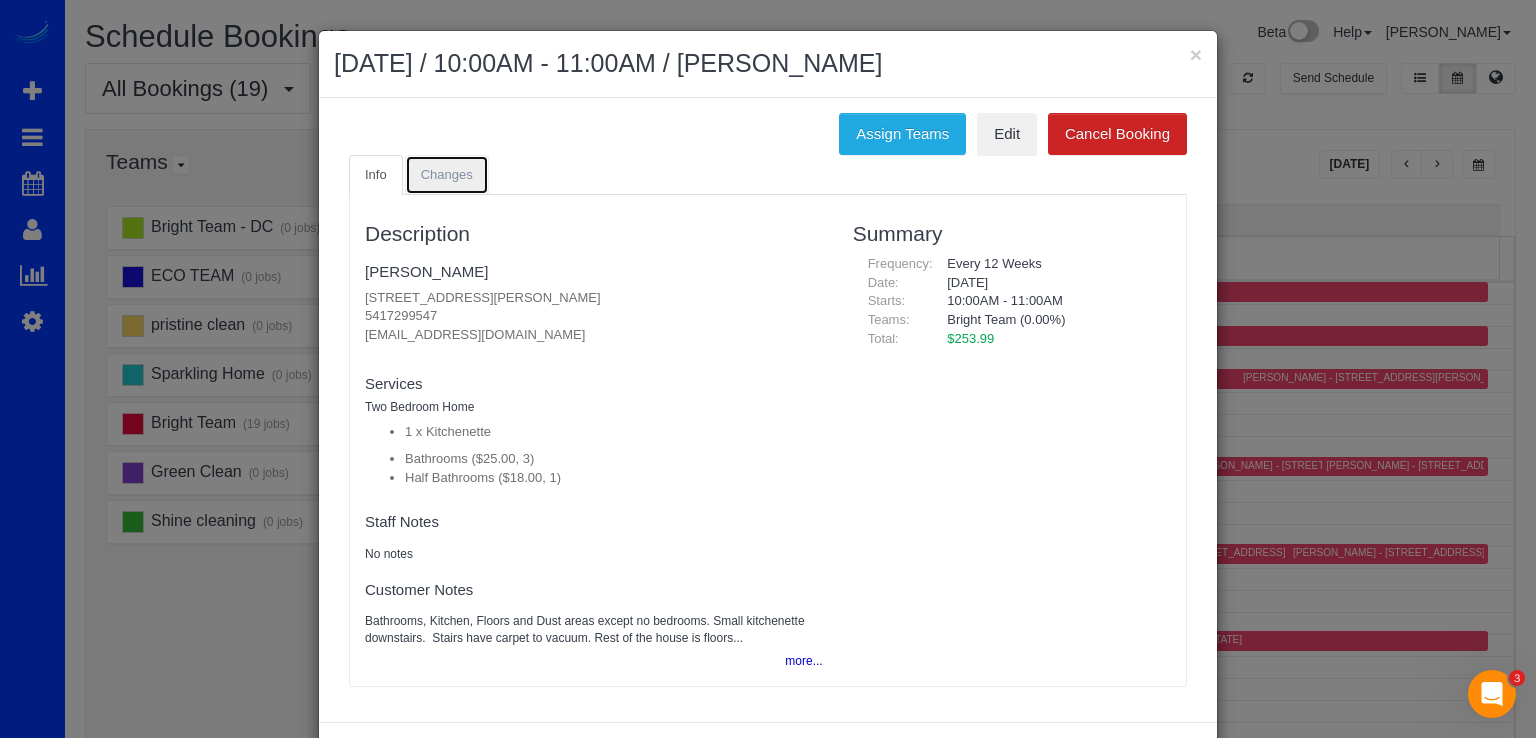 click on "Changes" at bounding box center (447, 174) 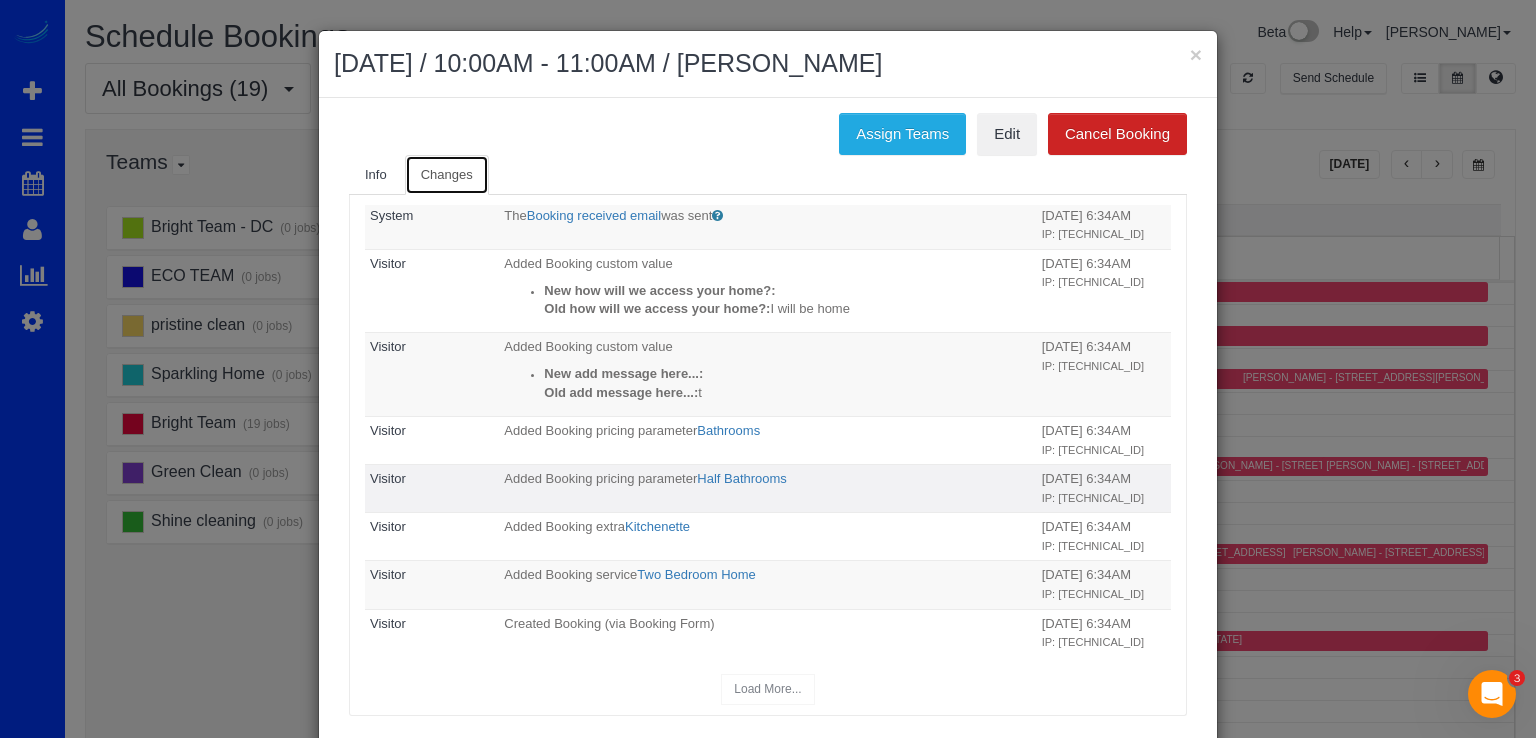 scroll, scrollTop: 284, scrollLeft: 0, axis: vertical 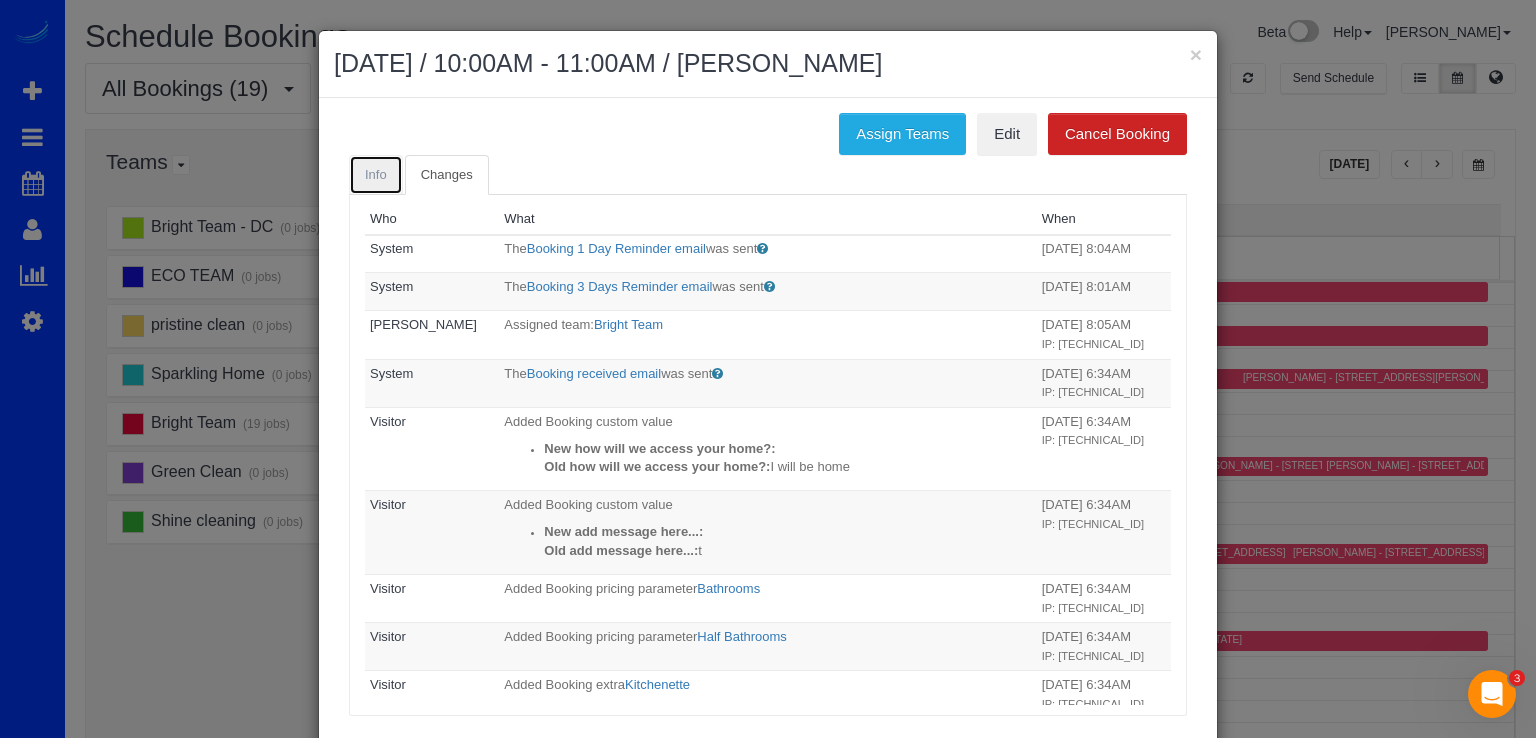 click on "Info" at bounding box center (376, 175) 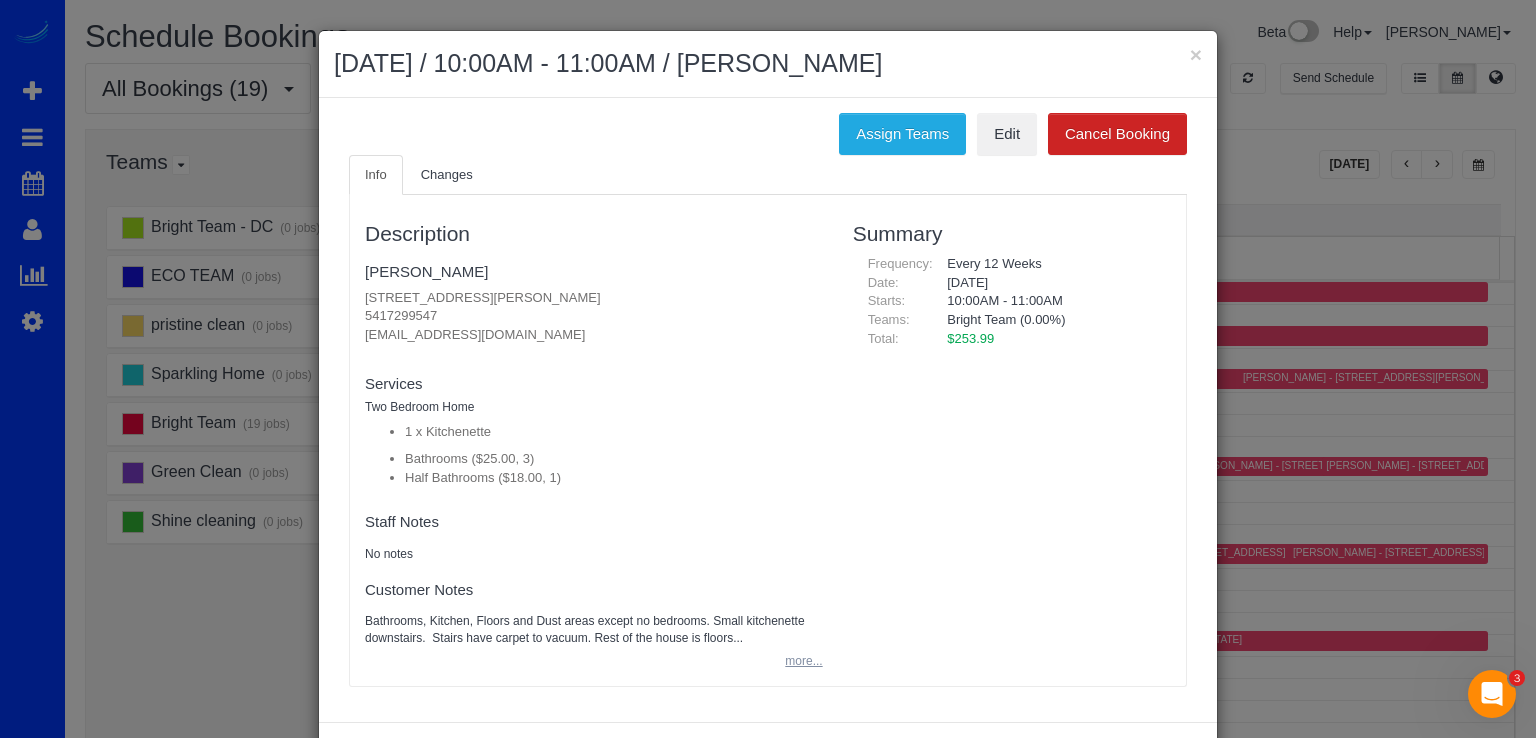 click on "more..." at bounding box center (797, 661) 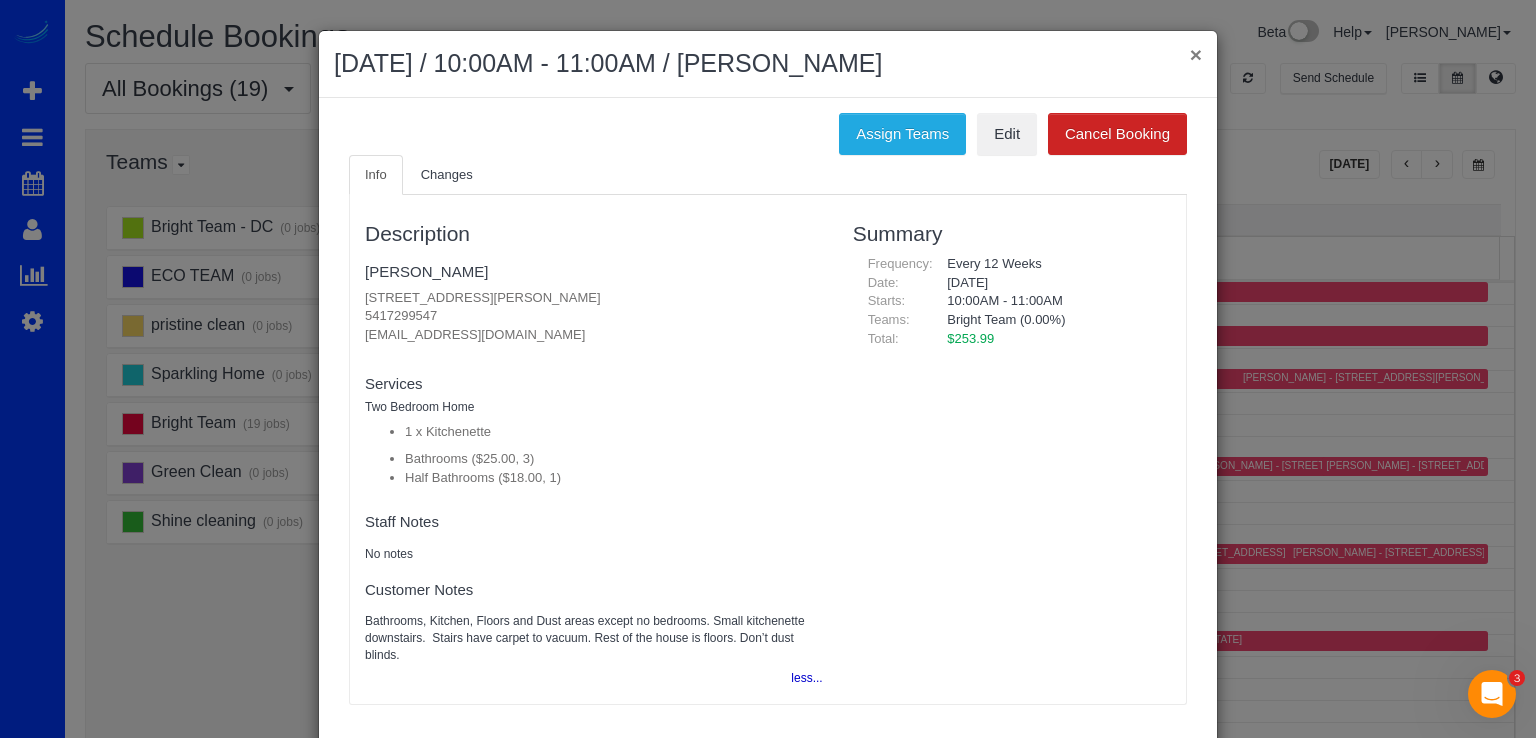click on "×" at bounding box center [1196, 54] 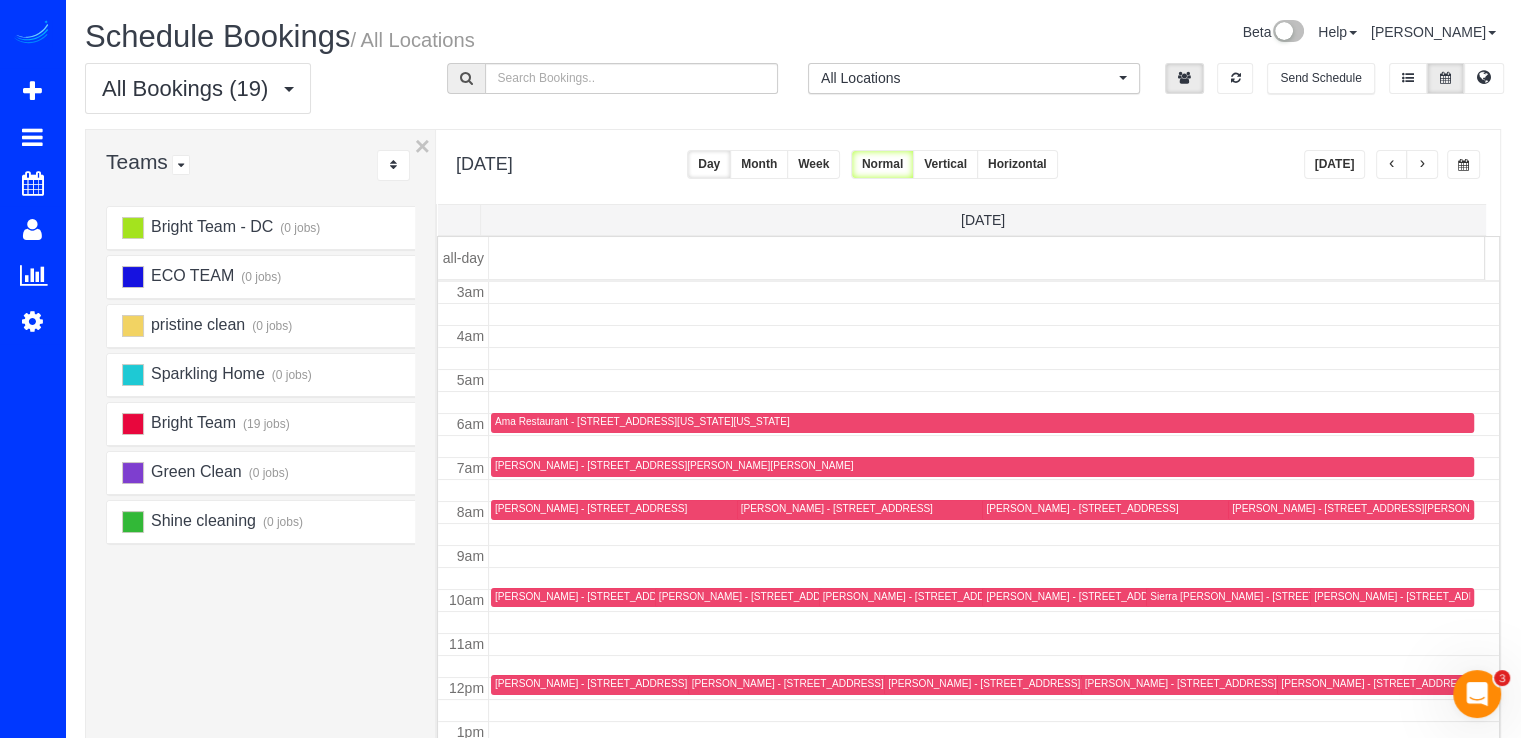 scroll, scrollTop: 163, scrollLeft: 0, axis: vertical 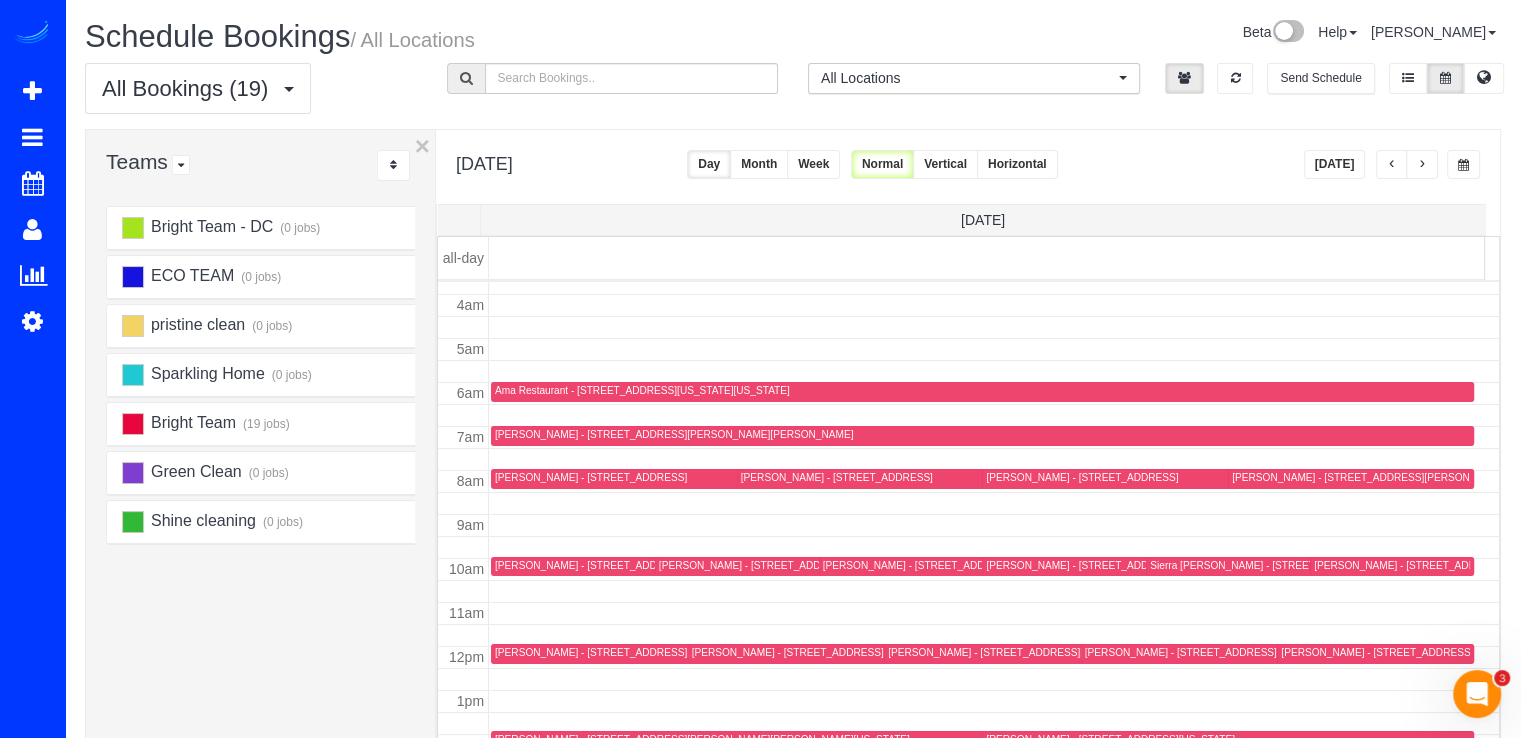 click at bounding box center (1422, 164) 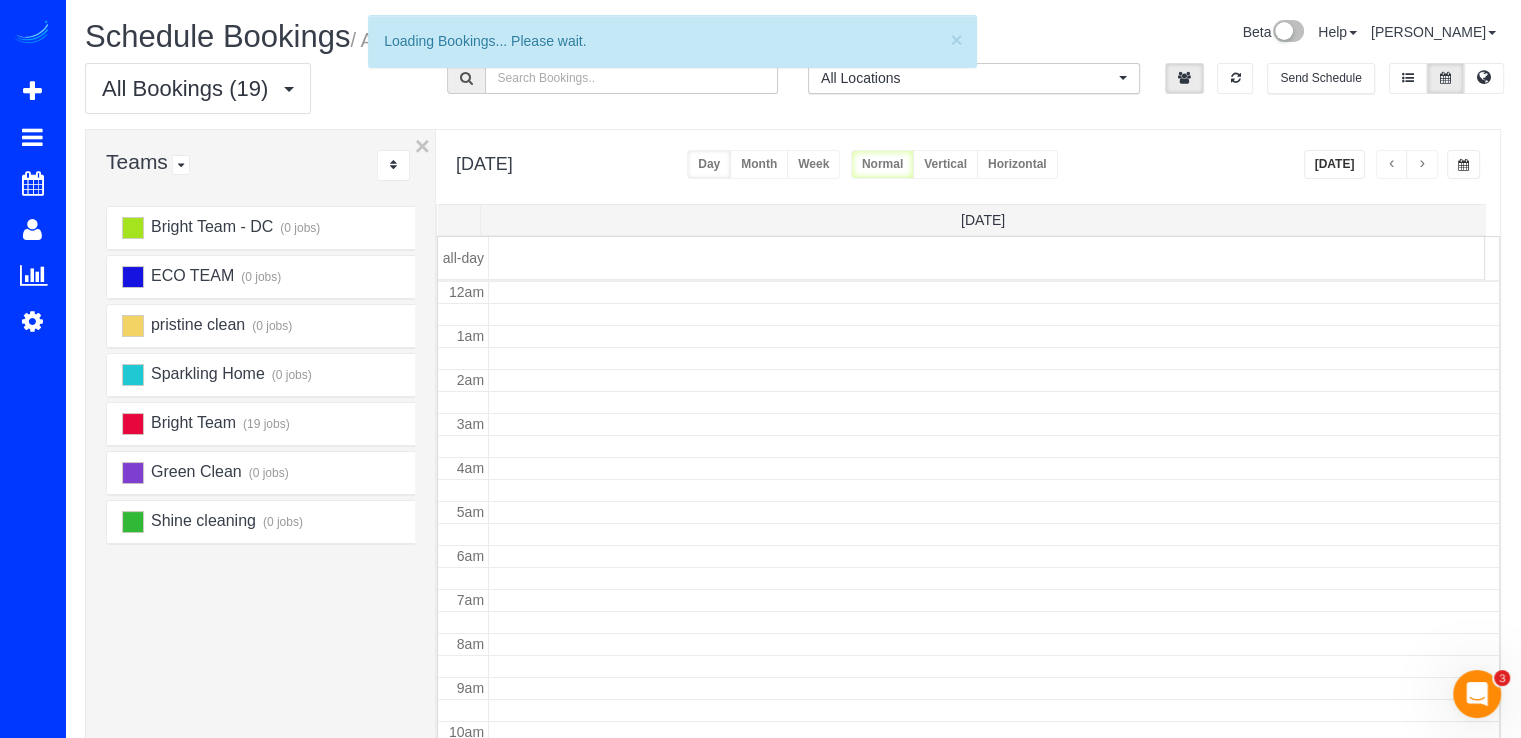 scroll, scrollTop: 263, scrollLeft: 0, axis: vertical 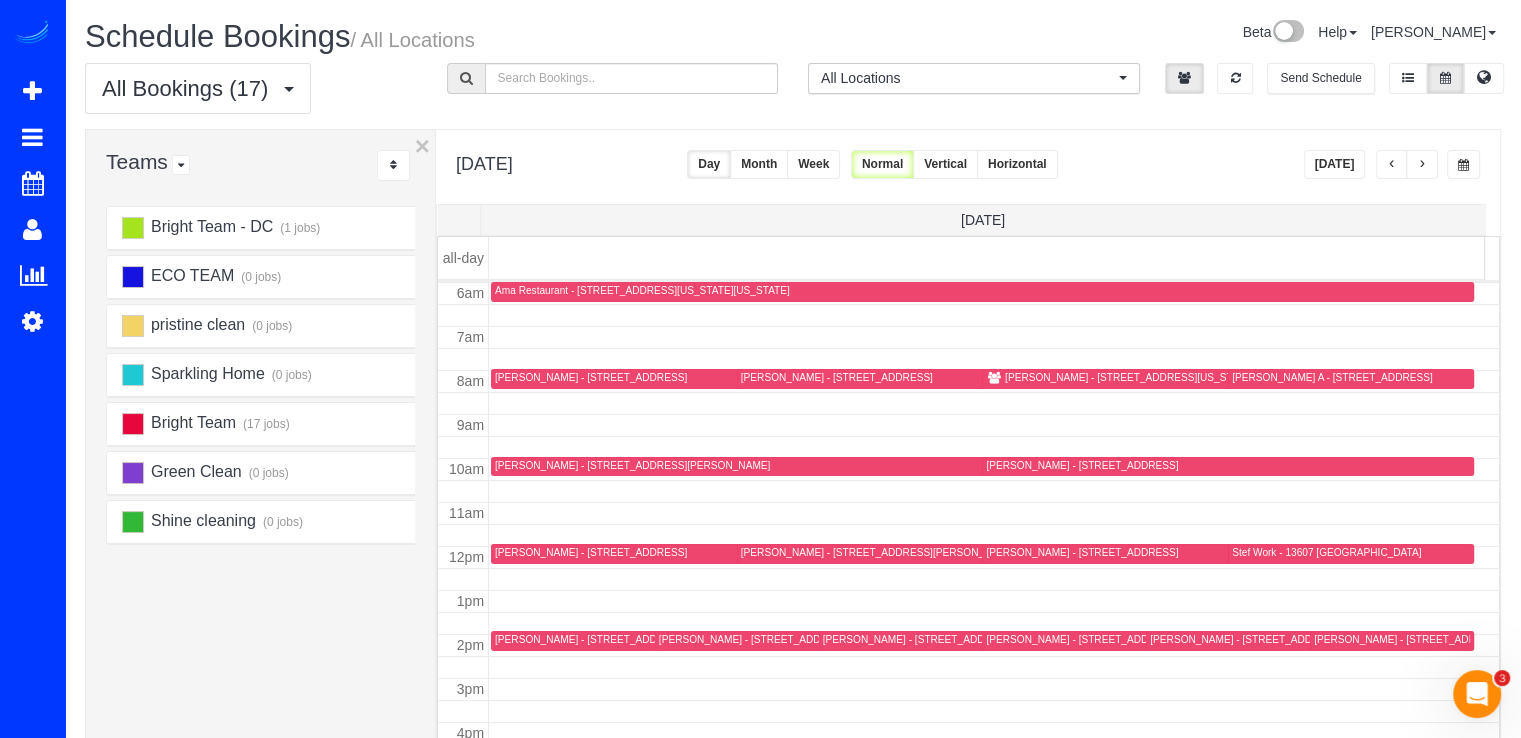 click on "Pat Cunningham - 2916 Chesapeake St Nw, Washington, DC 20008" at bounding box center (1129, 377) 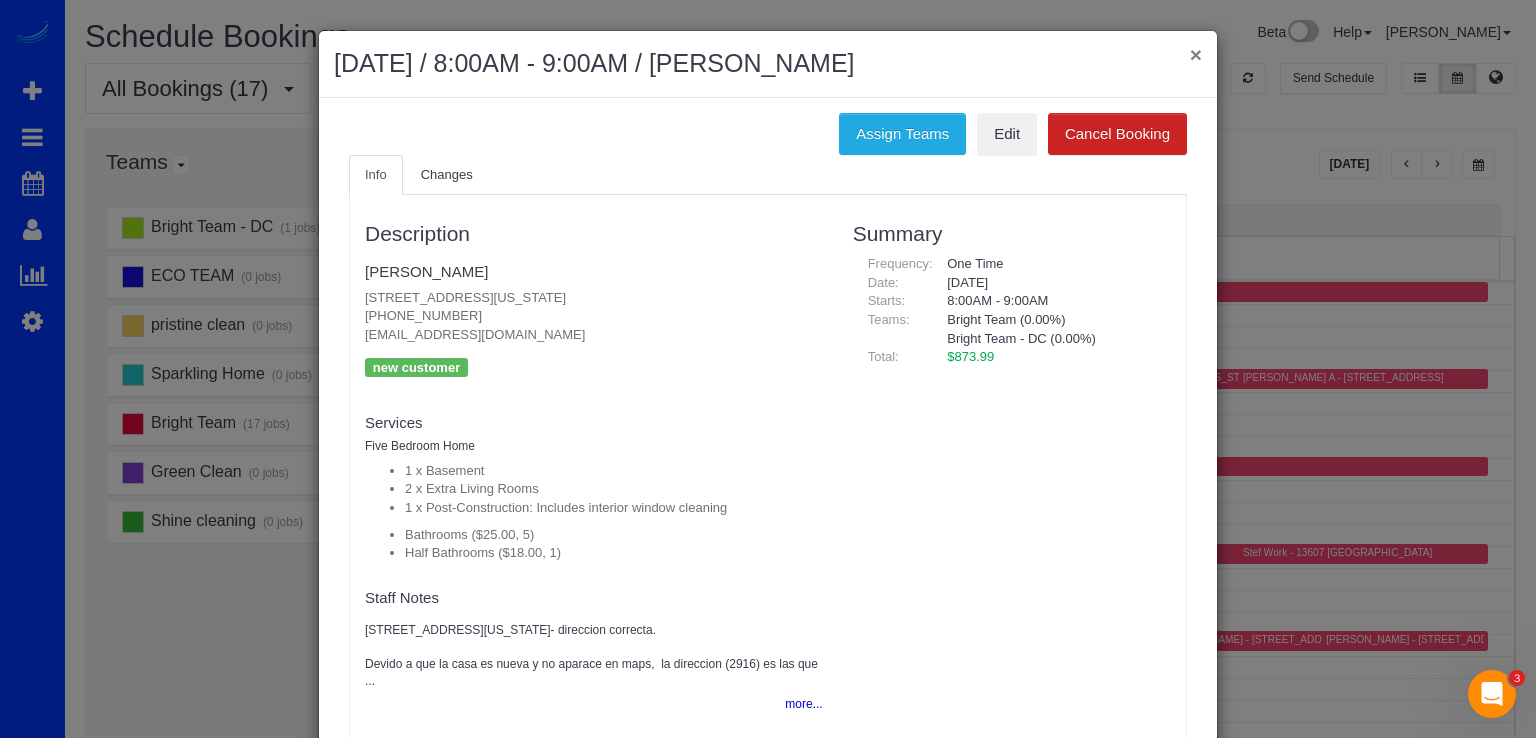 click on "×" at bounding box center [1196, 54] 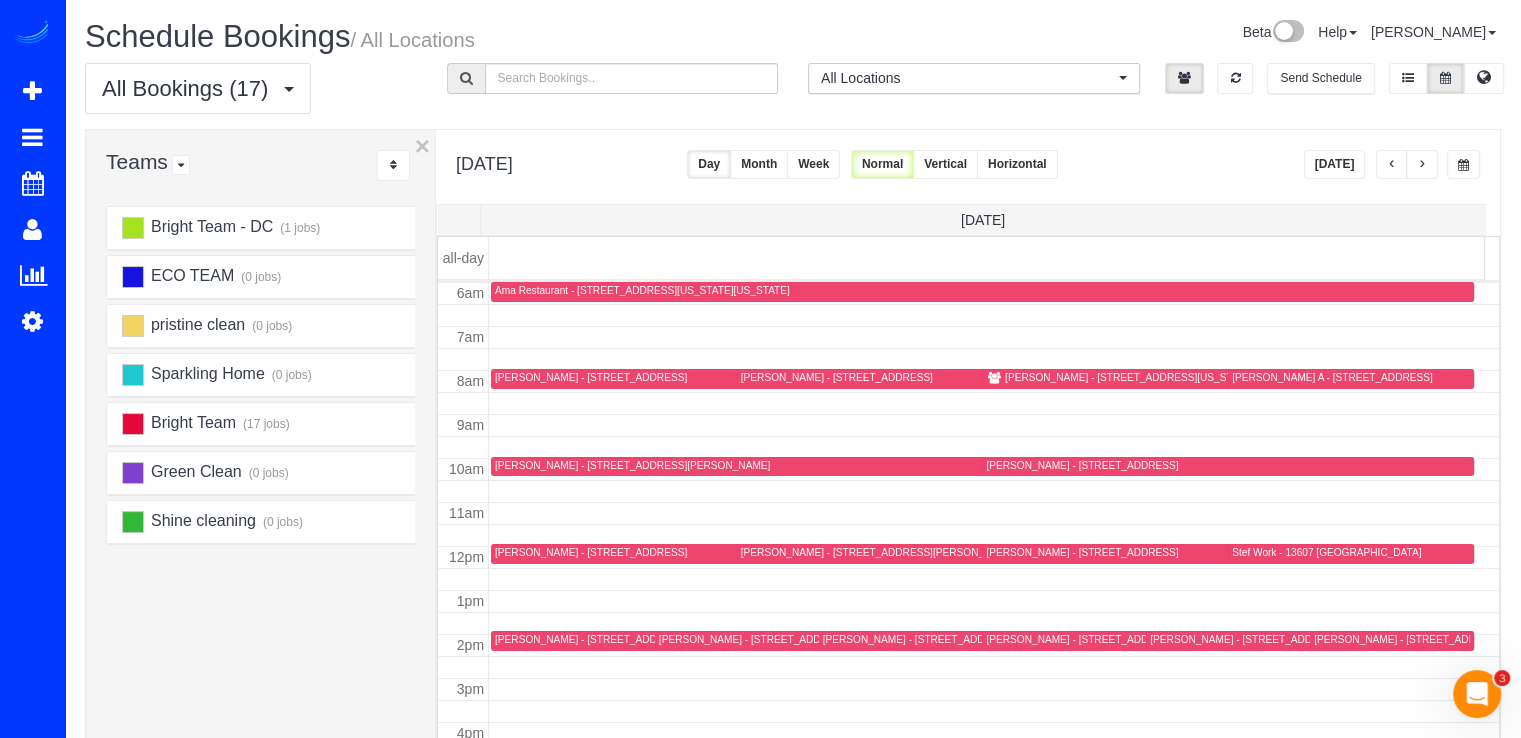 click at bounding box center [1392, 165] 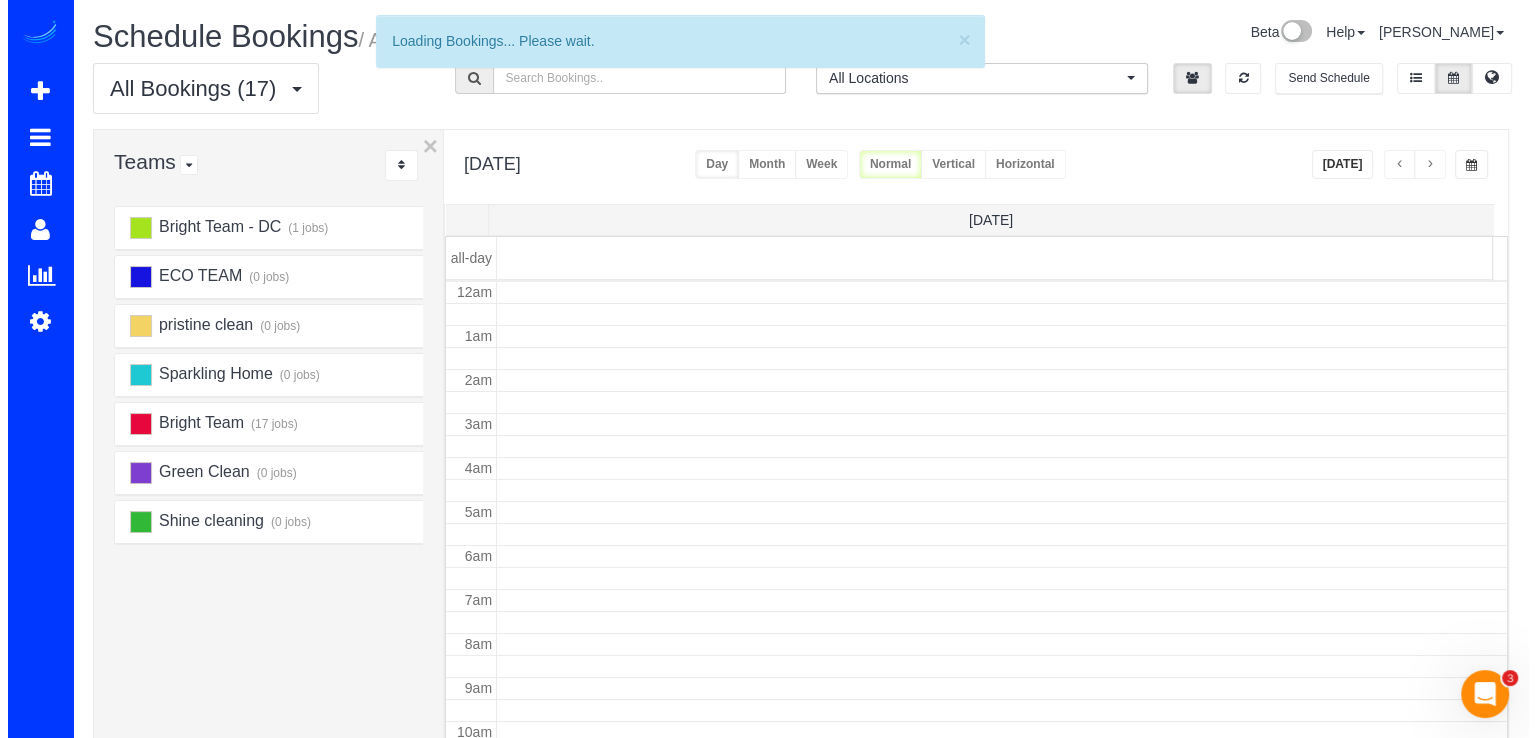 scroll, scrollTop: 263, scrollLeft: 0, axis: vertical 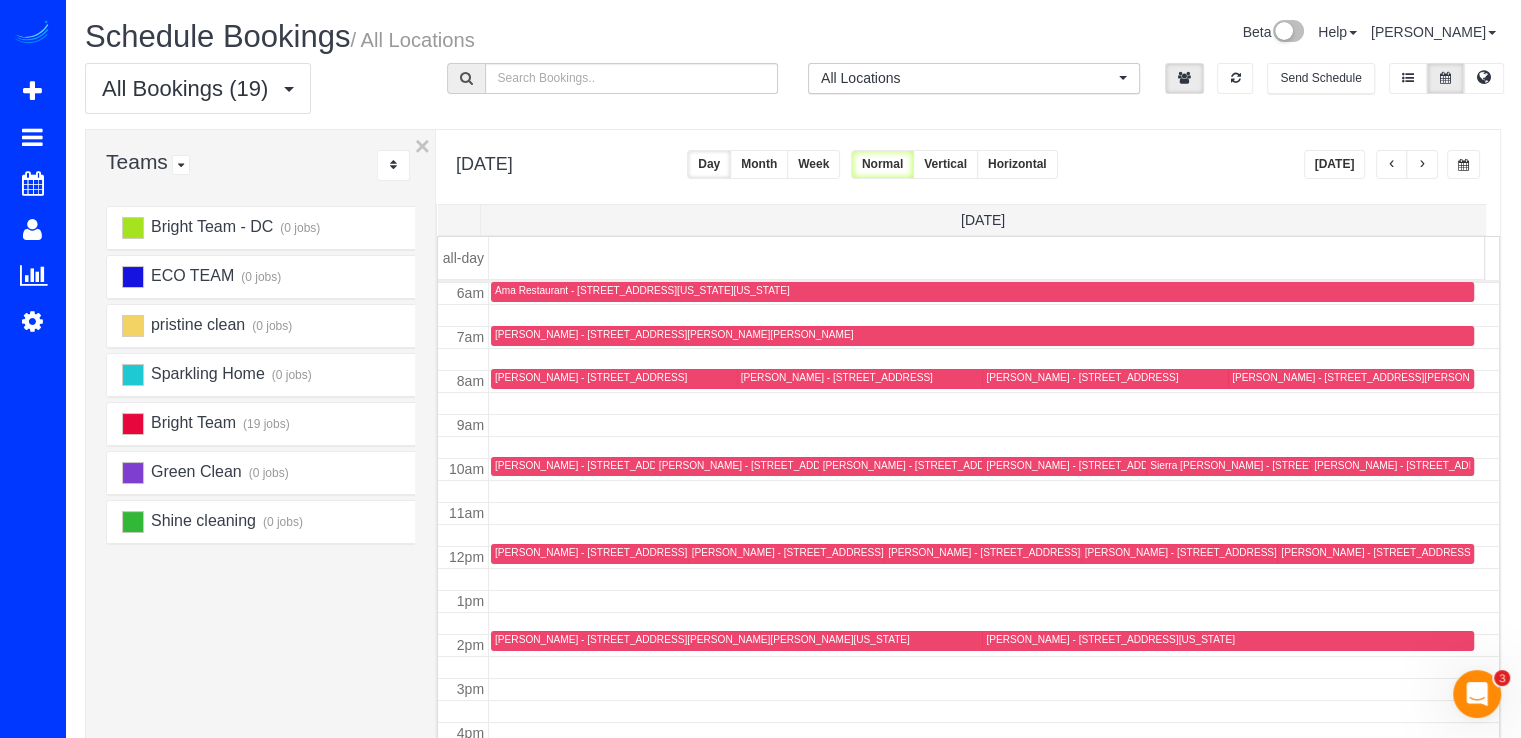 drag, startPoint x: 1056, startPoint y: 344, endPoint x: 1411, endPoint y: 231, distance: 372.55066 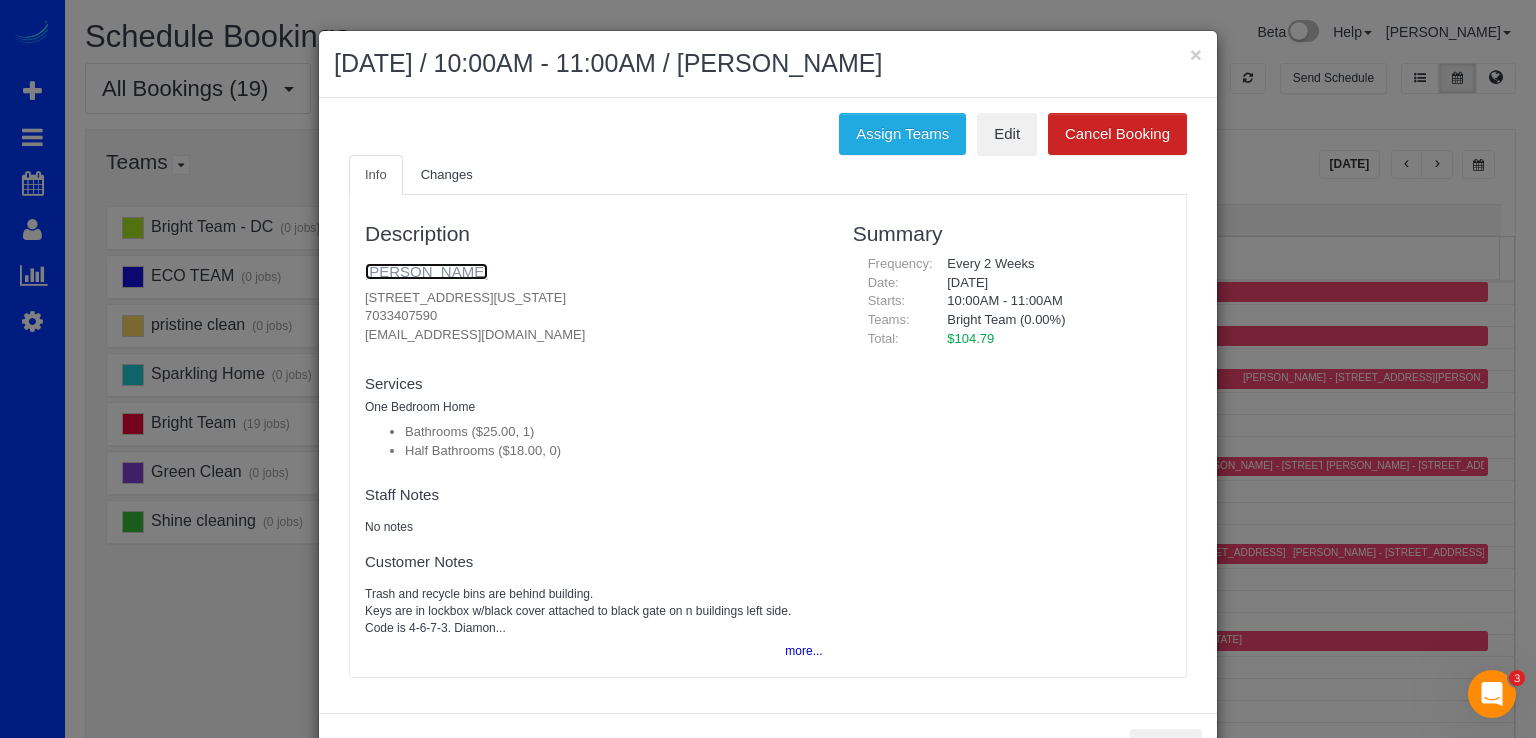 click on "[PERSON_NAME]" at bounding box center (426, 271) 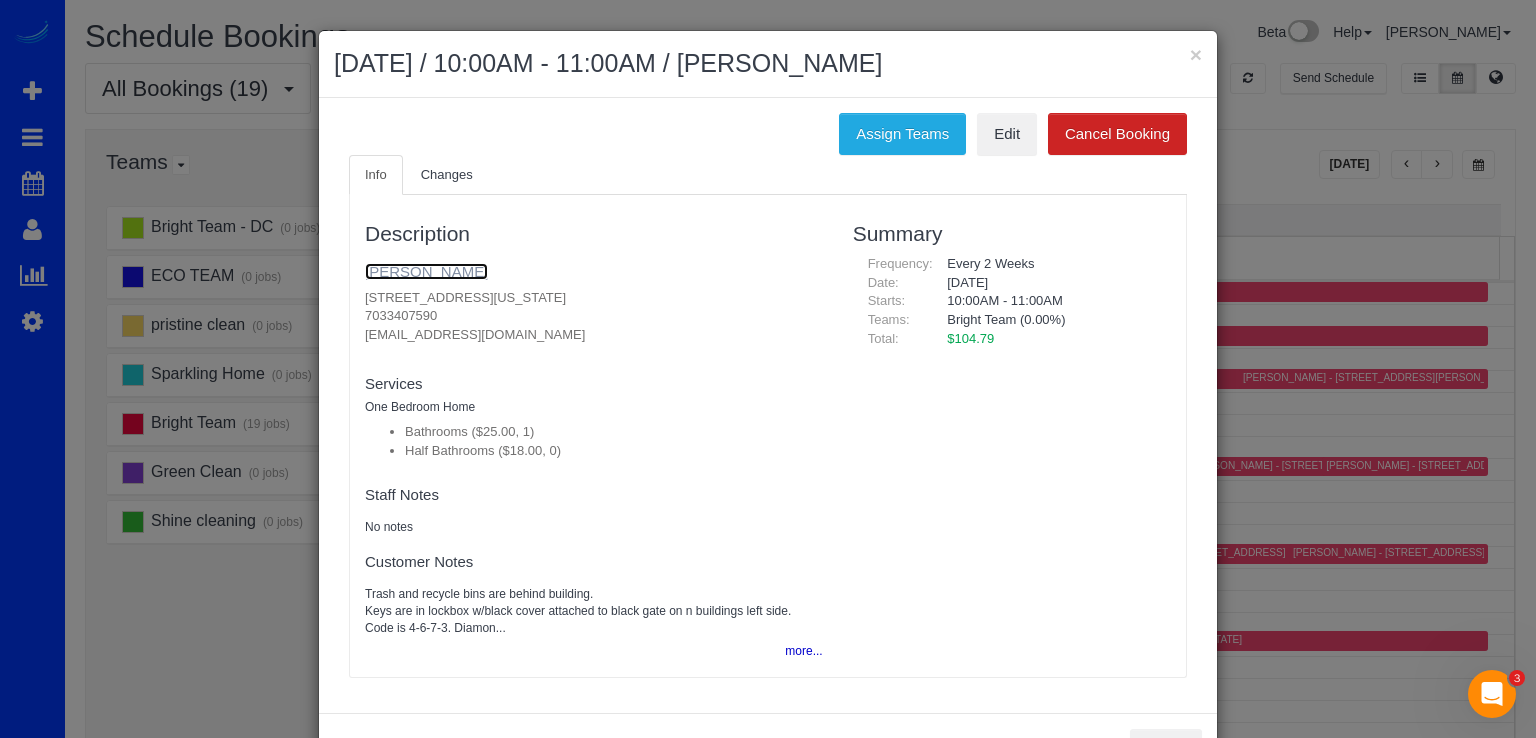 click on "[PERSON_NAME]" at bounding box center (426, 271) 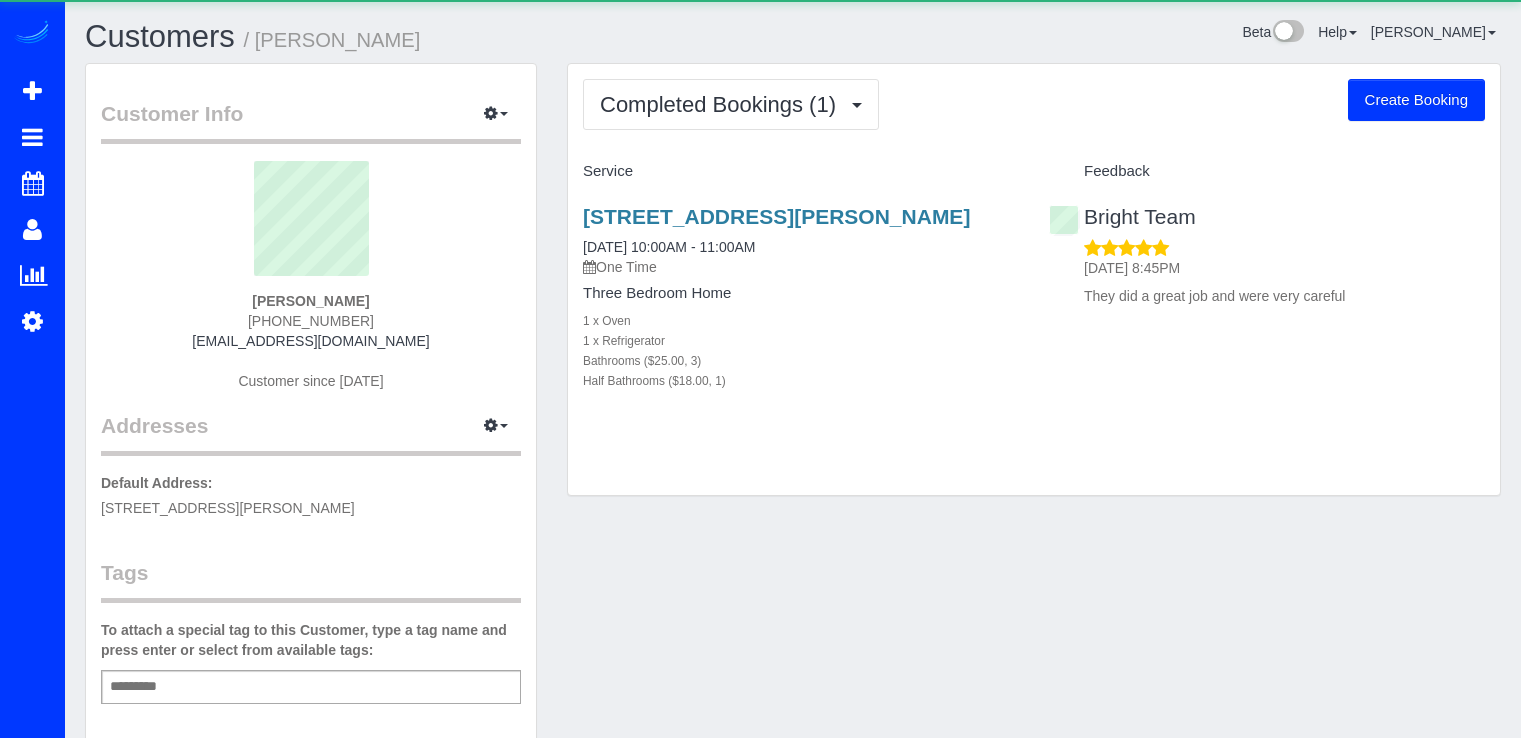 scroll, scrollTop: 0, scrollLeft: 0, axis: both 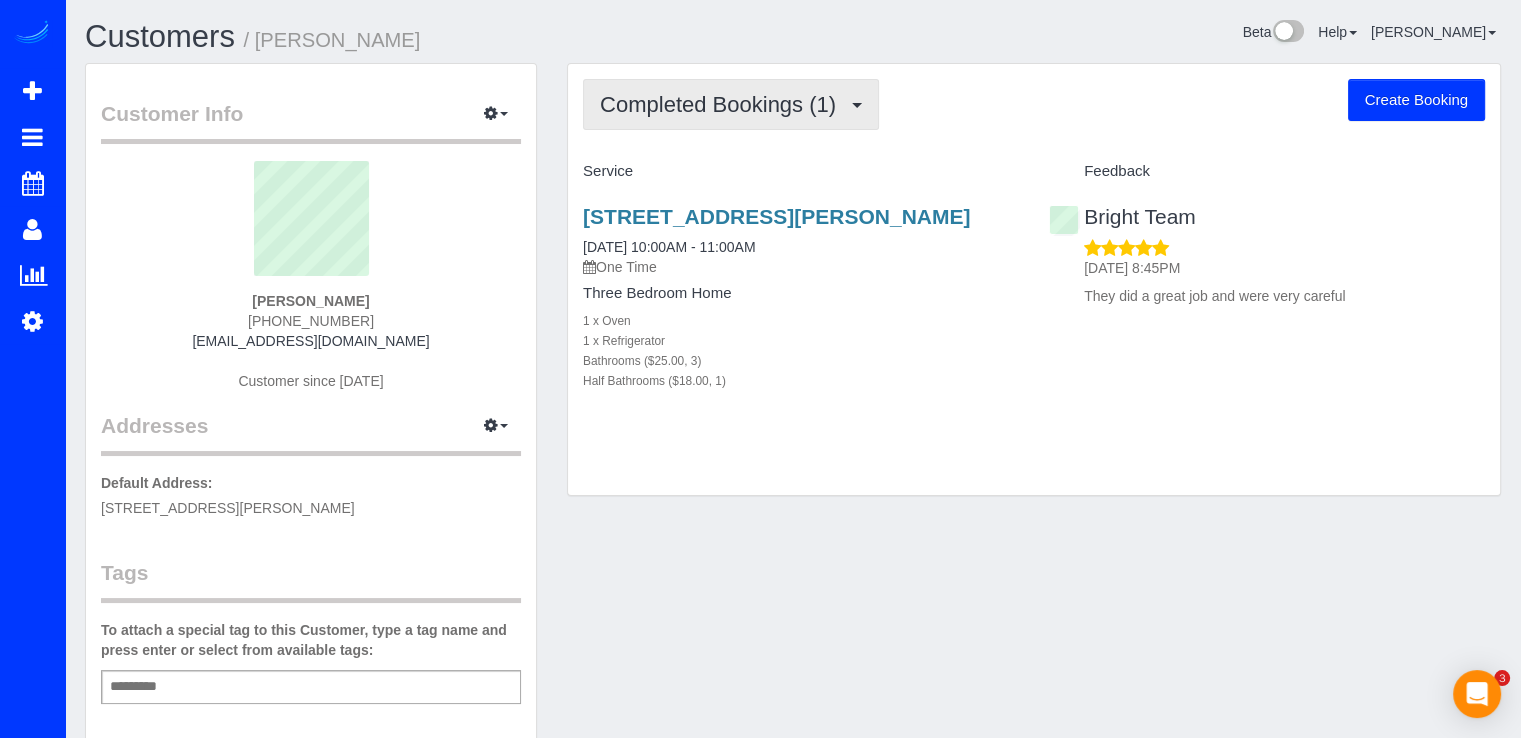 click on "Completed Bookings (1)" at bounding box center [723, 104] 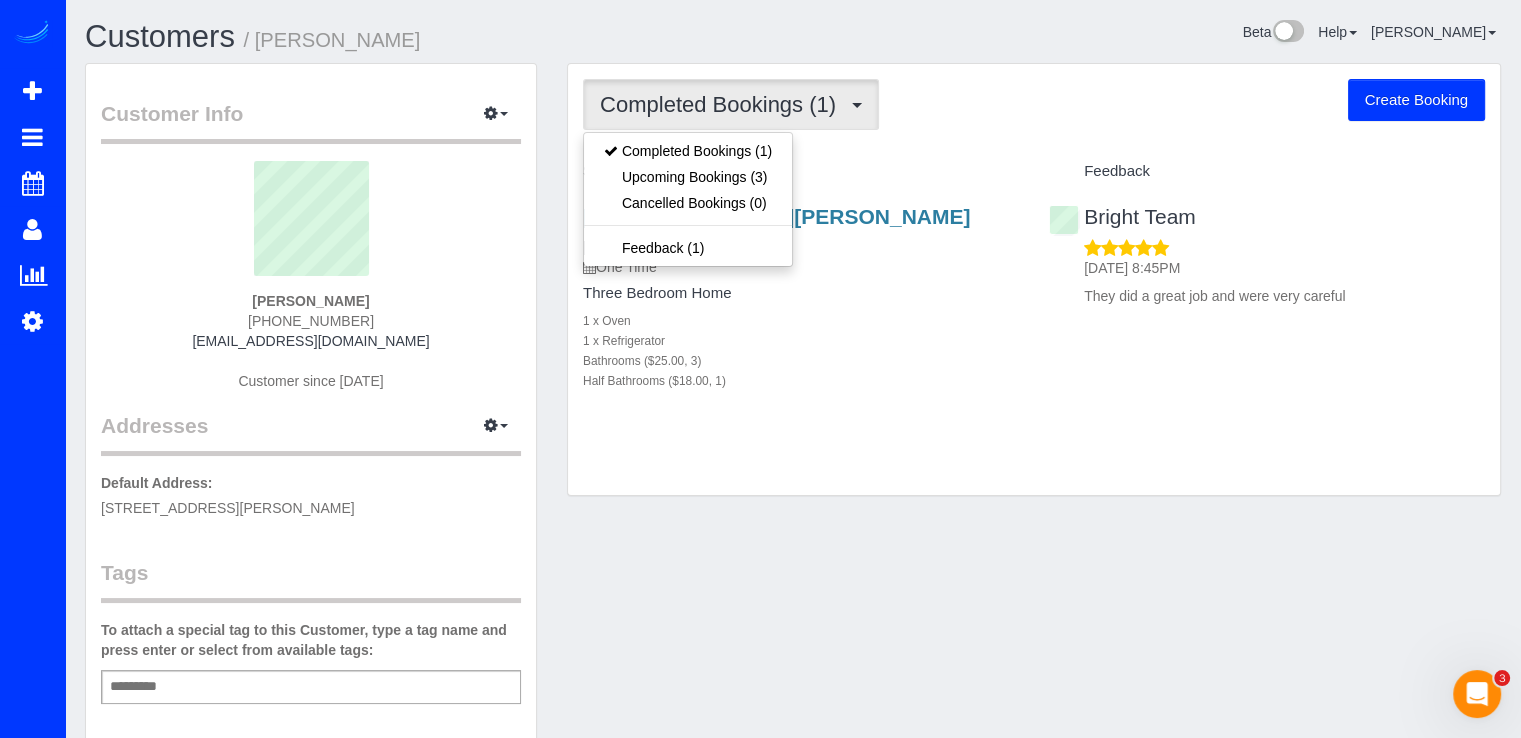 scroll, scrollTop: 0, scrollLeft: 0, axis: both 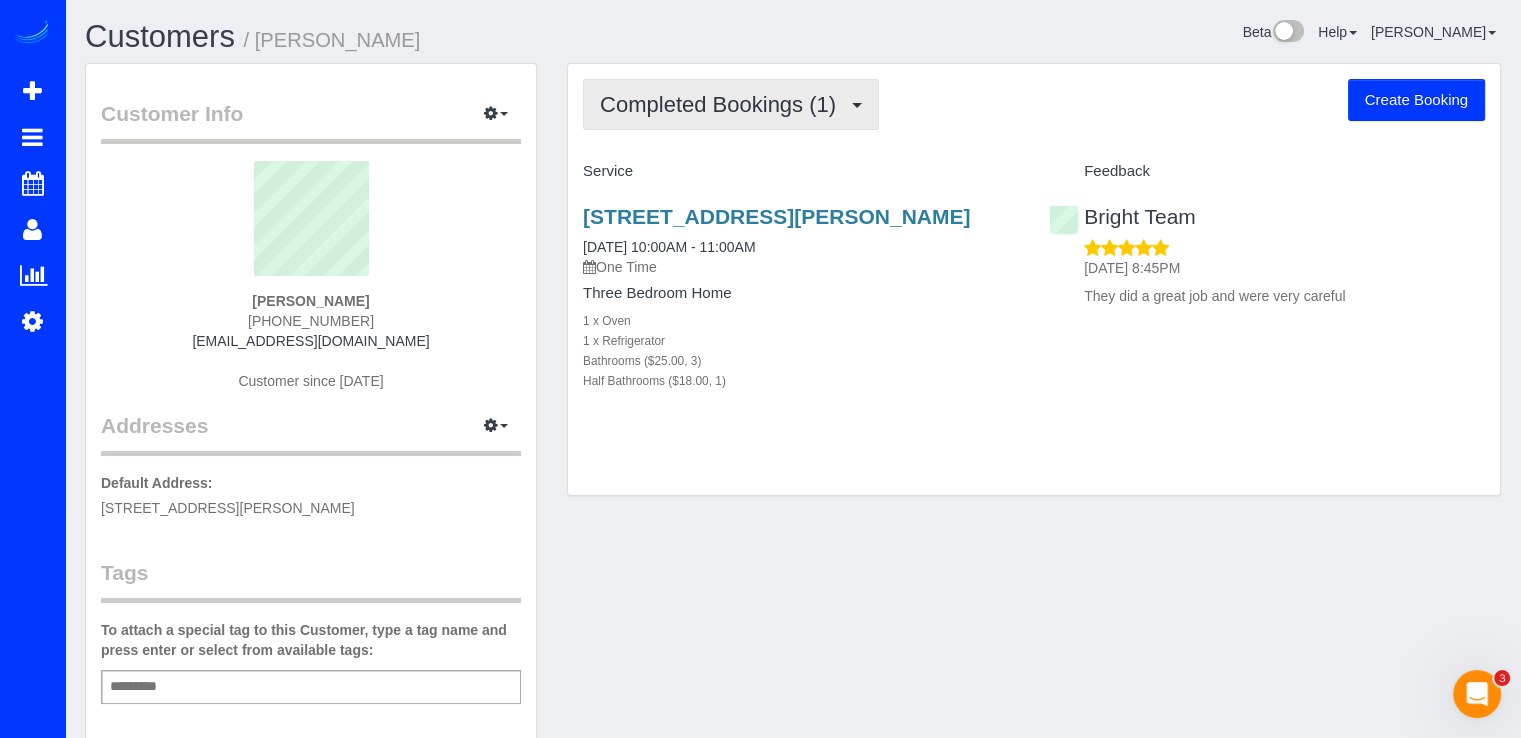 click on "Completed Bookings (1)" at bounding box center [731, 104] 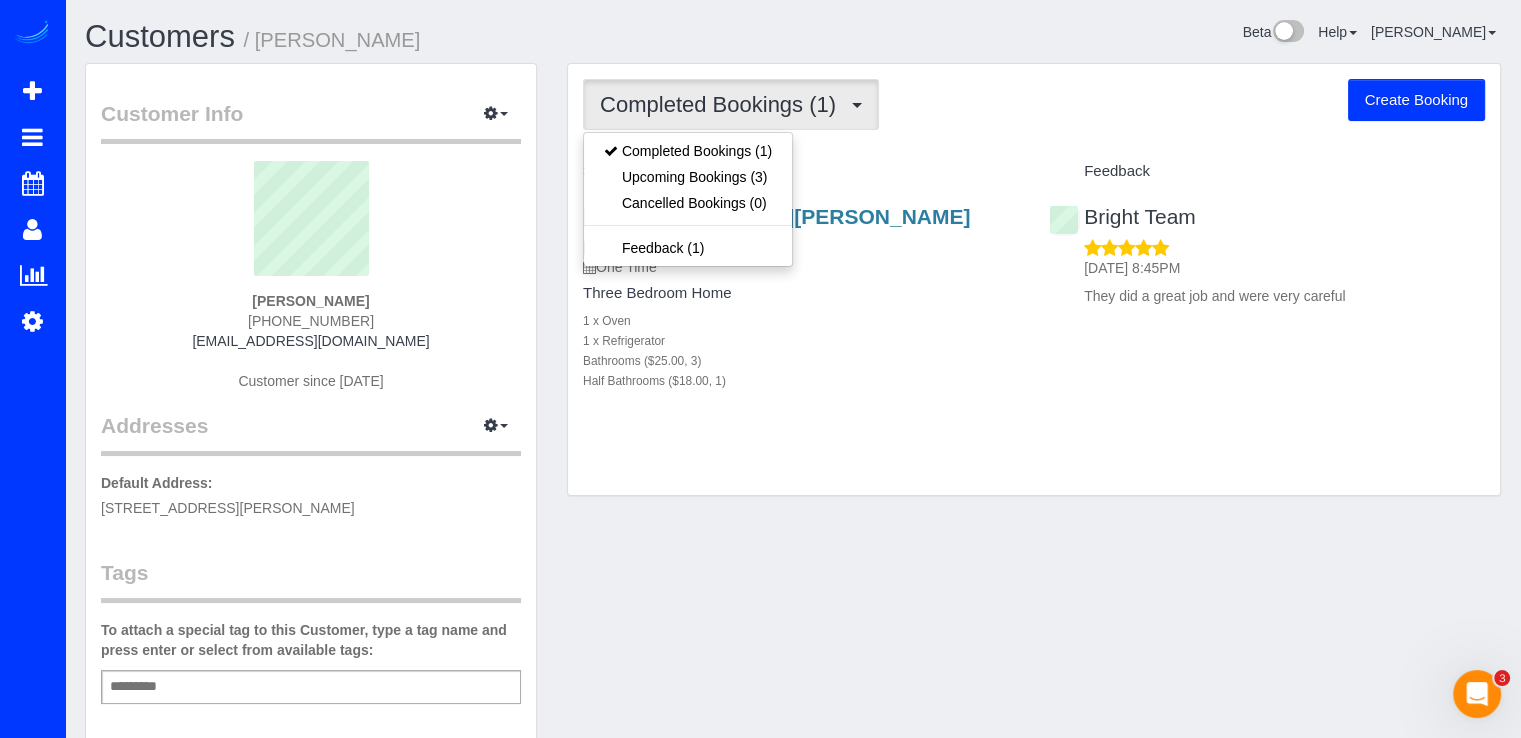 click on "Completed Bookings (1)
Completed Bookings (1)
Upcoming Bookings (3)
Cancelled Bookings (0)
Feedback (1)
Create Booking
Service
Feedback
7474 Gadsby Square, Alexandria, VA 22315" at bounding box center [1034, 280] 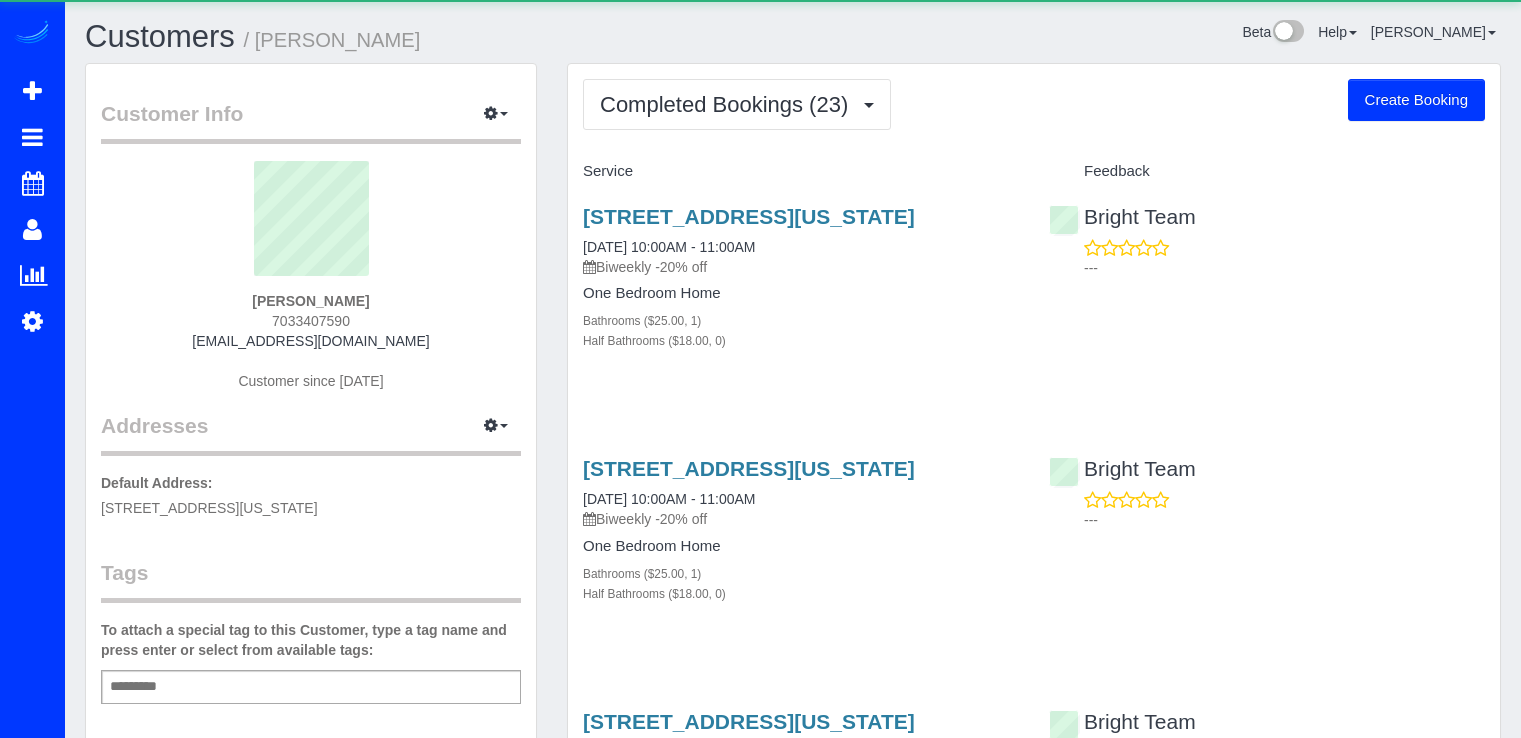 scroll, scrollTop: 0, scrollLeft: 0, axis: both 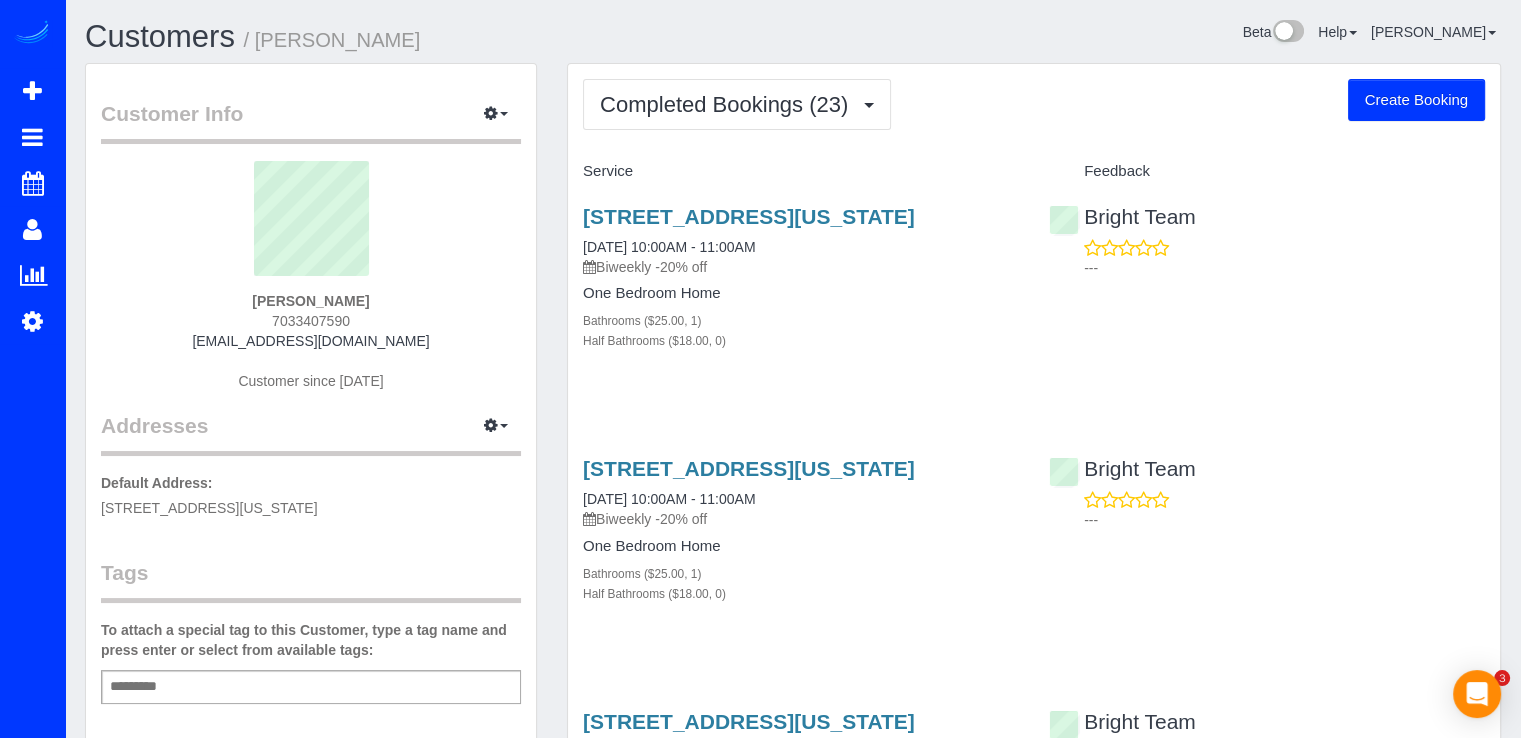 click on "Completed Bookings (23)
Completed Bookings (23)
Upcoming Bookings (3)
Cancelled Bookings (1)
Feedback (0)
Create Booking
Service
Feedback
116 6th St Ne, Unit 304, Washington, DC 20002" at bounding box center (1034, 3043) 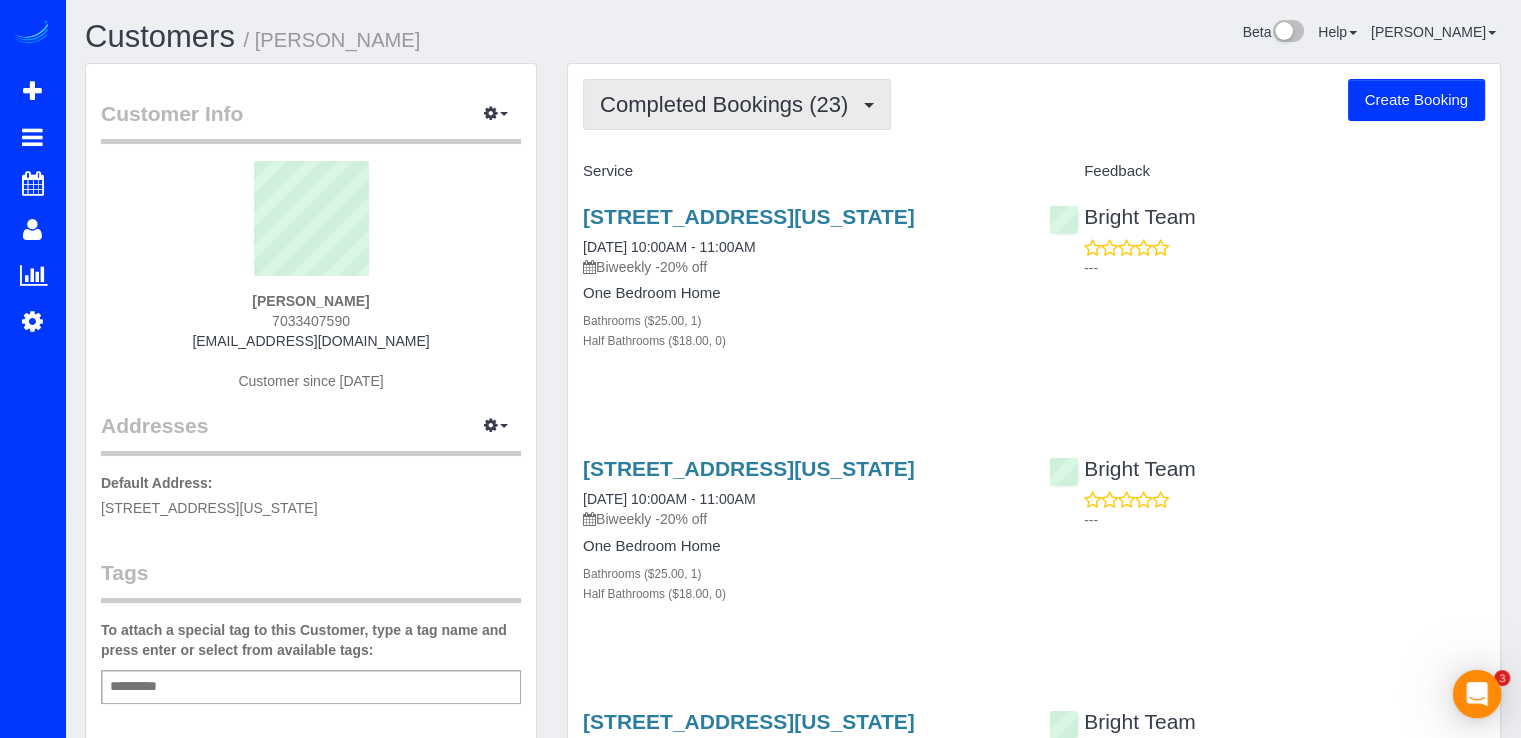 scroll, scrollTop: 0, scrollLeft: 0, axis: both 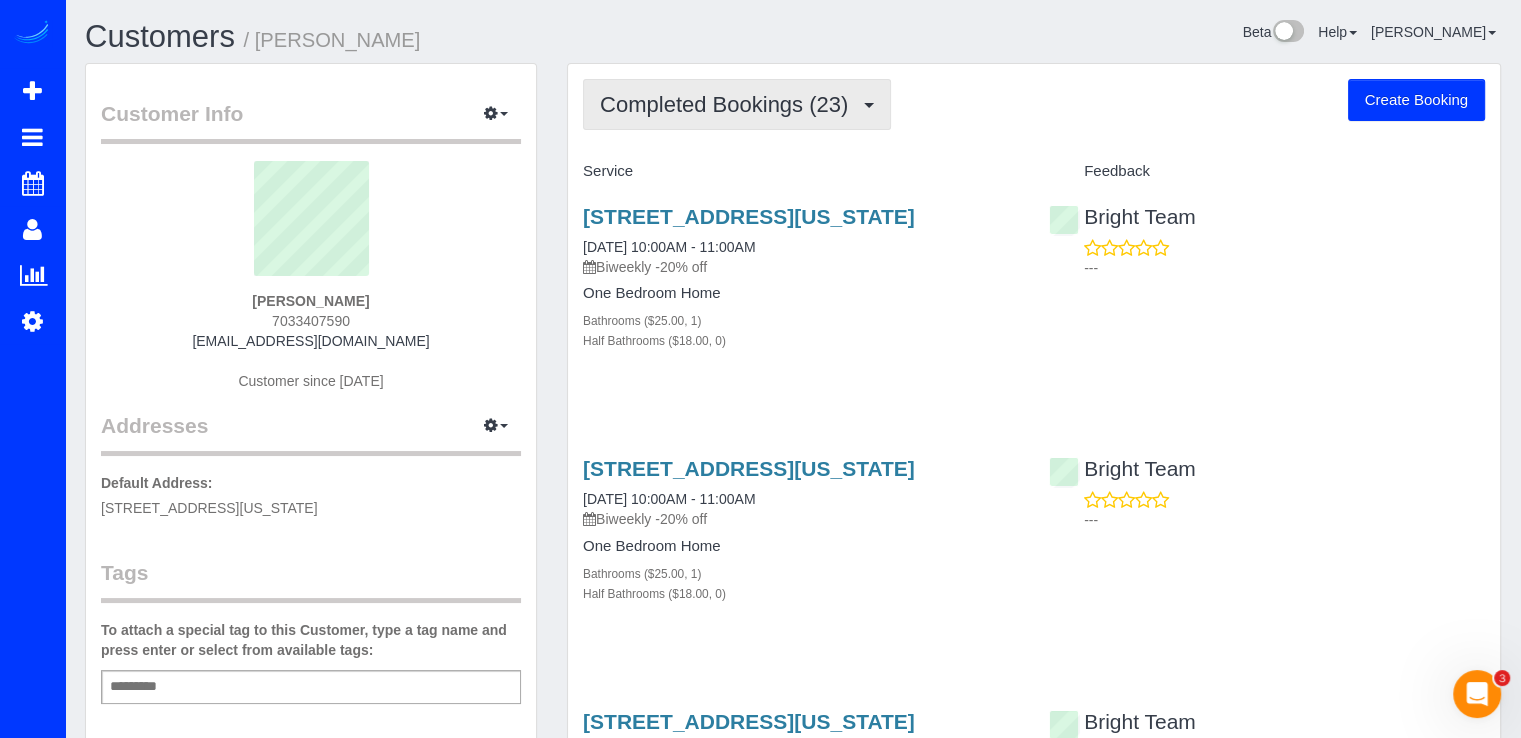 click on "Completed Bookings (23)" at bounding box center (737, 104) 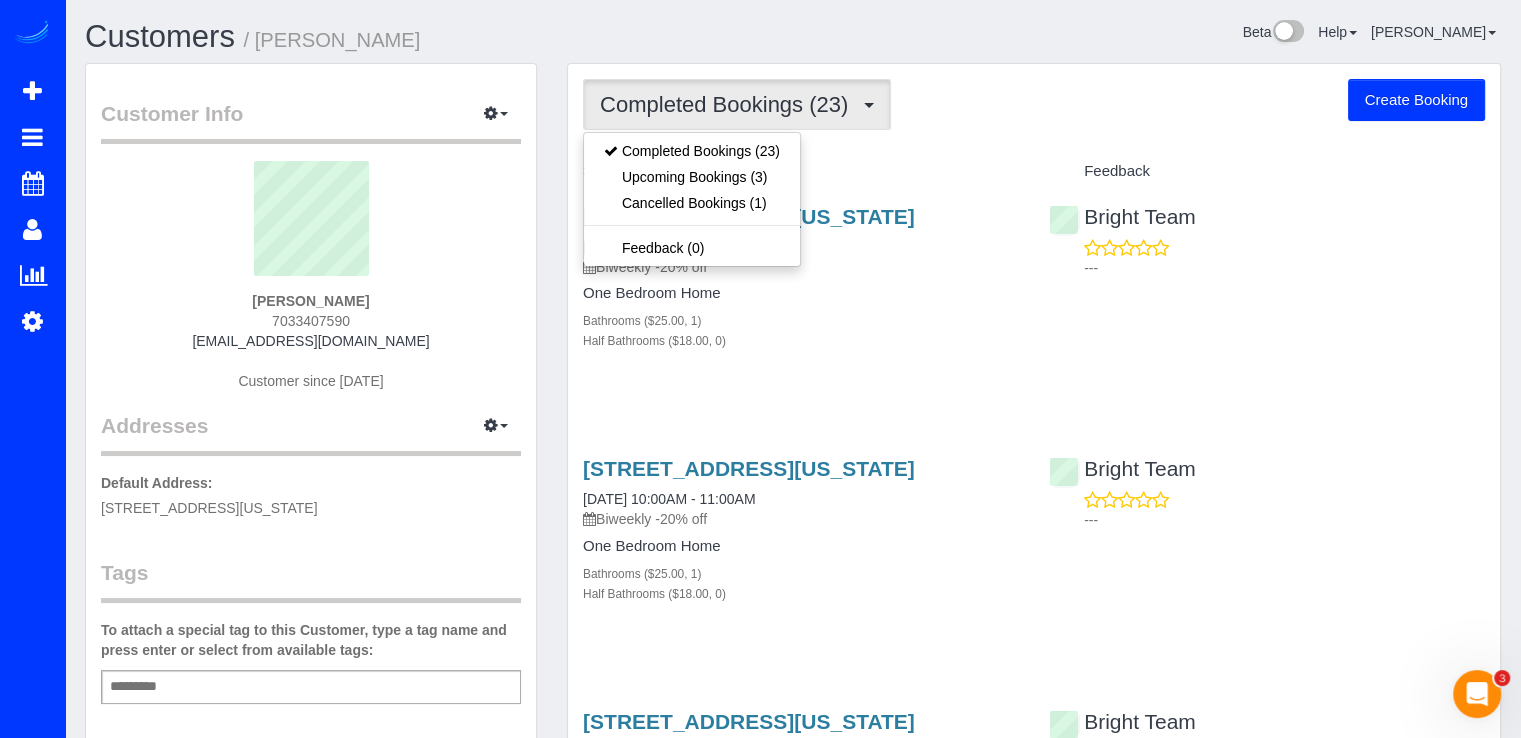 click on "Service" at bounding box center (801, 172) 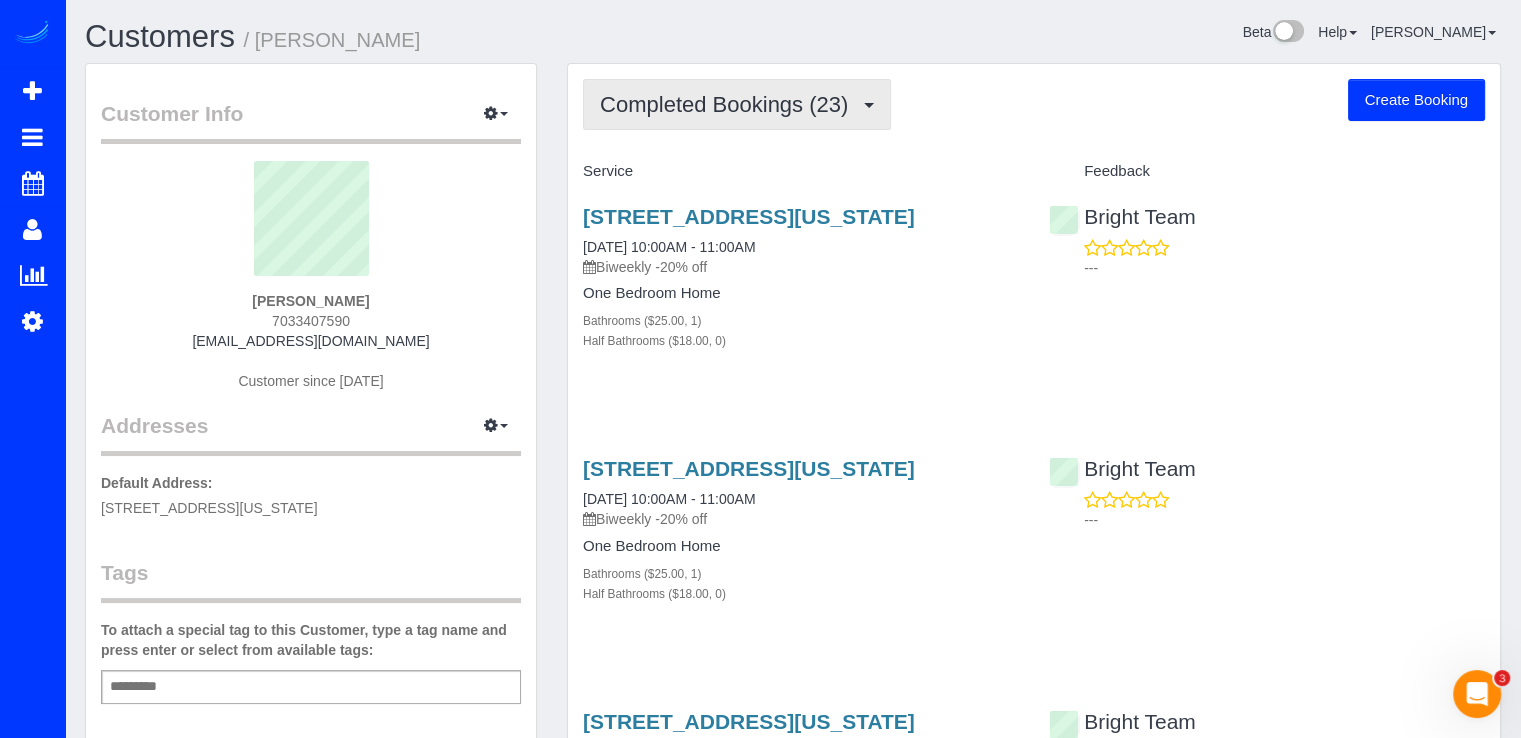 click on "Completed Bookings (23)" at bounding box center [729, 104] 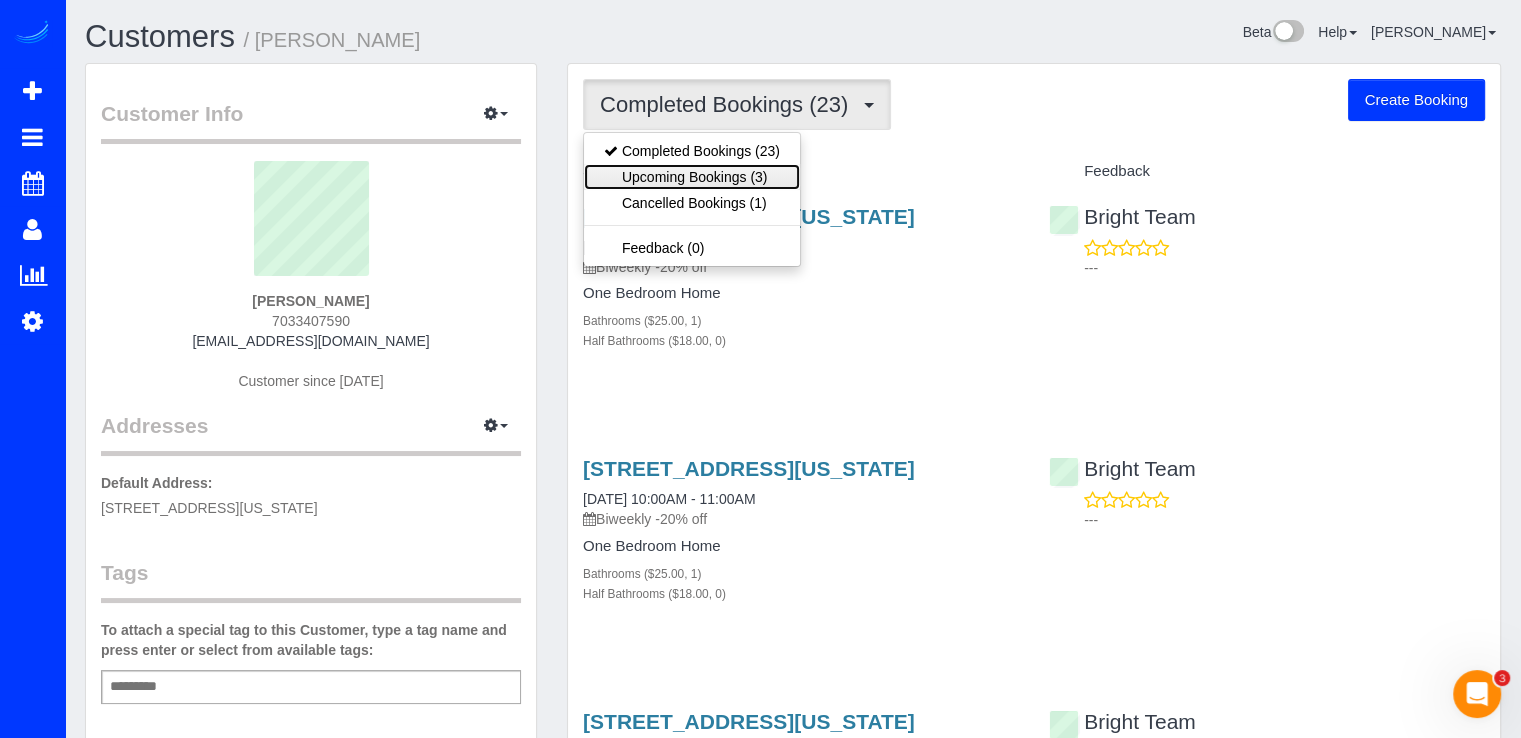 click on "Upcoming Bookings (3)" at bounding box center (692, 177) 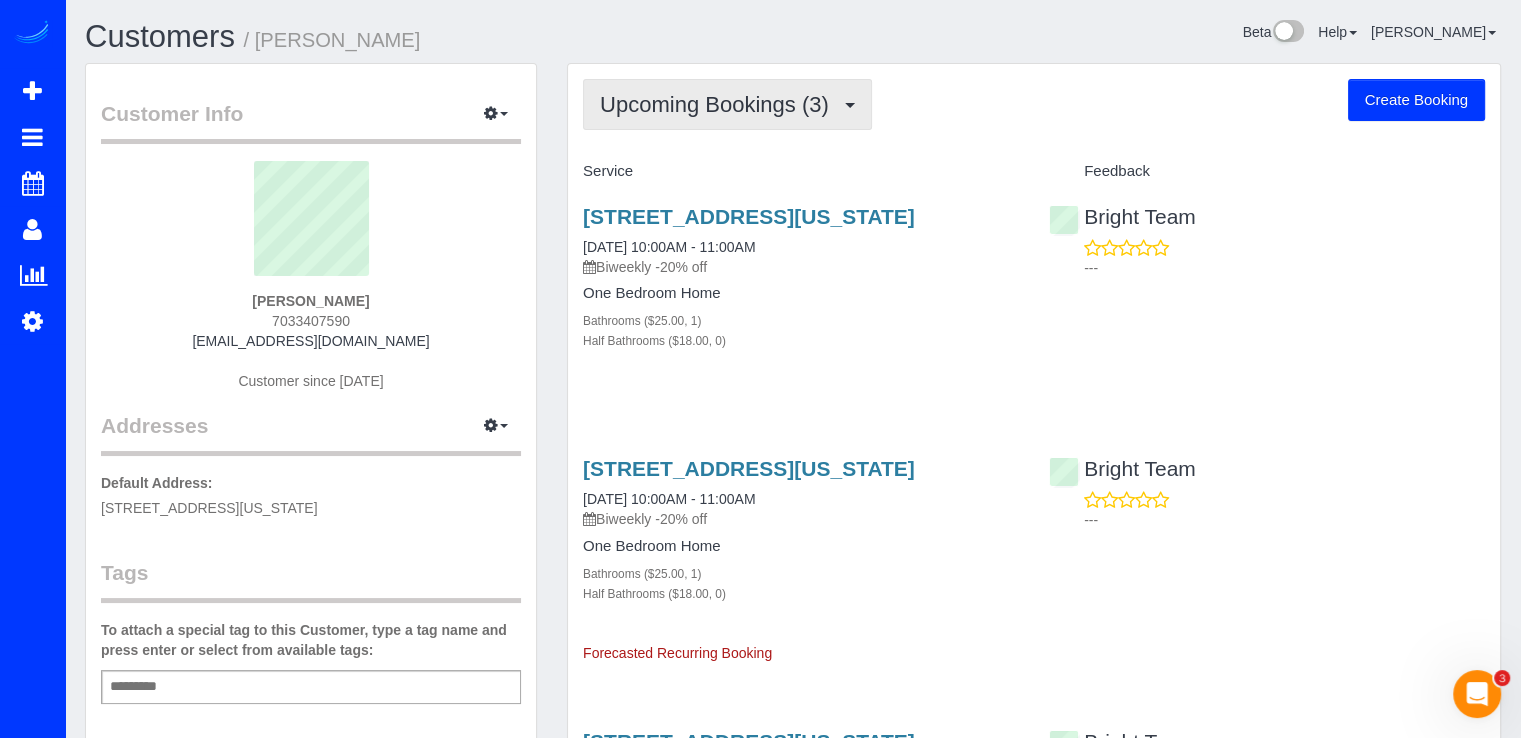 click on "Upcoming Bookings (3)" at bounding box center [719, 104] 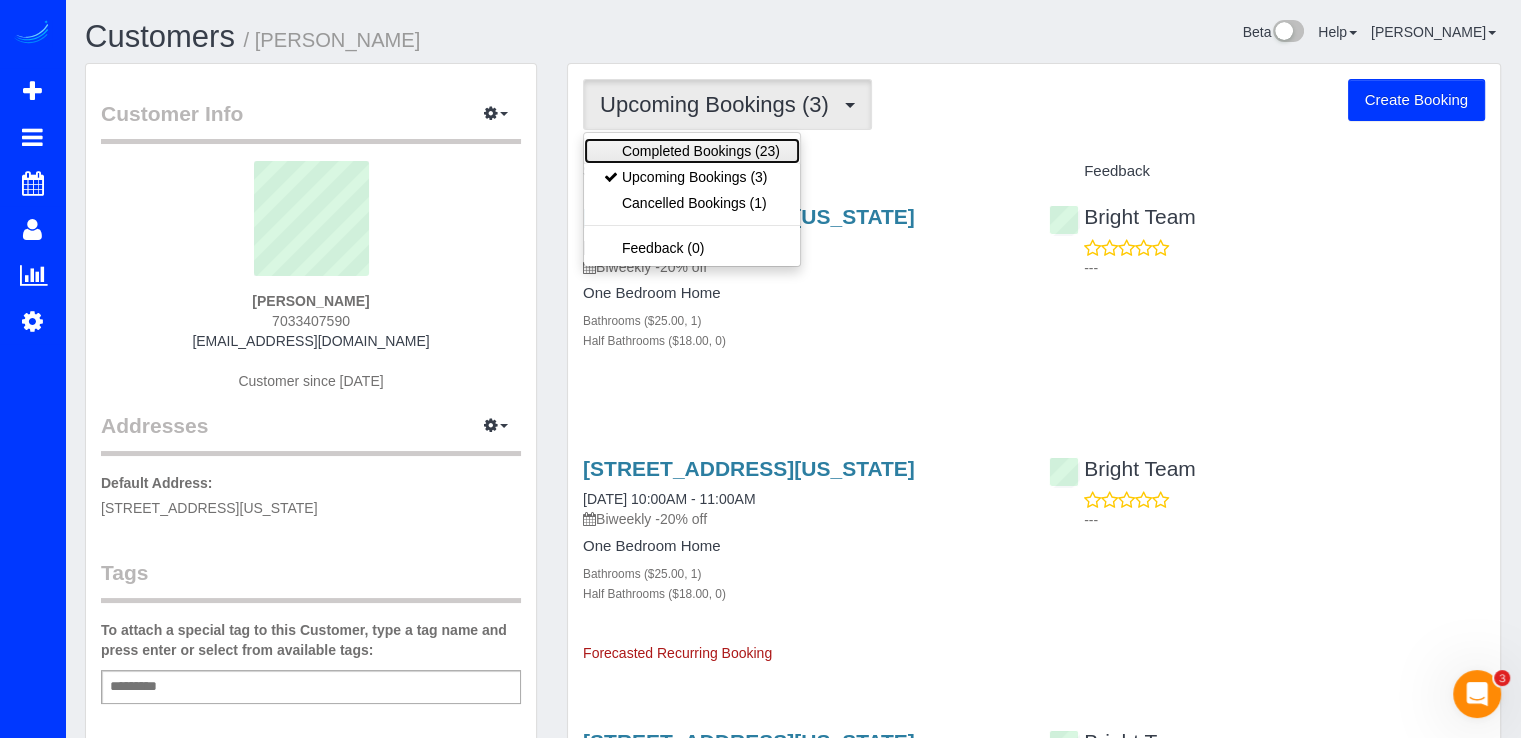 click on "Completed Bookings (23)" at bounding box center (692, 151) 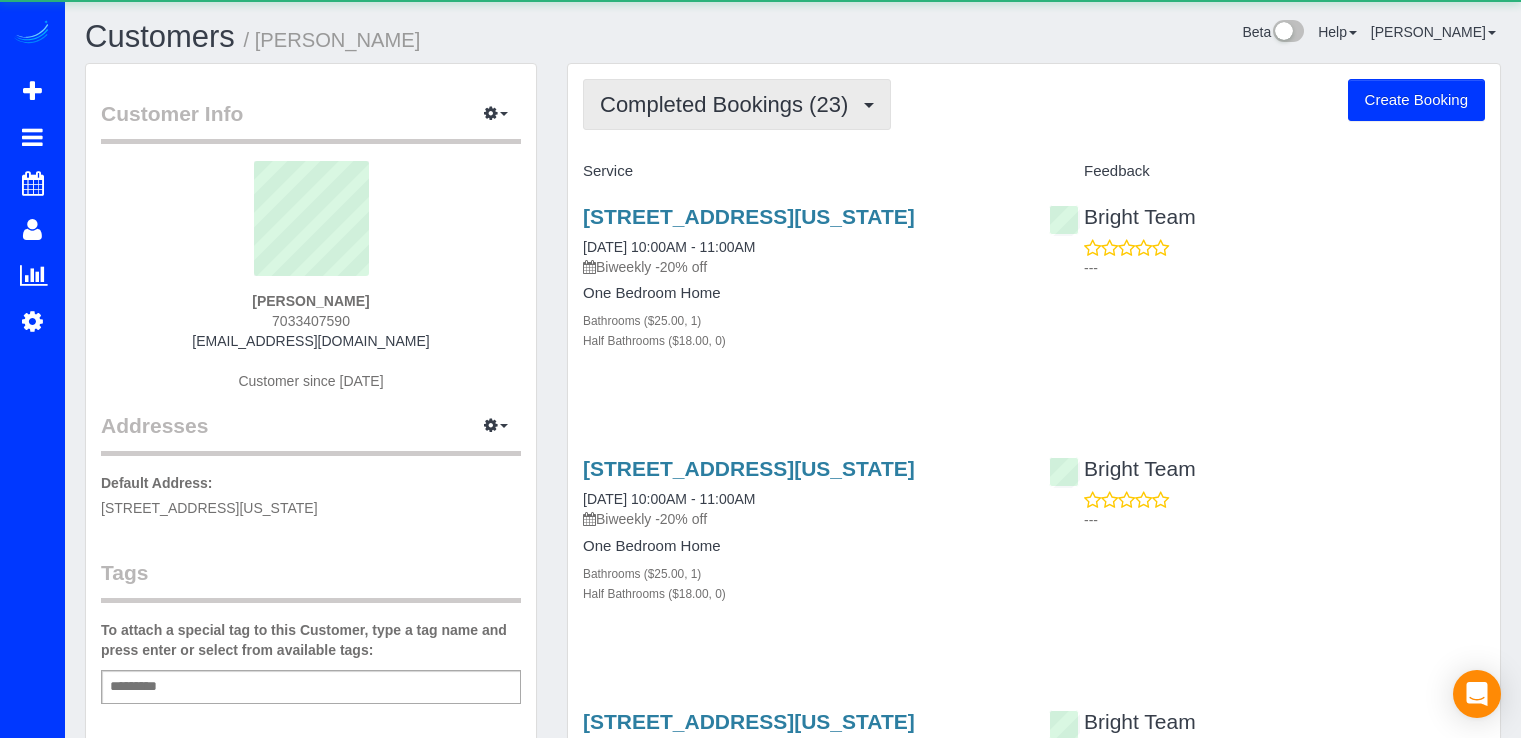 scroll, scrollTop: 0, scrollLeft: 0, axis: both 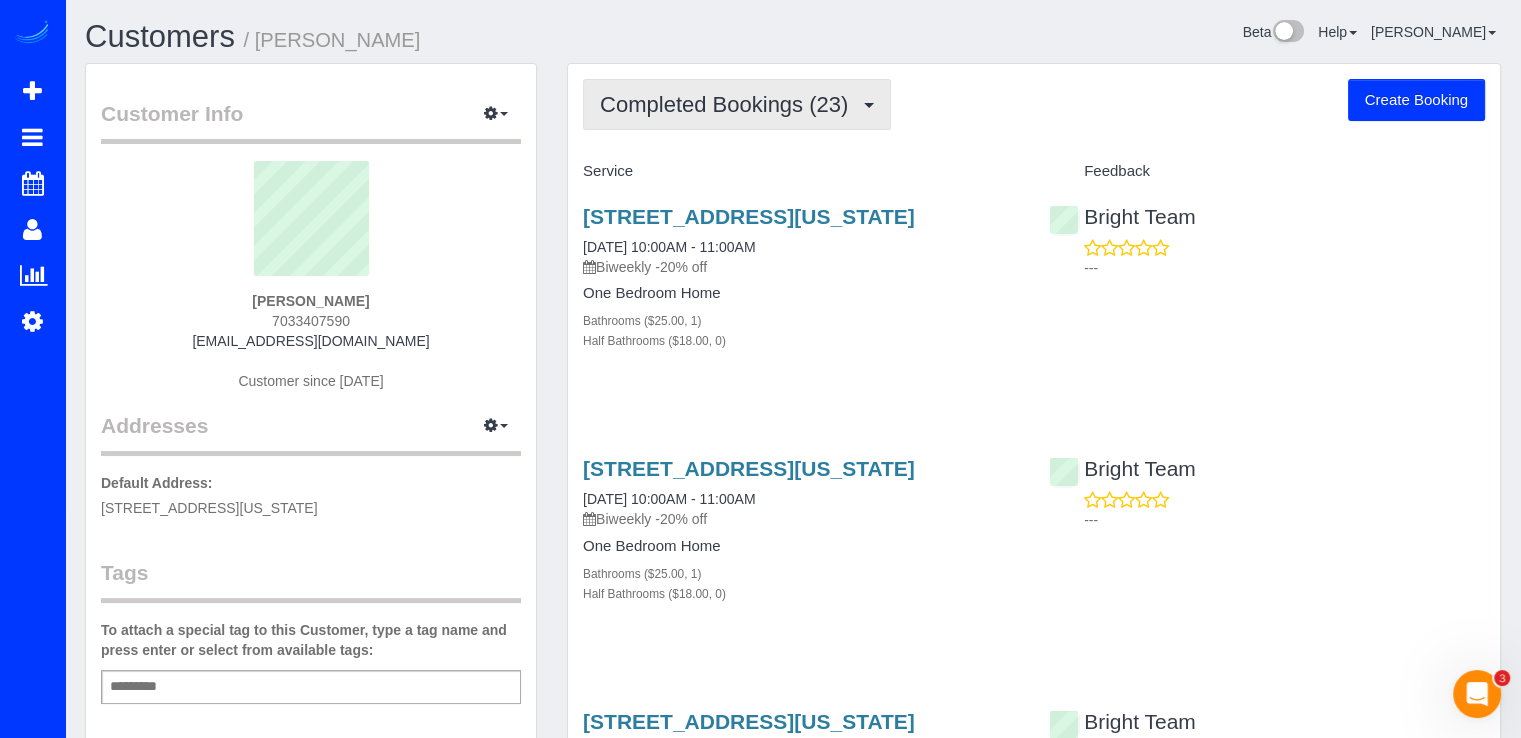 click on "Completed Bookings (23)" at bounding box center [729, 104] 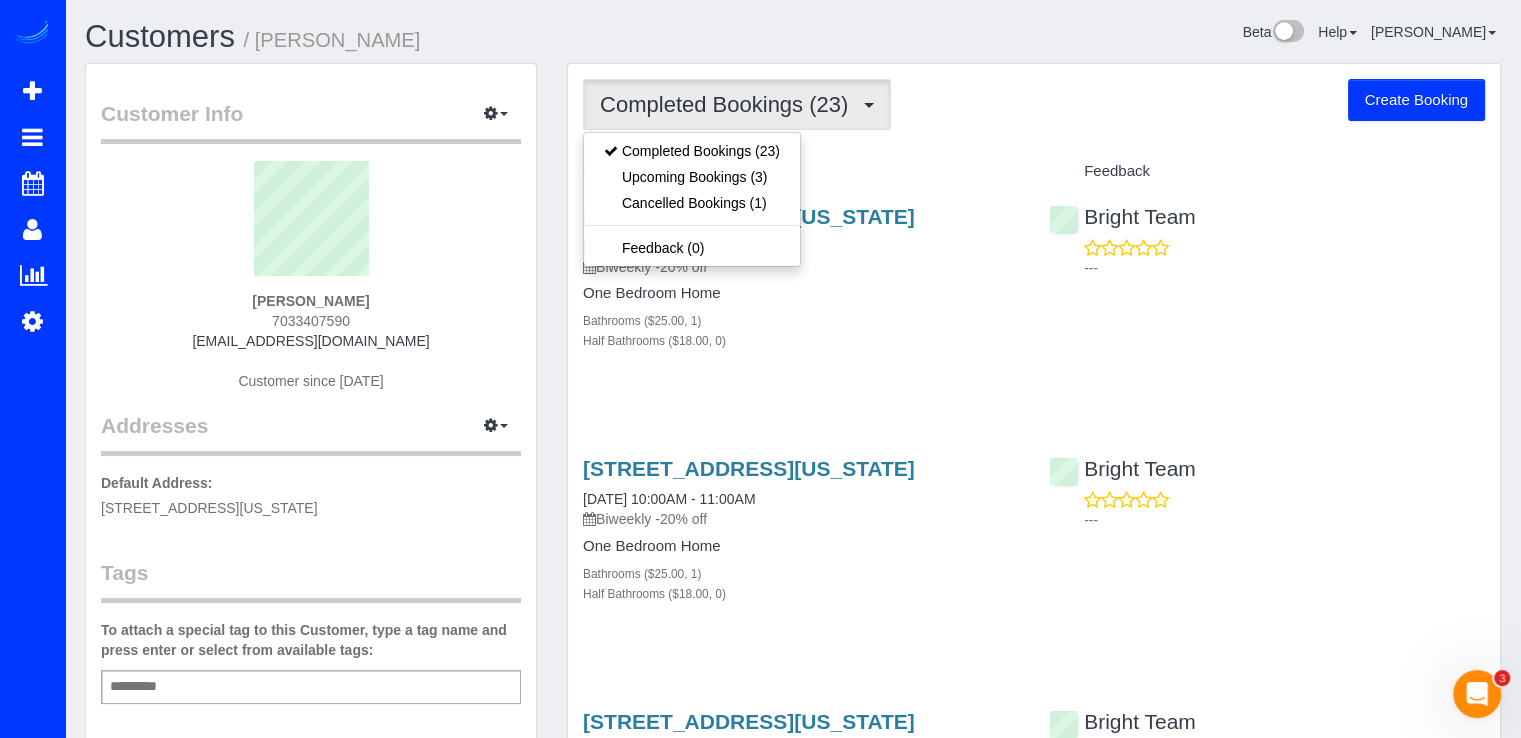 click on "Completed Bookings (23)
Completed Bookings (23)
Upcoming Bookings (3)
Cancelled Bookings (1)
Feedback (0)
Create Booking
Service
Feedback
[STREET_ADDRESS][US_STATE]" at bounding box center [1034, 3043] 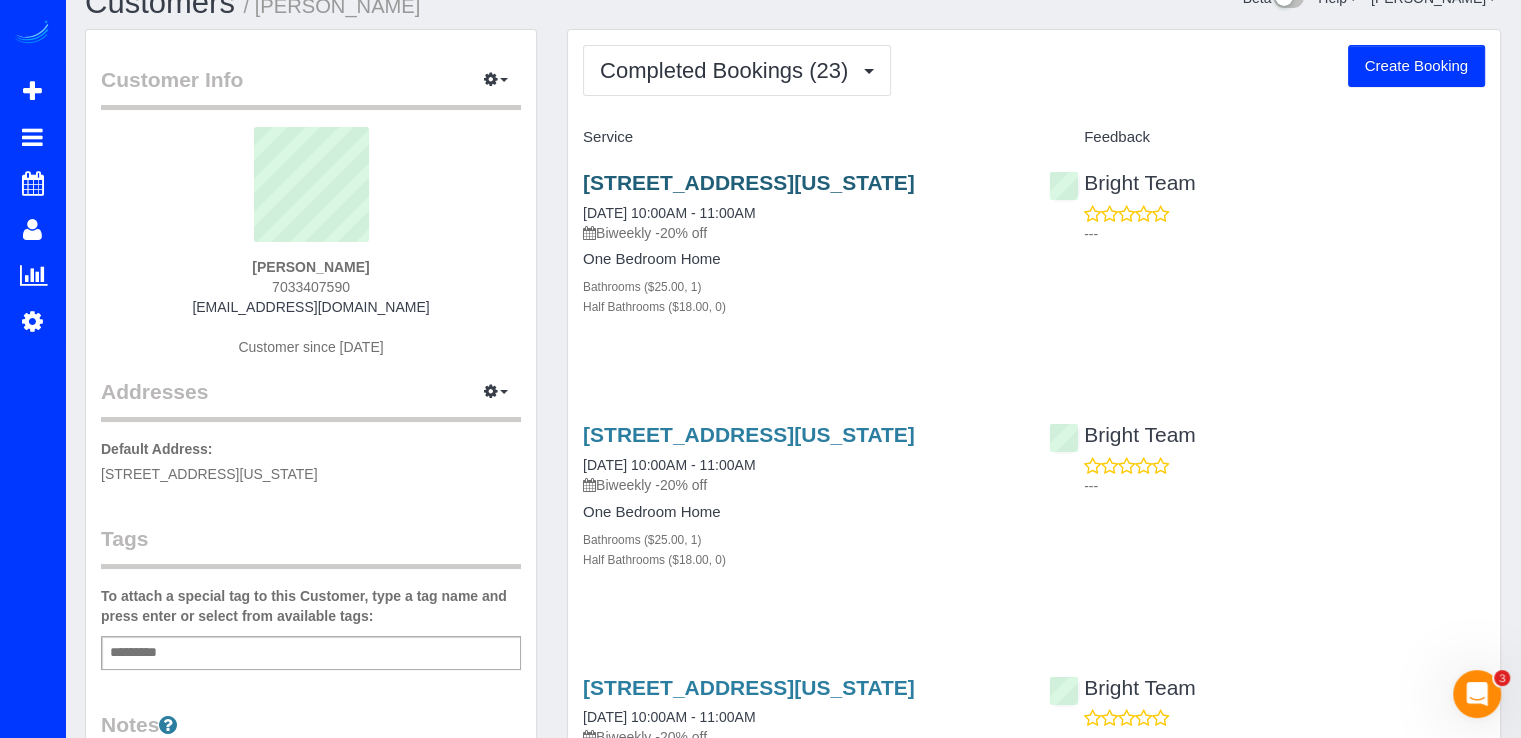 scroll, scrollTop: 0, scrollLeft: 0, axis: both 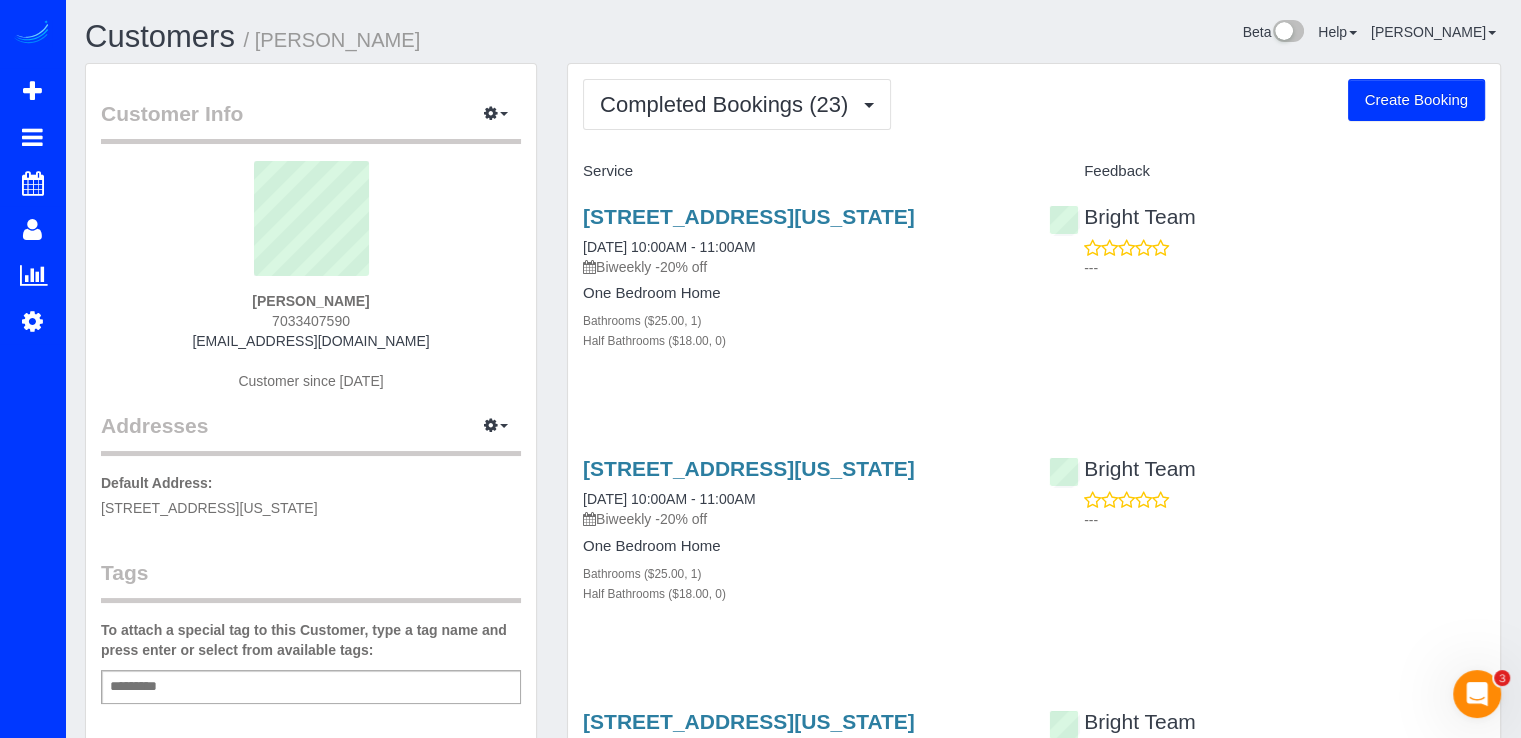click on "Completed Bookings (23)
Completed Bookings (23)
Upcoming Bookings (3)
Cancelled Bookings (1)
Feedback (0)
Create Booking
Service
Feedback
[STREET_ADDRESS][US_STATE]" at bounding box center [1034, 3043] 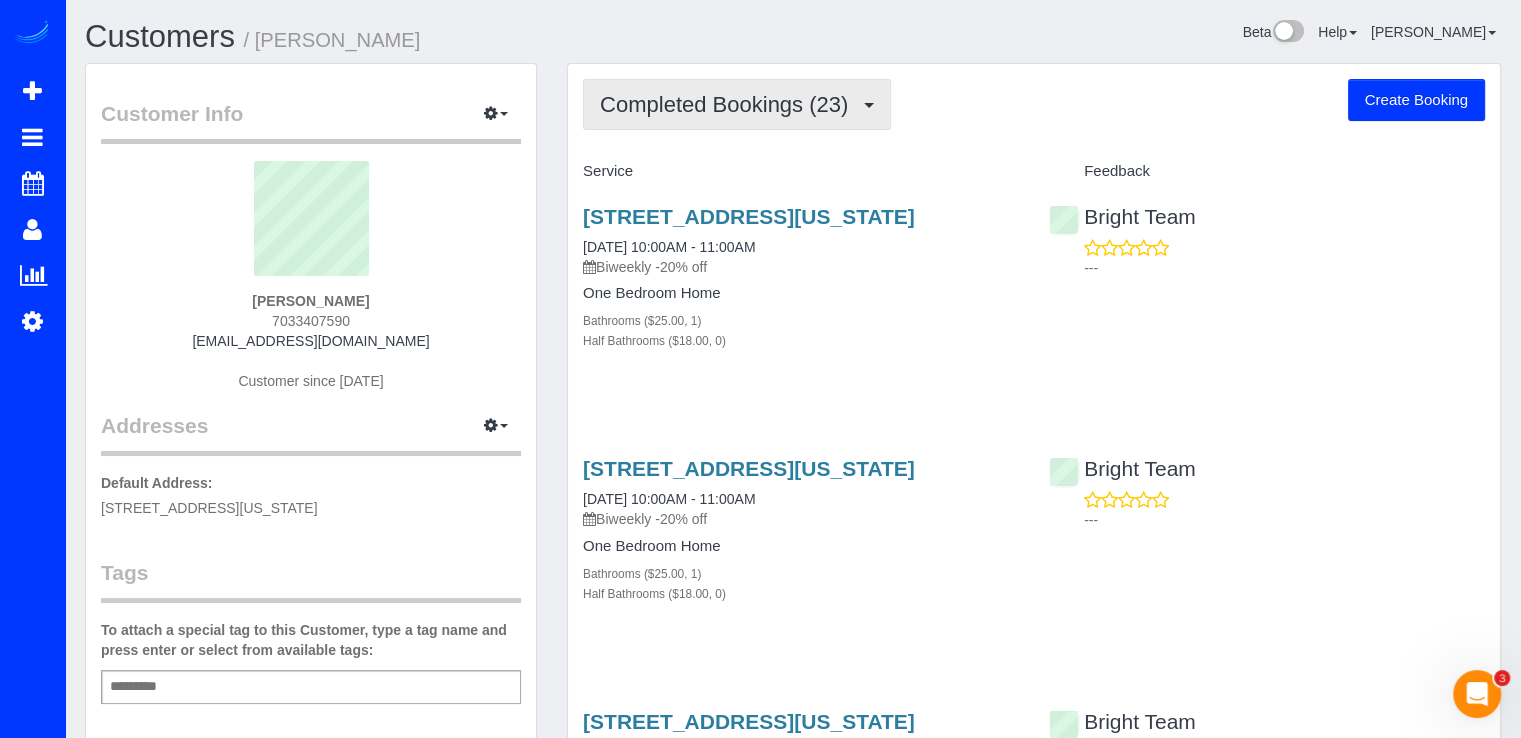 click on "Completed Bookings (23)
Completed Bookings (23)
Upcoming Bookings (3)
Cancelled Bookings (1)
Feedback (0)
Create Booking
Service
Feedback
[STREET_ADDRESS][US_STATE]" at bounding box center (1034, 3043) 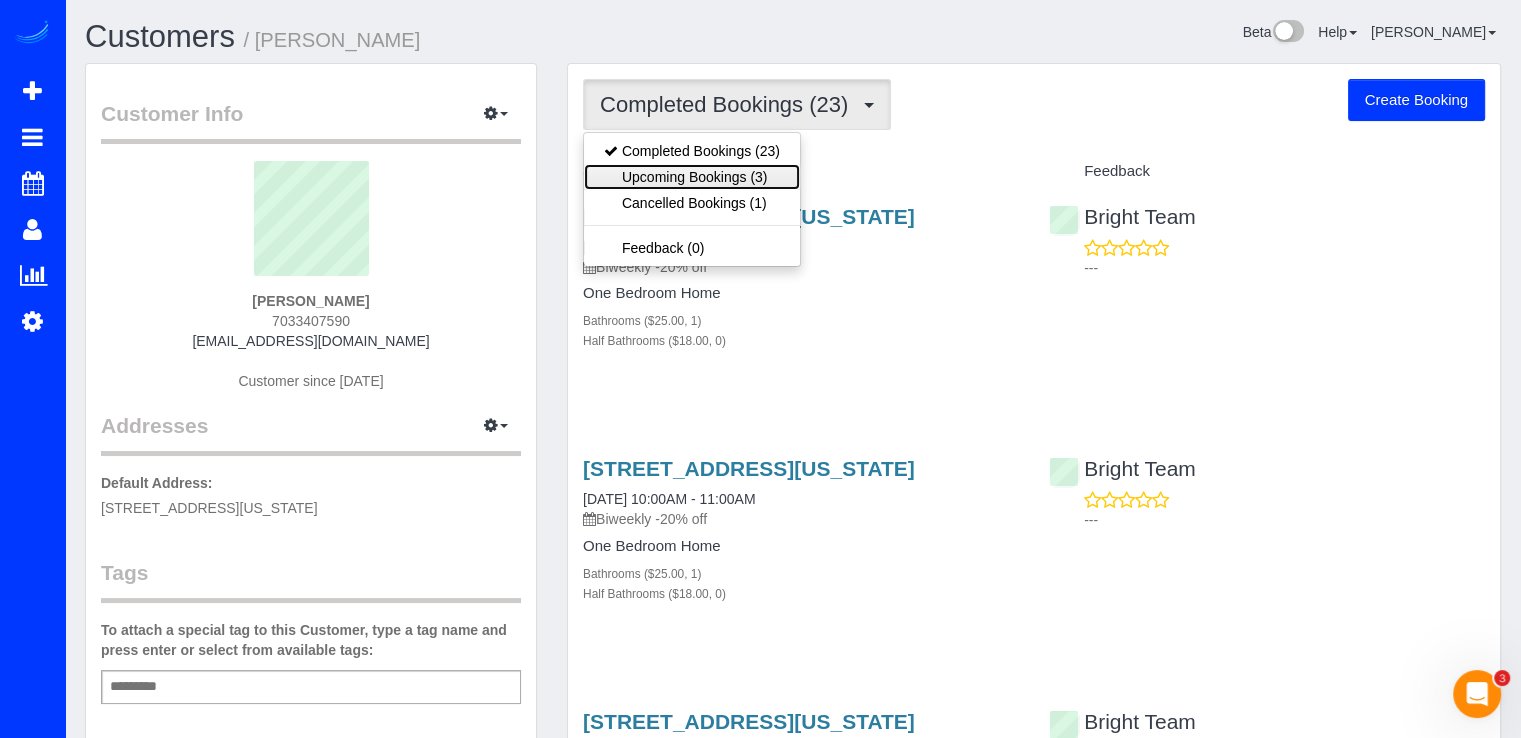click on "Upcoming Bookings (3)" at bounding box center [692, 177] 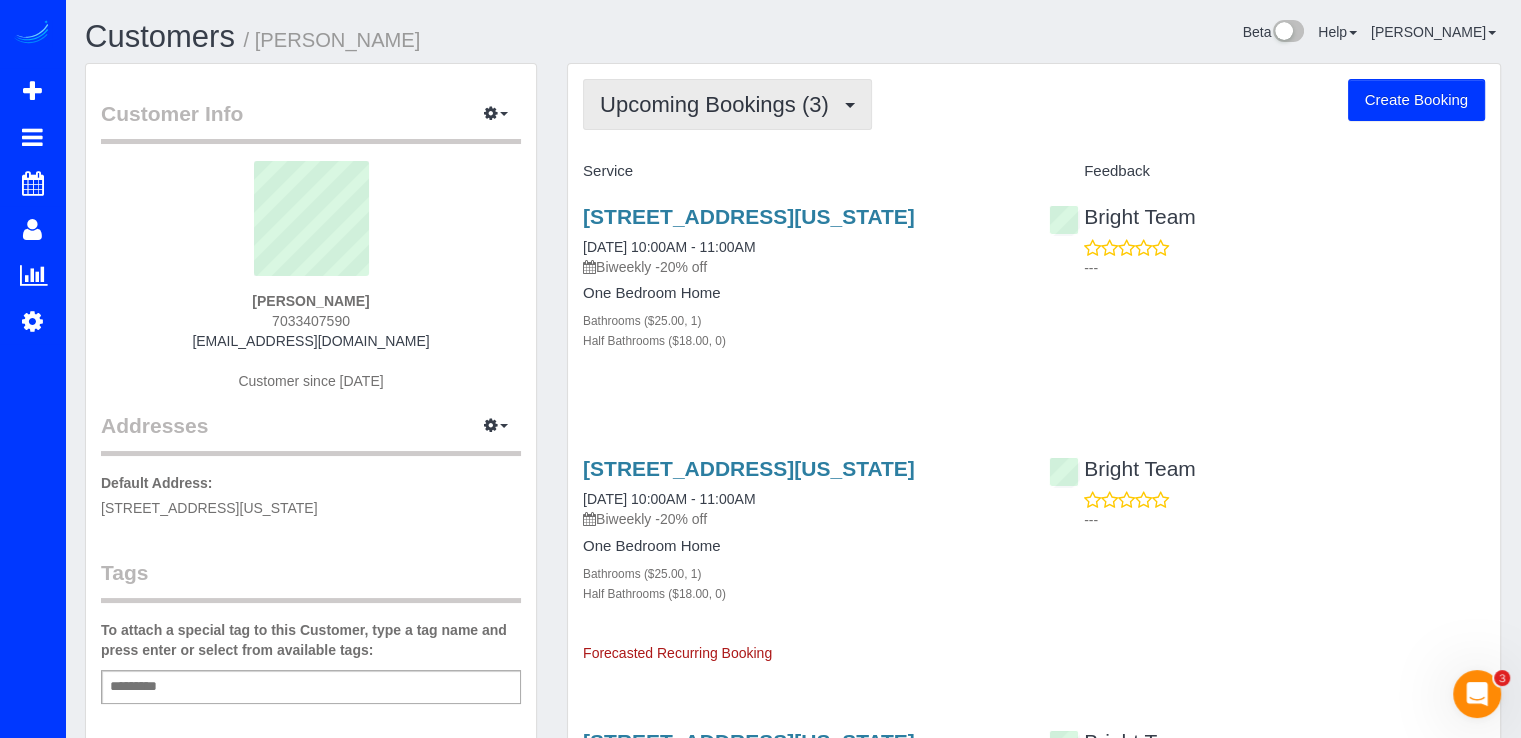 click on "Upcoming Bookings (3)" at bounding box center (727, 104) 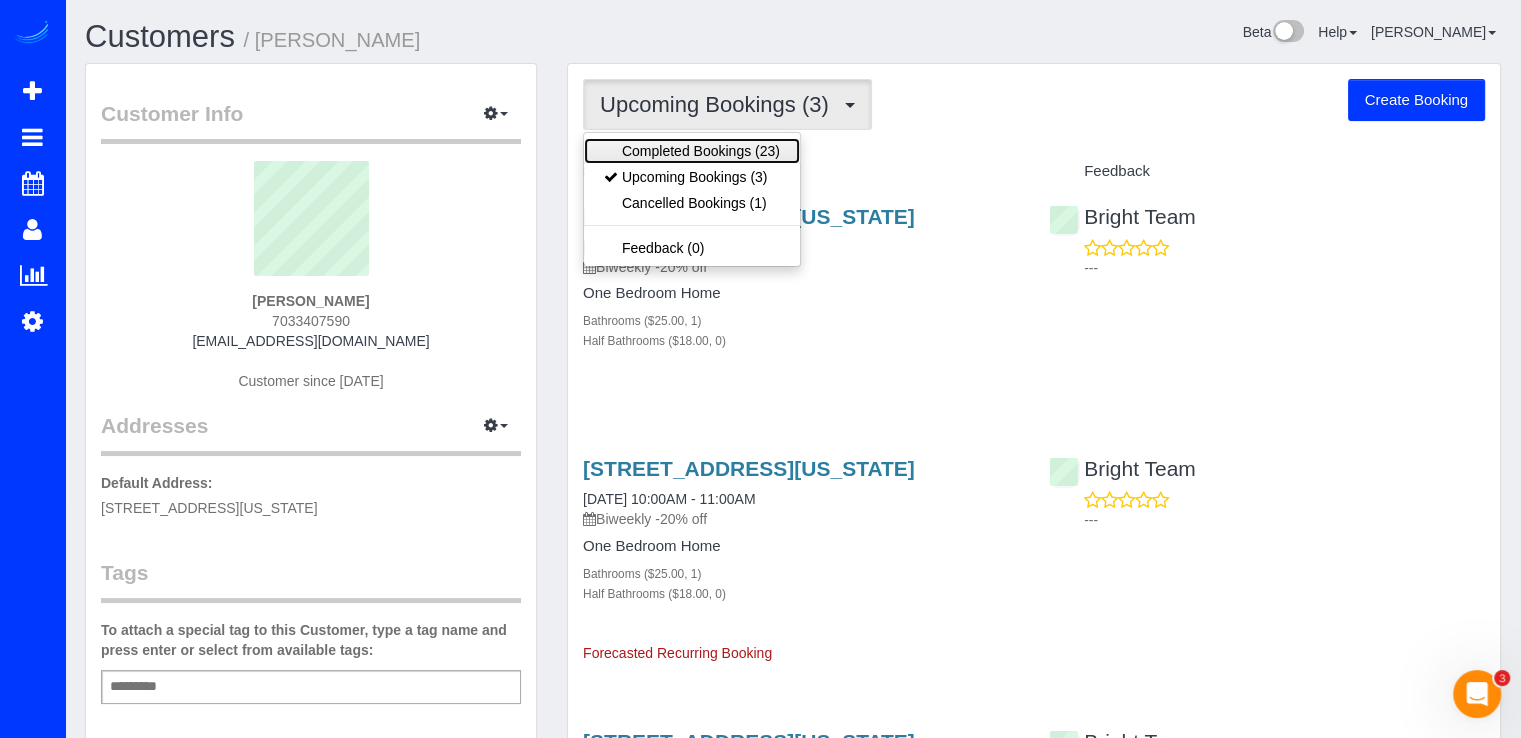 click on "Completed Bookings (23)" at bounding box center [692, 151] 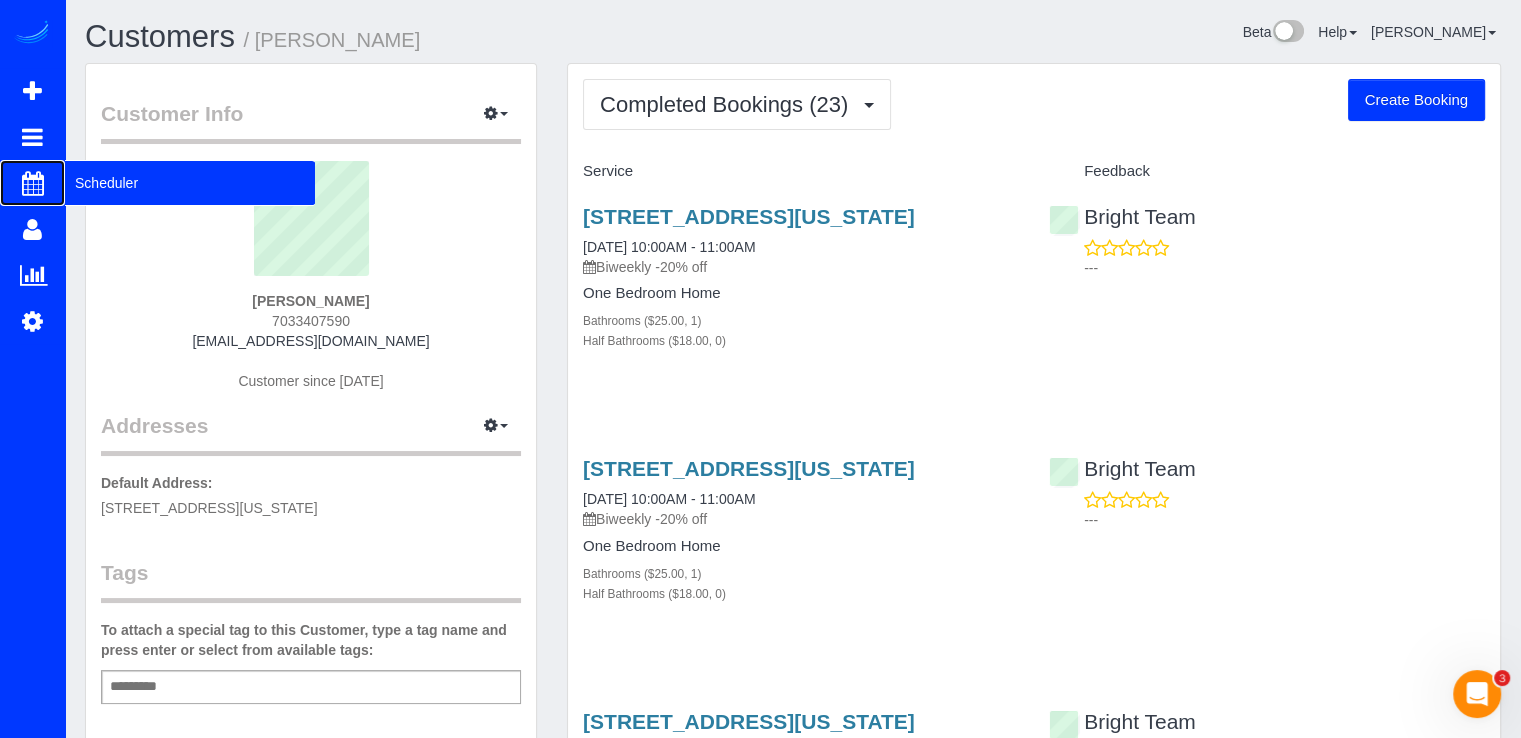 click on "Scheduler" at bounding box center (190, 183) 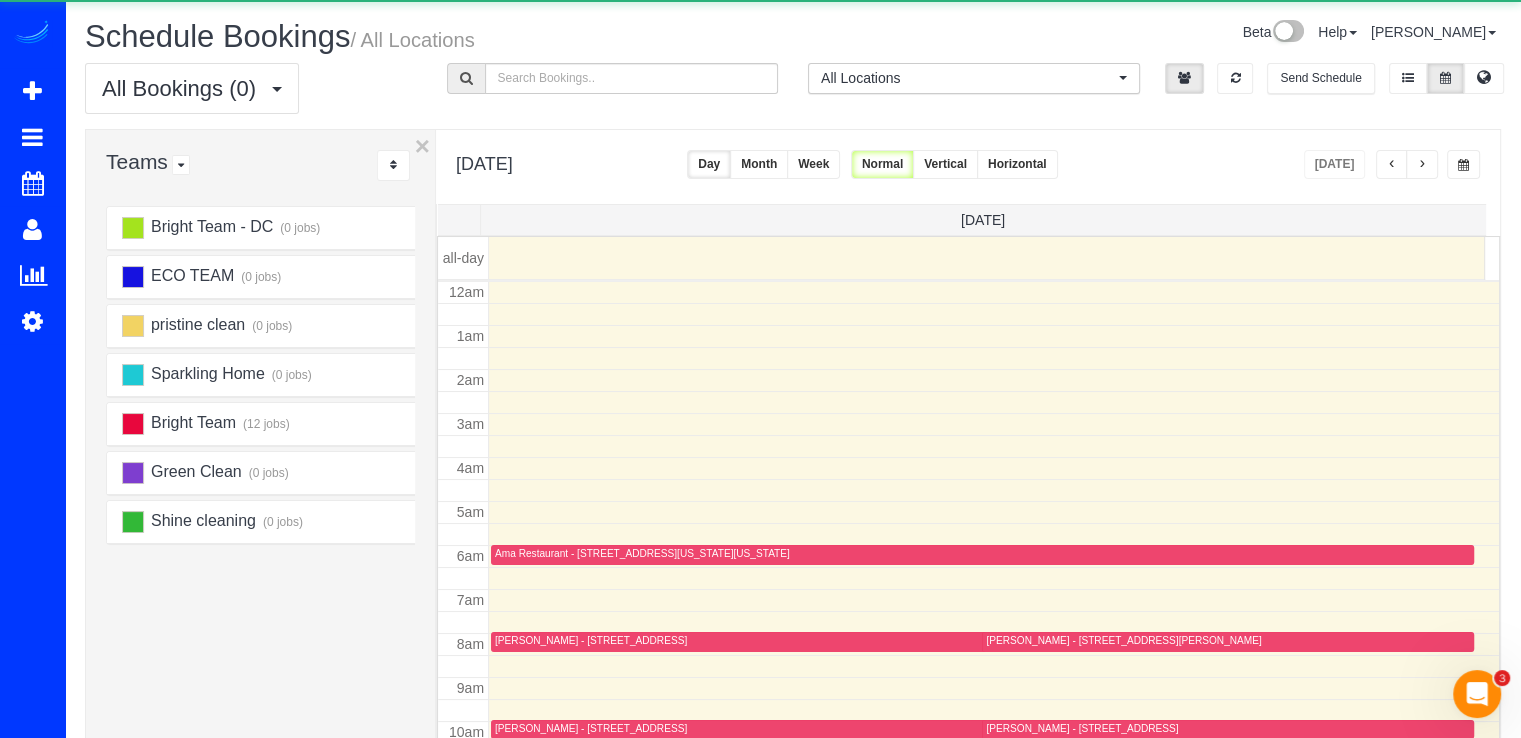 scroll, scrollTop: 263, scrollLeft: 0, axis: vertical 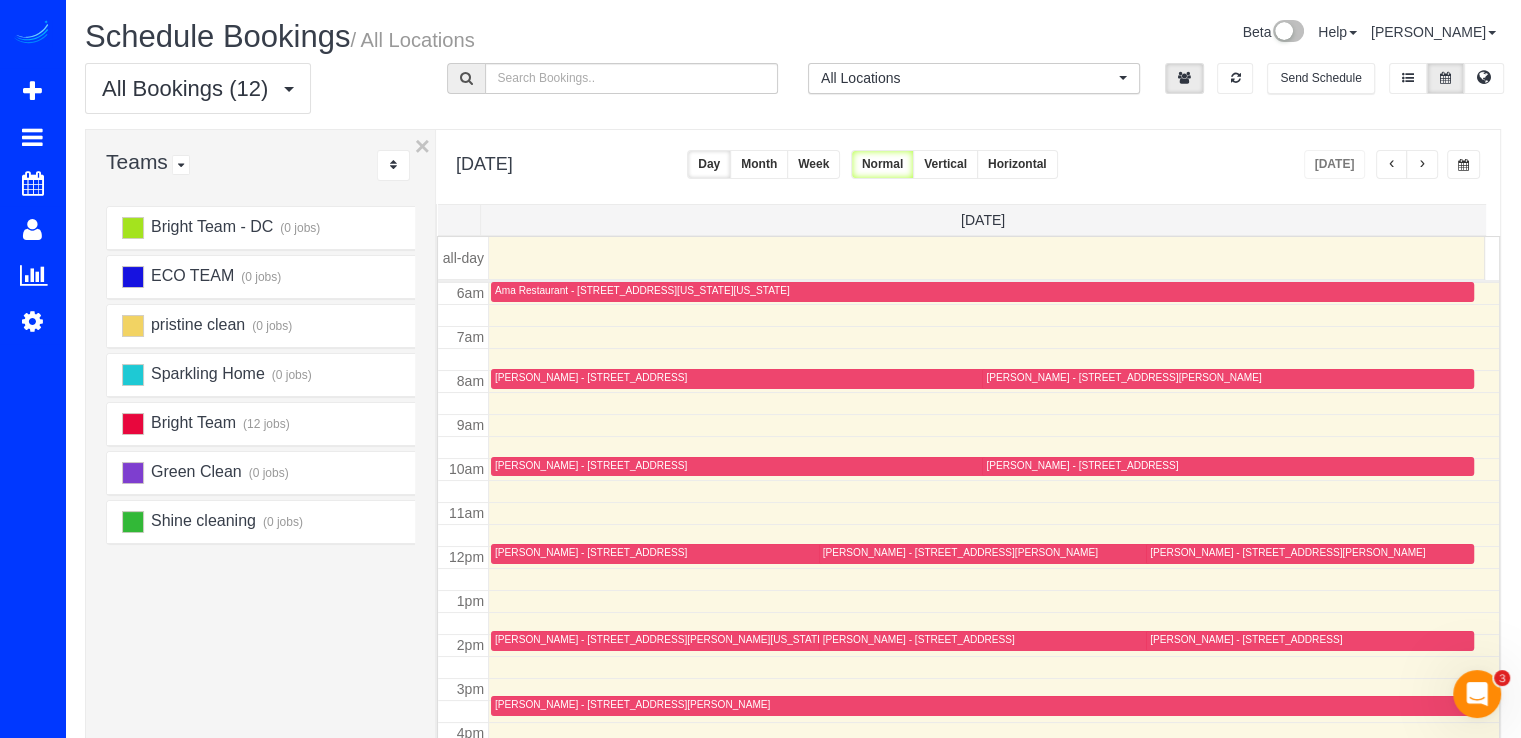 click at bounding box center [1422, 164] 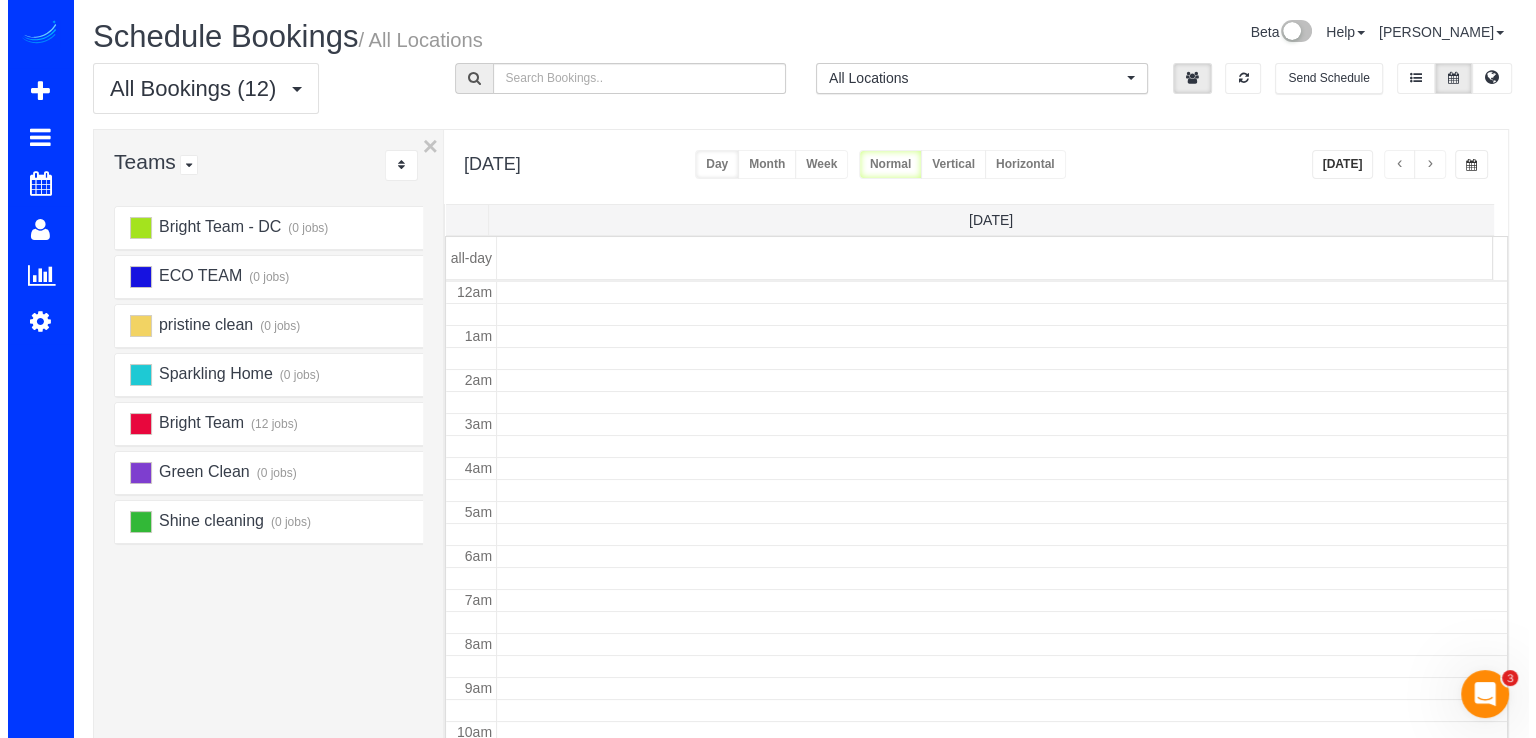 scroll, scrollTop: 263, scrollLeft: 0, axis: vertical 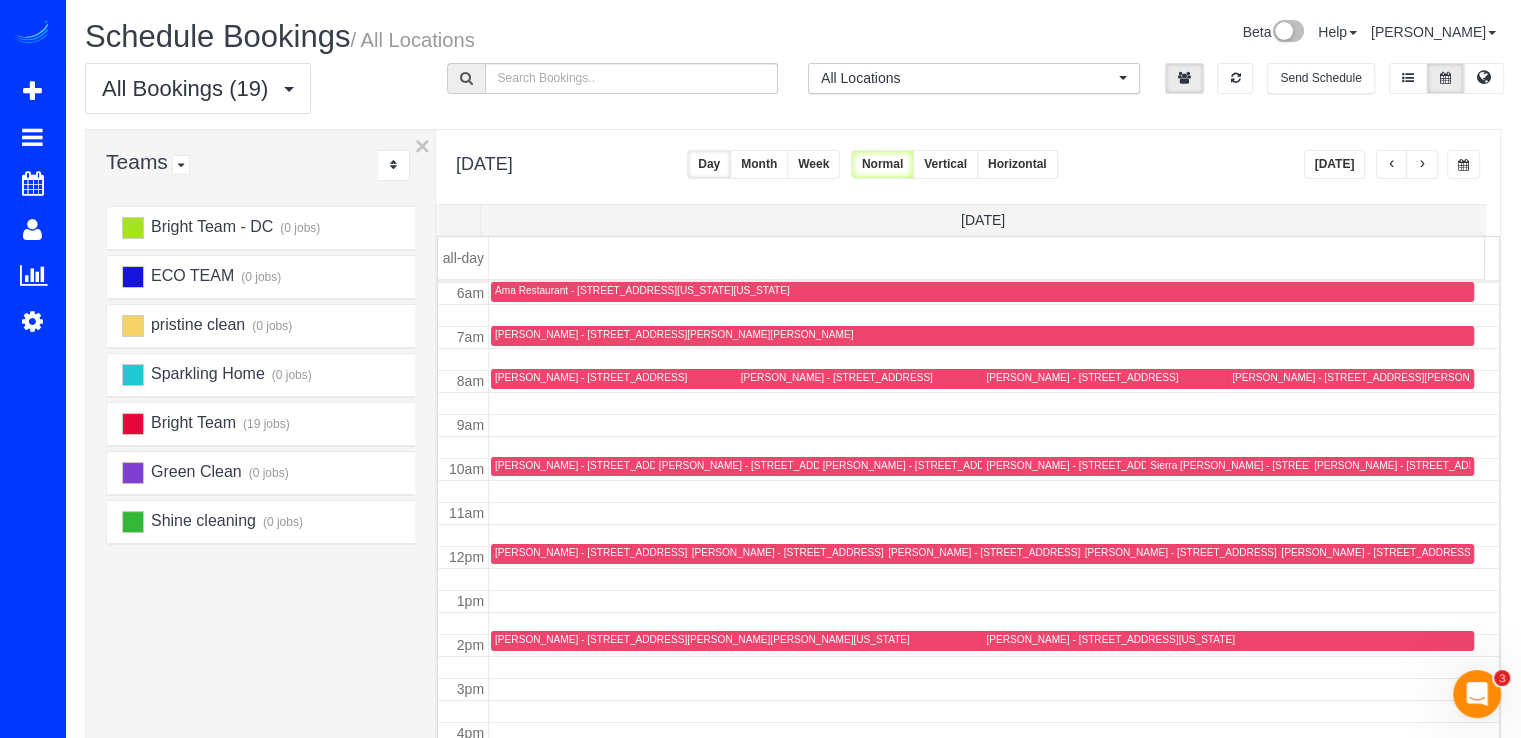 click on "Sierra [PERSON_NAME] - [STREET_ADDRESS]" at bounding box center (1261, 465) 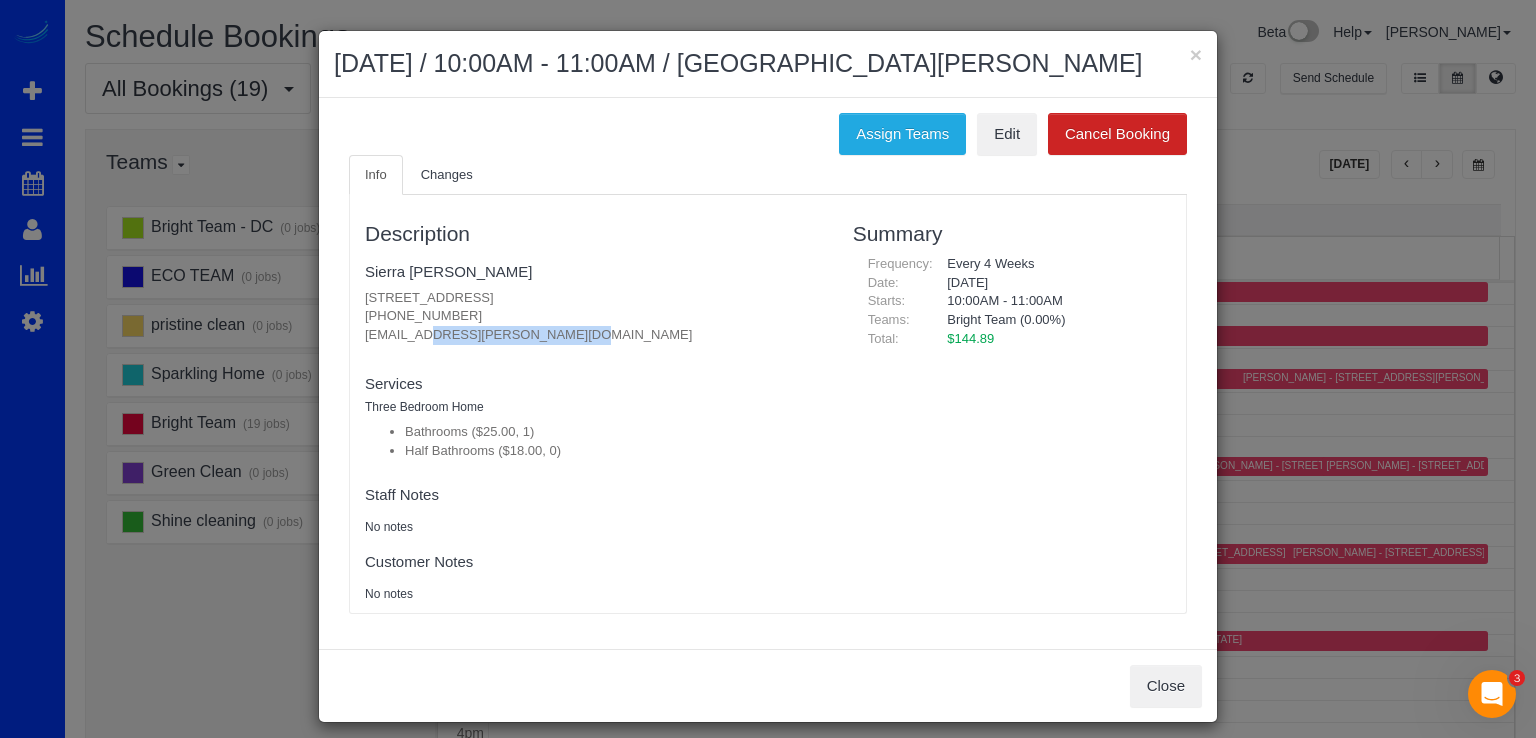 drag, startPoint x: 355, startPoint y: 337, endPoint x: 583, endPoint y: 339, distance: 228.00877 